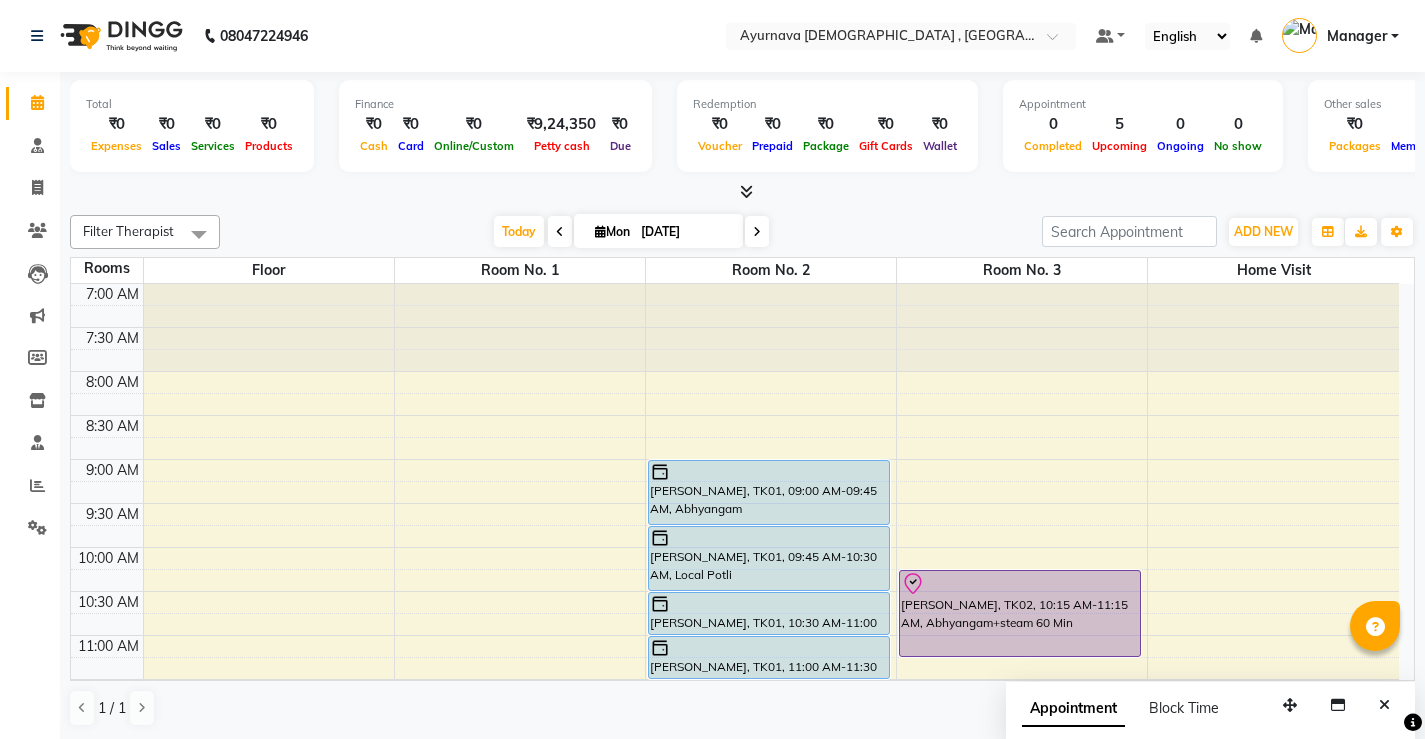 scroll, scrollTop: 1, scrollLeft: 0, axis: vertical 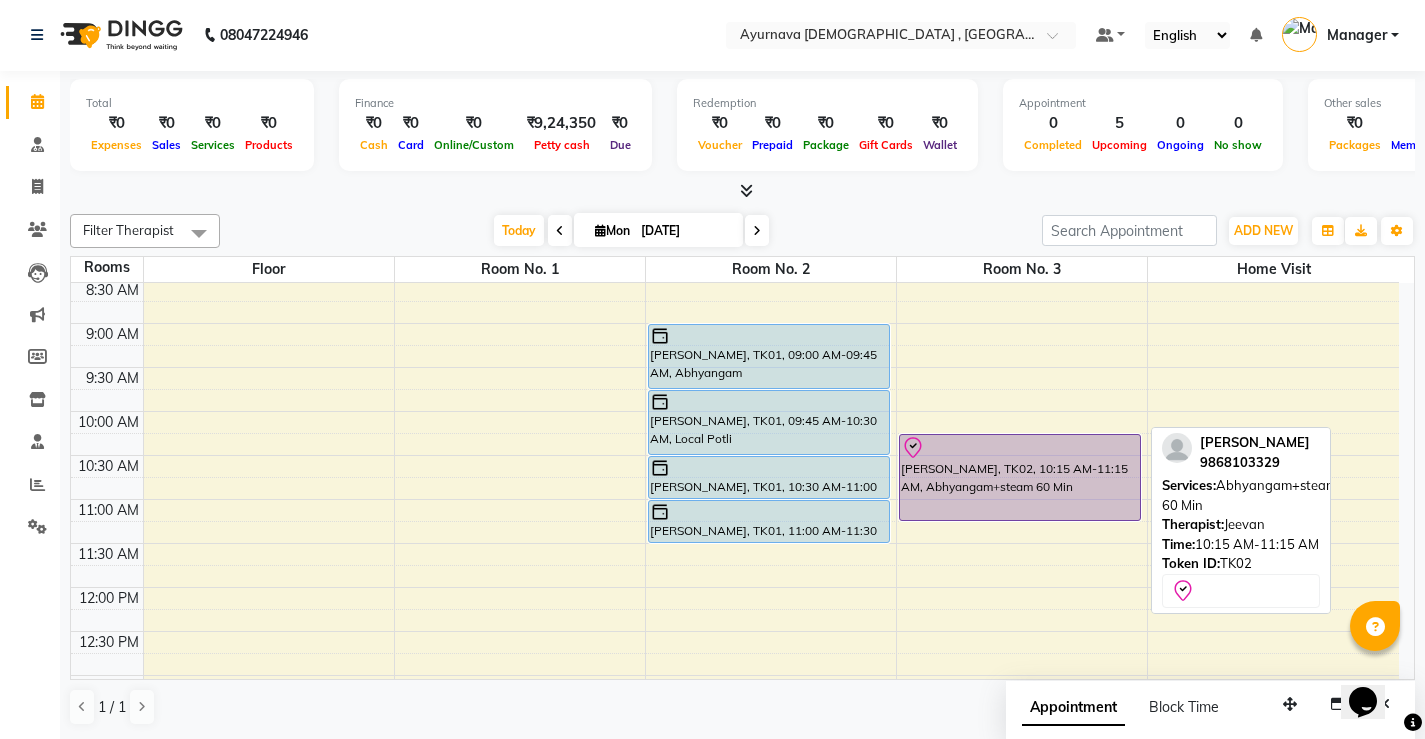 click on "[PERSON_NAME], TK02, 10:15 AM-11:15 AM, Abhyangam+steam 60 Min" at bounding box center [1020, 477] 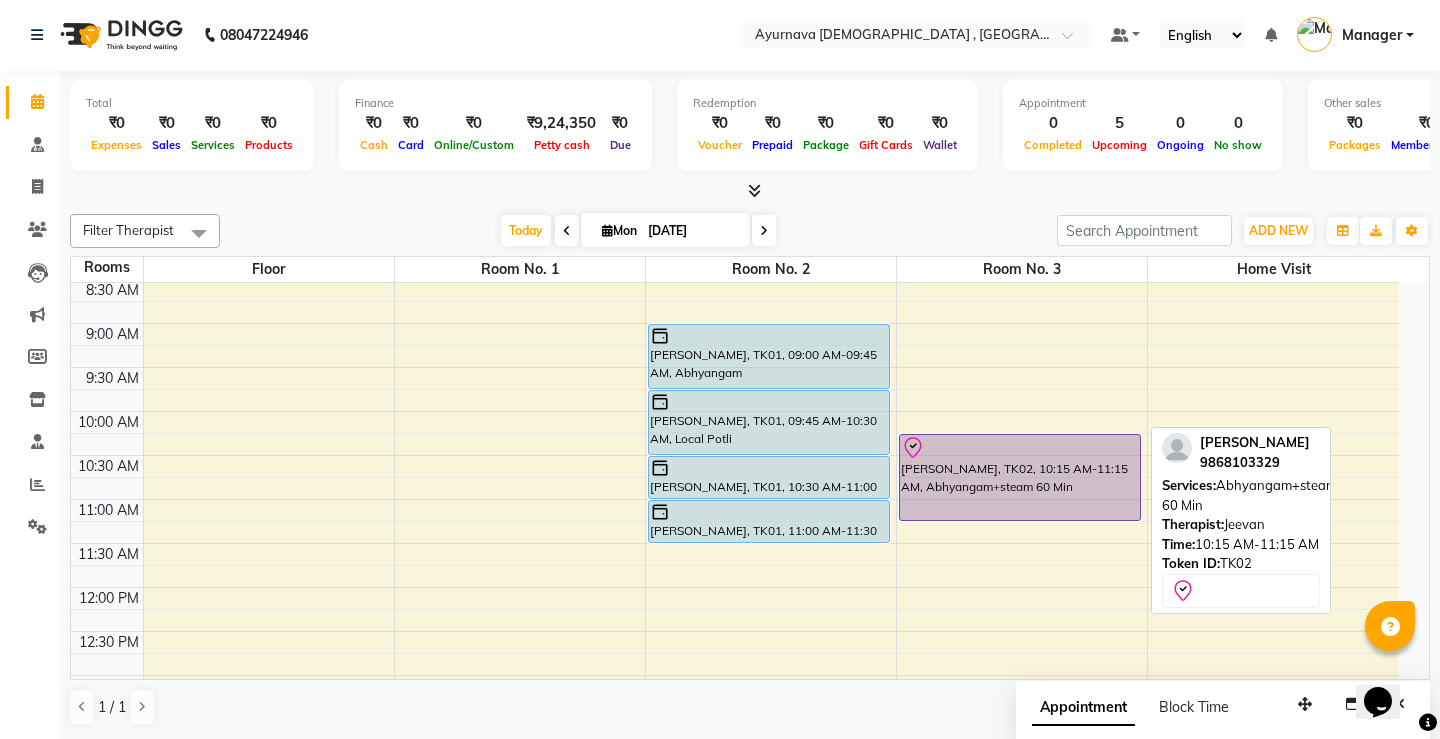 select on "8" 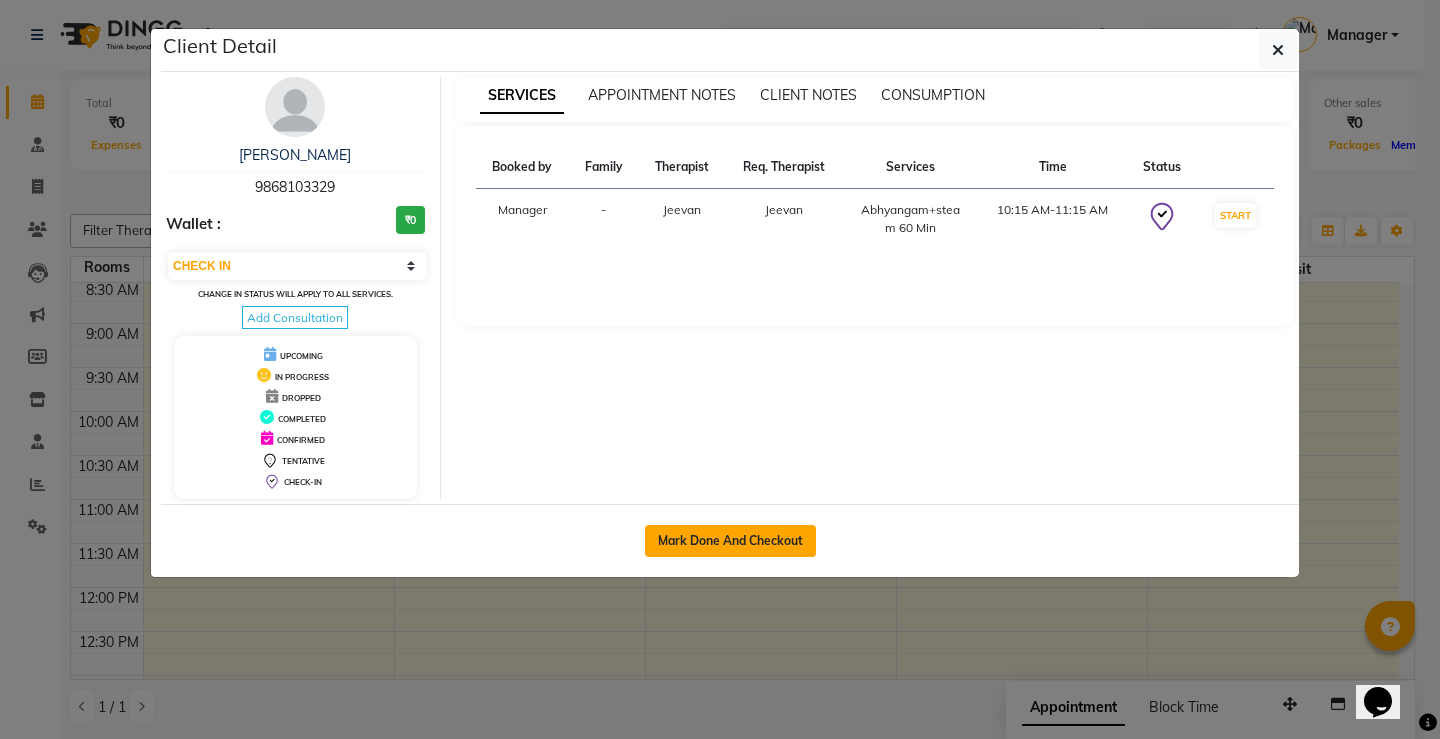 click on "Mark Done And Checkout" 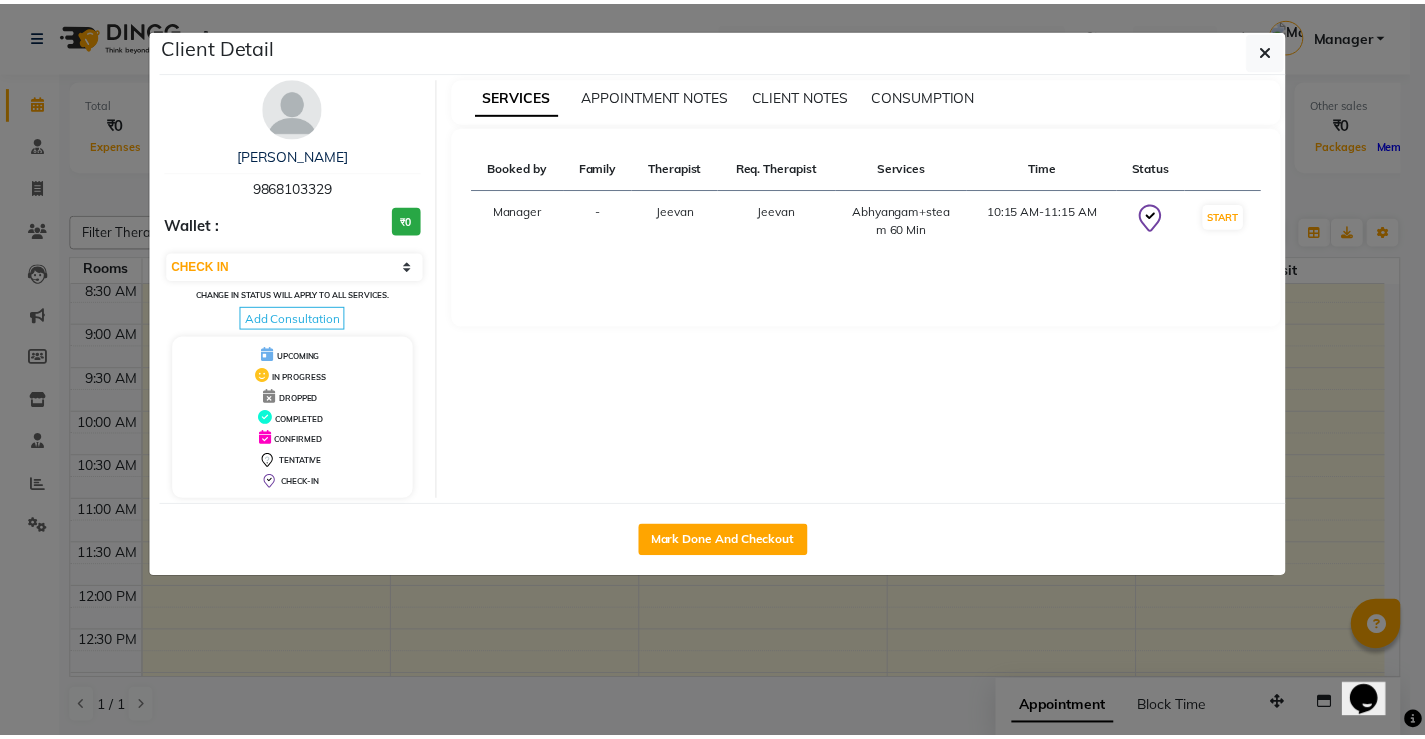 scroll, scrollTop: 0, scrollLeft: 0, axis: both 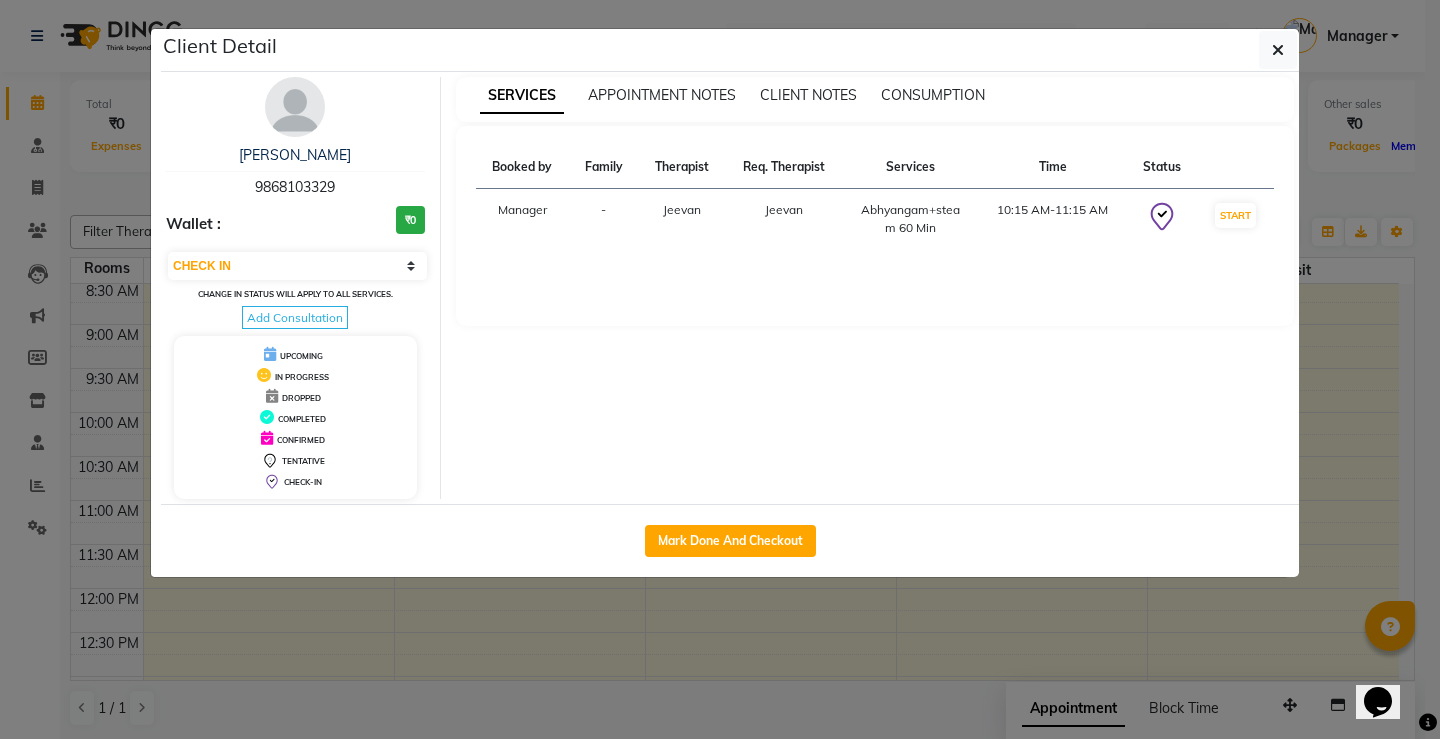 select on "service" 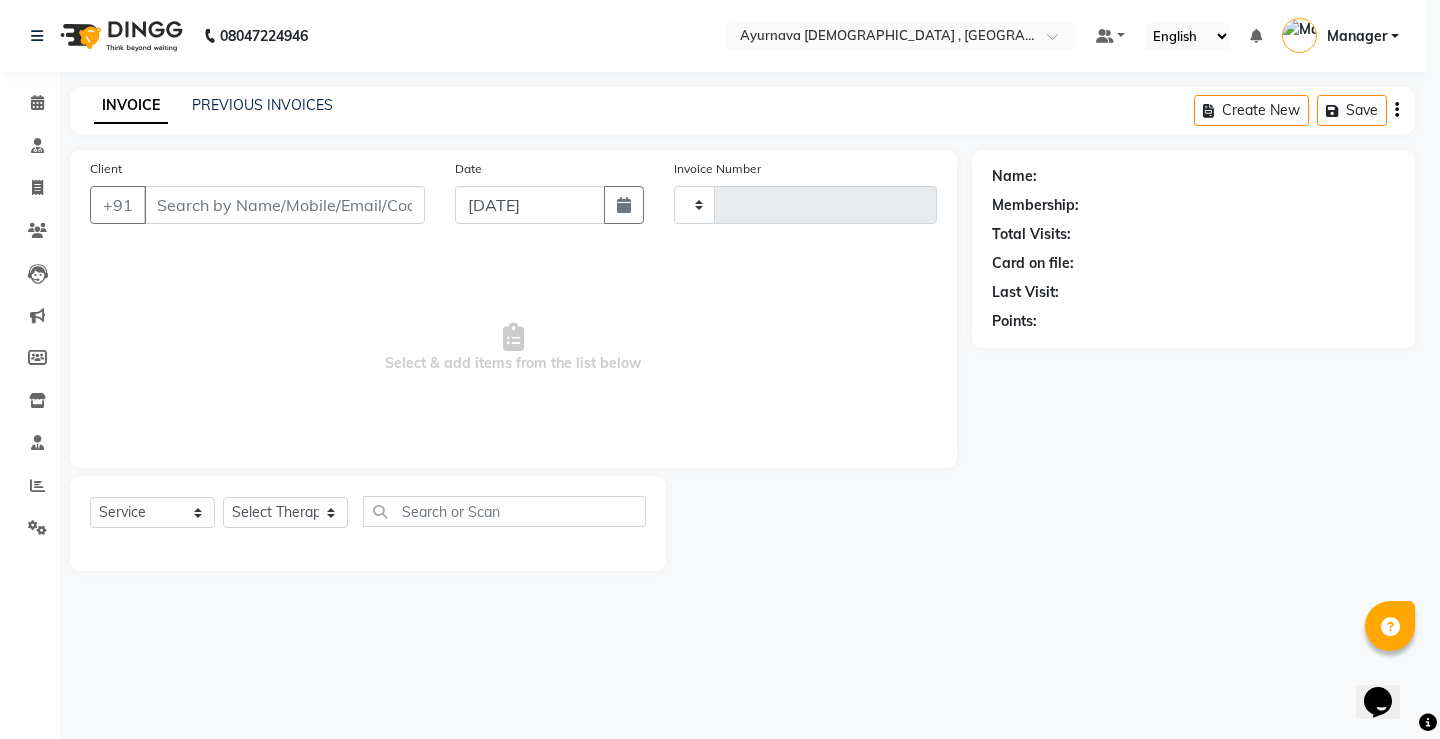 type on "0905" 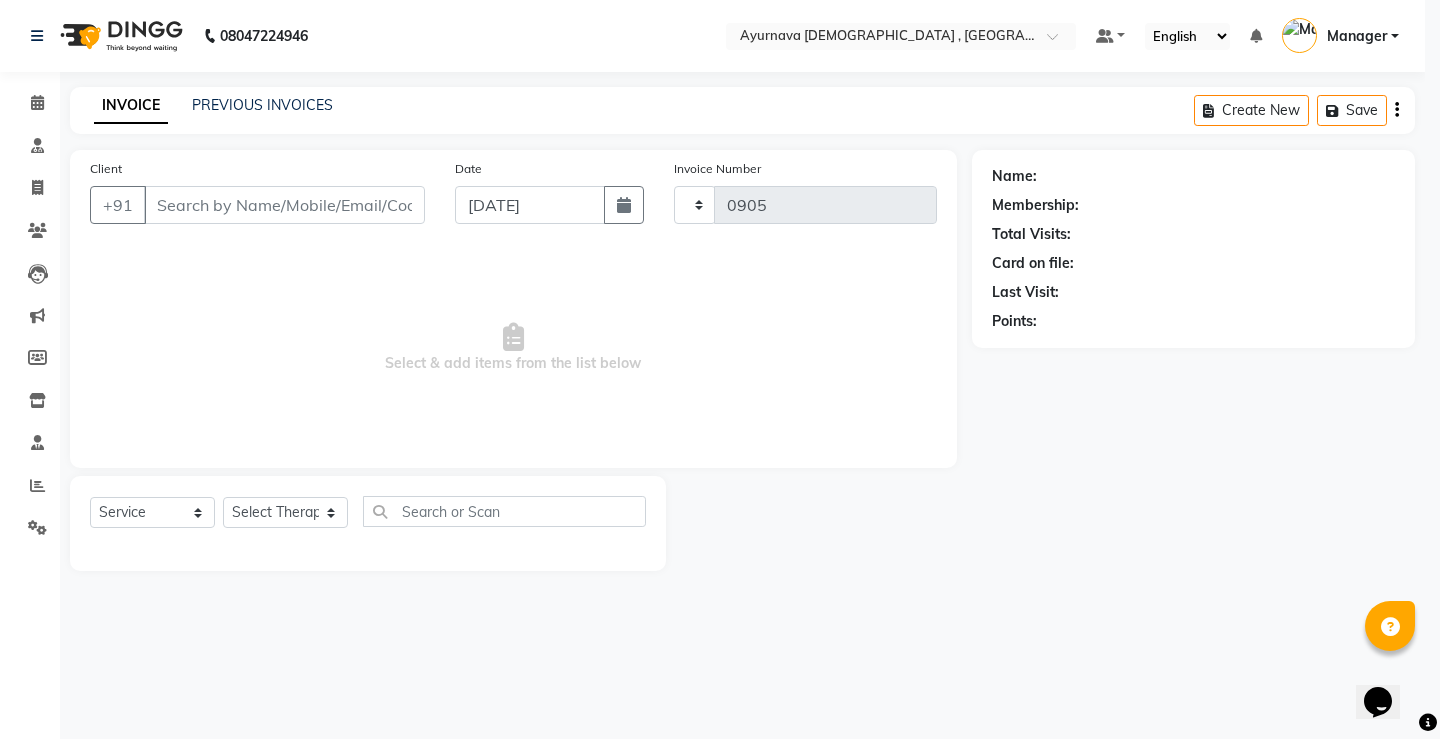 select on "5587" 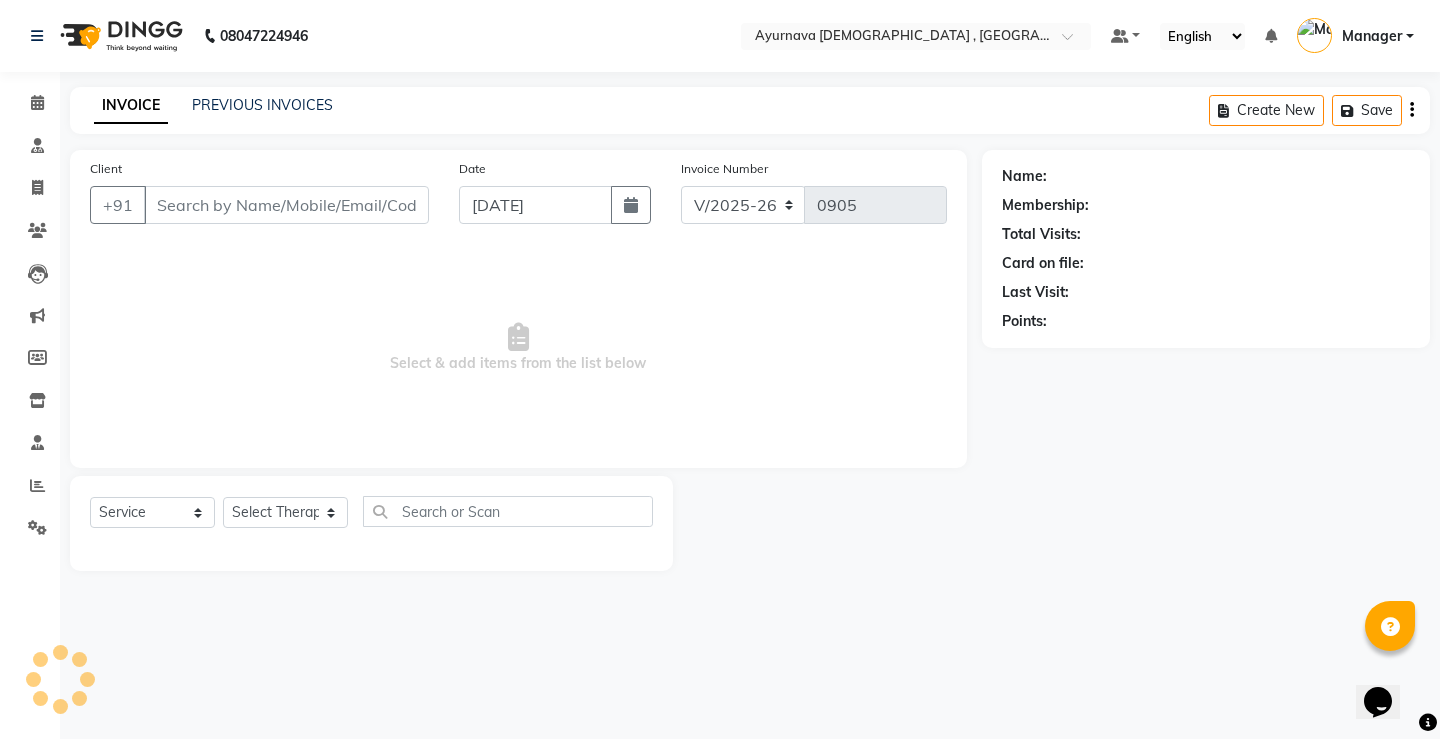 type on "9868103329" 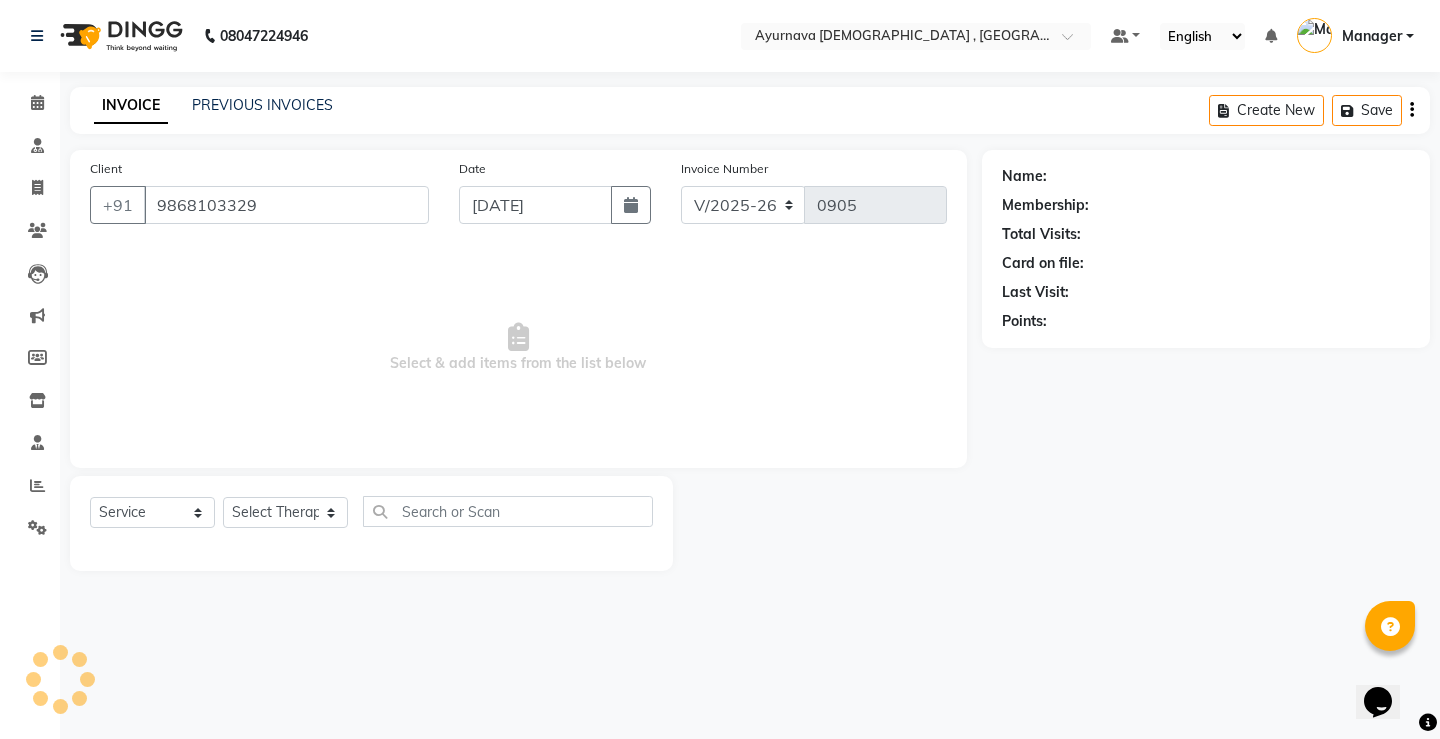 select on "62346" 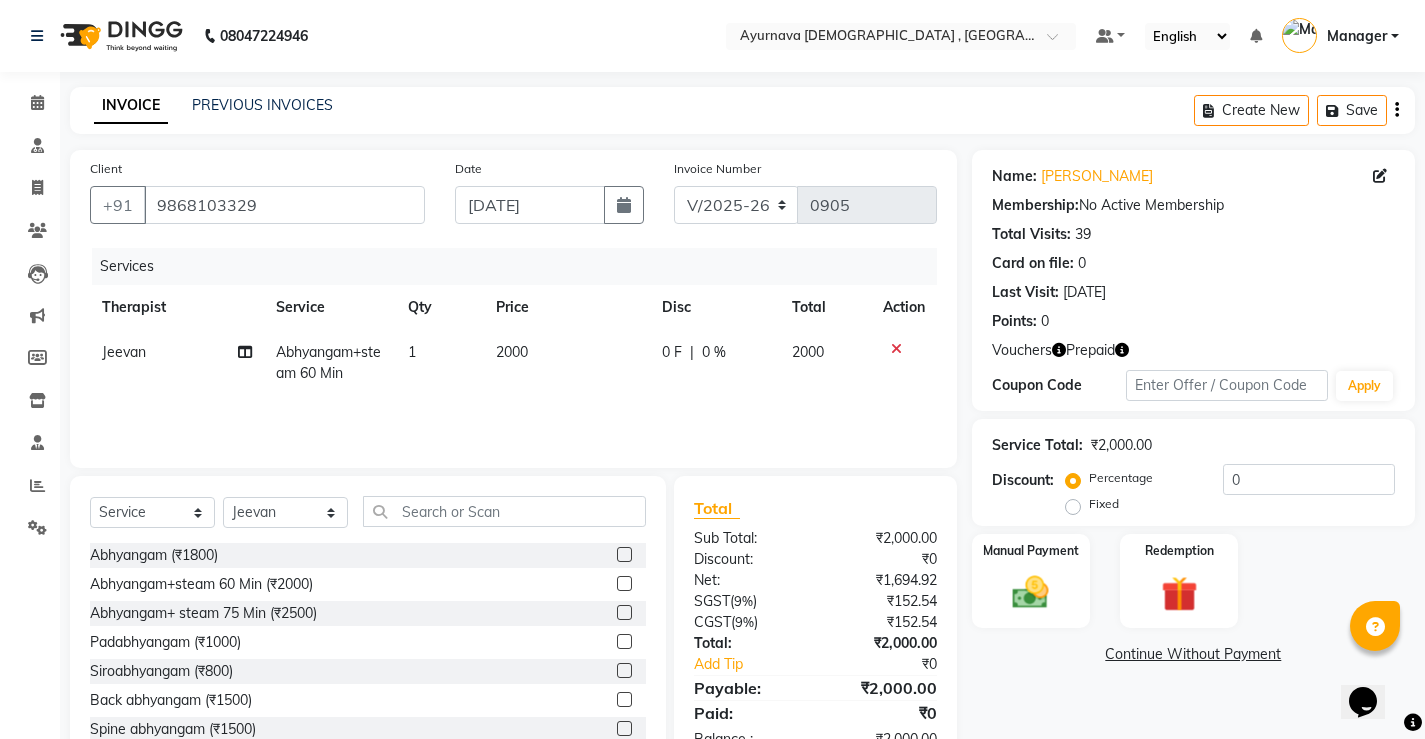 click on "Fixed" 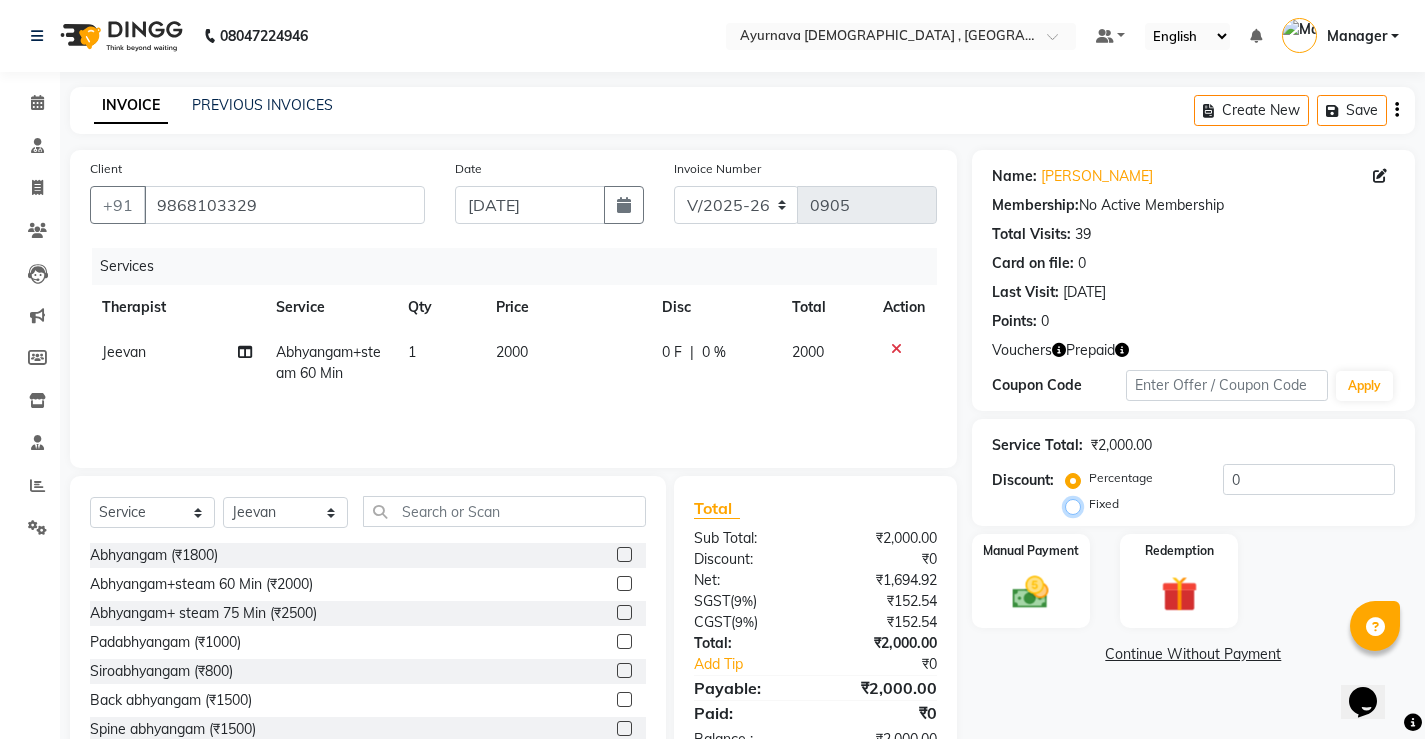 click on "Fixed" at bounding box center [1077, 504] 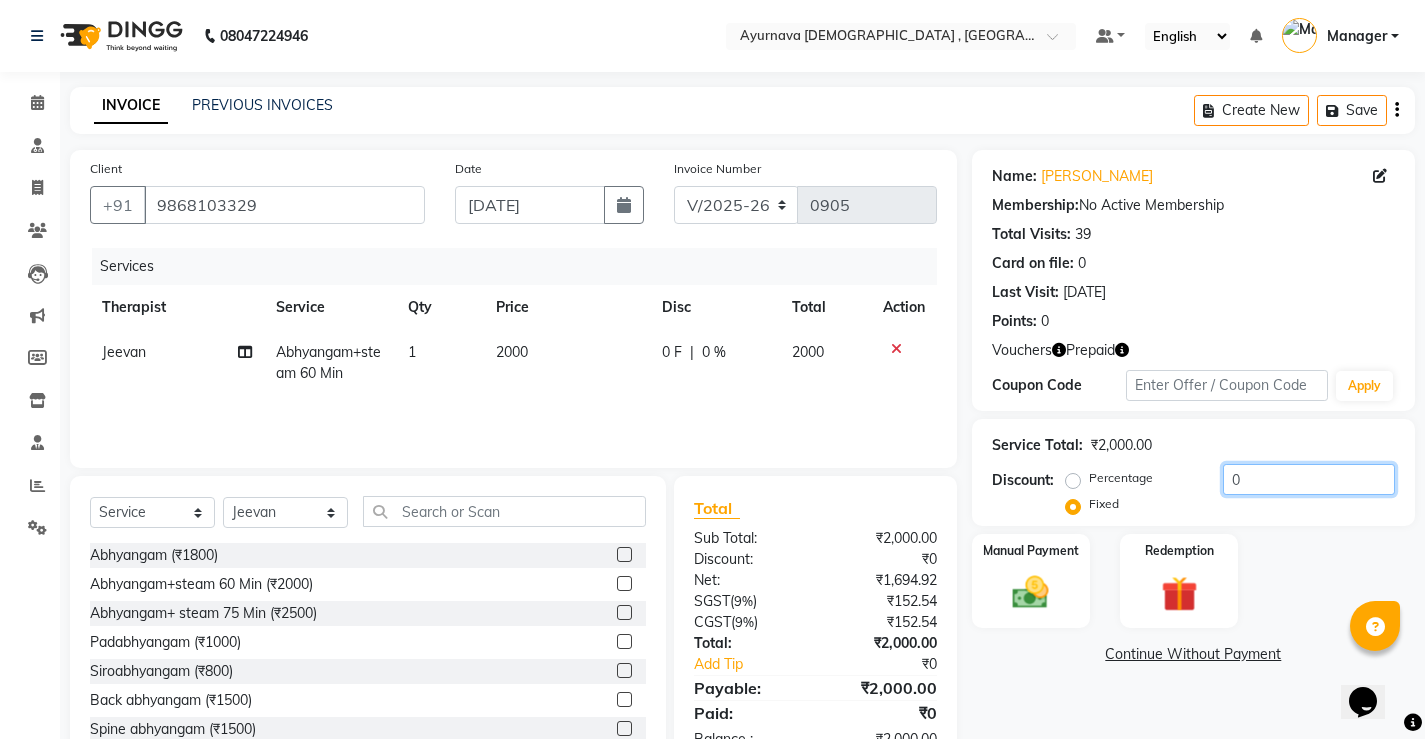 click on "0" 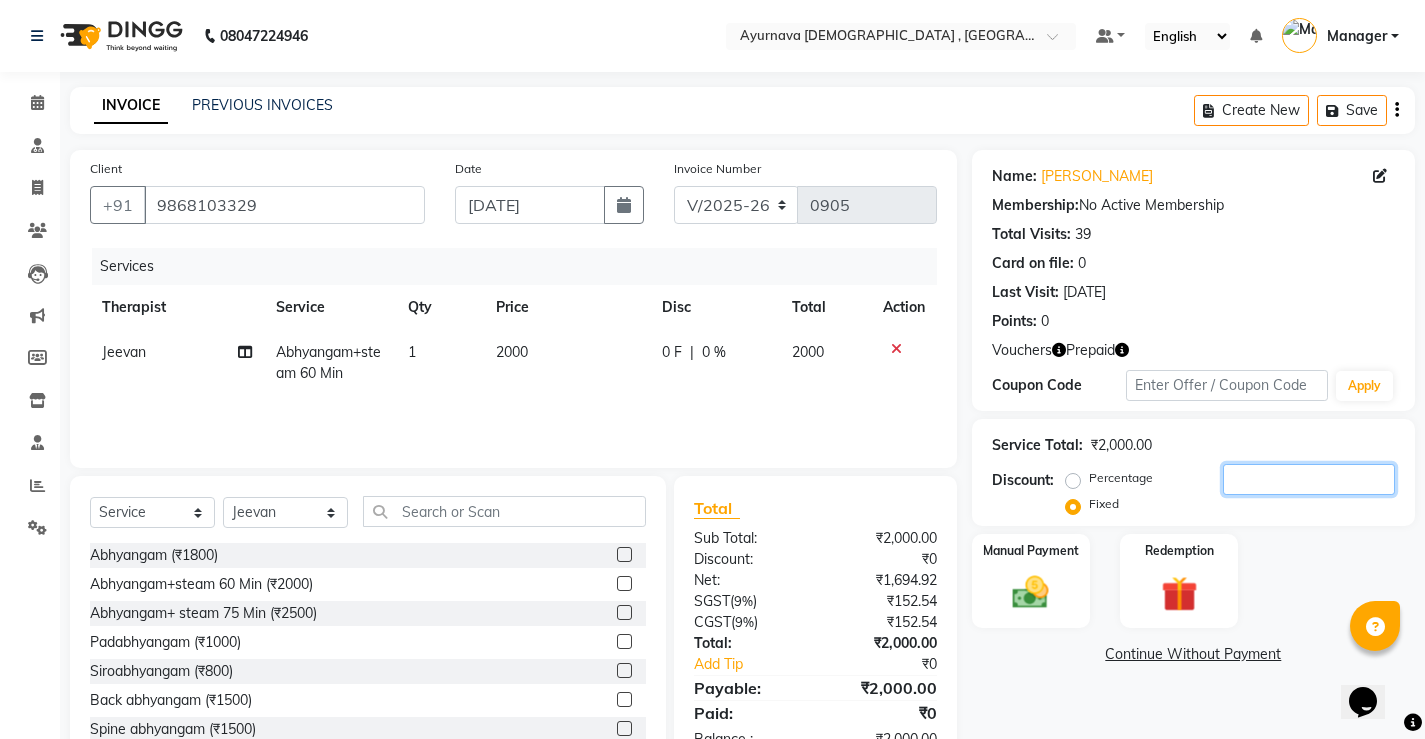 type on "1" 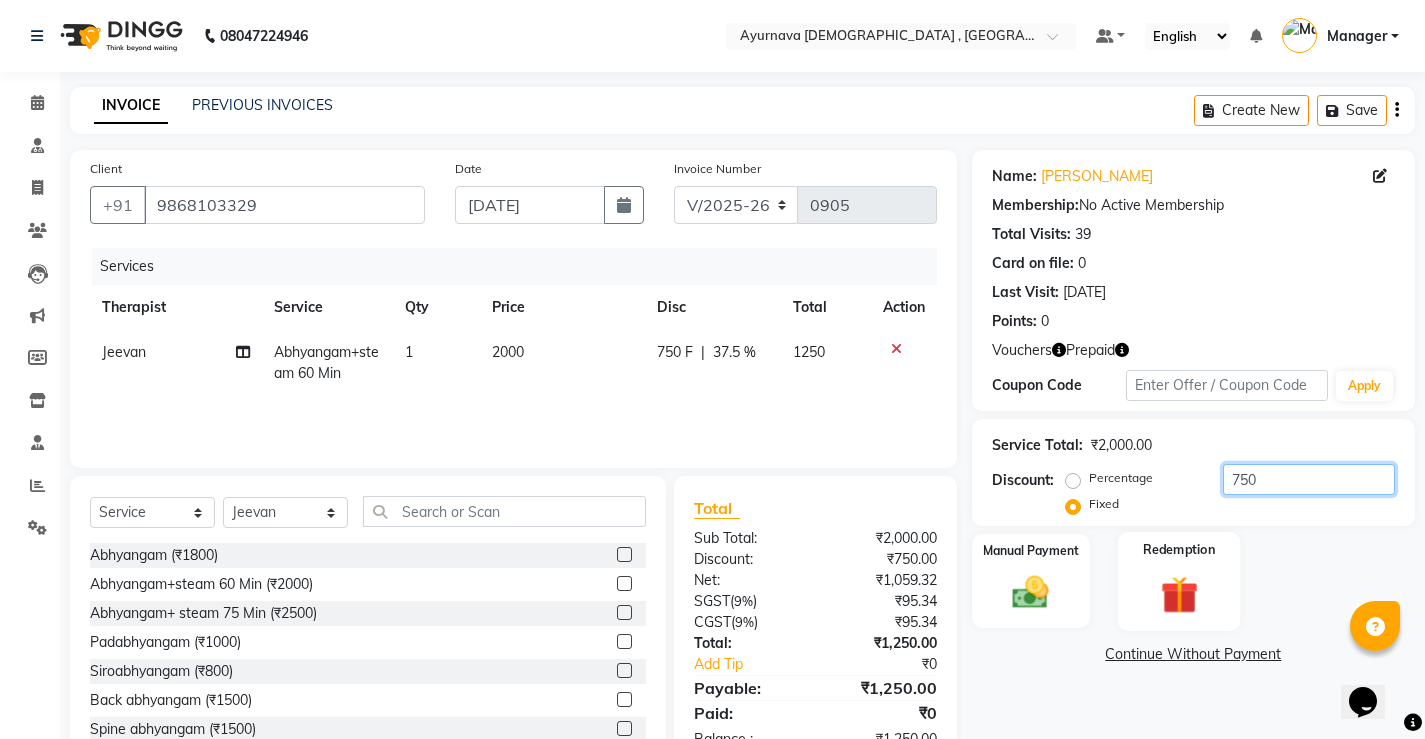 type on "750" 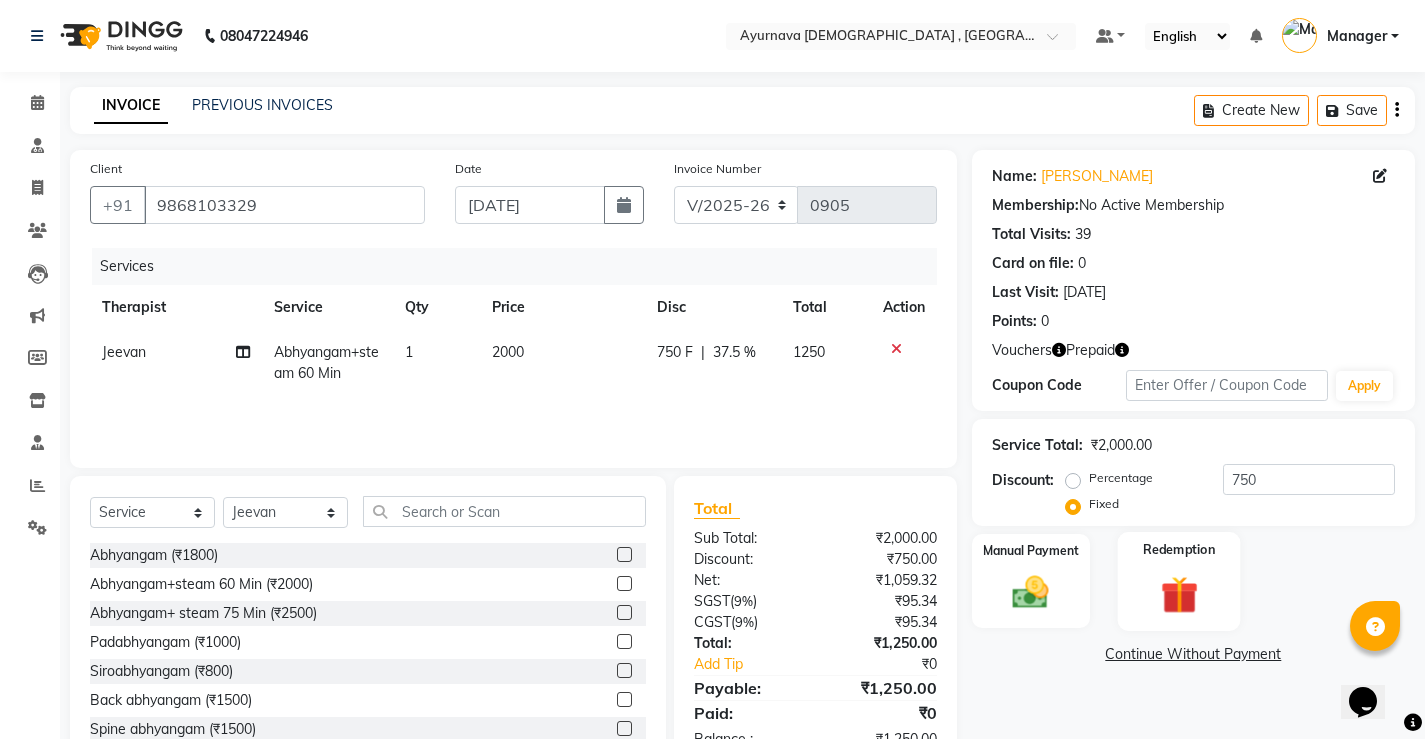 click 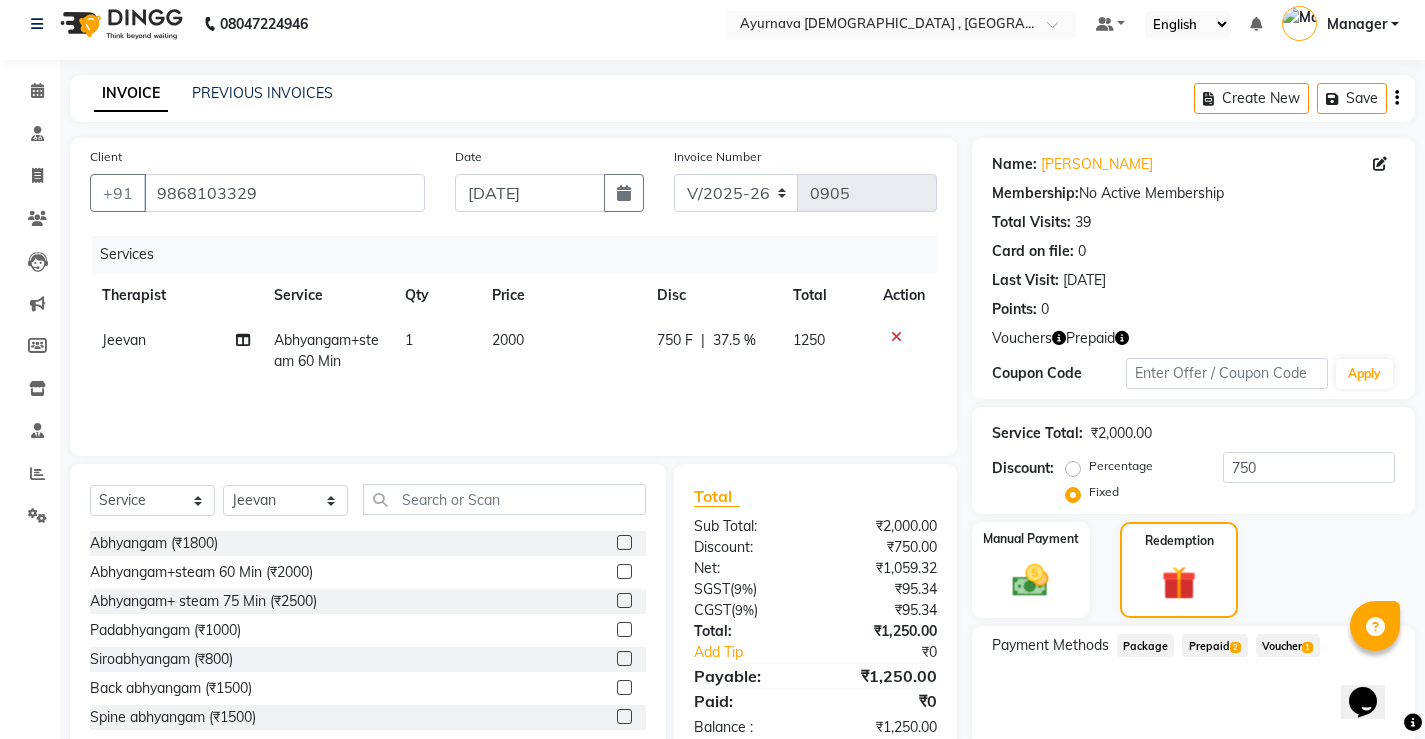 scroll, scrollTop: 90, scrollLeft: 0, axis: vertical 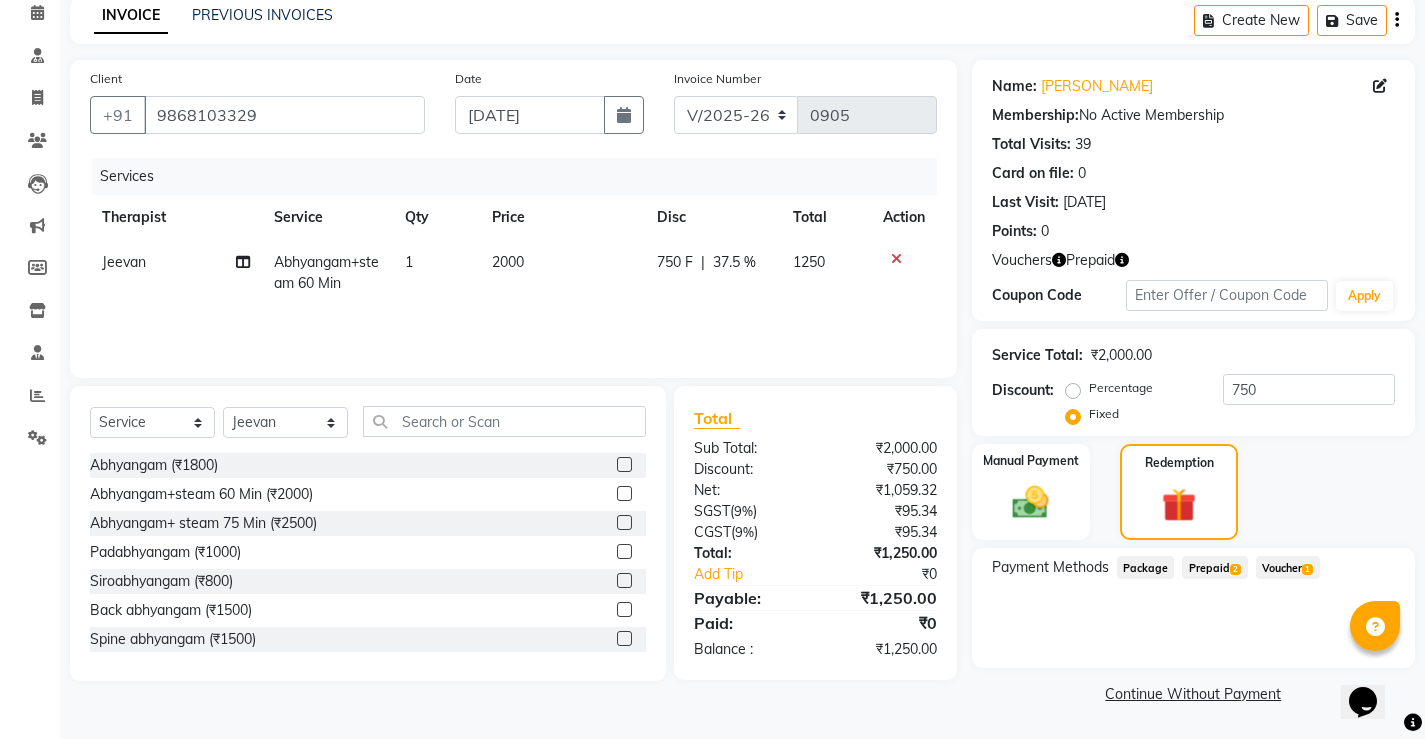 click on "Prepaid  2" 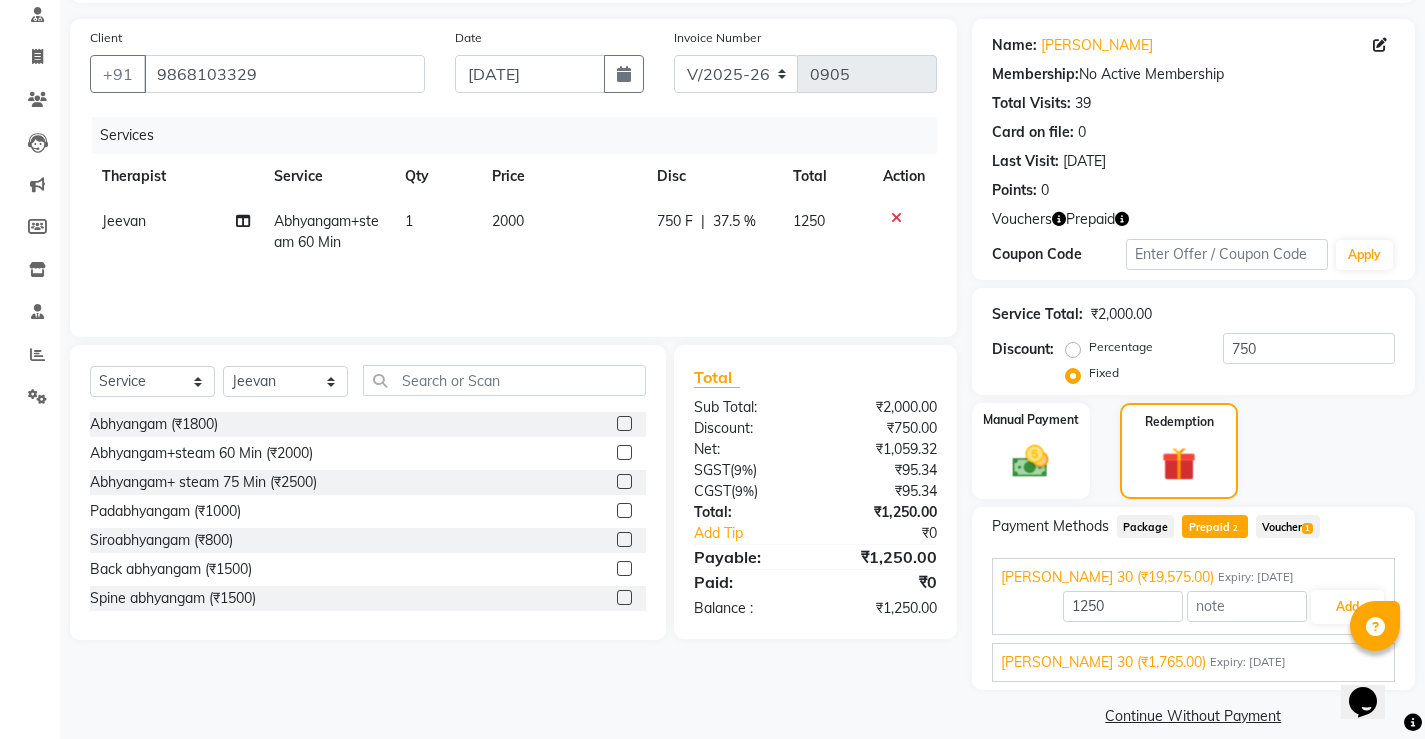 scroll, scrollTop: 153, scrollLeft: 0, axis: vertical 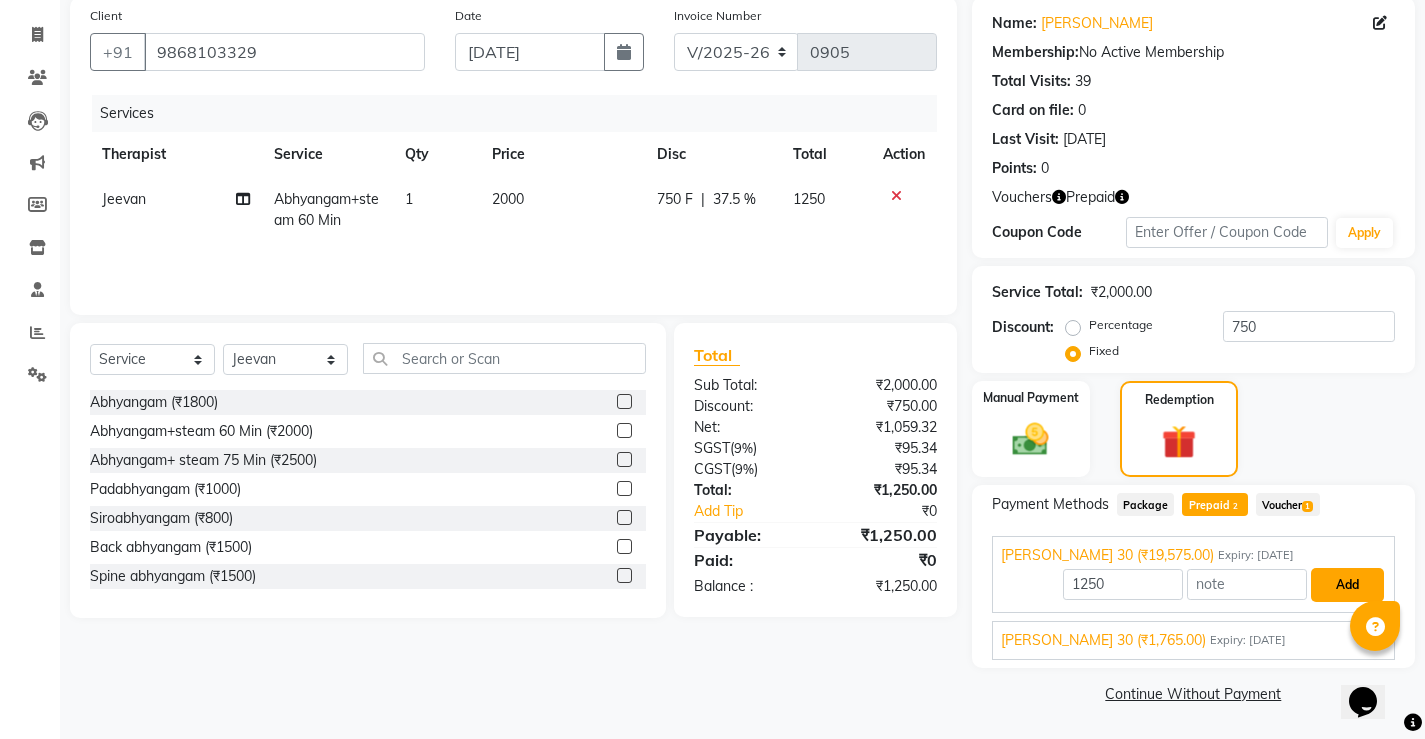 click on "Add" at bounding box center (1347, 585) 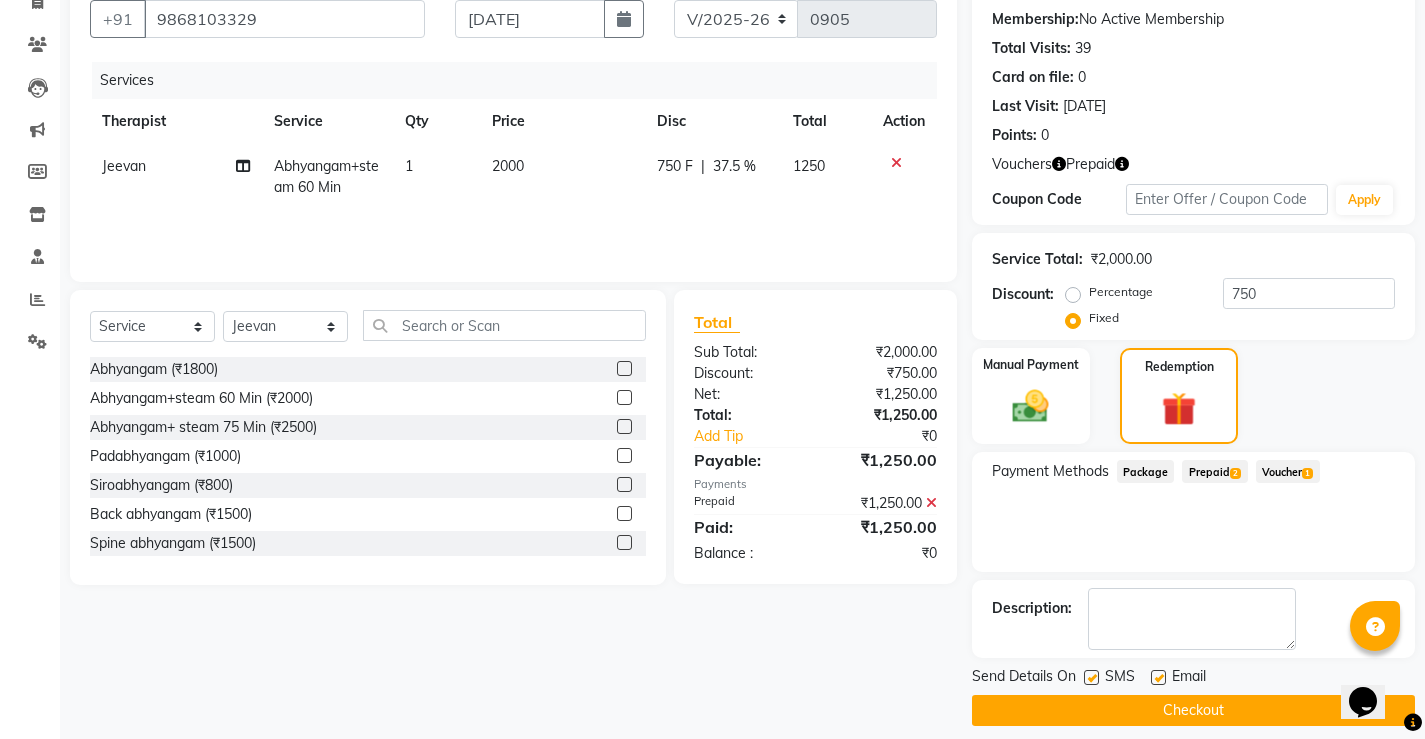scroll, scrollTop: 203, scrollLeft: 0, axis: vertical 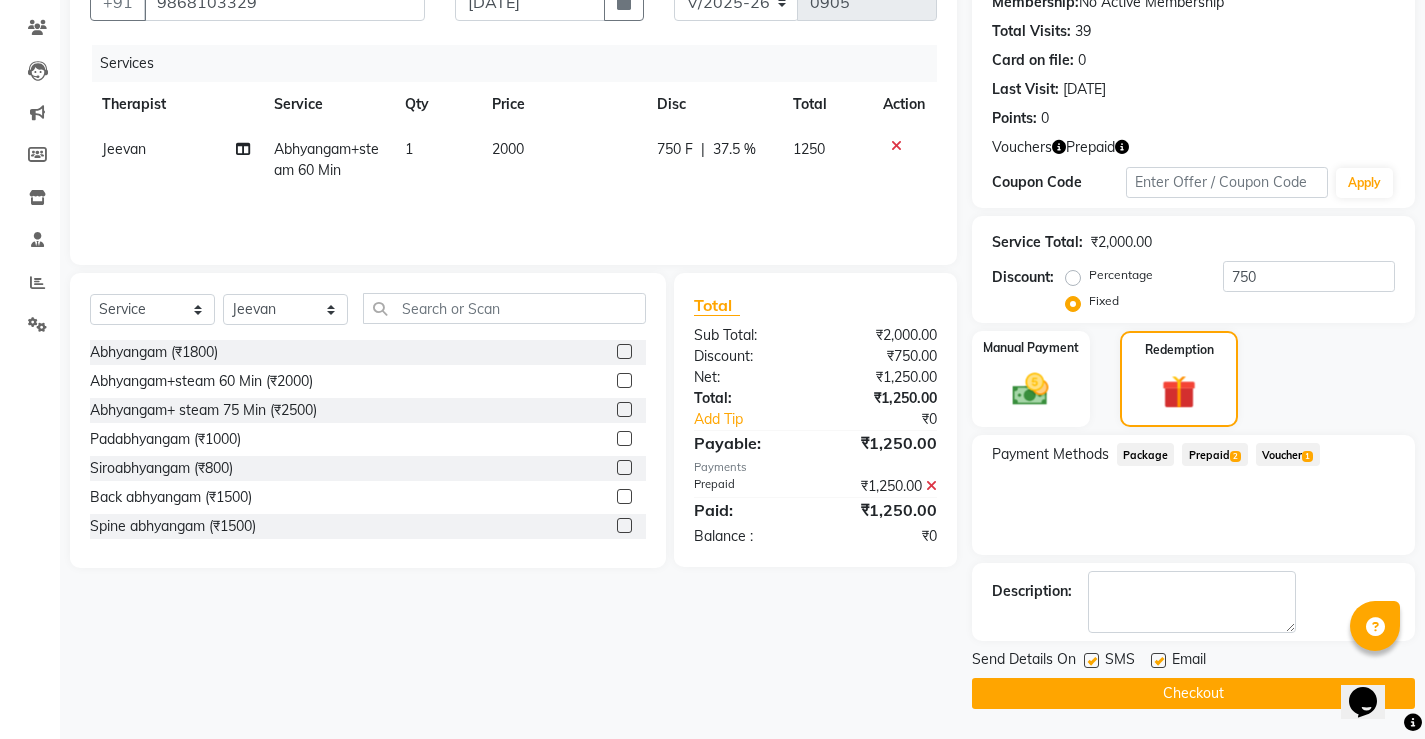 drag, startPoint x: 1089, startPoint y: 660, endPoint x: 1171, endPoint y: 665, distance: 82.1523 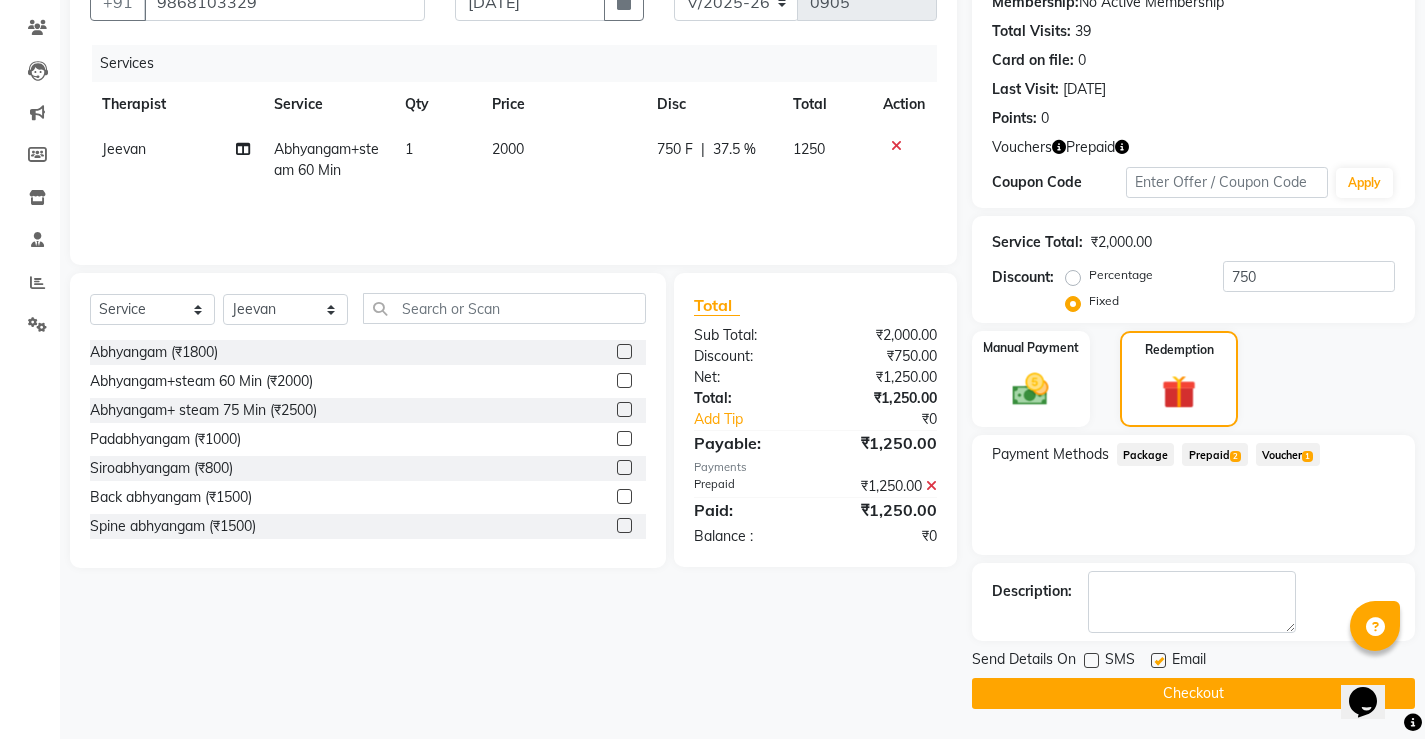 click 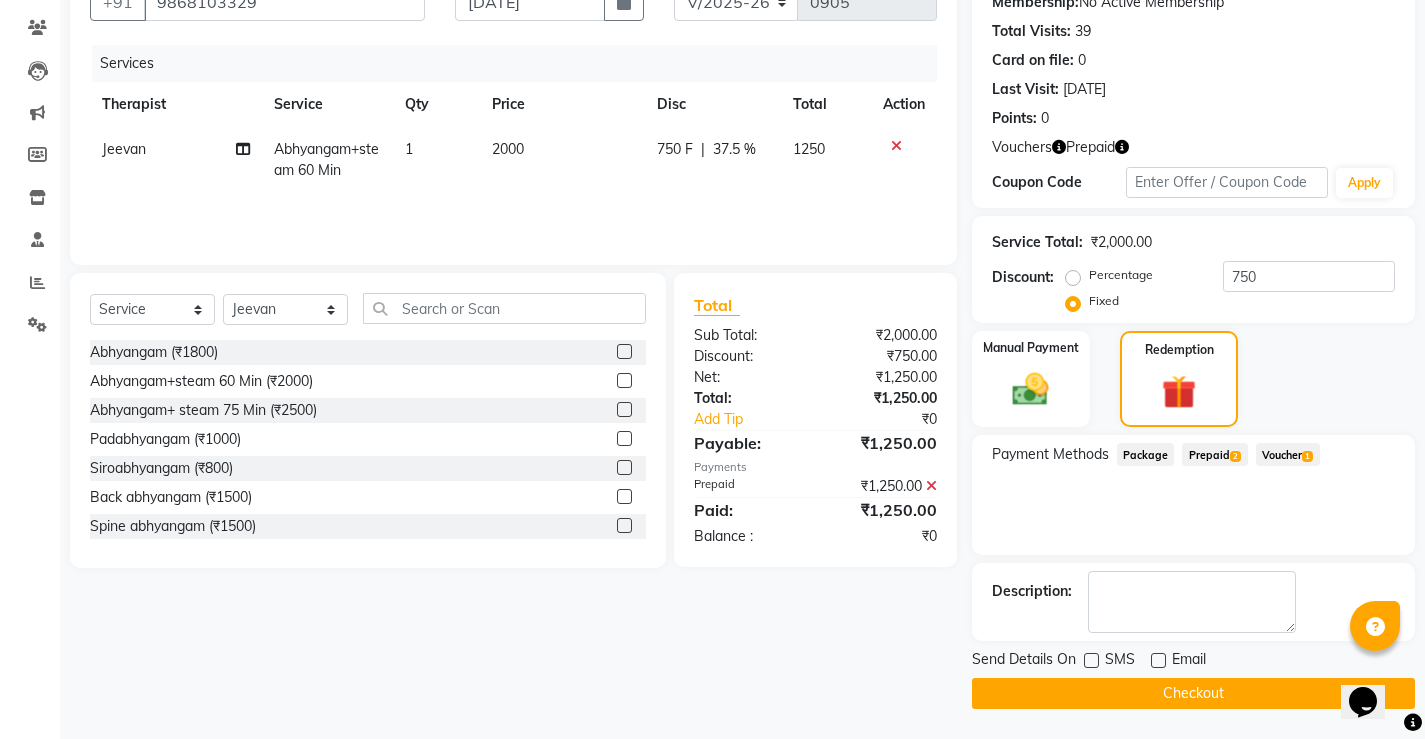 click on "Checkout" 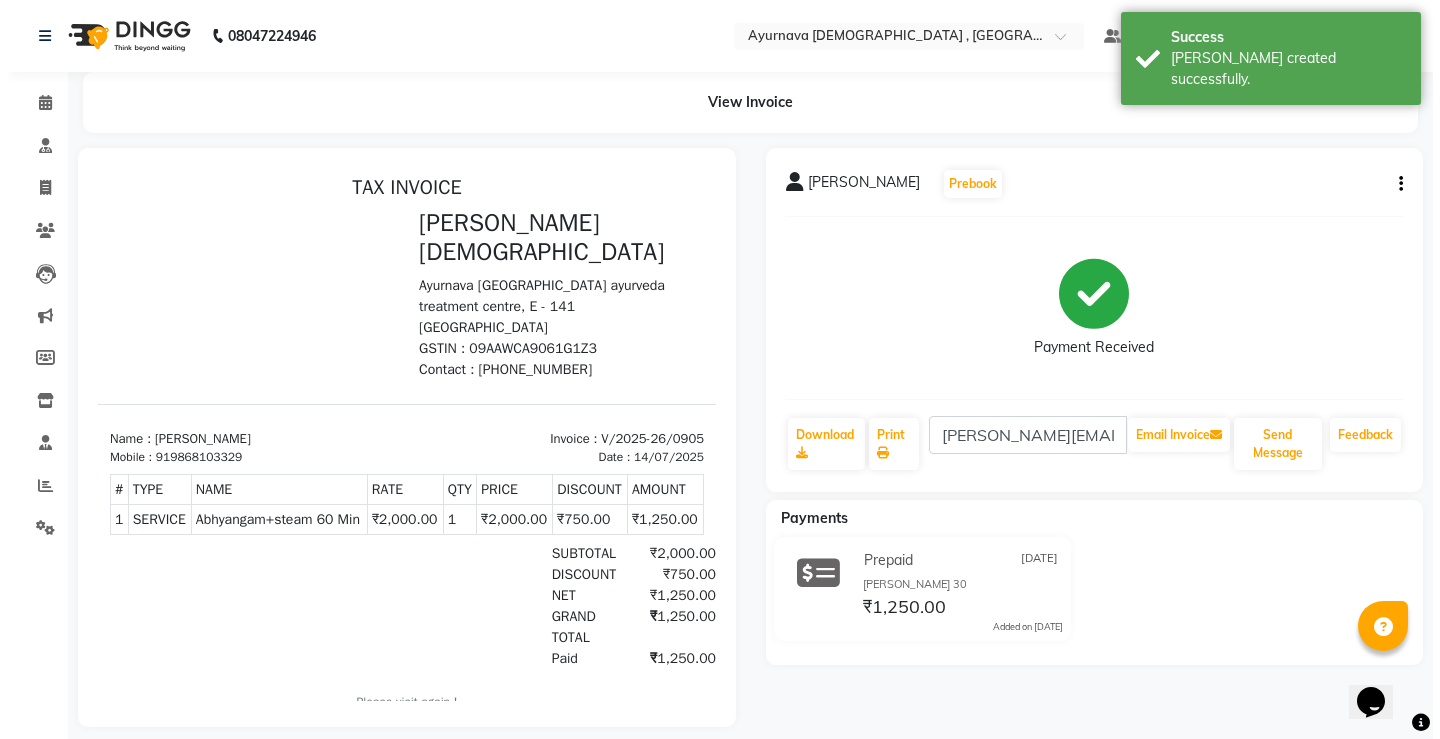 scroll, scrollTop: 0, scrollLeft: 0, axis: both 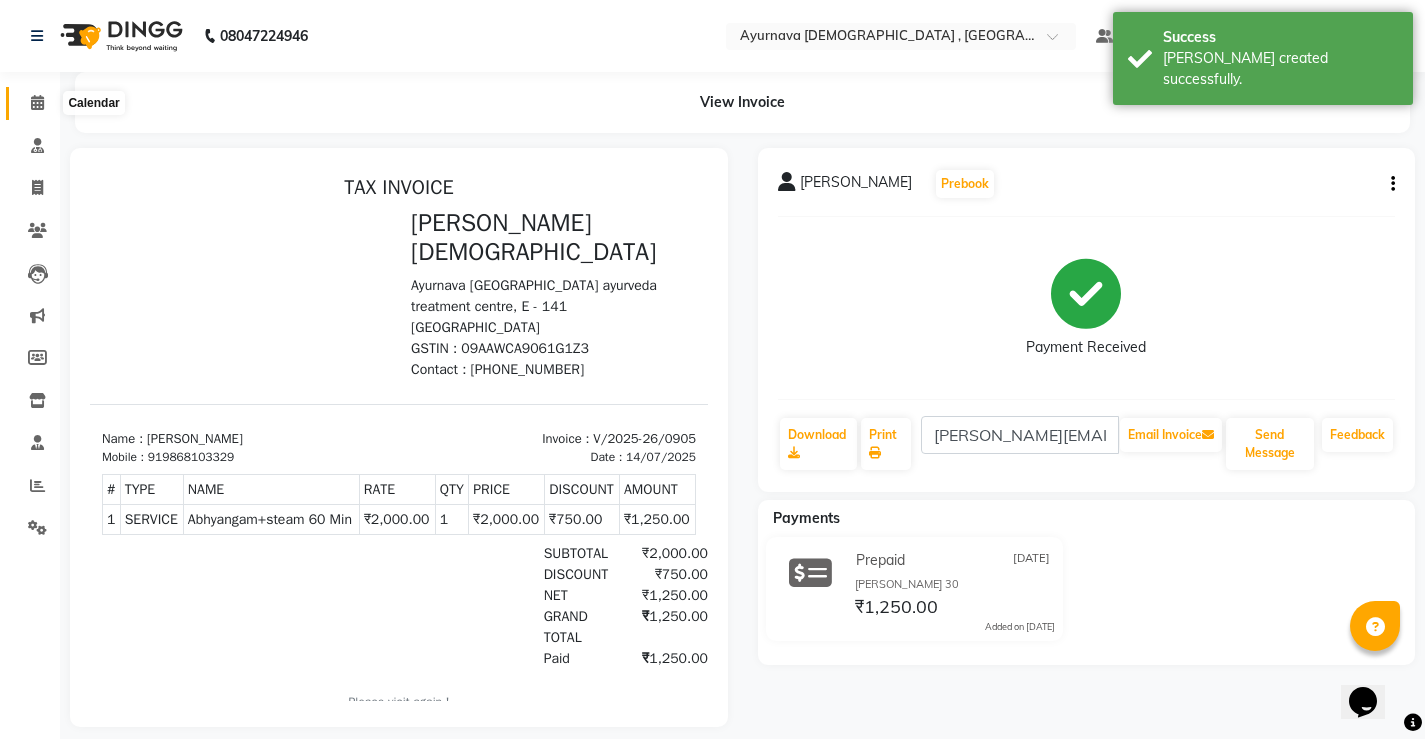 click 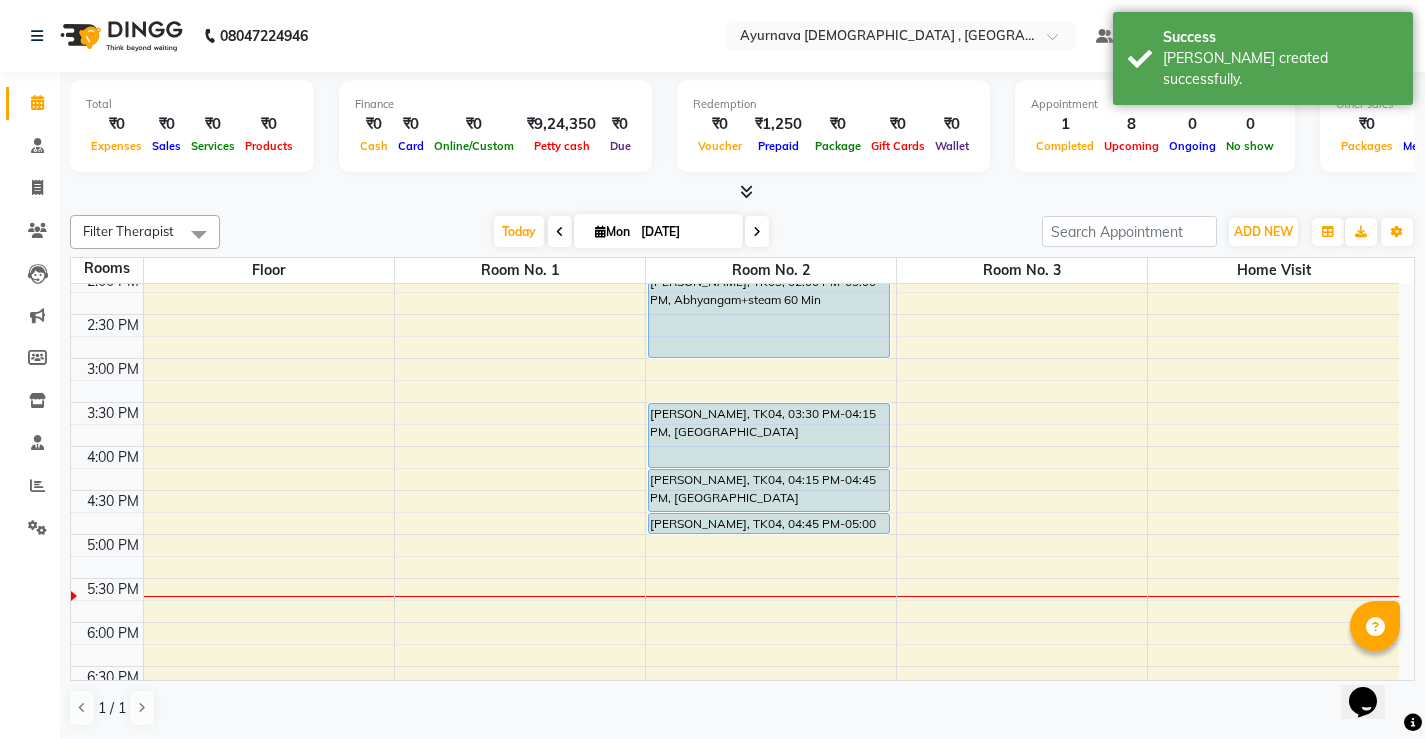 scroll, scrollTop: 700, scrollLeft: 0, axis: vertical 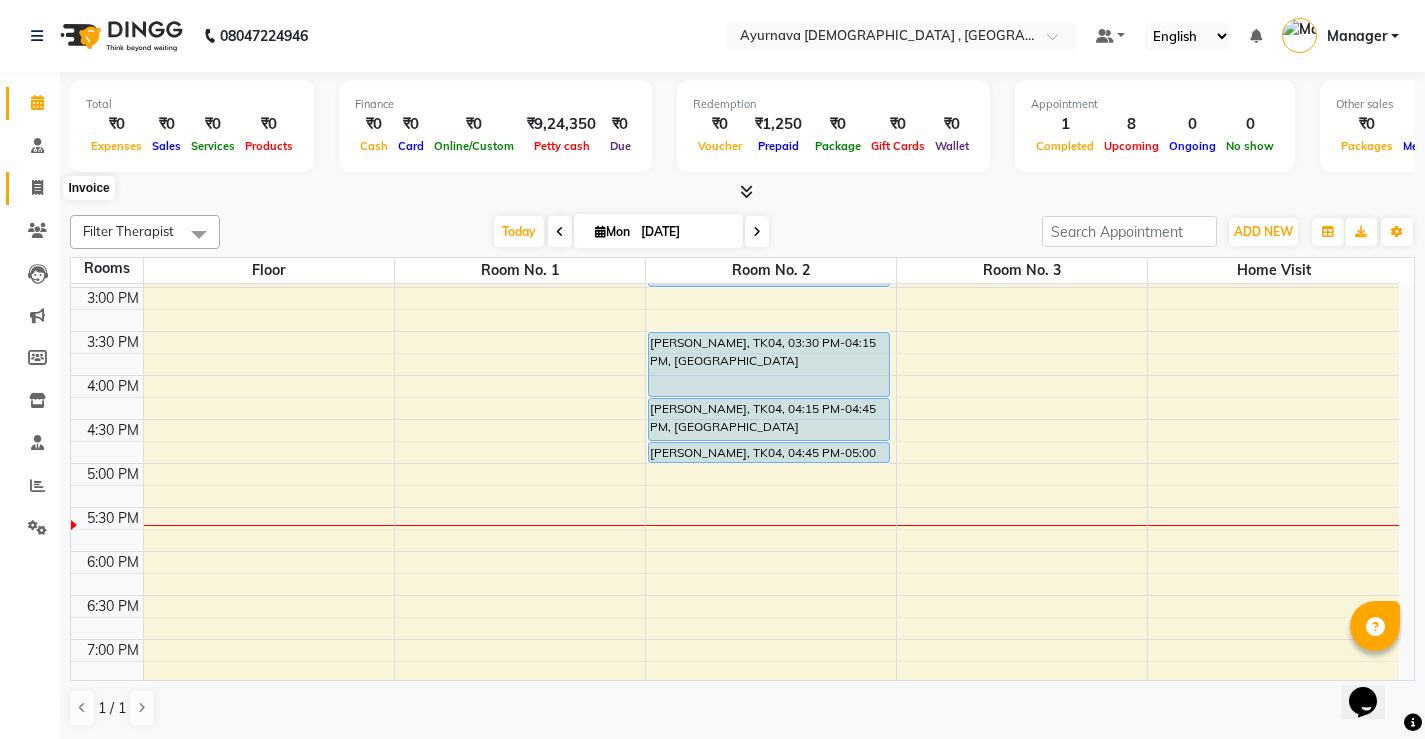 click 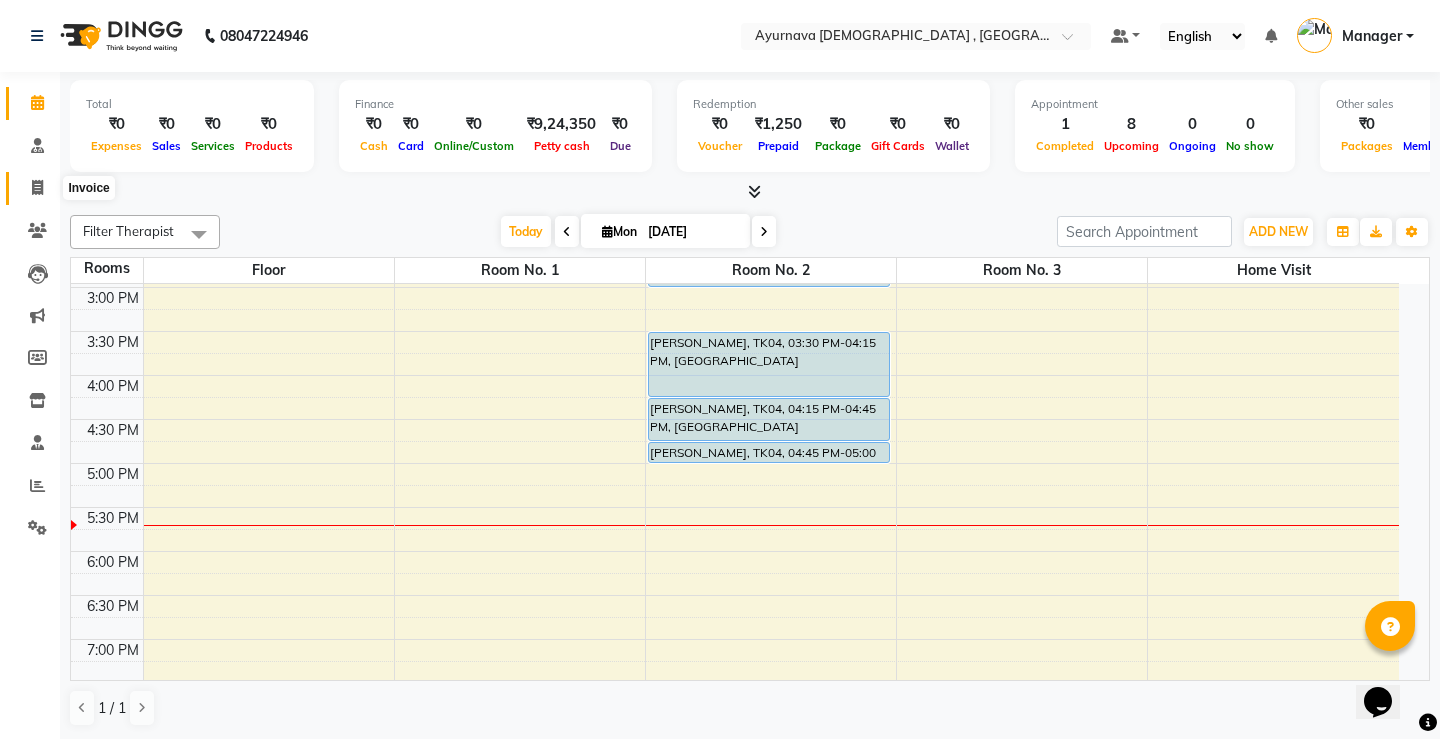 select on "service" 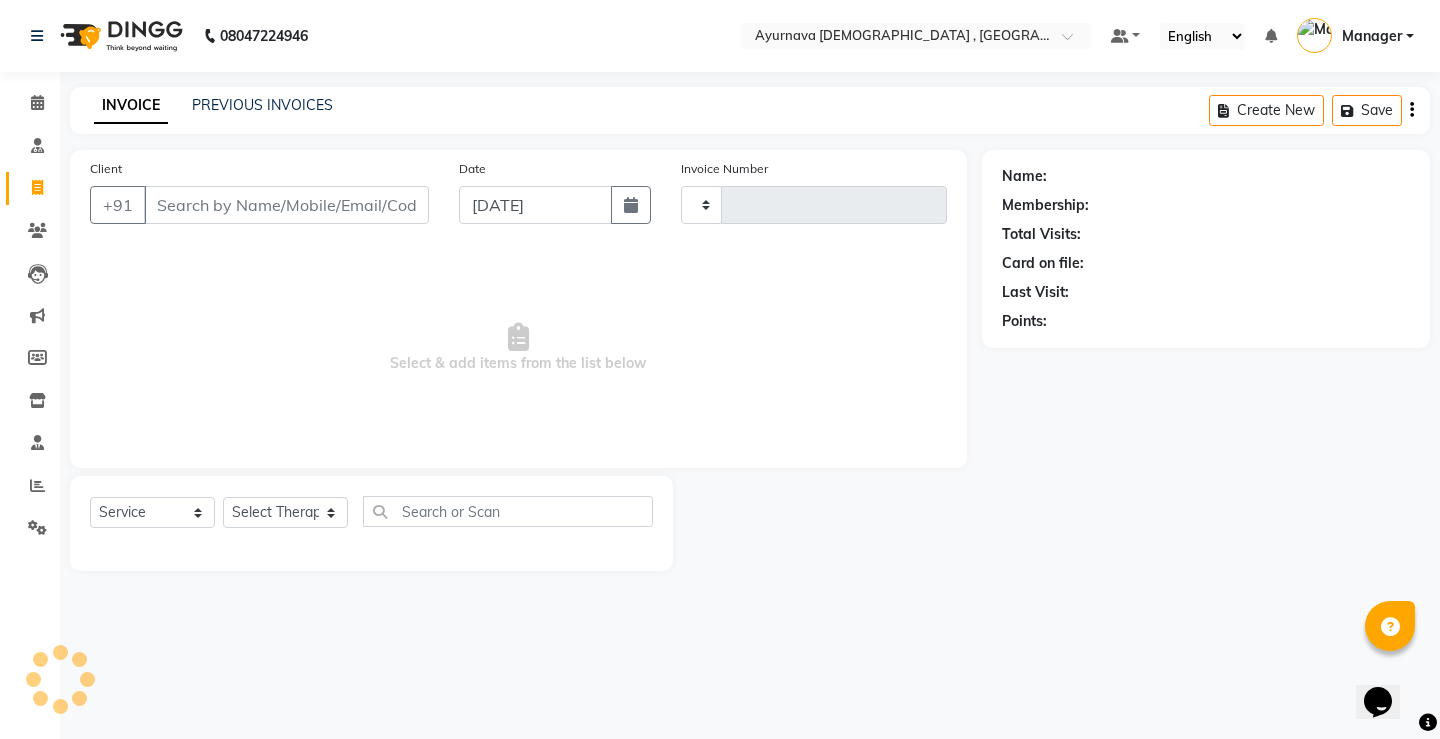 type on "0906" 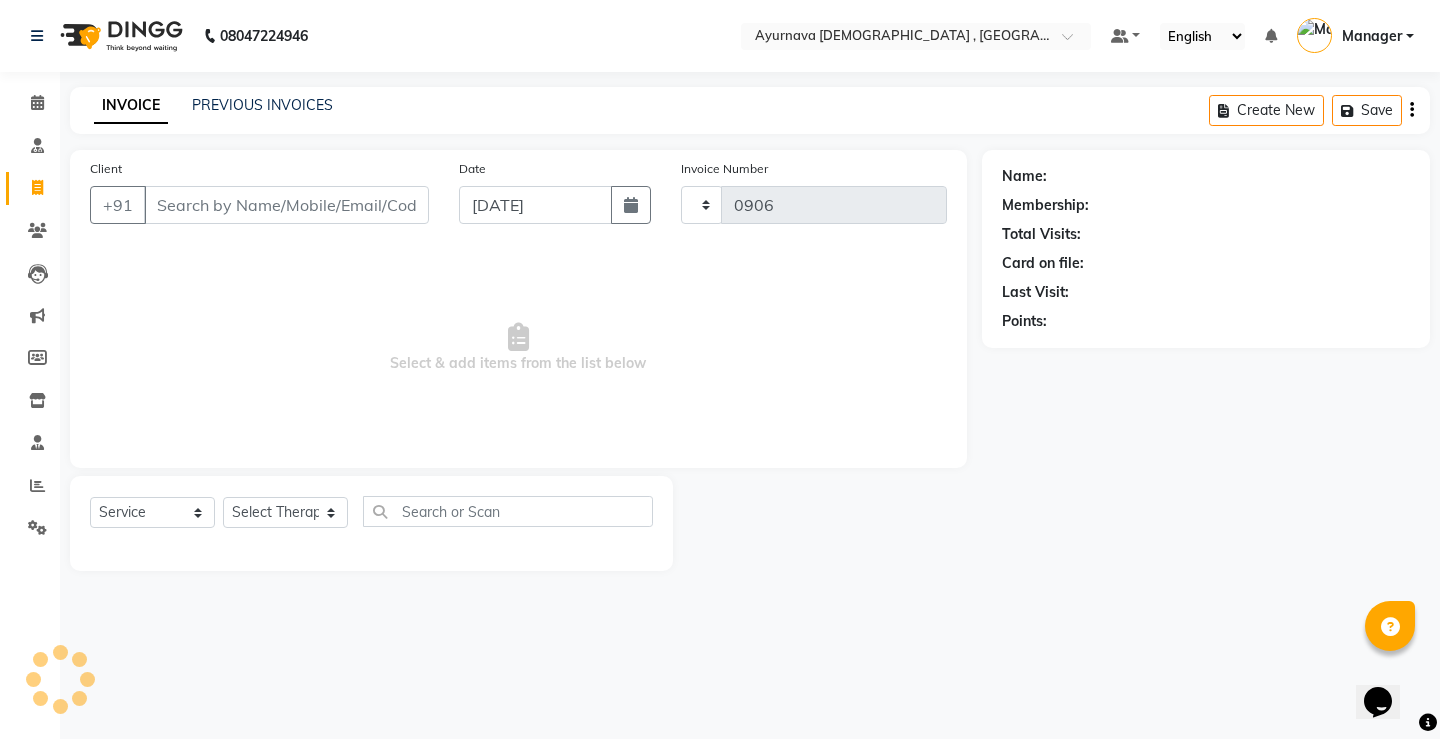 select on "5587" 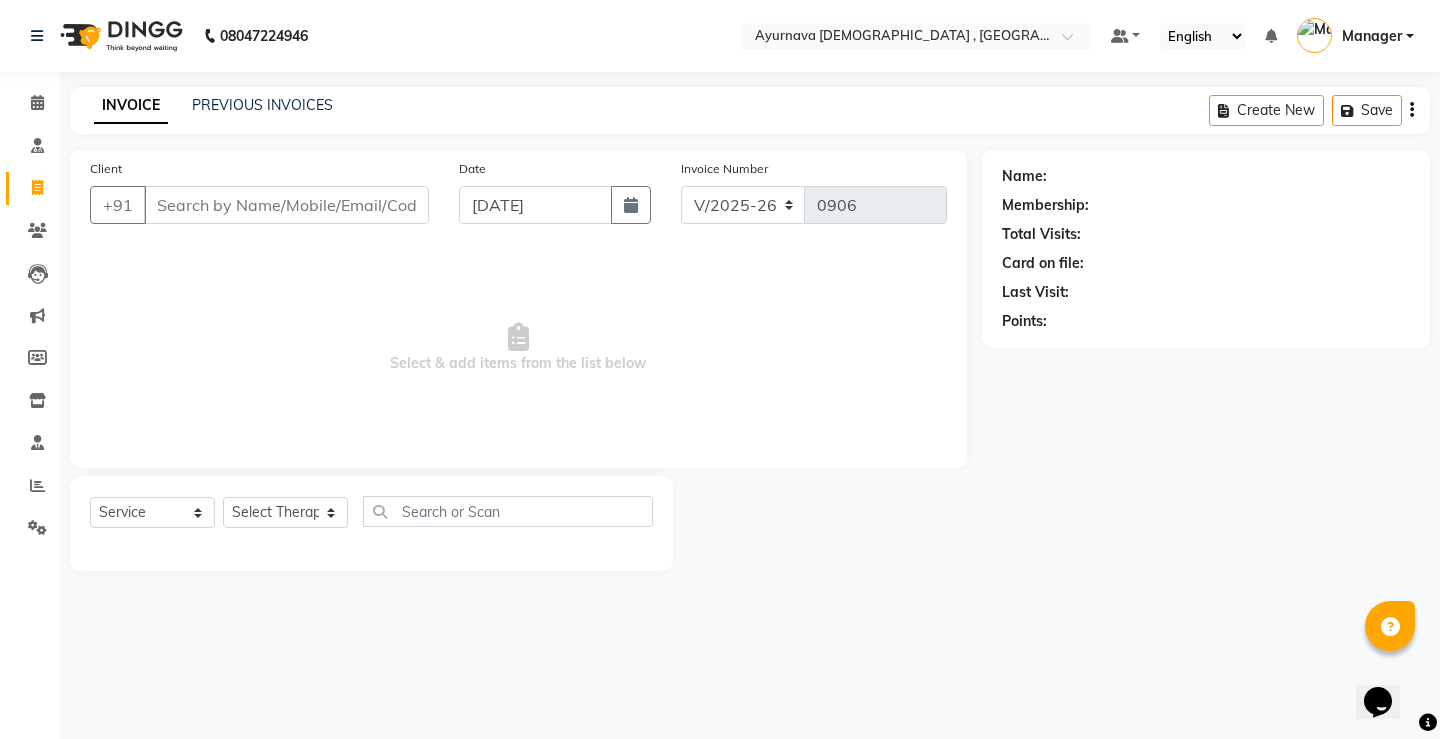 click on "Client" at bounding box center (286, 205) 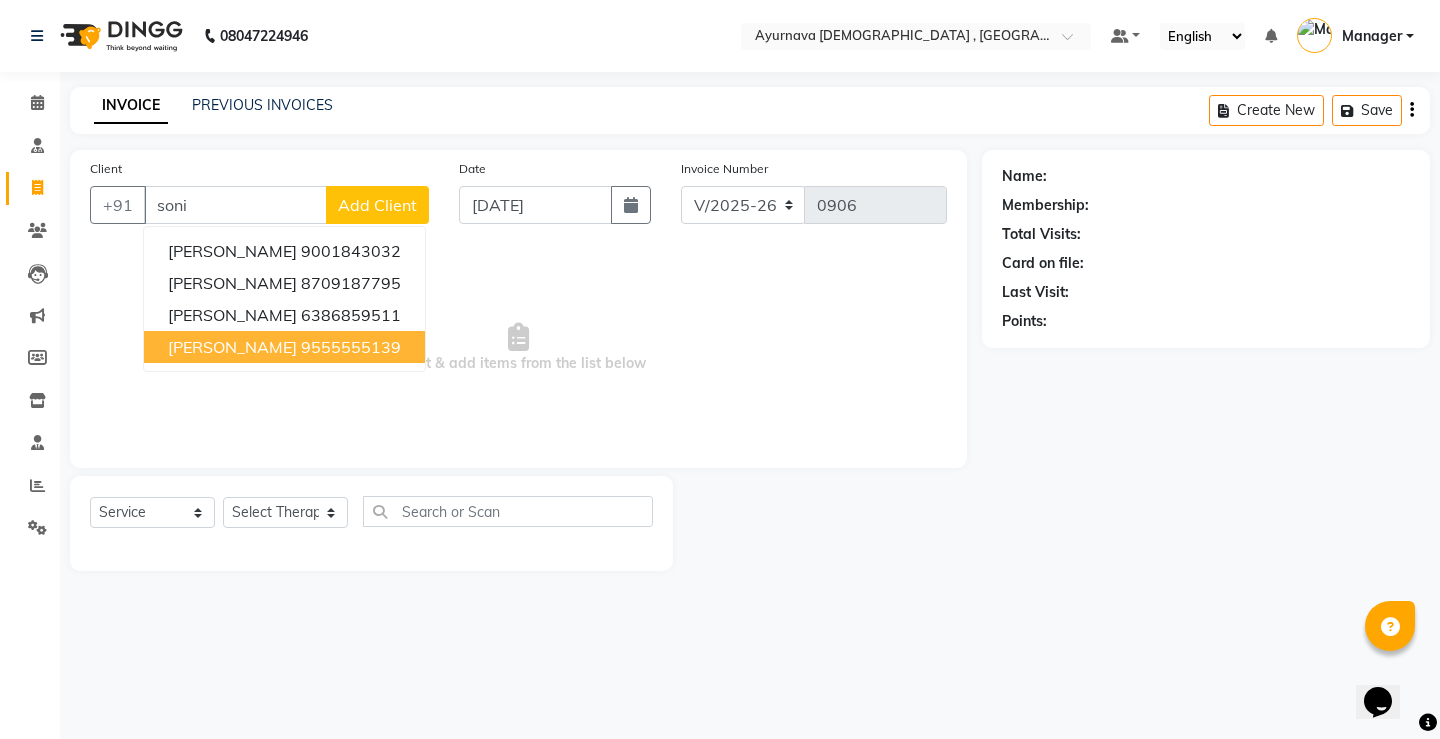 click on "9555555139" at bounding box center [351, 347] 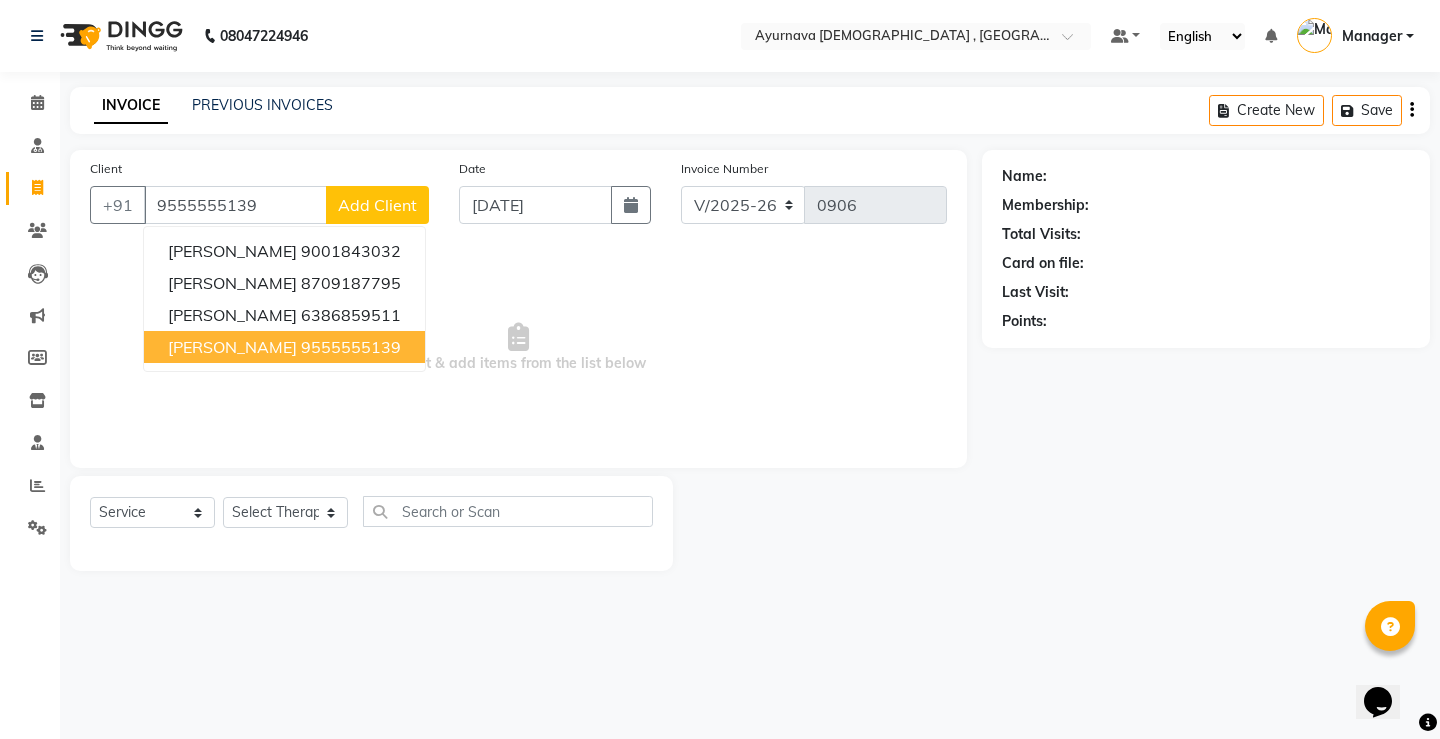 type on "9555555139" 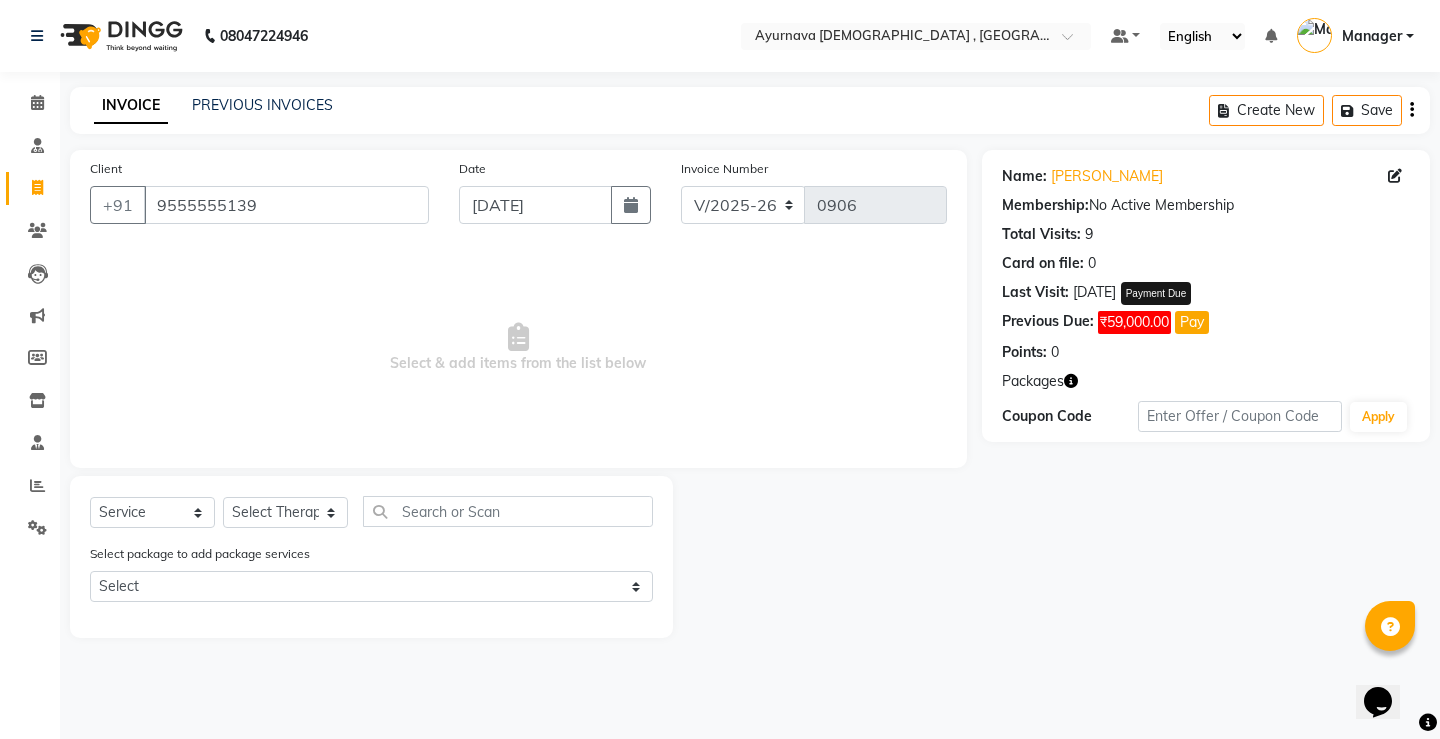 click on "Pay" 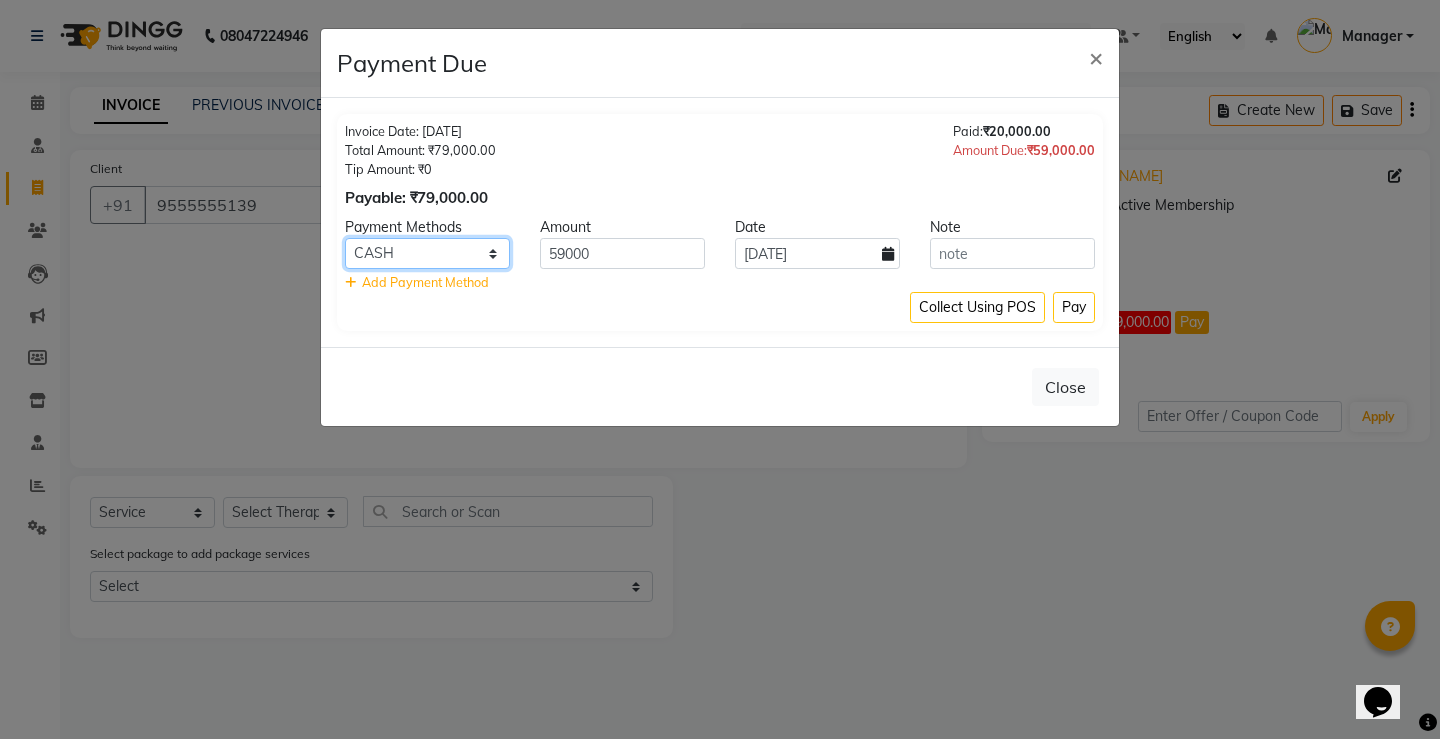 click on "CASH CARD GPay PhonePe UPI" 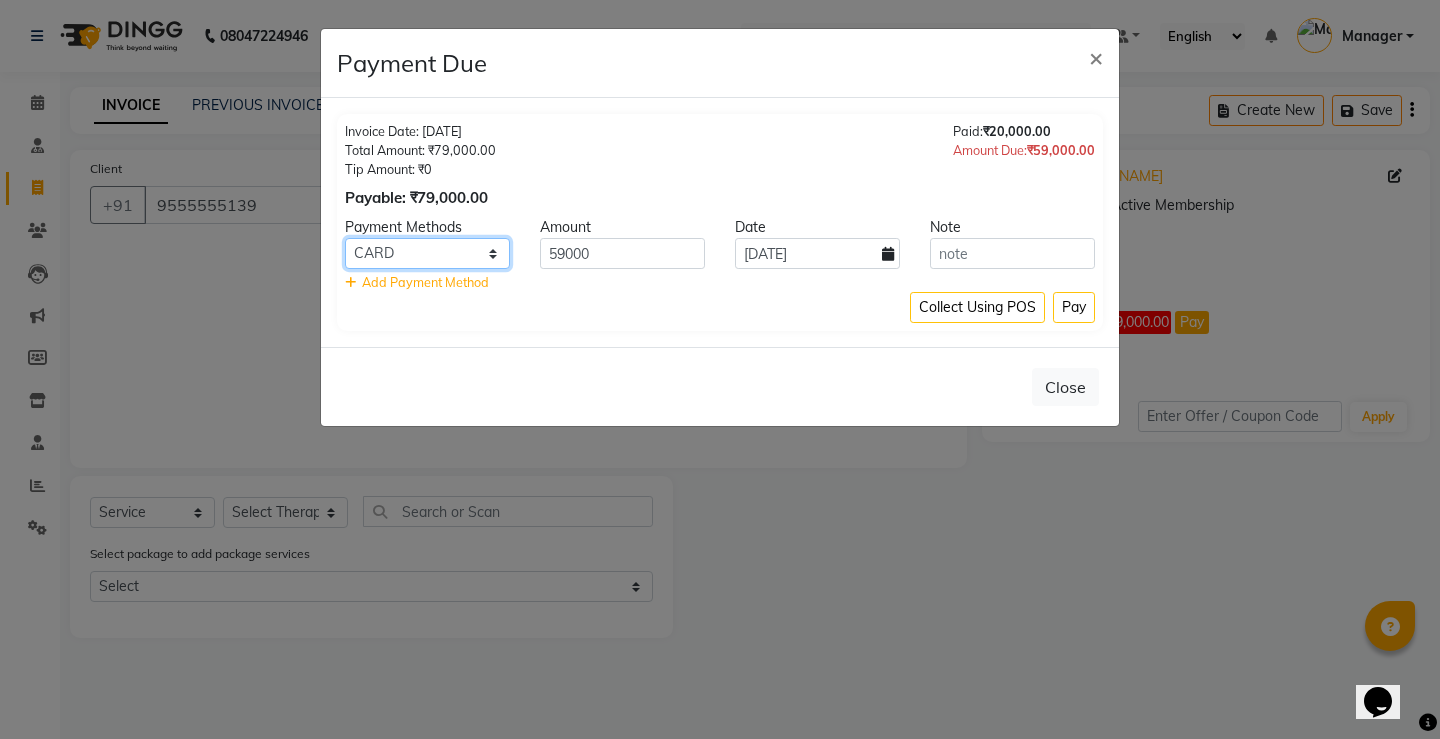 click on "CASH CARD GPay PhonePe UPI" 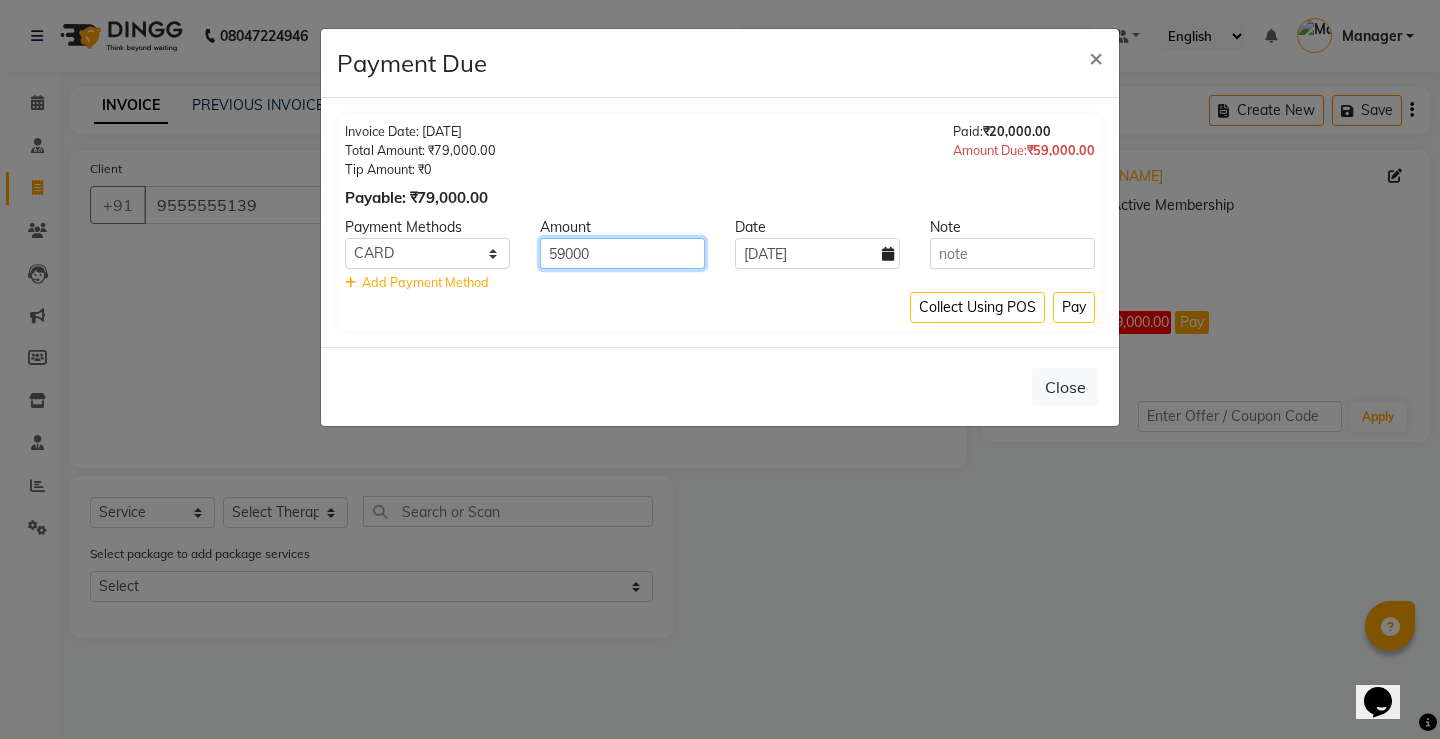 click on "59000" 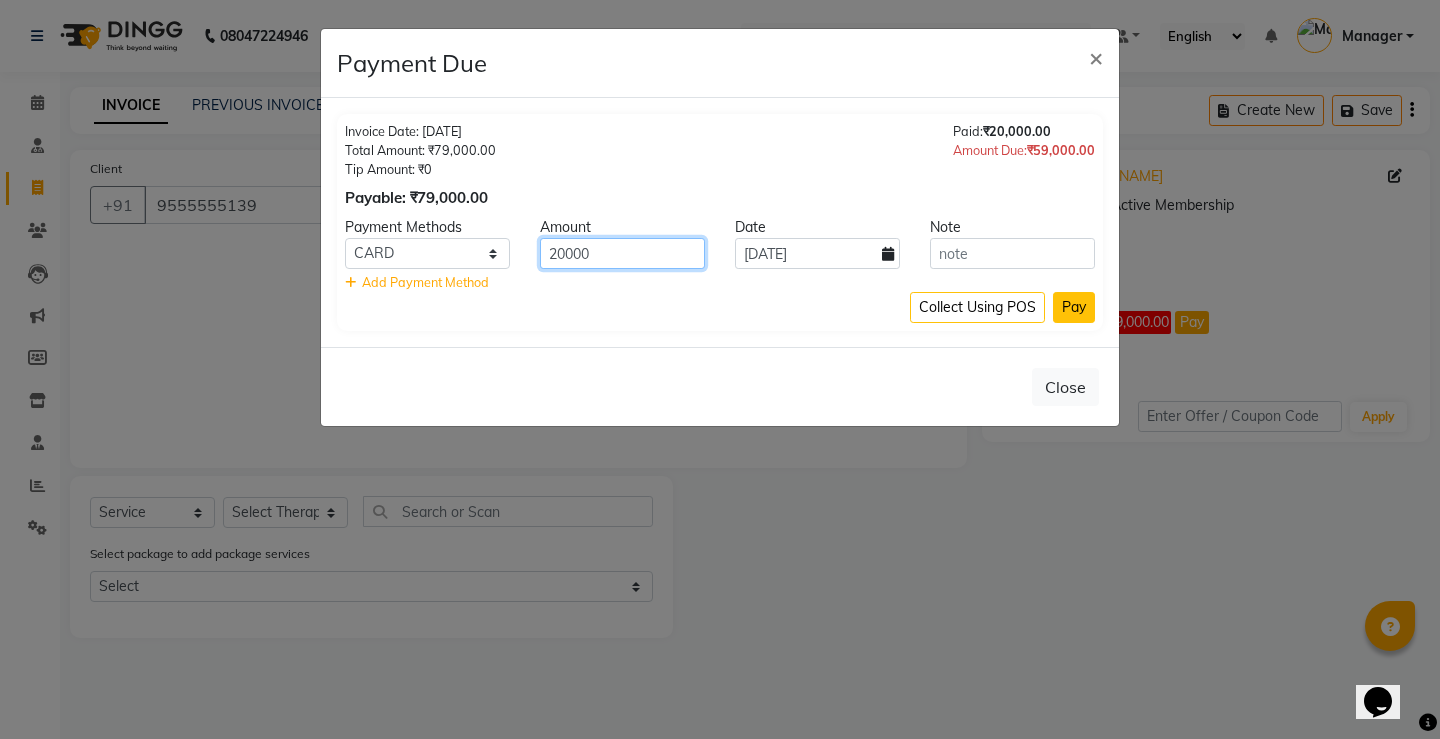 type on "20000" 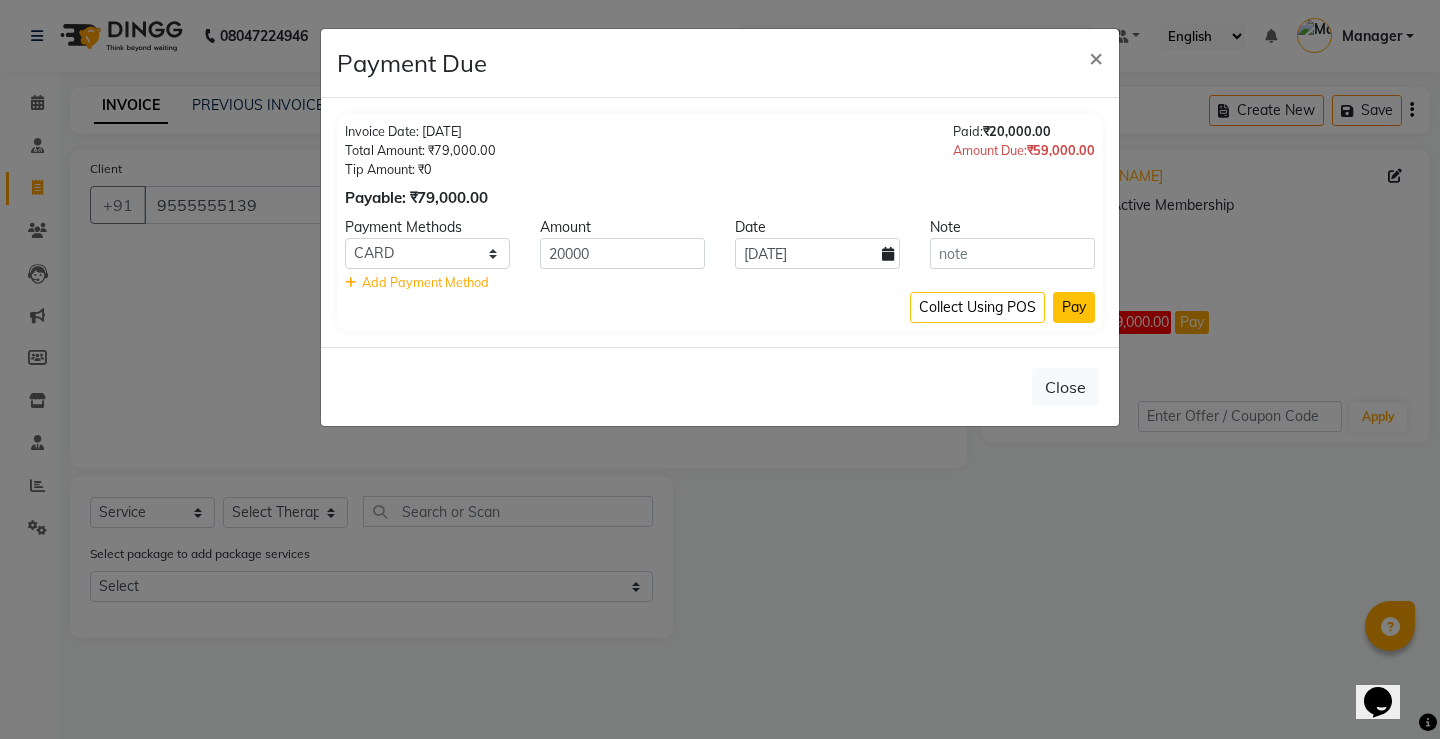click on "Pay" 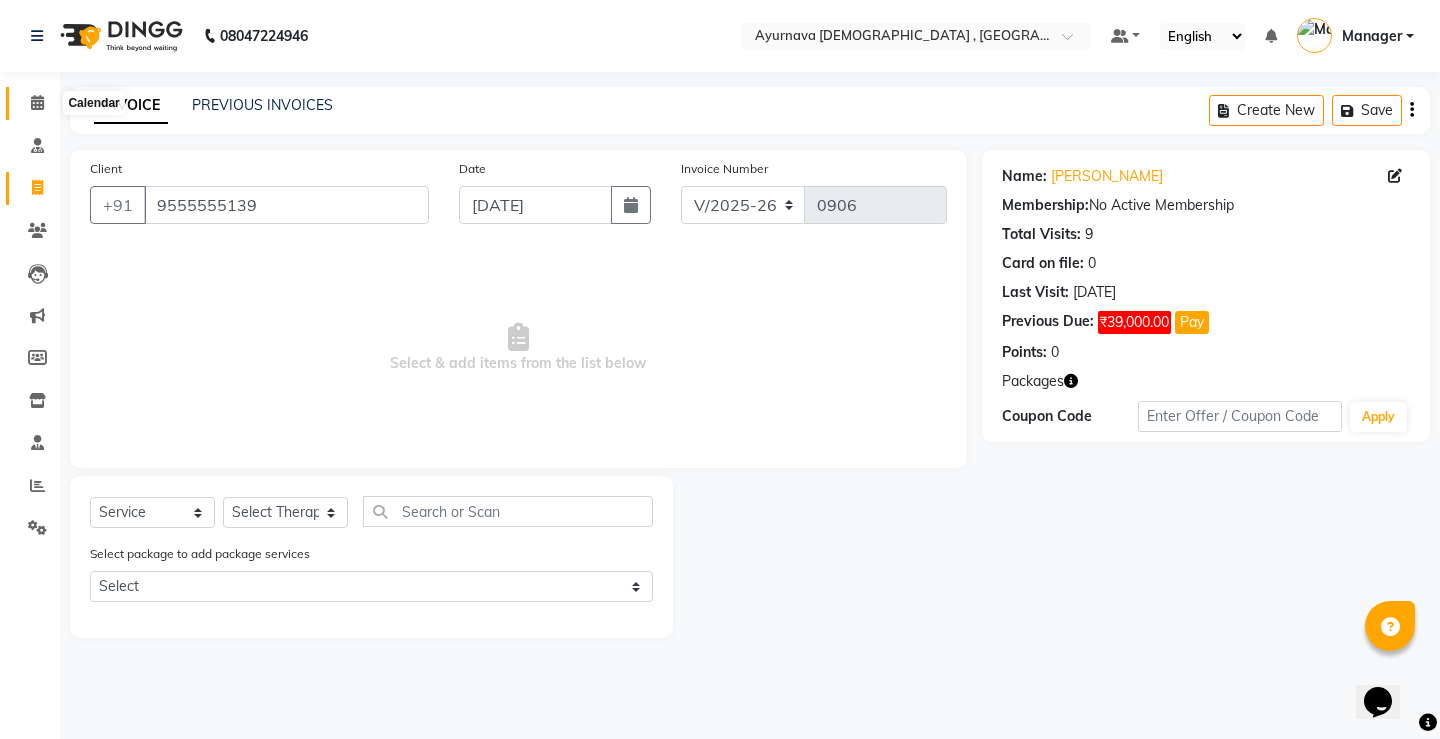 click 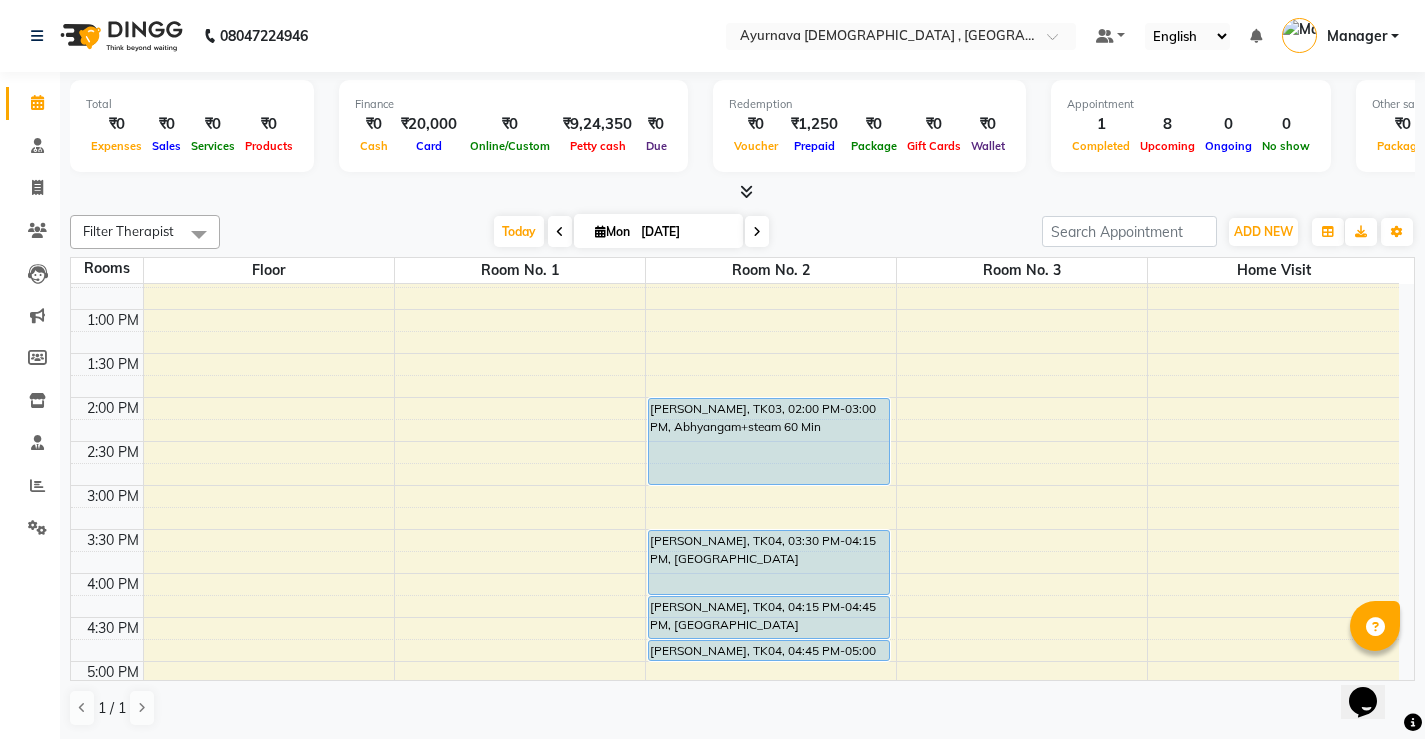 scroll, scrollTop: 700, scrollLeft: 0, axis: vertical 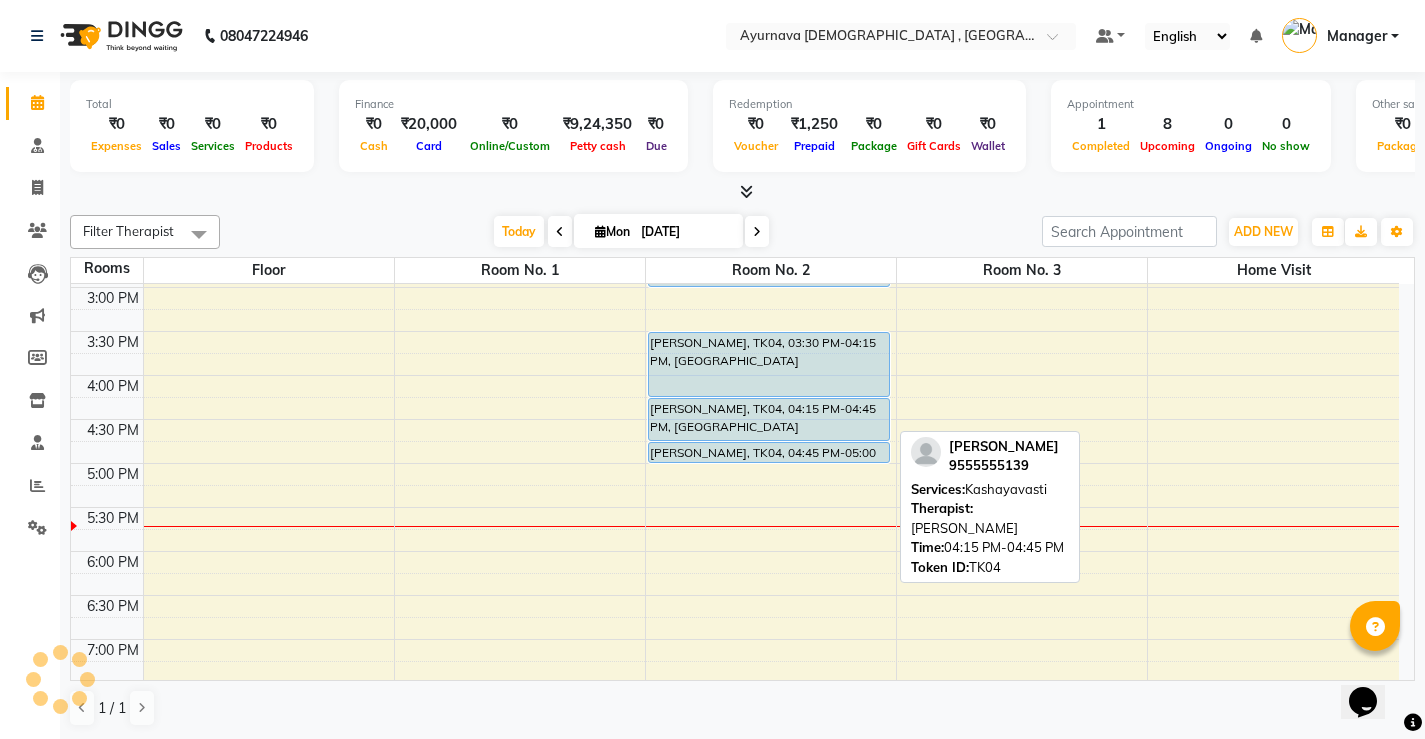 click on "[PERSON_NAME], TK04, 04:15 PM-04:45 PM, [GEOGRAPHIC_DATA]" at bounding box center (769, 419) 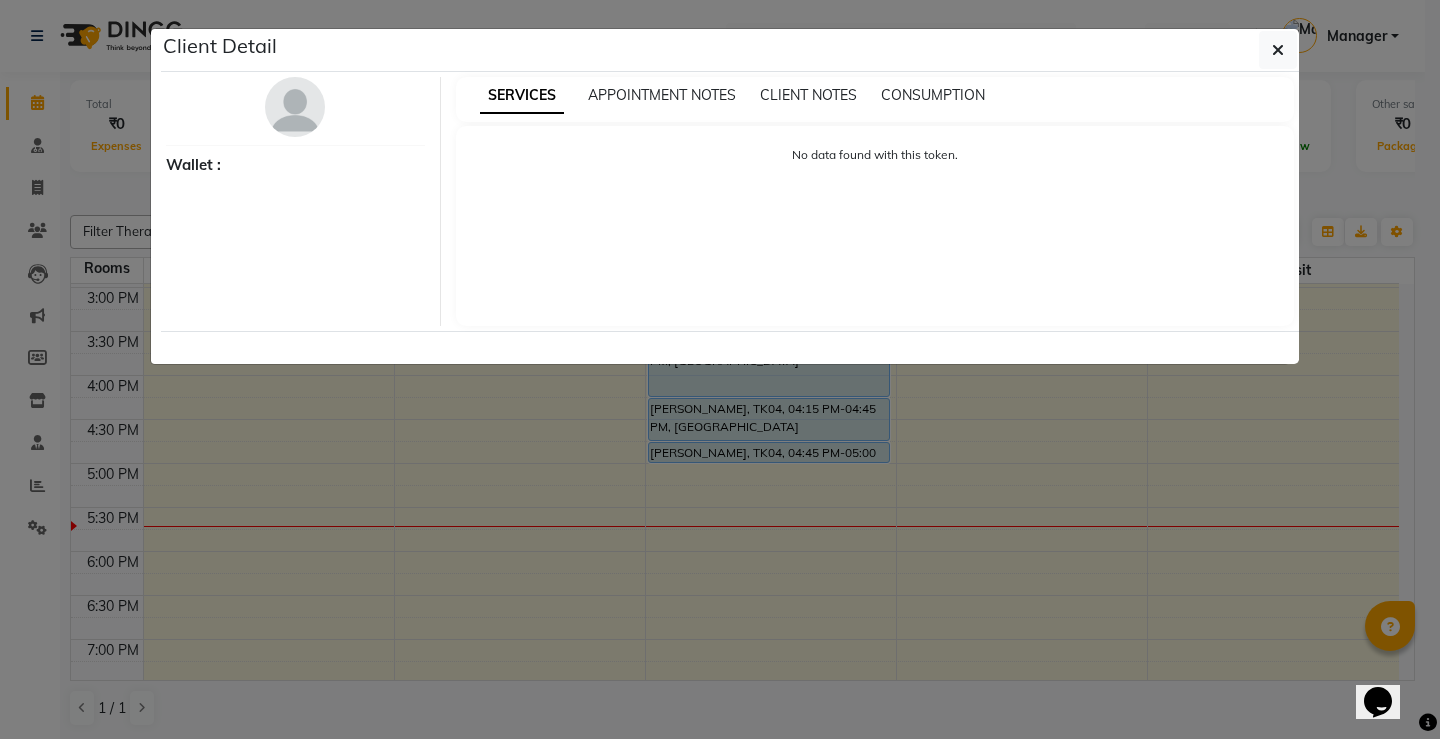 select on "5" 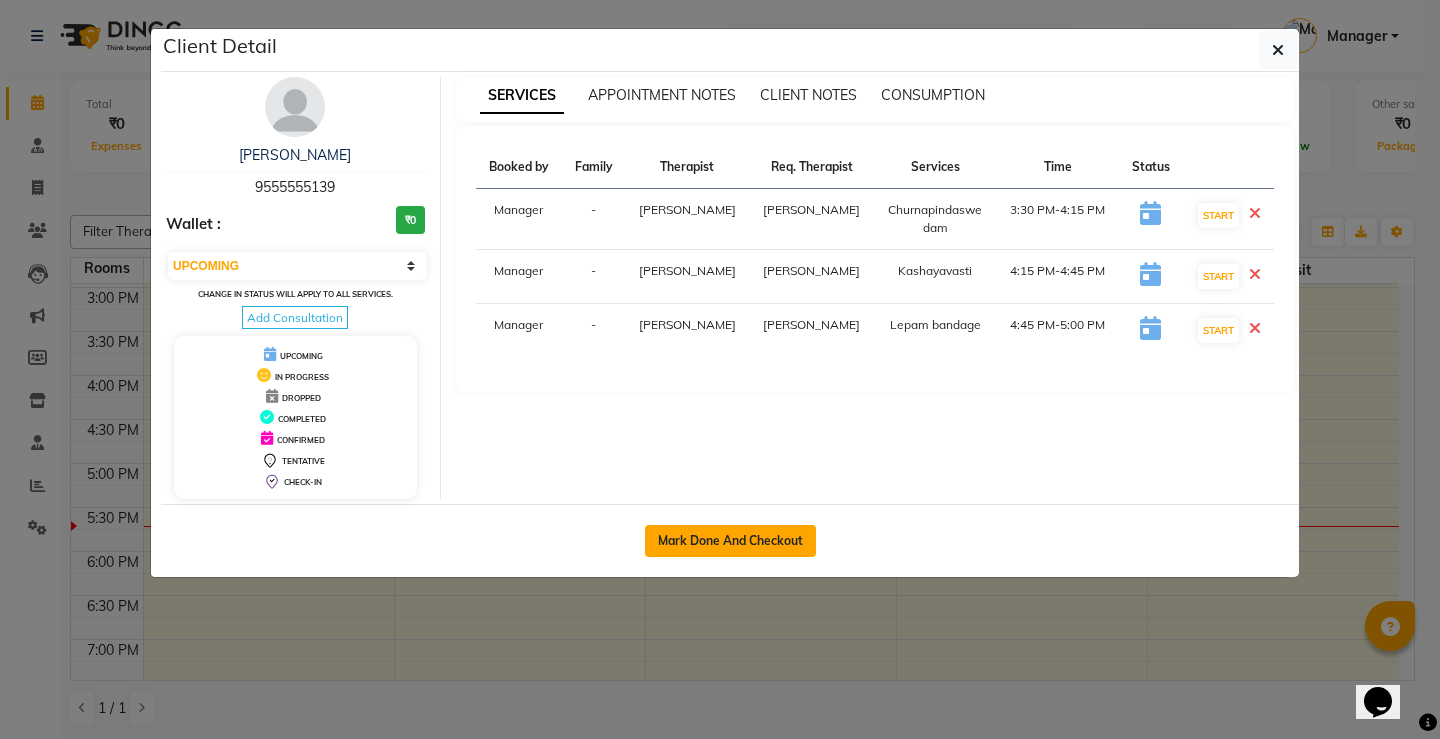 click on "Mark Done And Checkout" 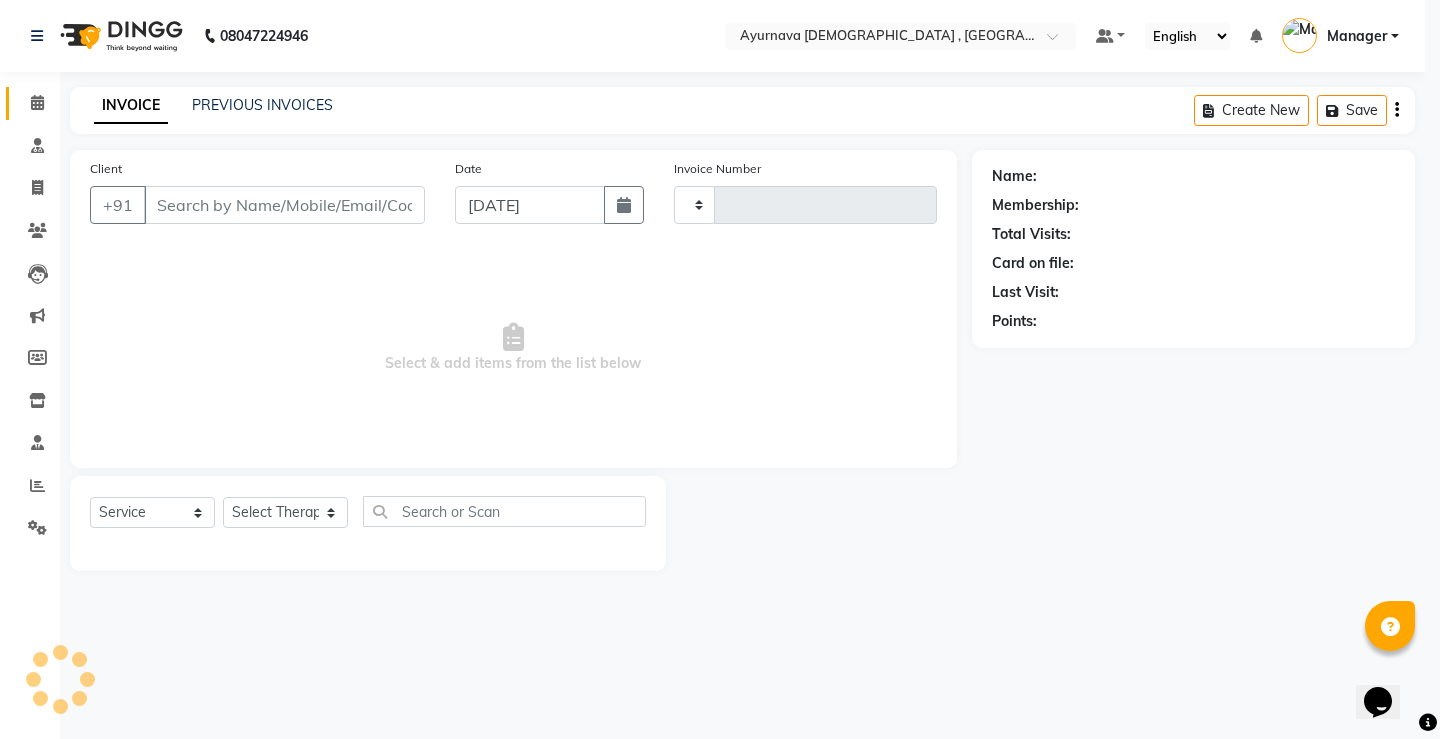 type on "0906" 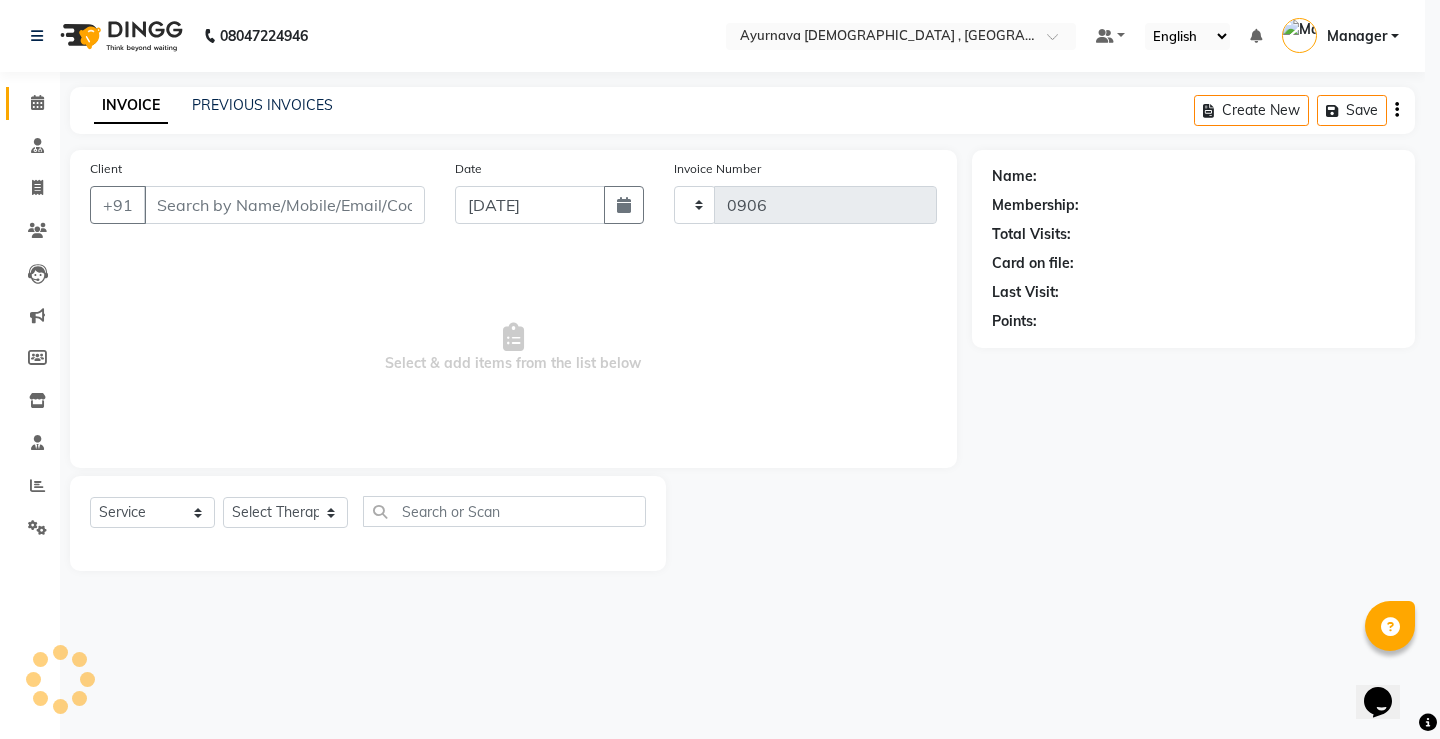 select on "5587" 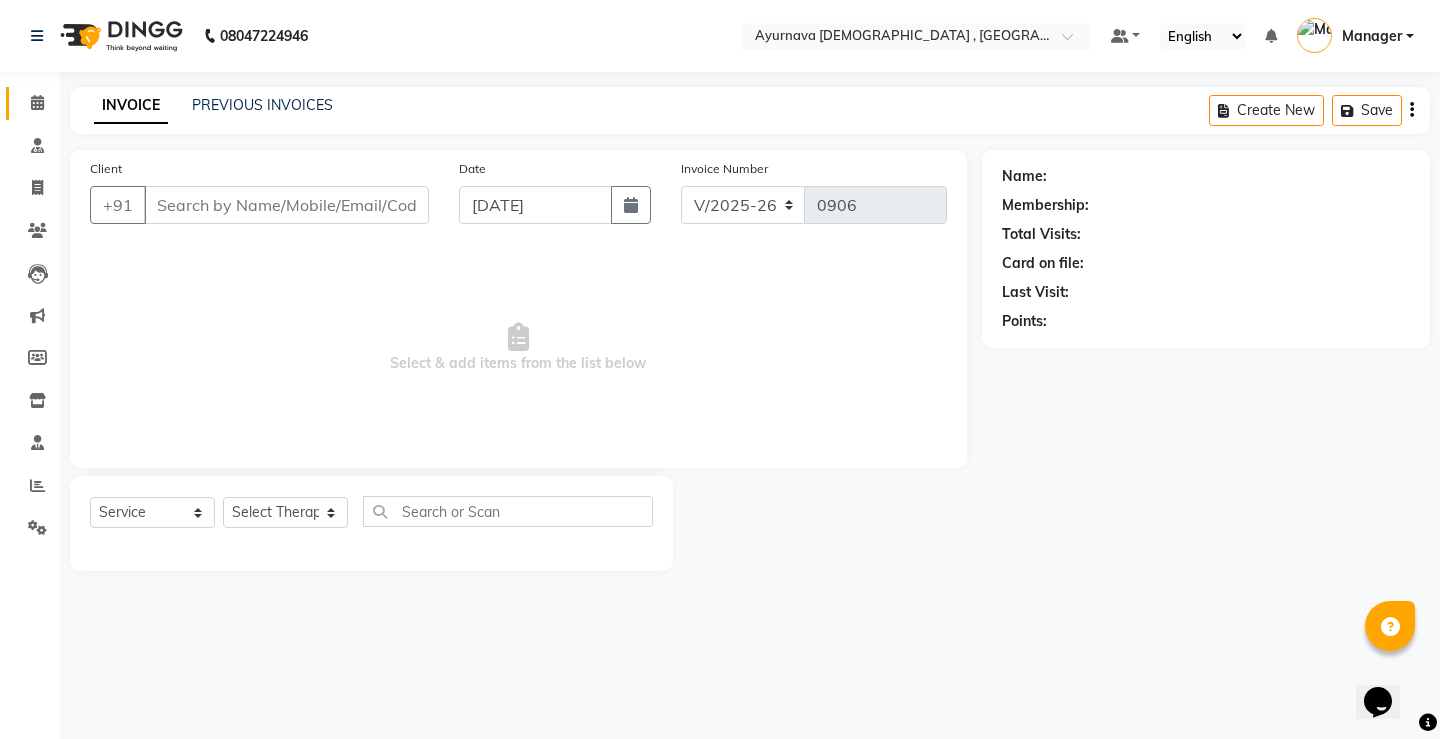 type on "9555555139" 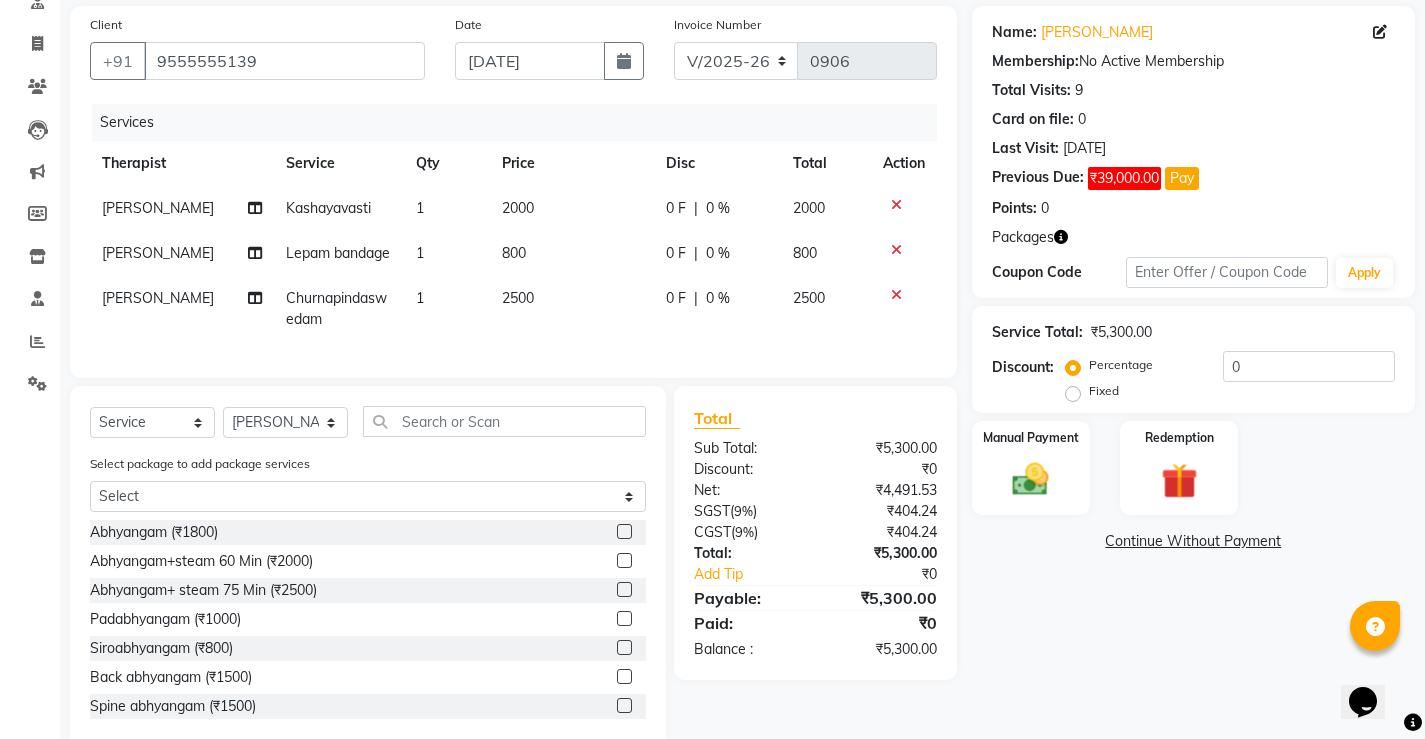 scroll, scrollTop: 198, scrollLeft: 0, axis: vertical 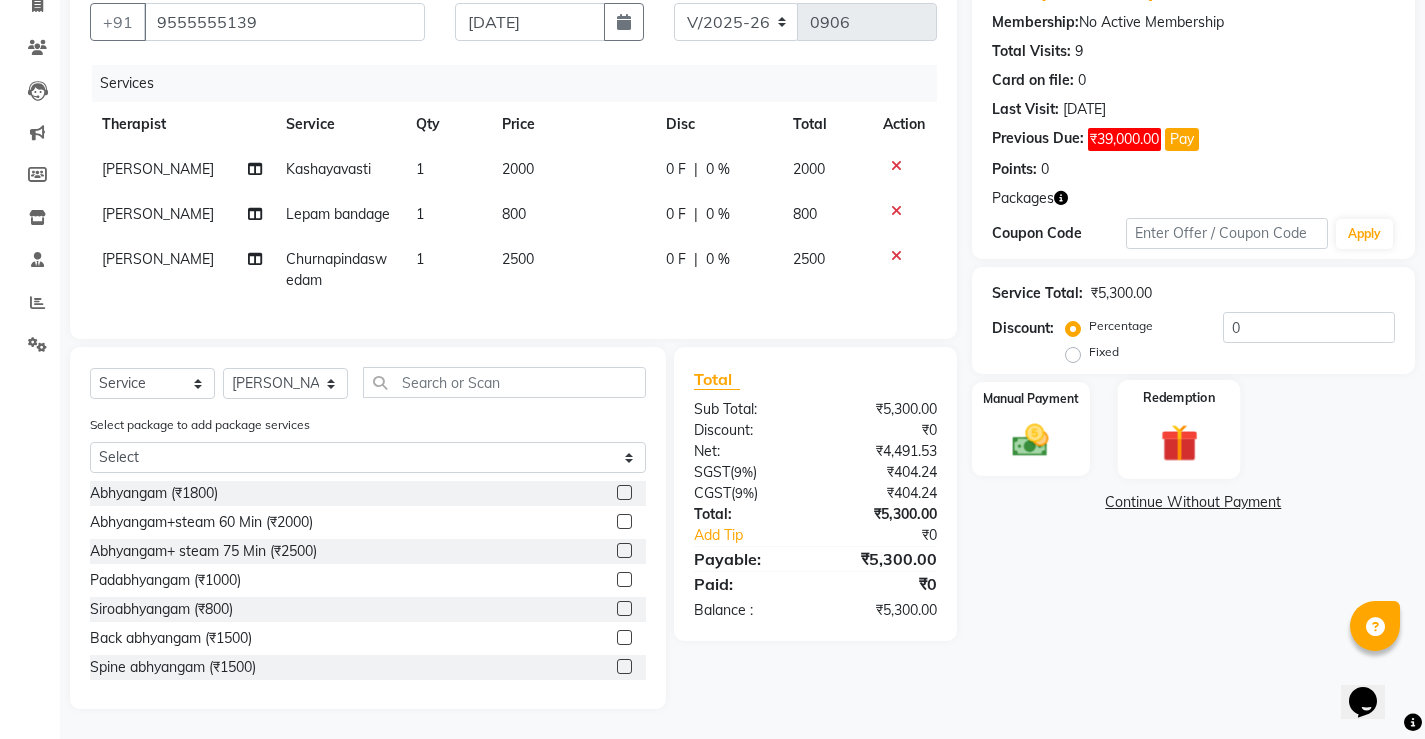 click on "Redemption" 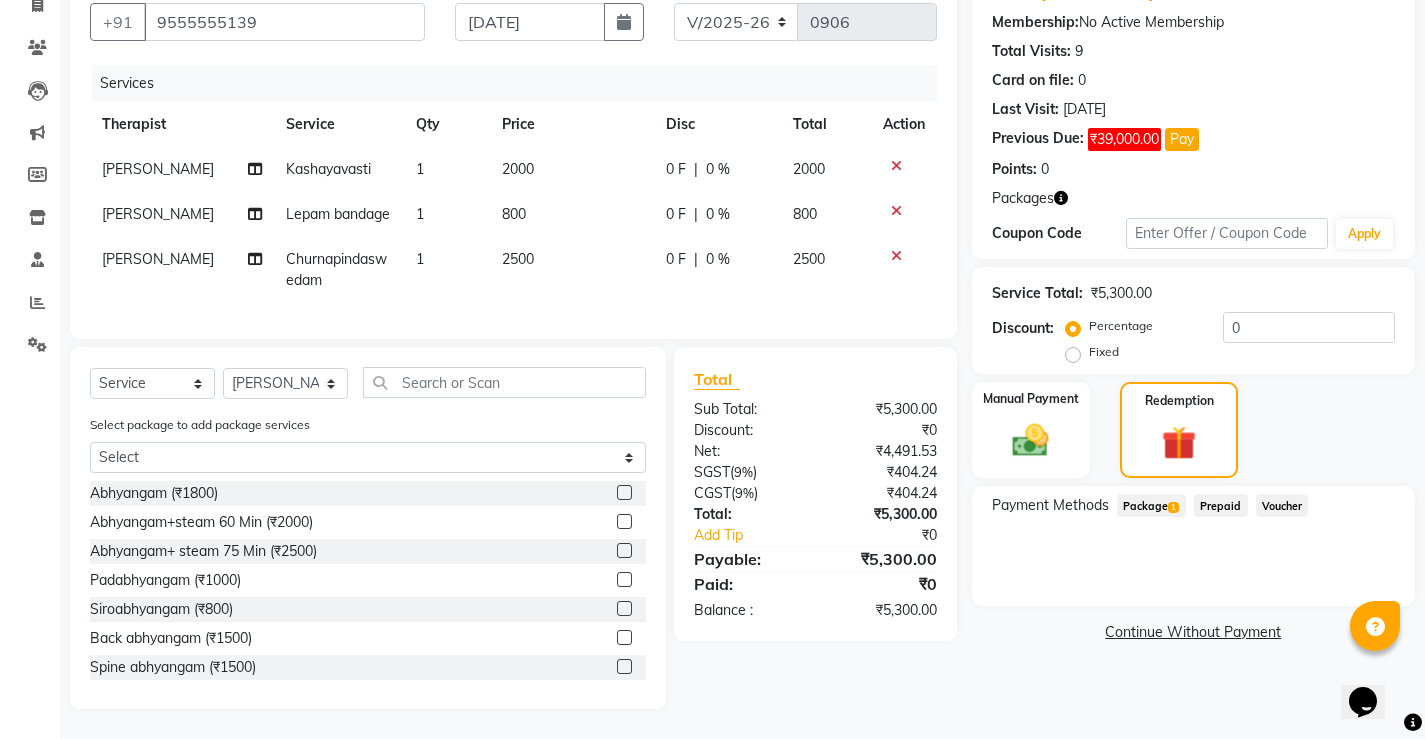 click on "Package  1" 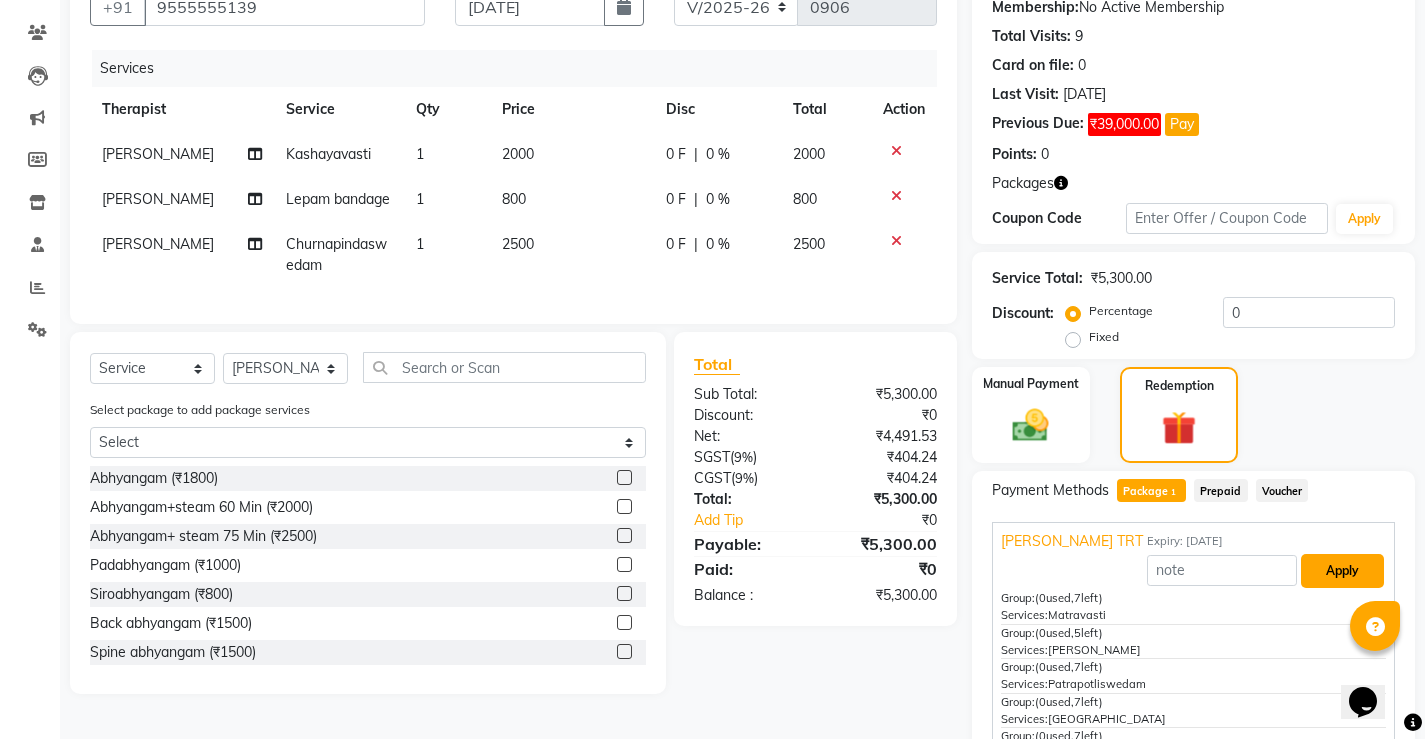 click on "Apply" at bounding box center (1342, 571) 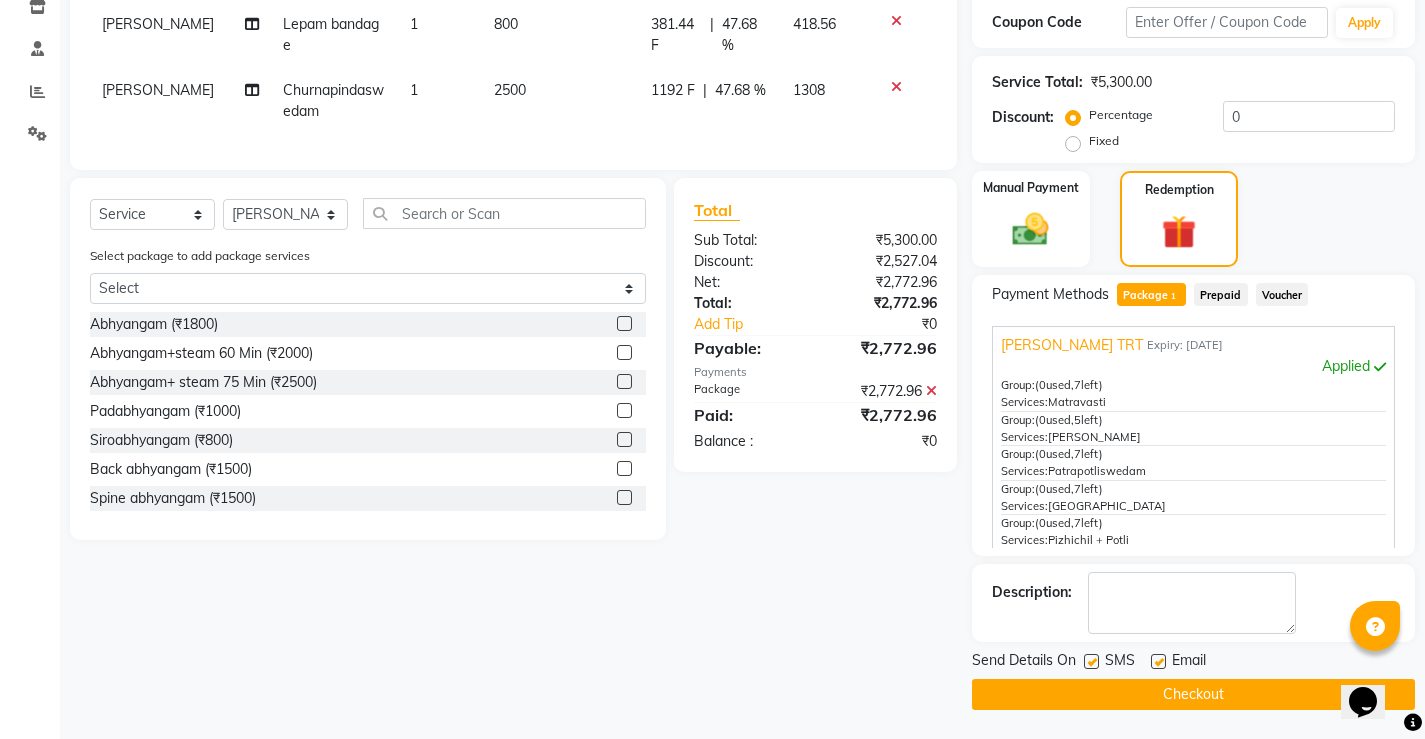 scroll, scrollTop: 395, scrollLeft: 0, axis: vertical 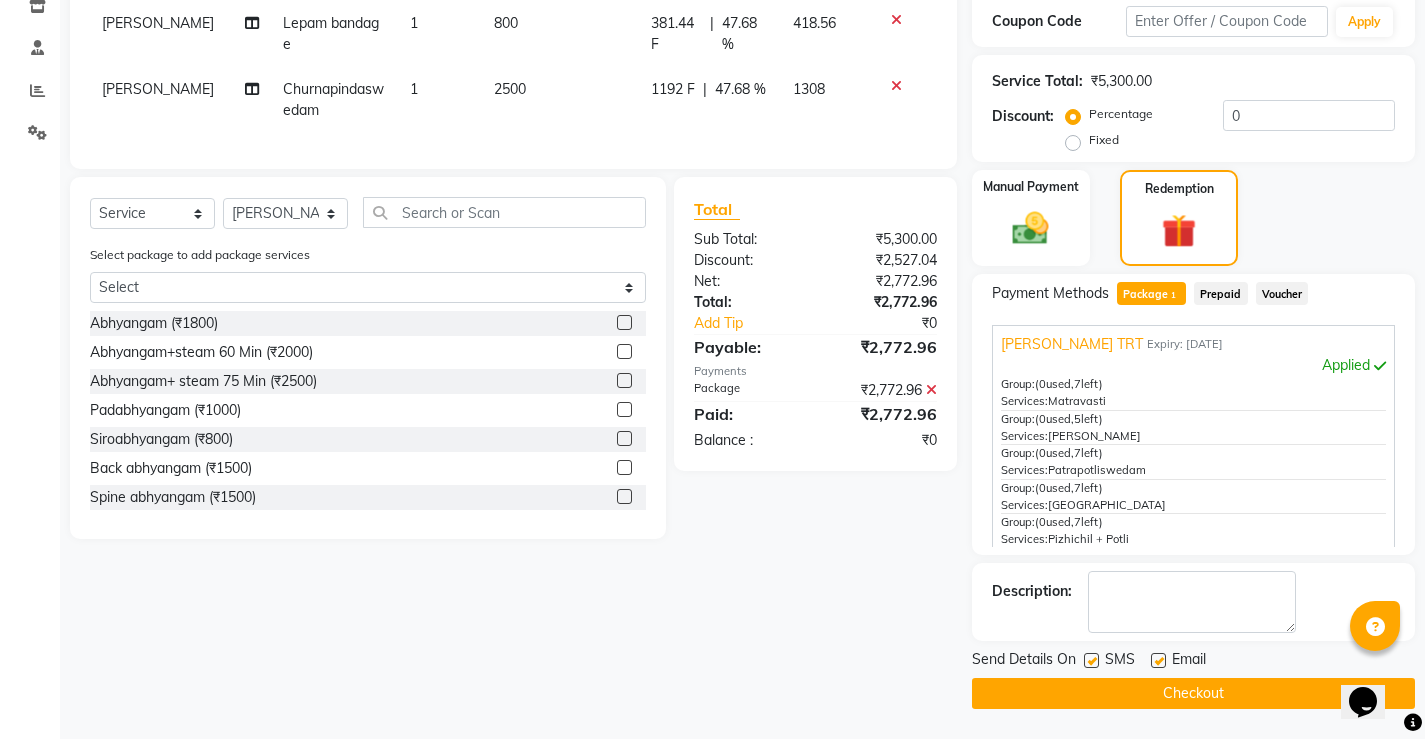 click 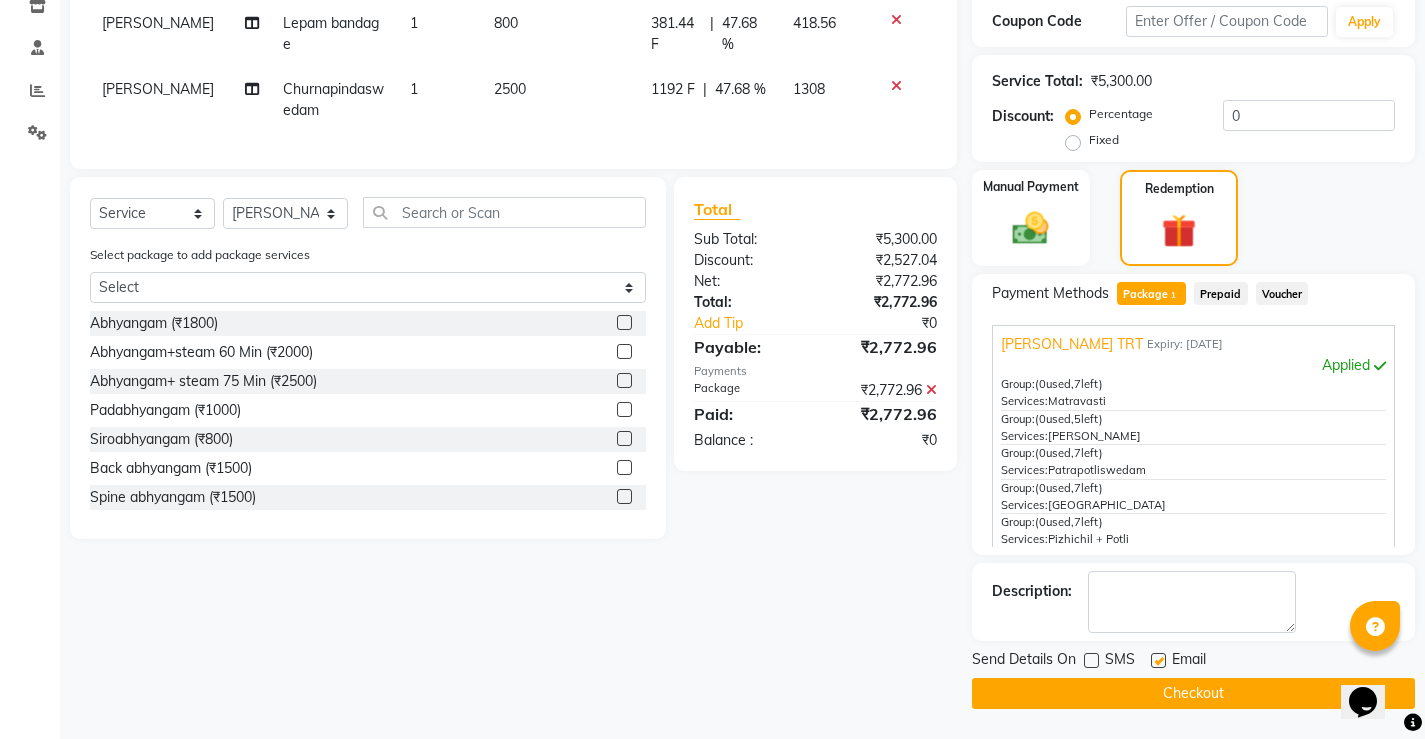 click 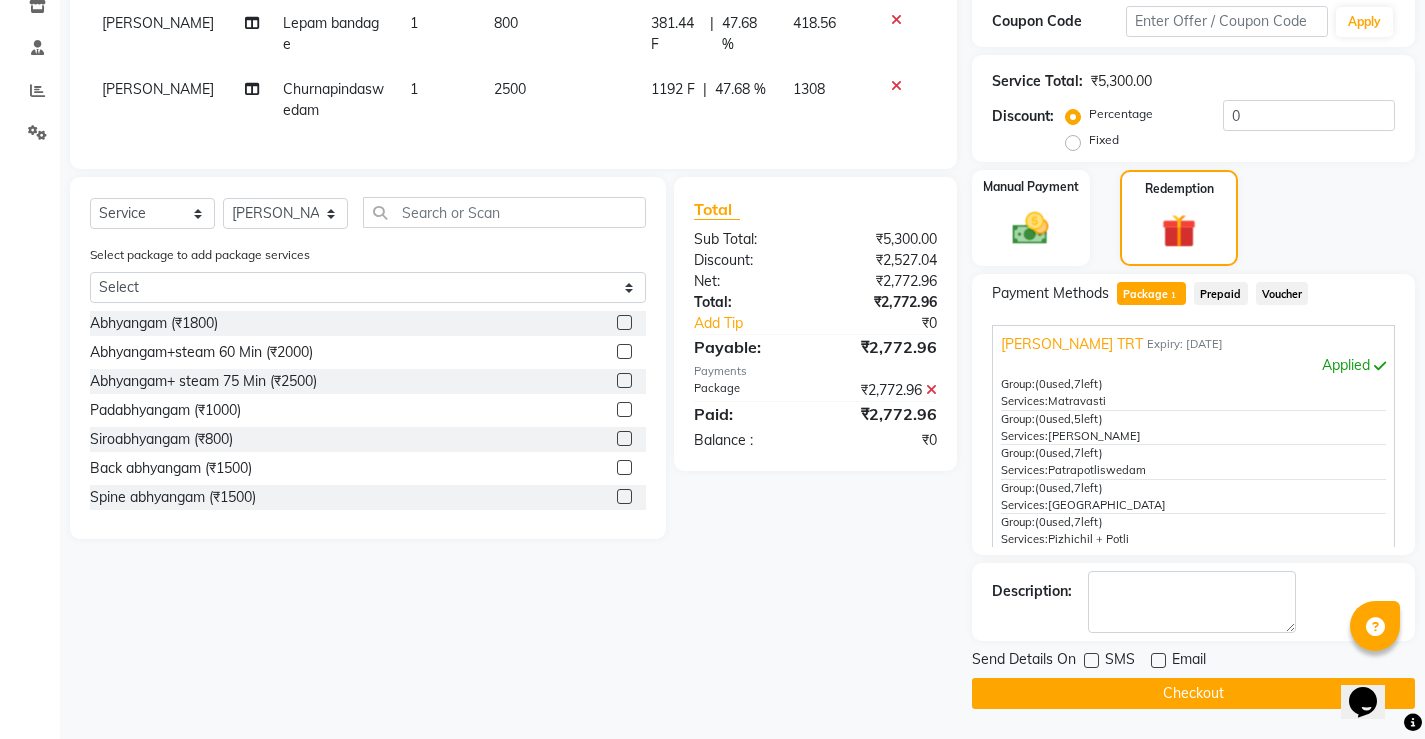 click on "Checkout" 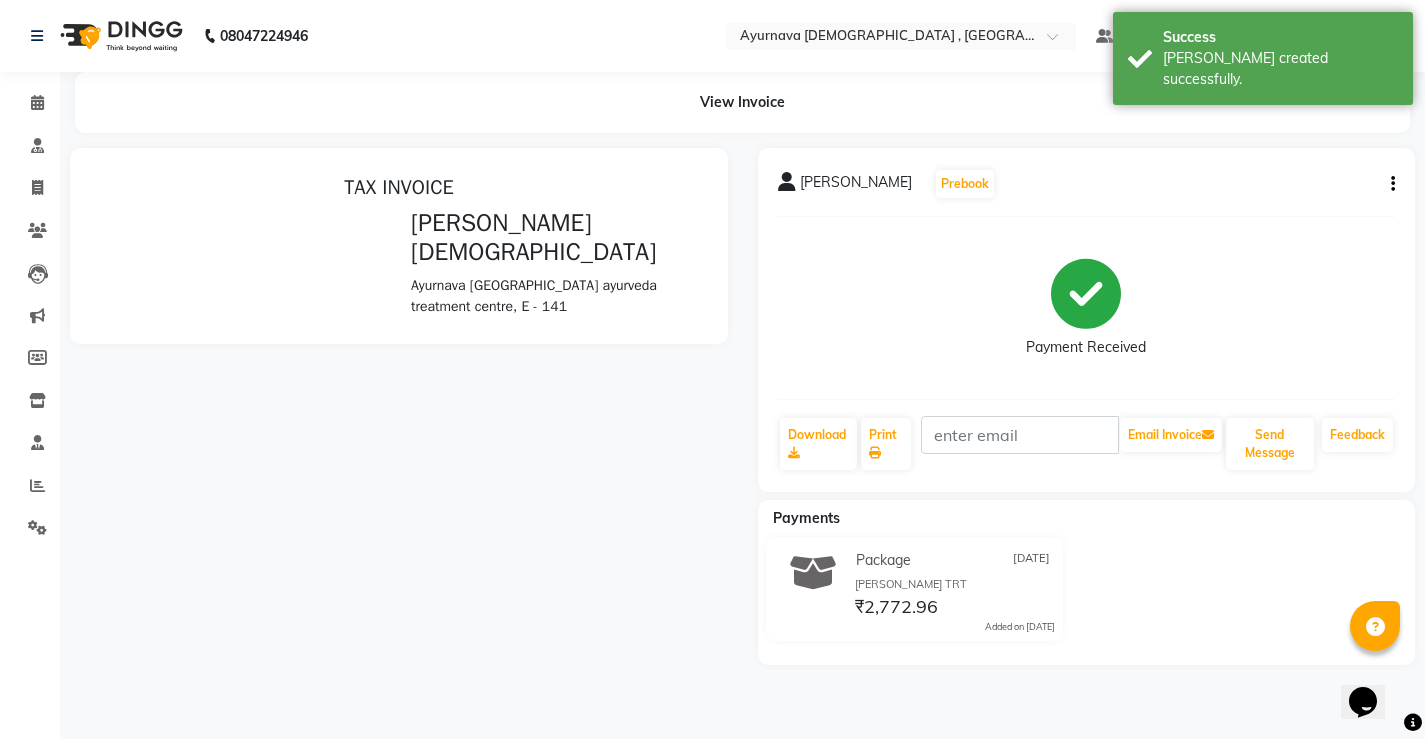 scroll, scrollTop: 0, scrollLeft: 0, axis: both 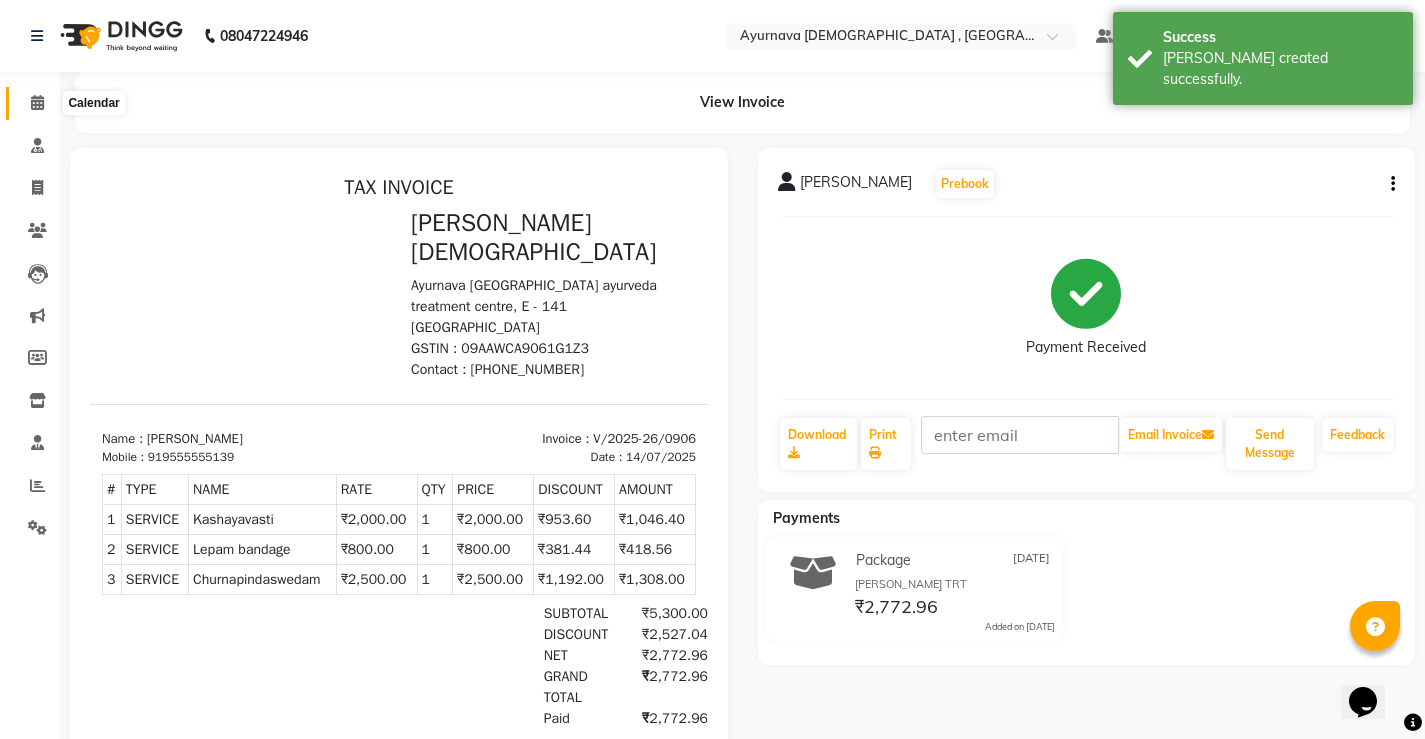 click 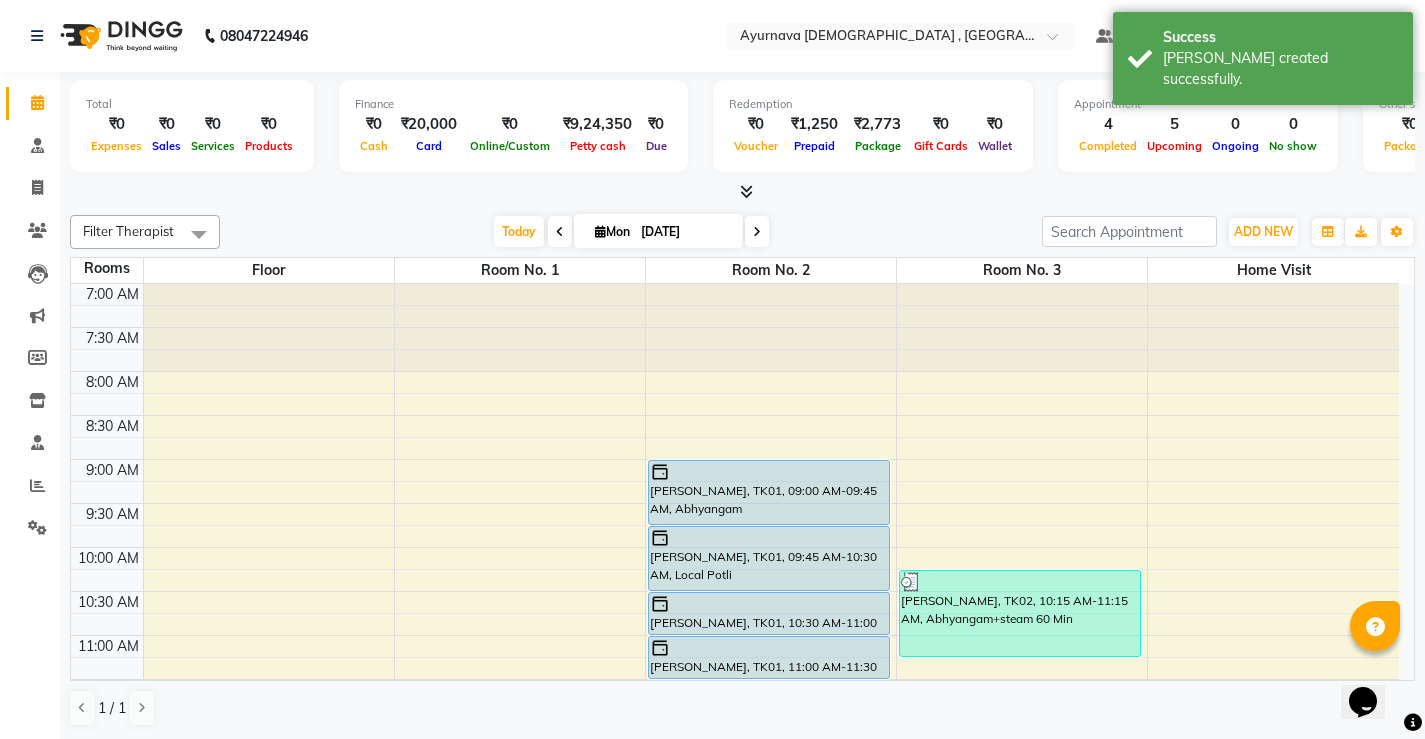 scroll, scrollTop: 100, scrollLeft: 0, axis: vertical 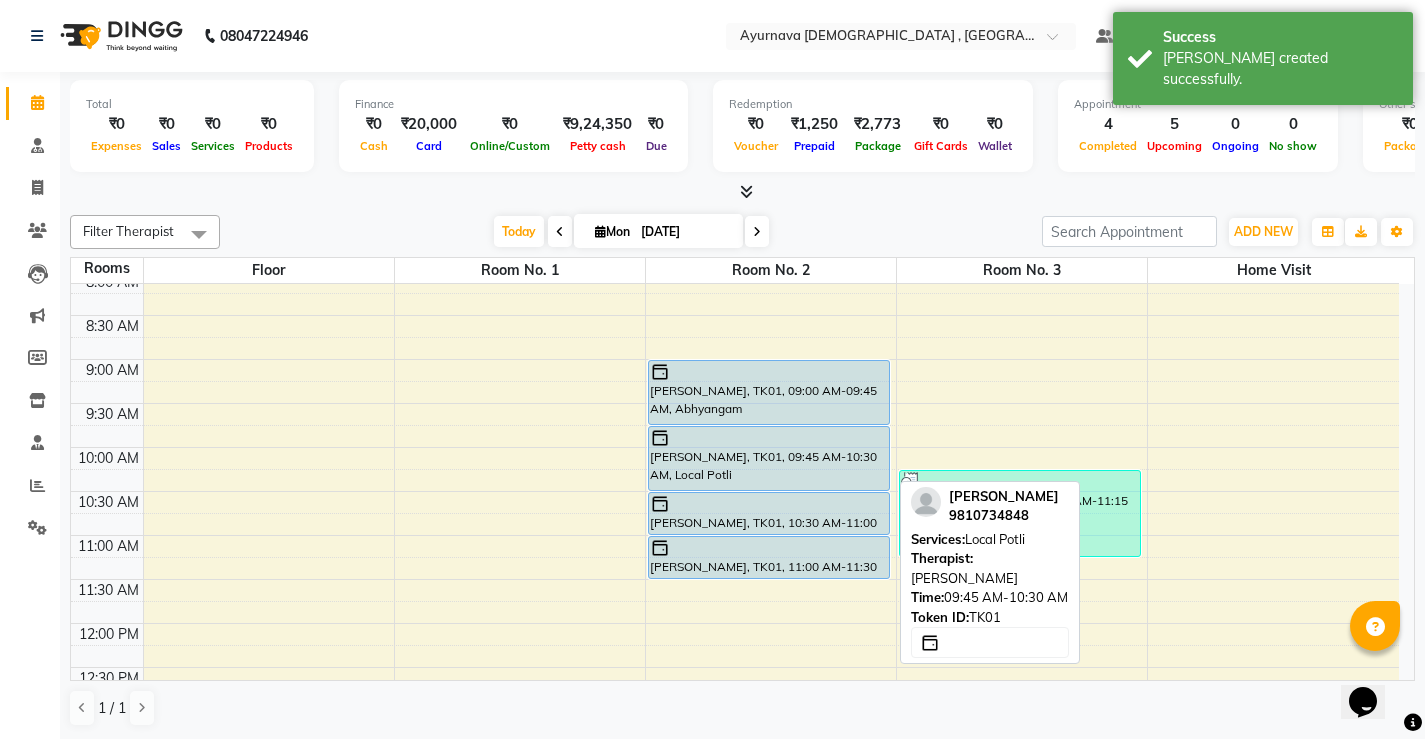 click on "[PERSON_NAME], TK01, 09:45 AM-10:30 AM, Local Potli" at bounding box center [769, 458] 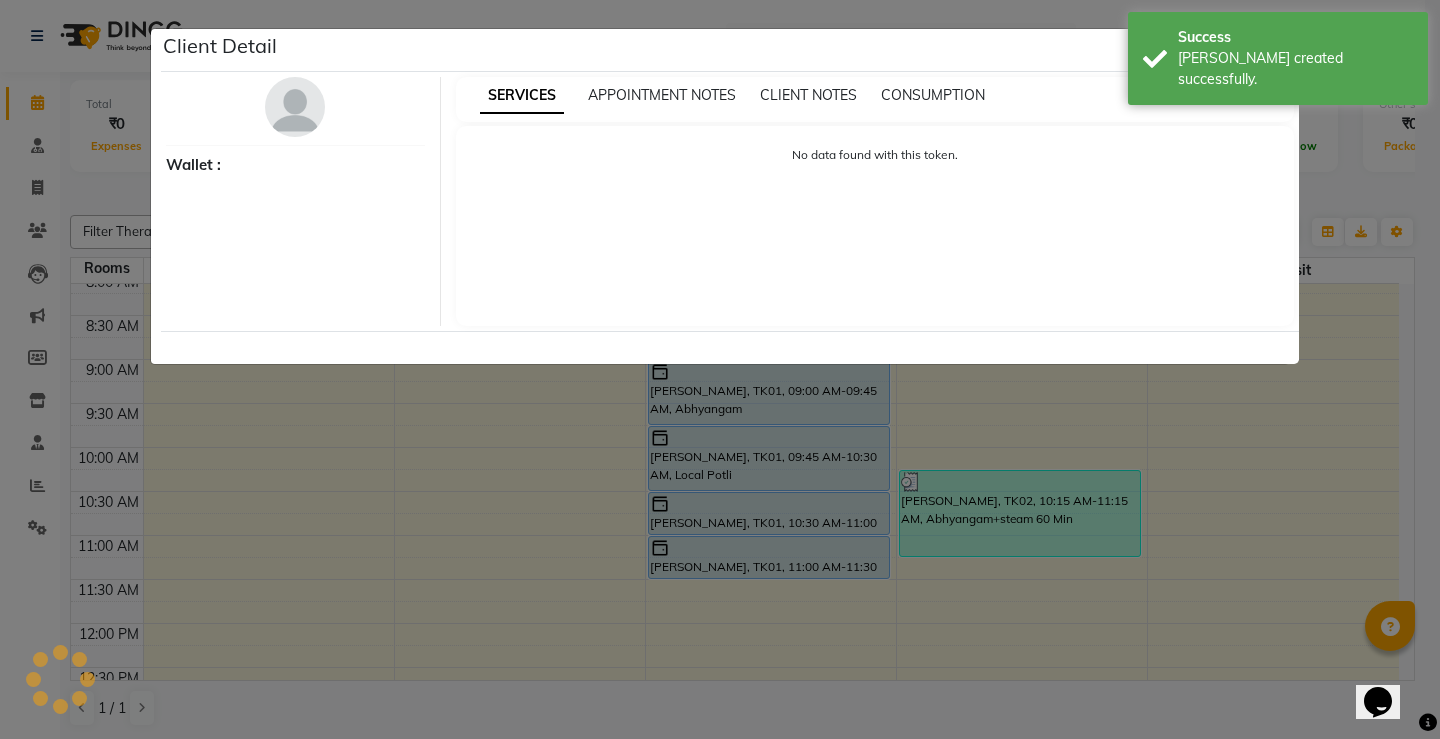 select on "5" 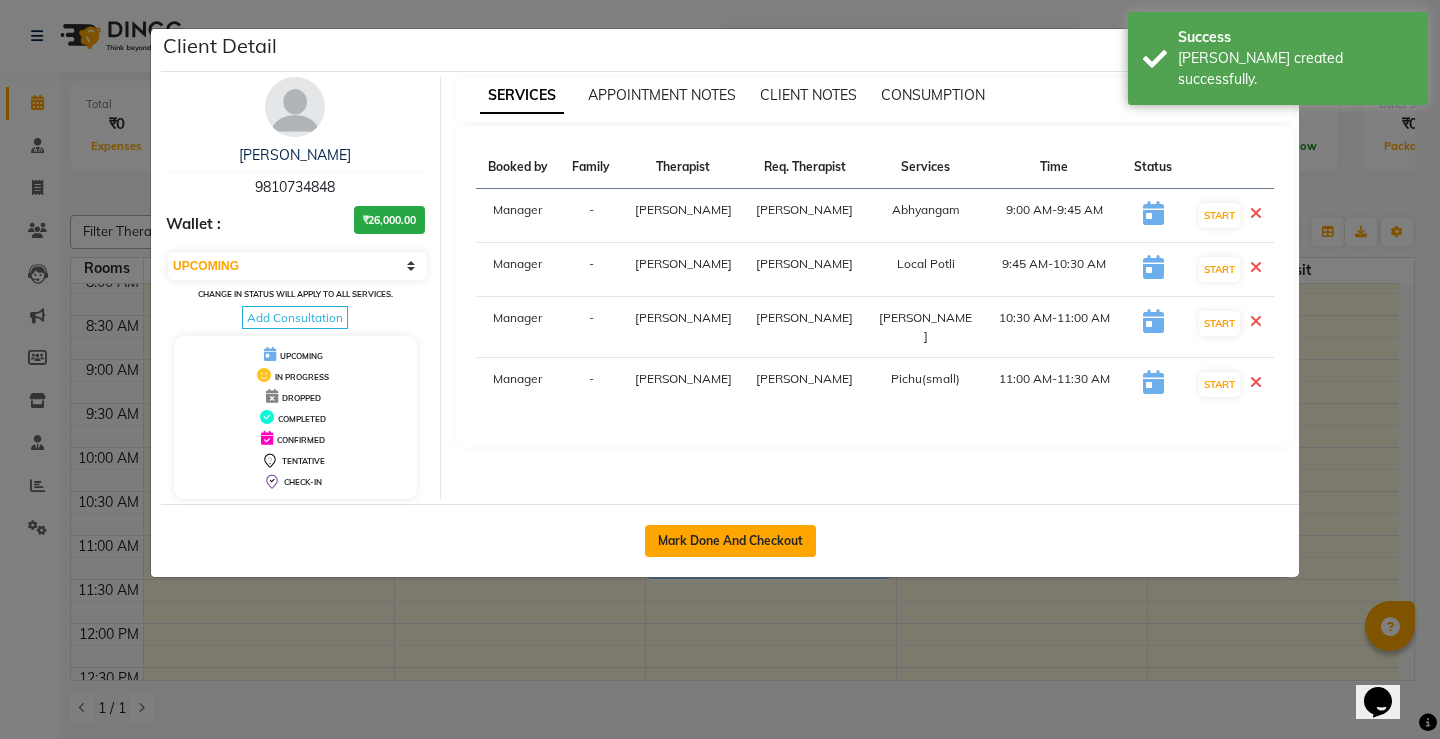 click on "Mark Done And Checkout" 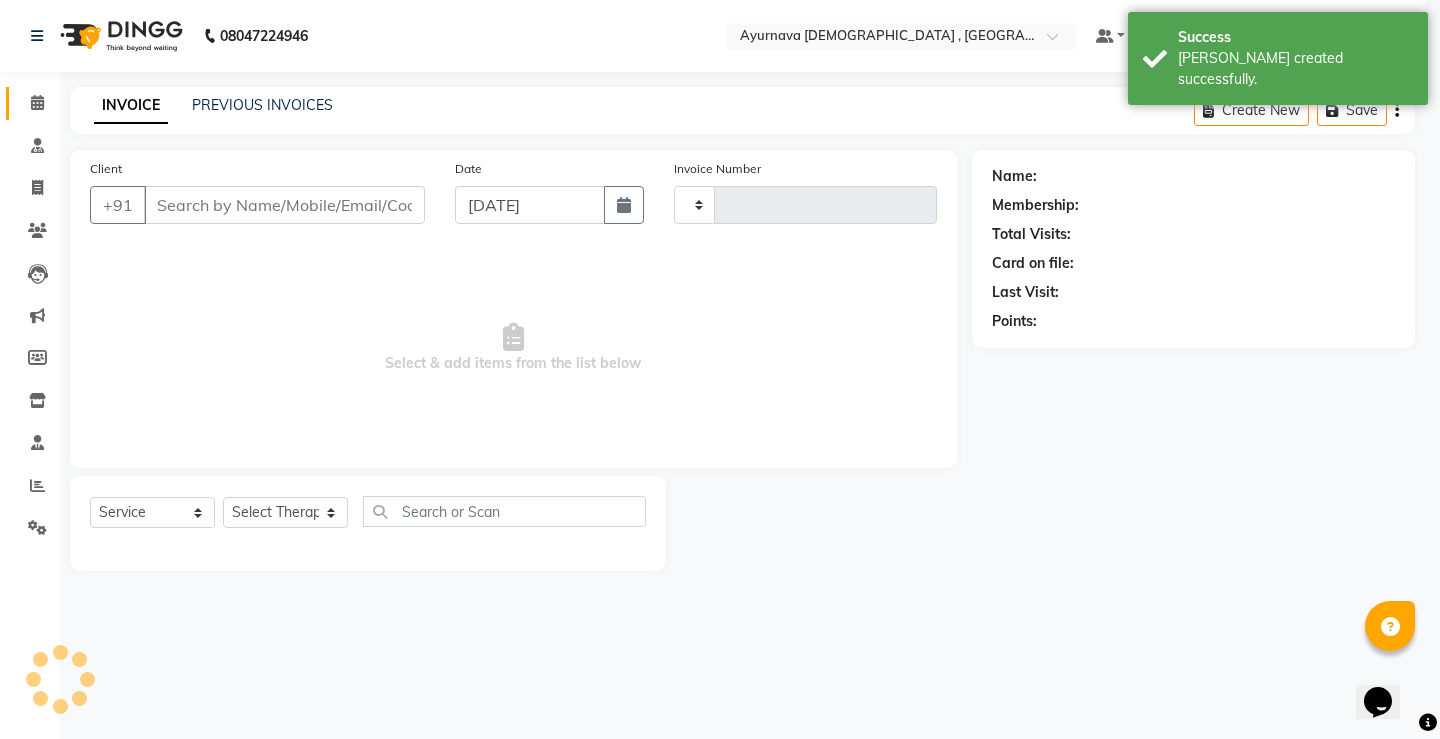 type on "0907" 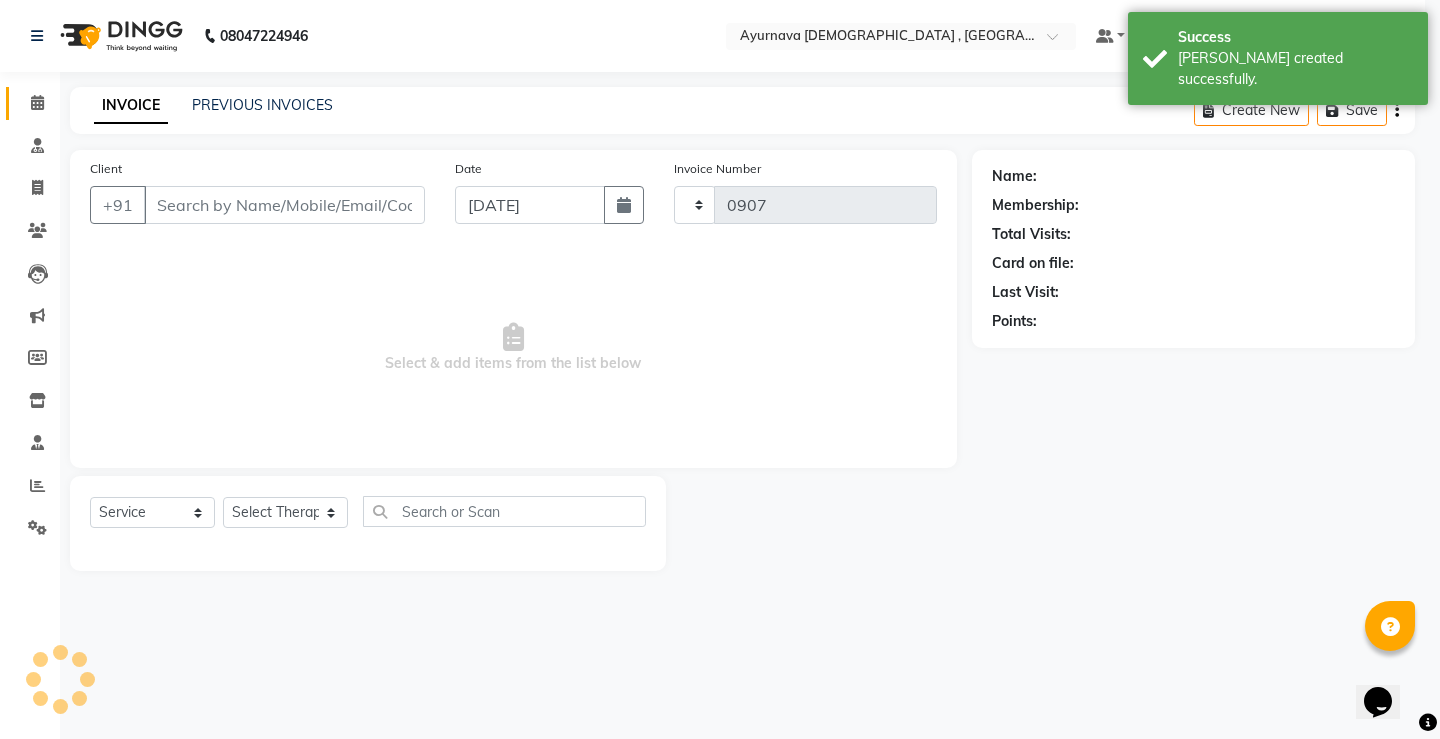 select on "5587" 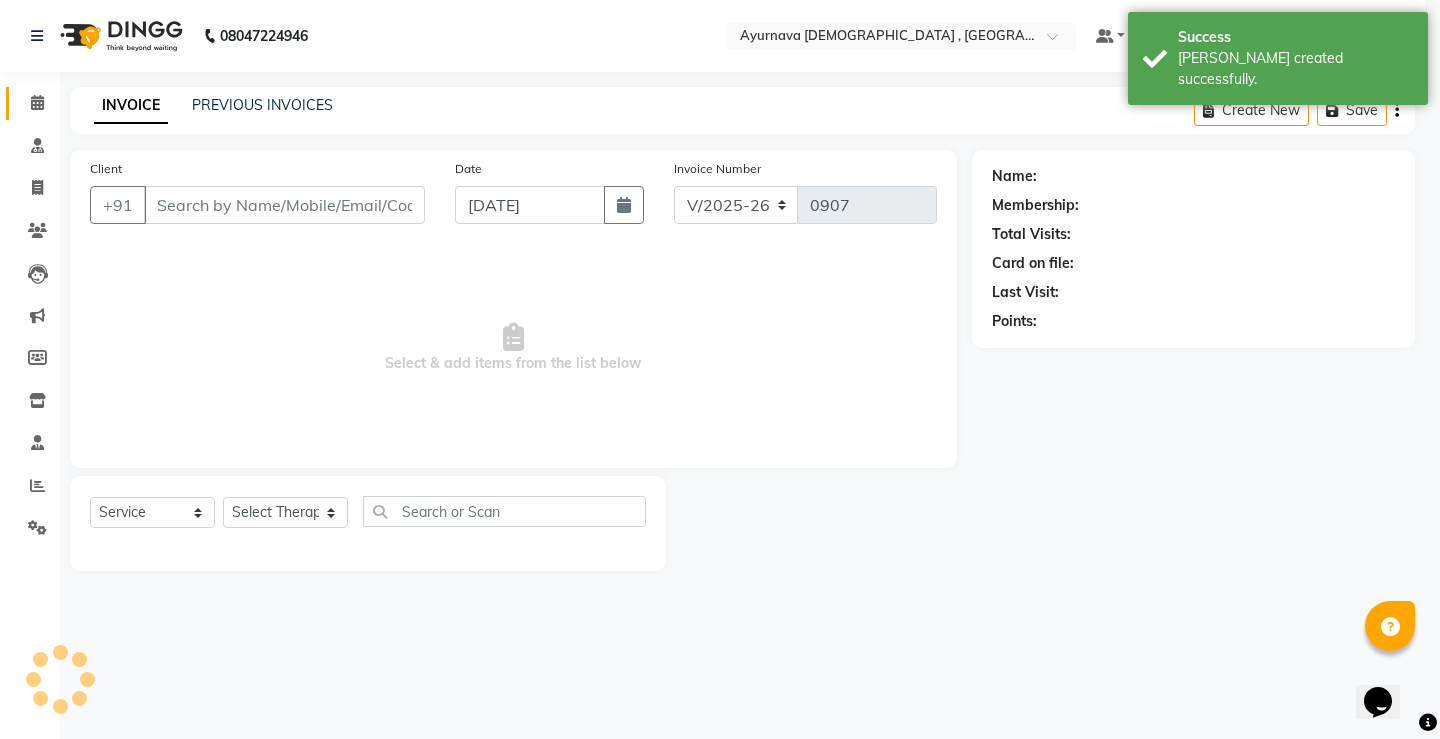 select on "select" 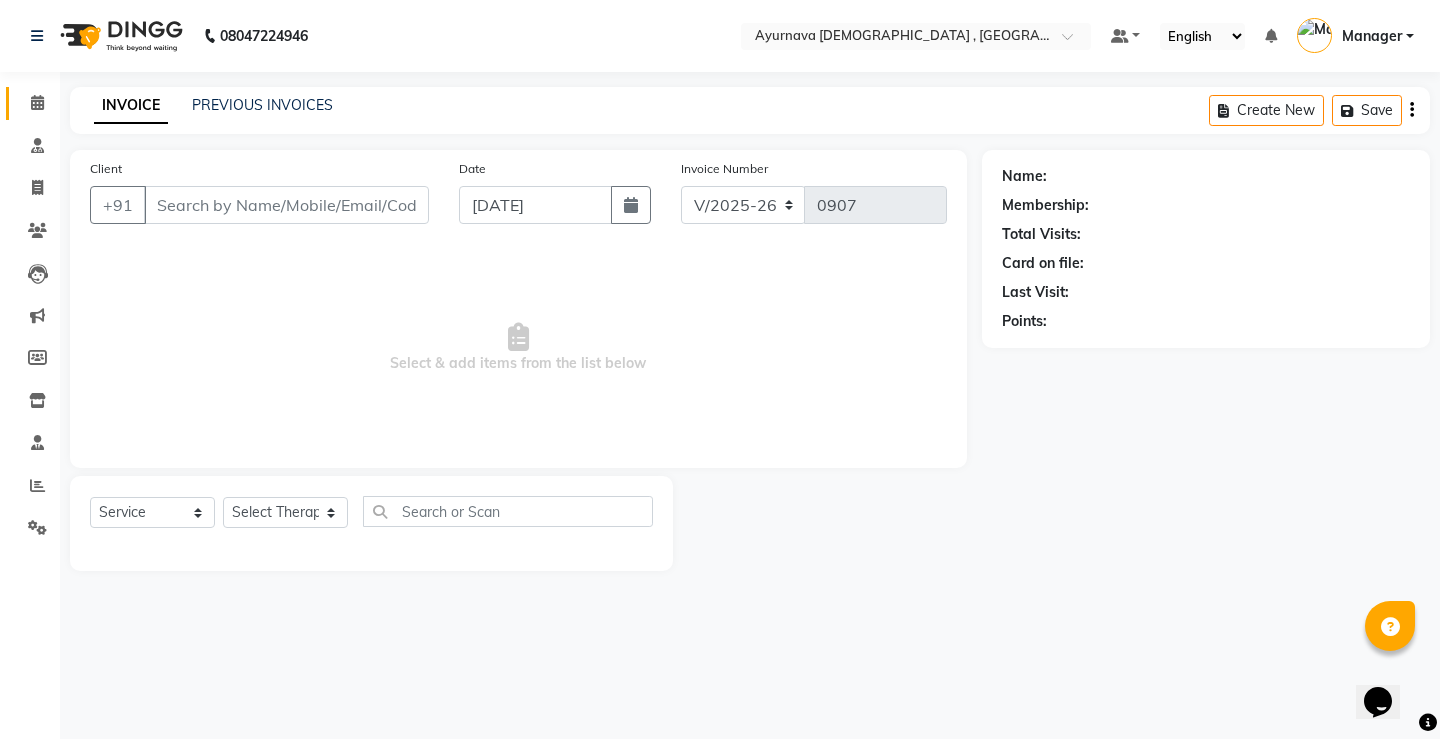 type on "9810734848" 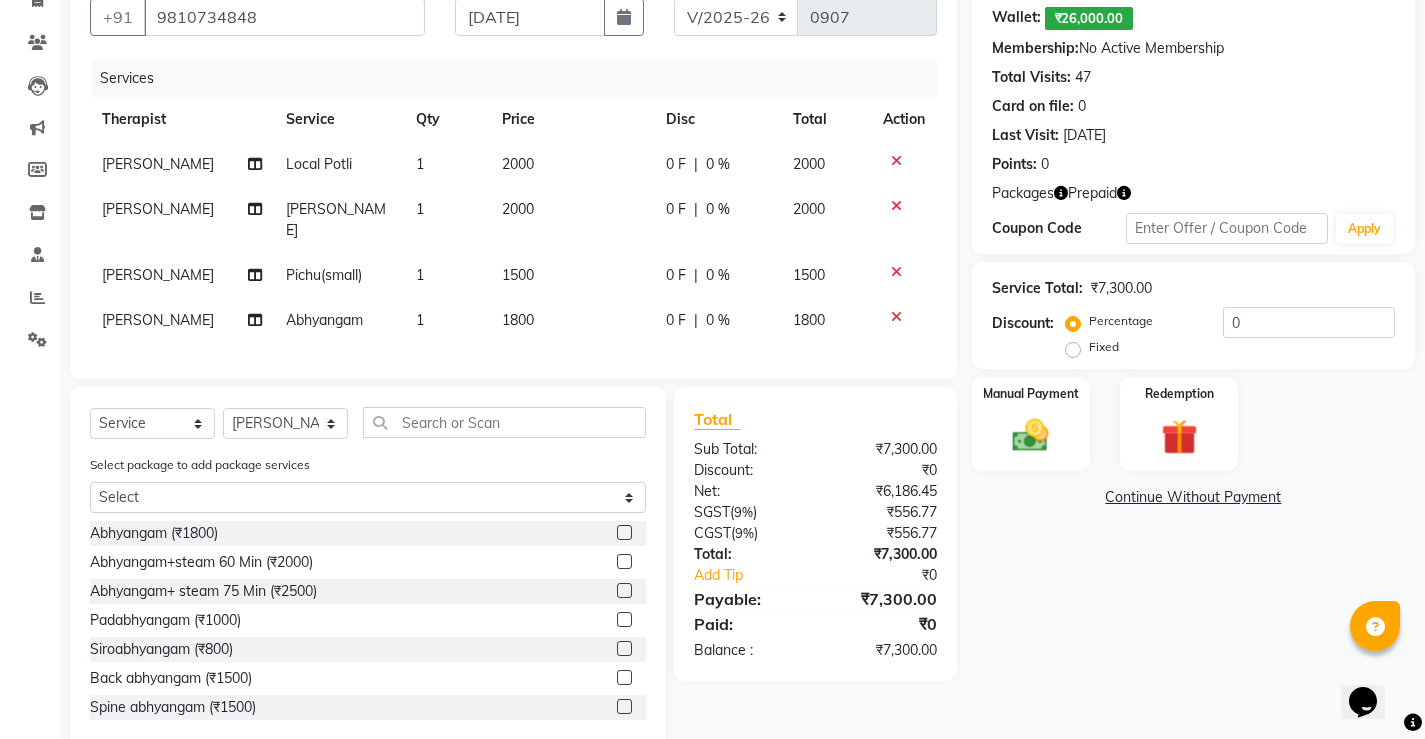 scroll, scrollTop: 200, scrollLeft: 0, axis: vertical 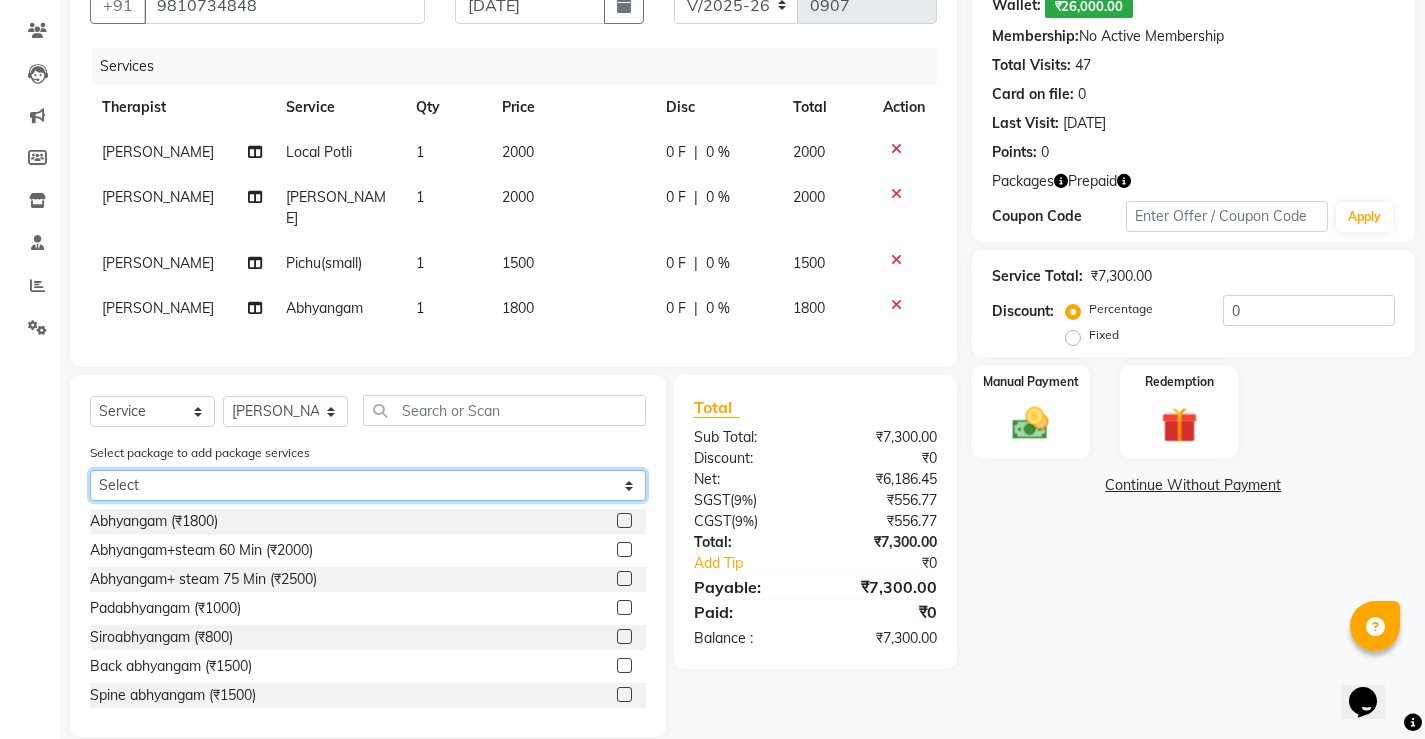 click on "Select [PERSON_NAME] [PERSON_NAME] TRT New" 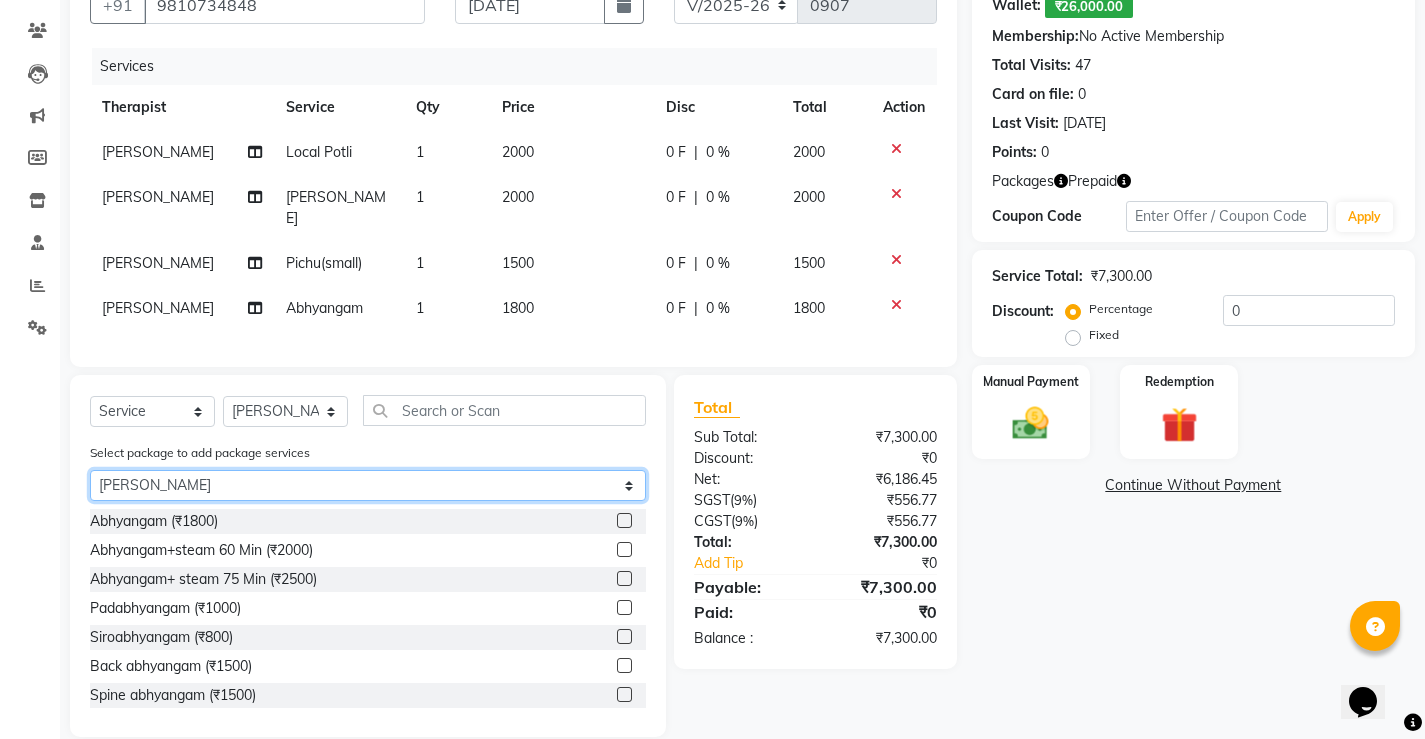 click on "Select [PERSON_NAME] [PERSON_NAME] TRT New" 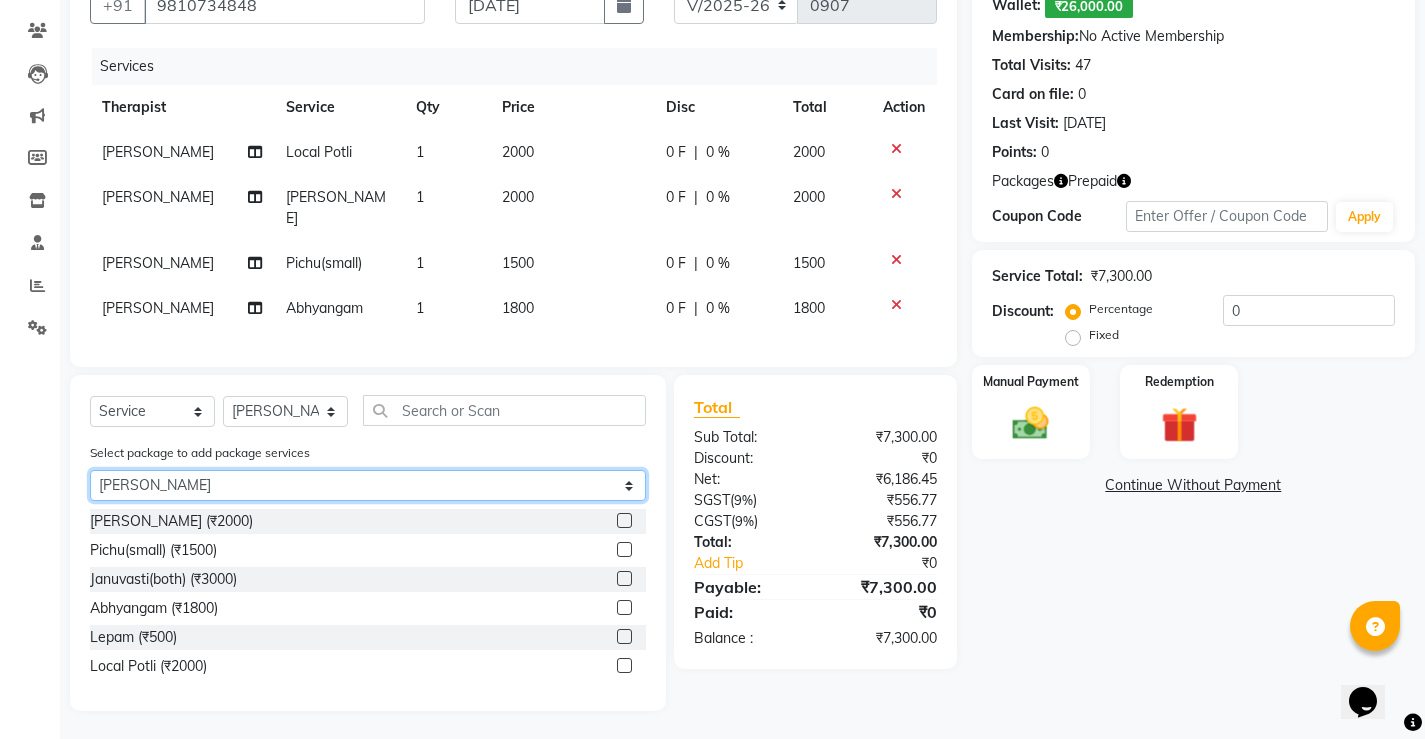 scroll, scrollTop: 196, scrollLeft: 0, axis: vertical 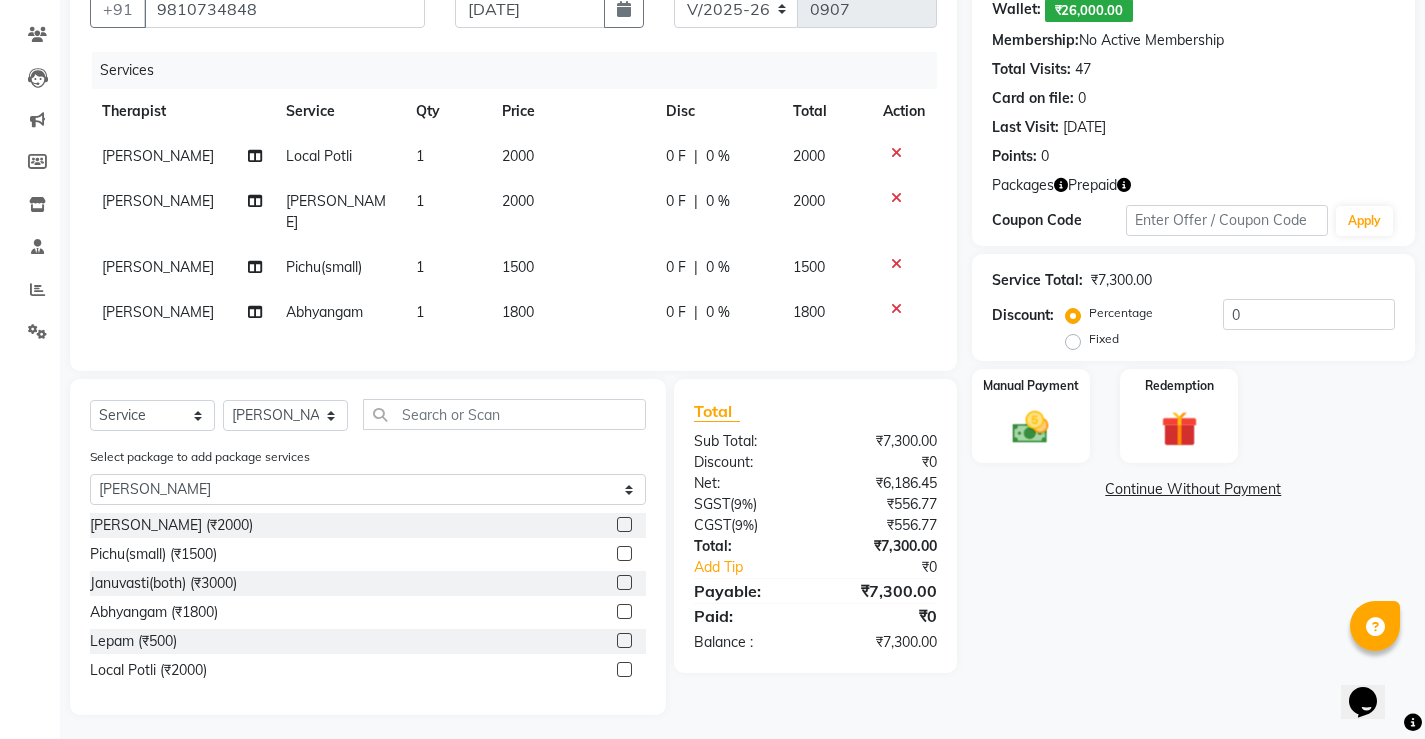 click 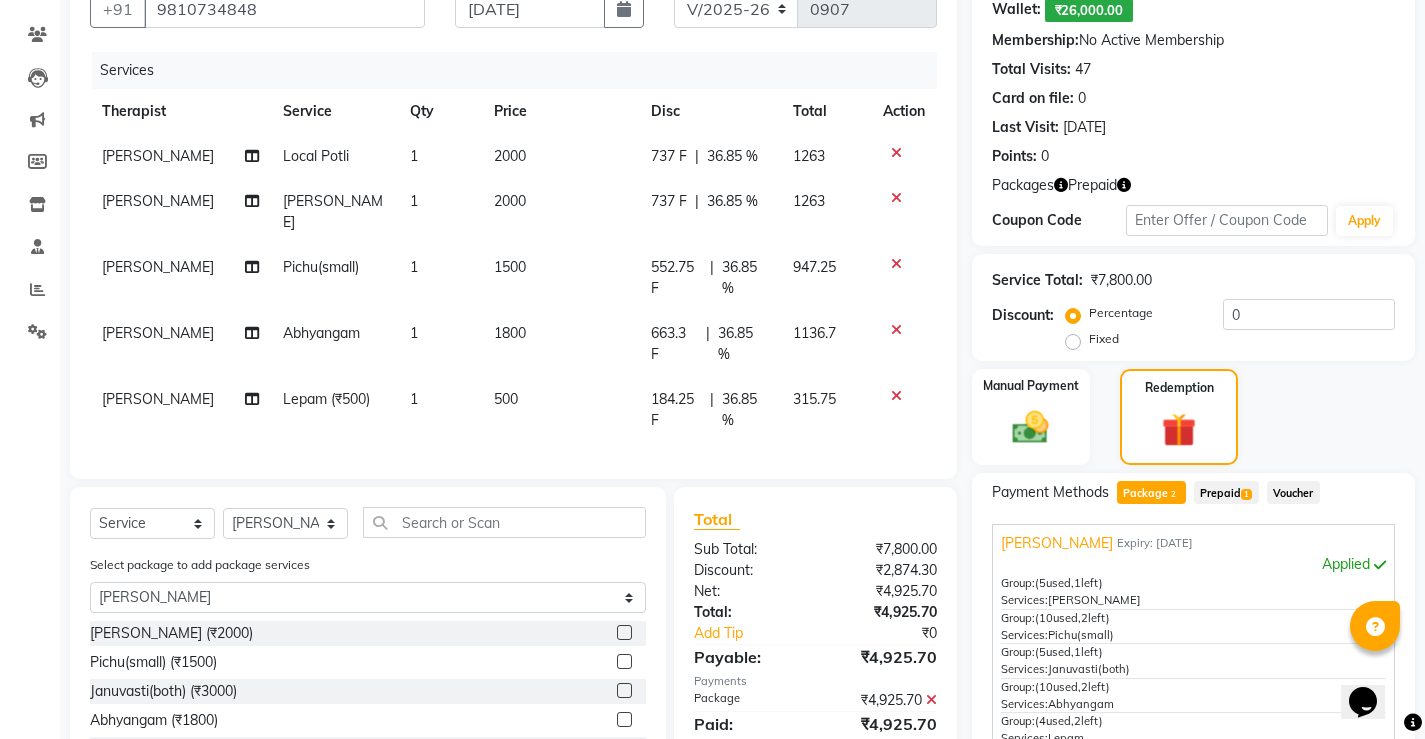 checkbox on "false" 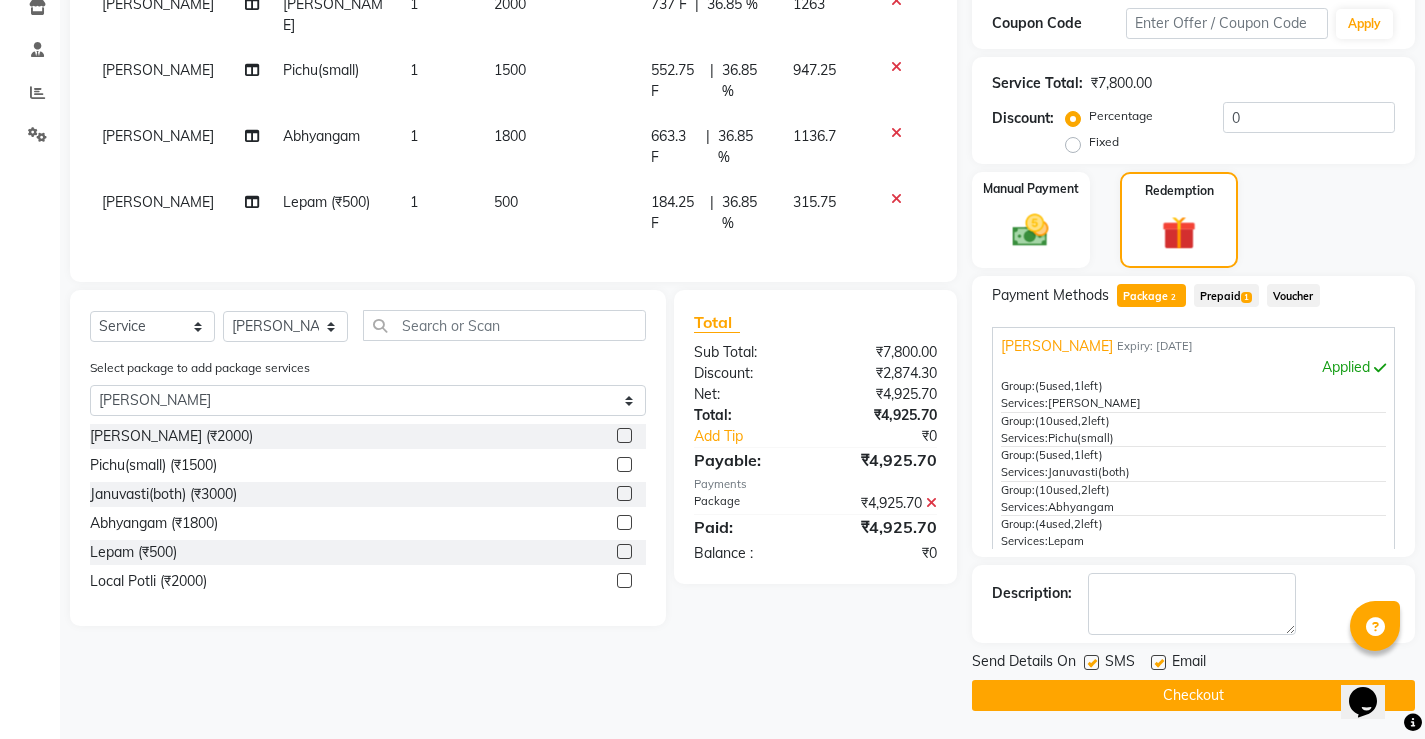 scroll, scrollTop: 395, scrollLeft: 0, axis: vertical 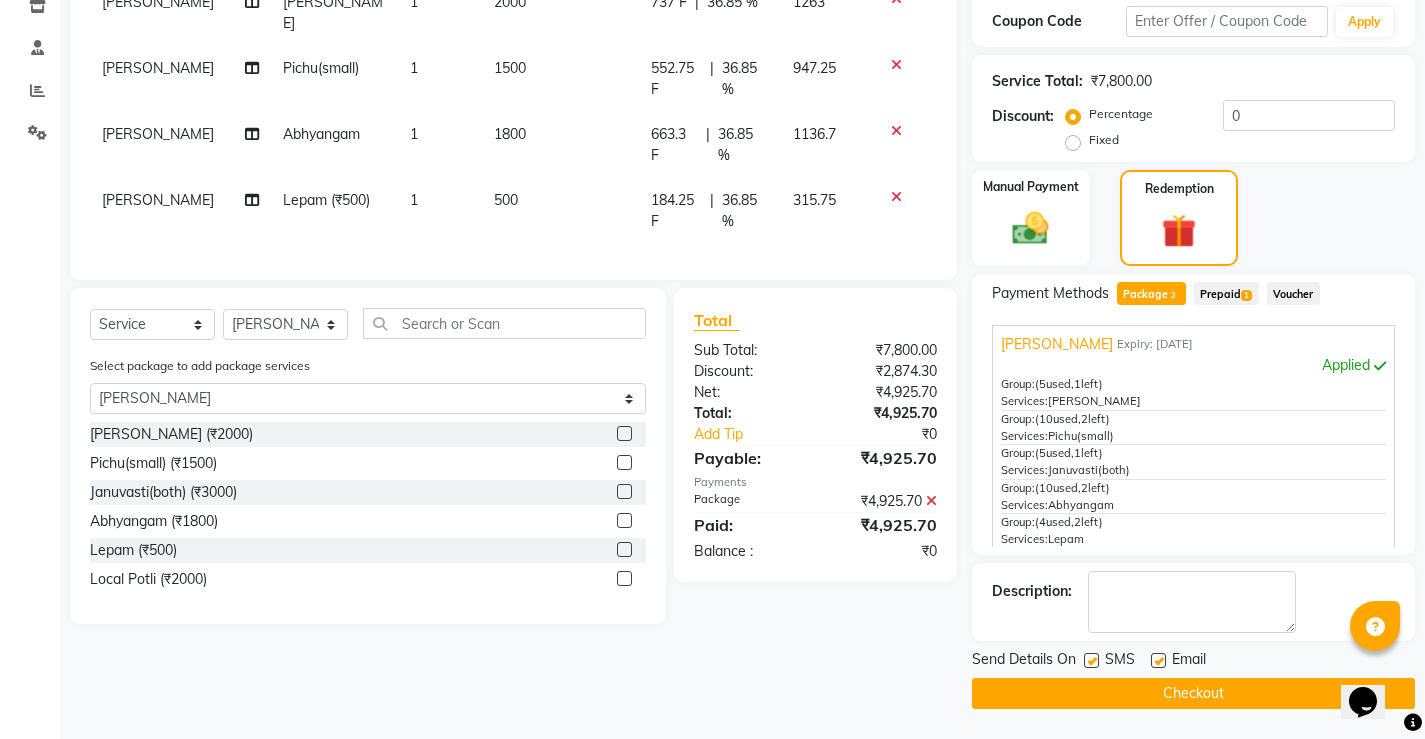 click 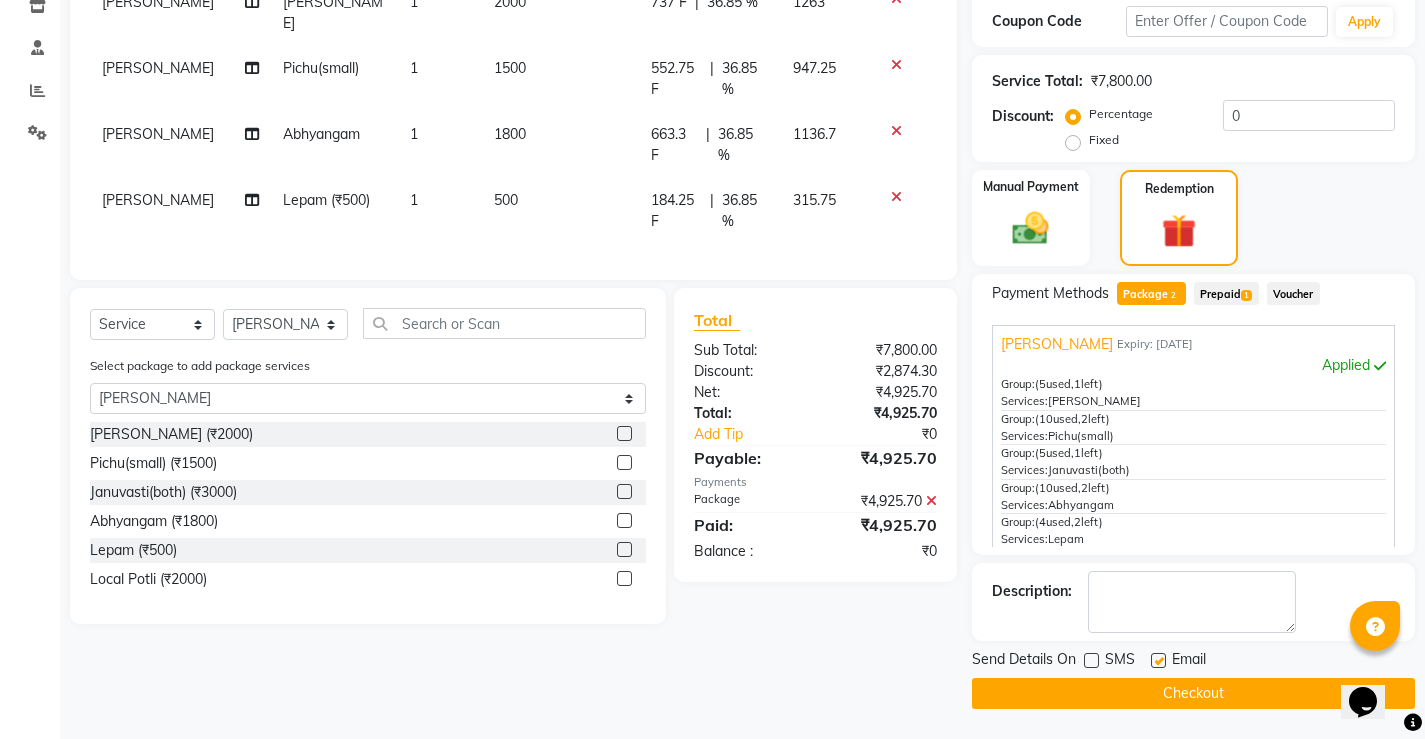 click 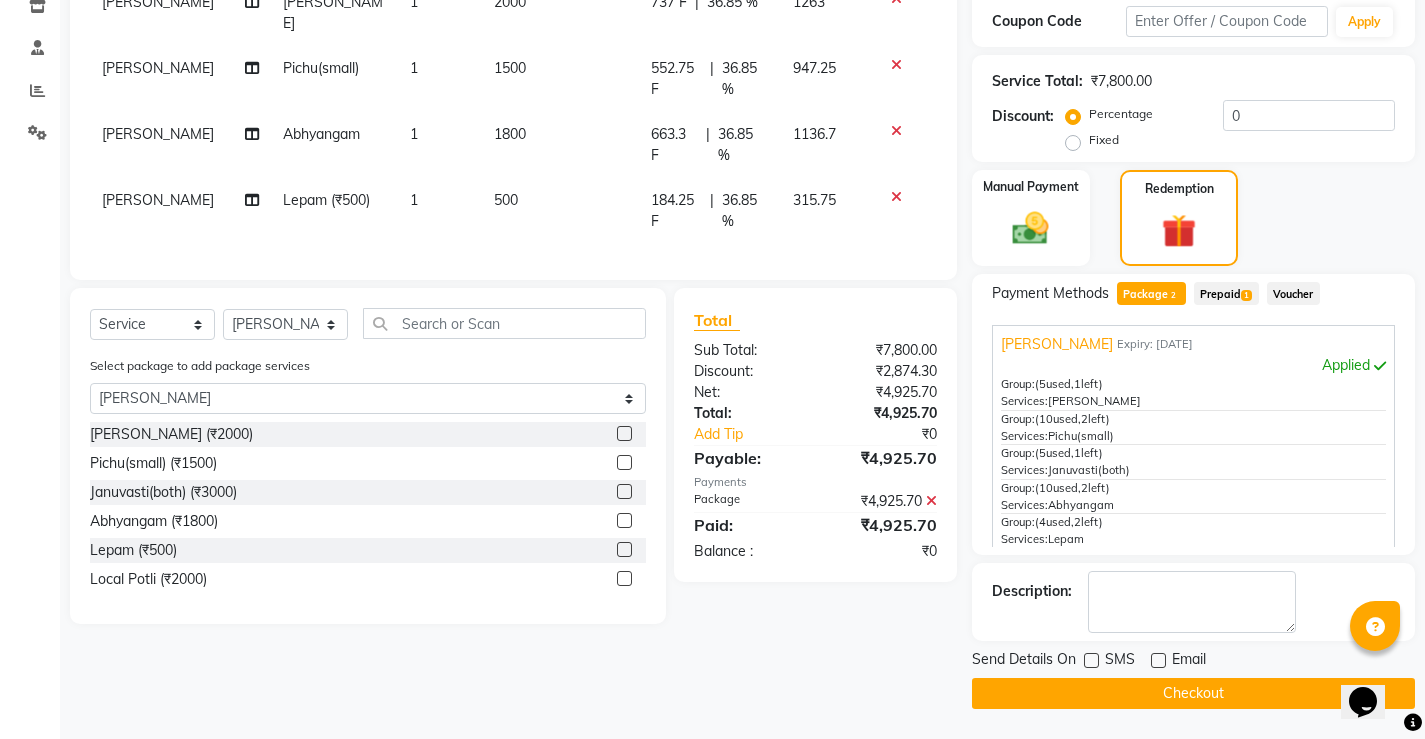 click on "Checkout" 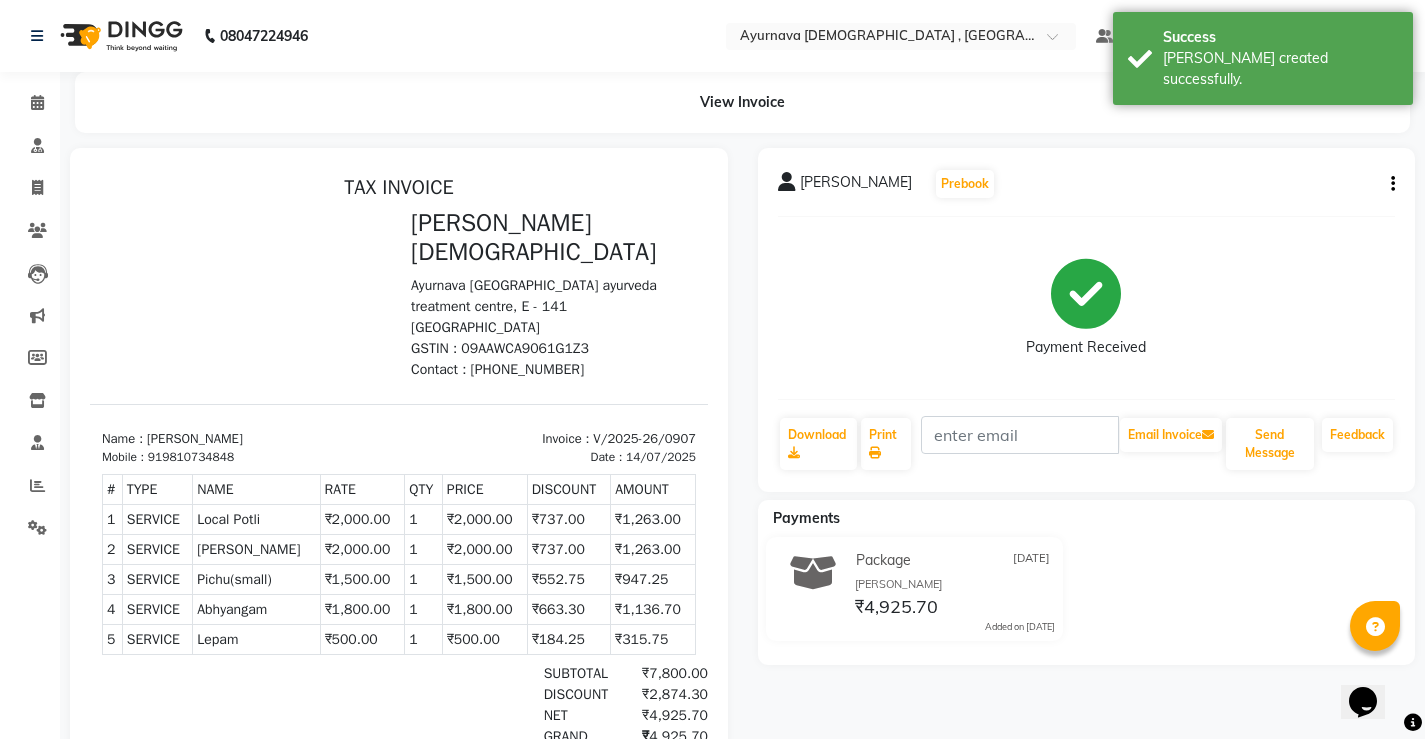 scroll, scrollTop: 0, scrollLeft: 0, axis: both 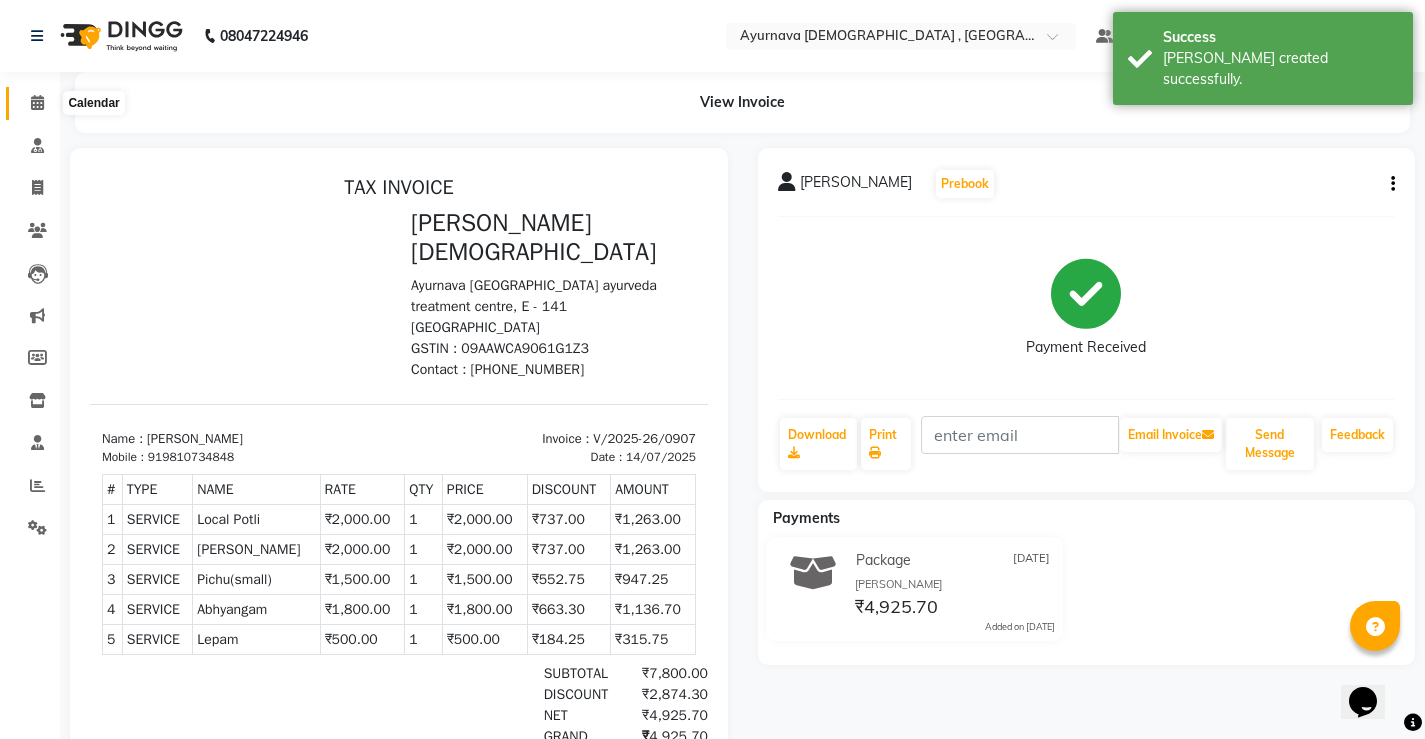 click 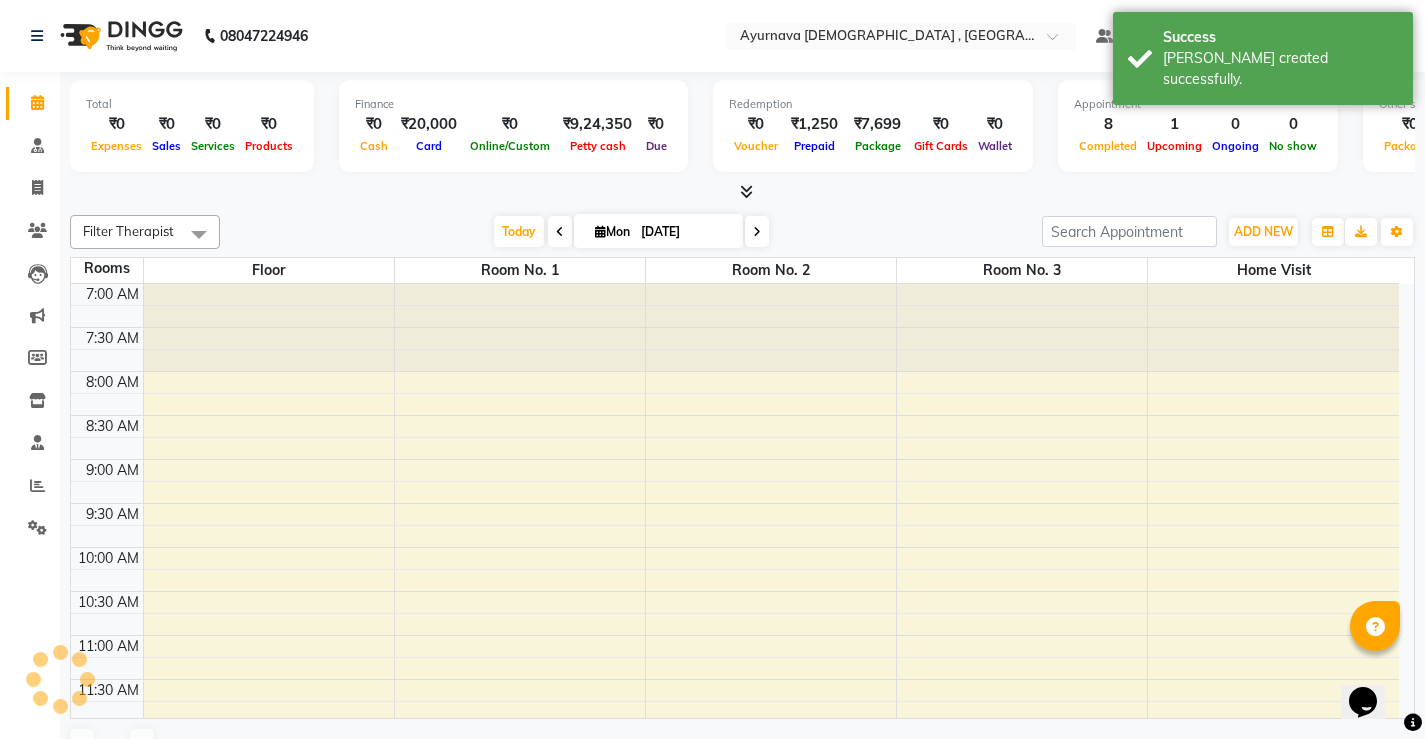 scroll, scrollTop: 0, scrollLeft: 0, axis: both 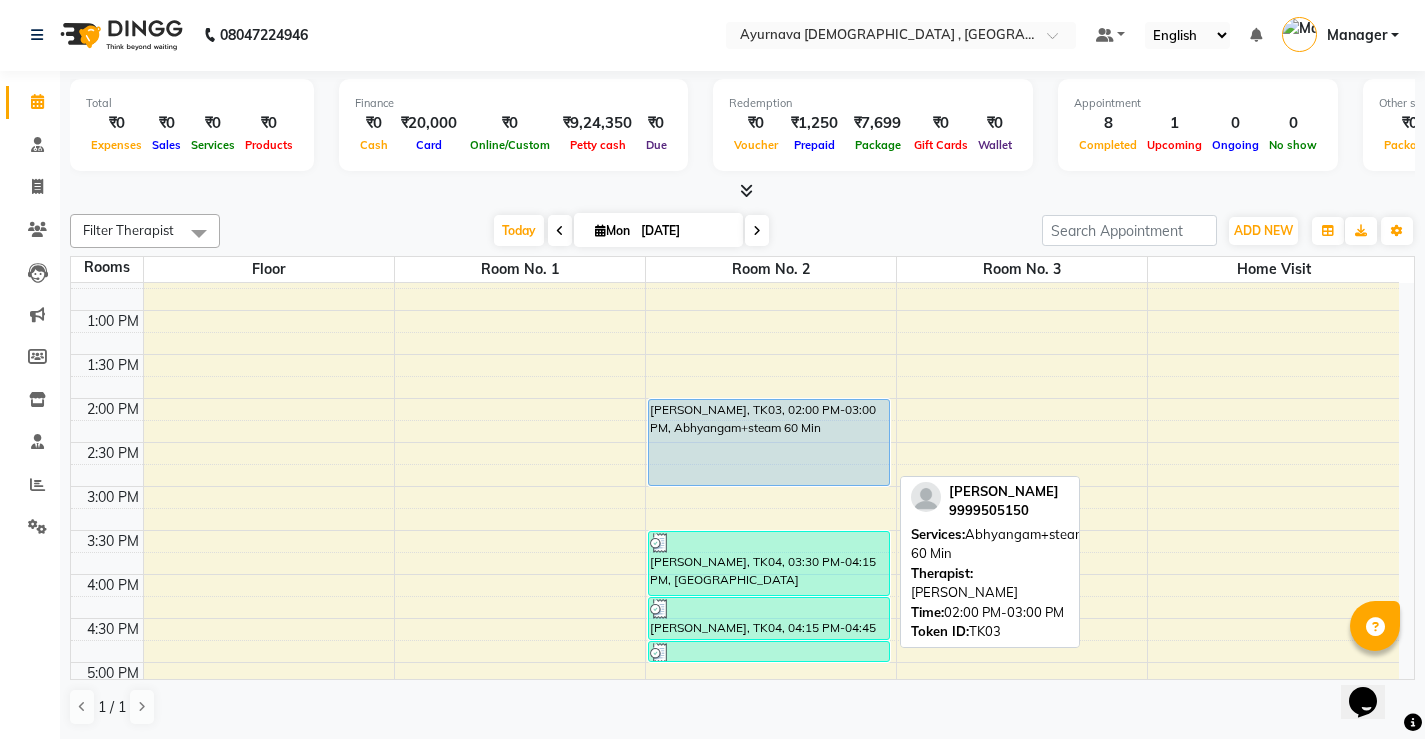click on "[PERSON_NAME], TK03, 02:00 PM-03:00 PM, Abhyangam+steam 60 Min" at bounding box center [769, 442] 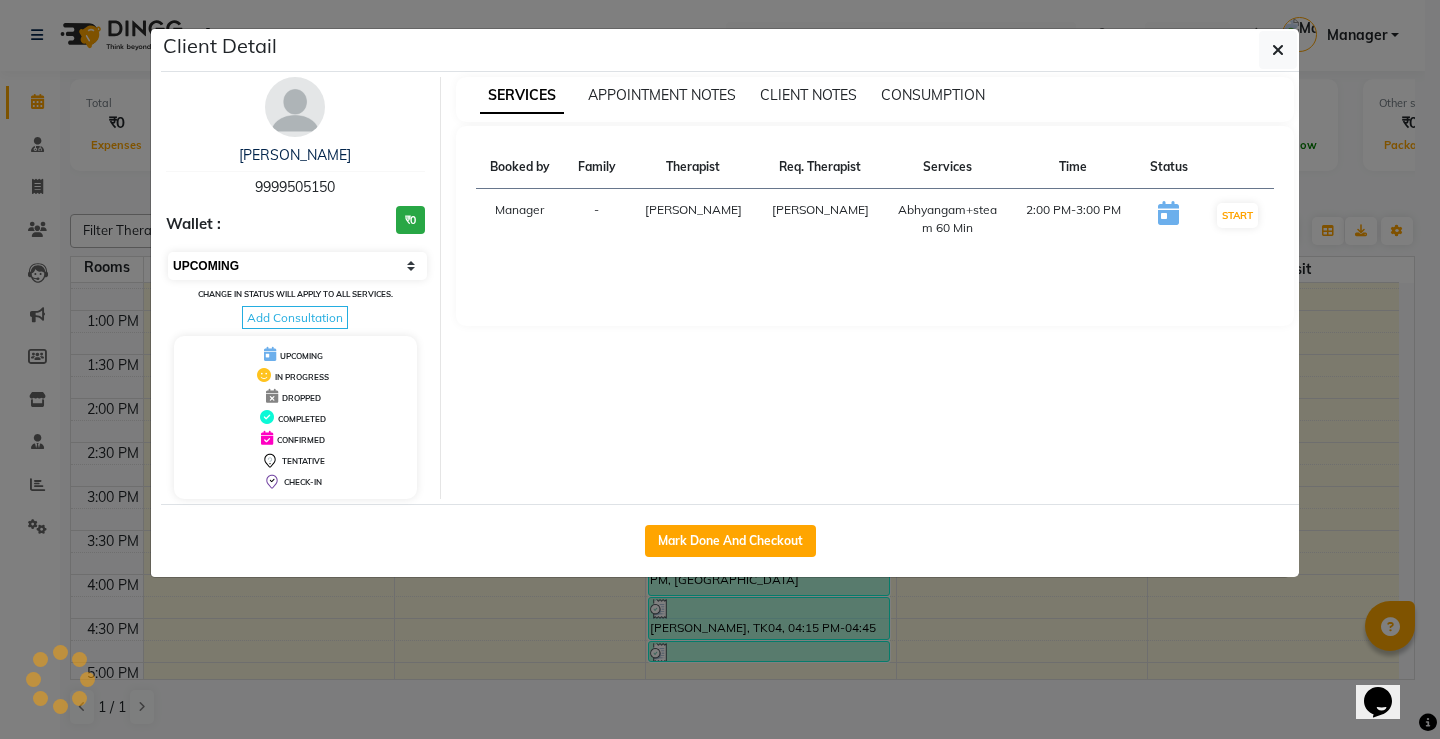 click on "Select IN SERVICE CONFIRMED TENTATIVE CHECK IN MARK DONE DROPPED UPCOMING" at bounding box center [297, 266] 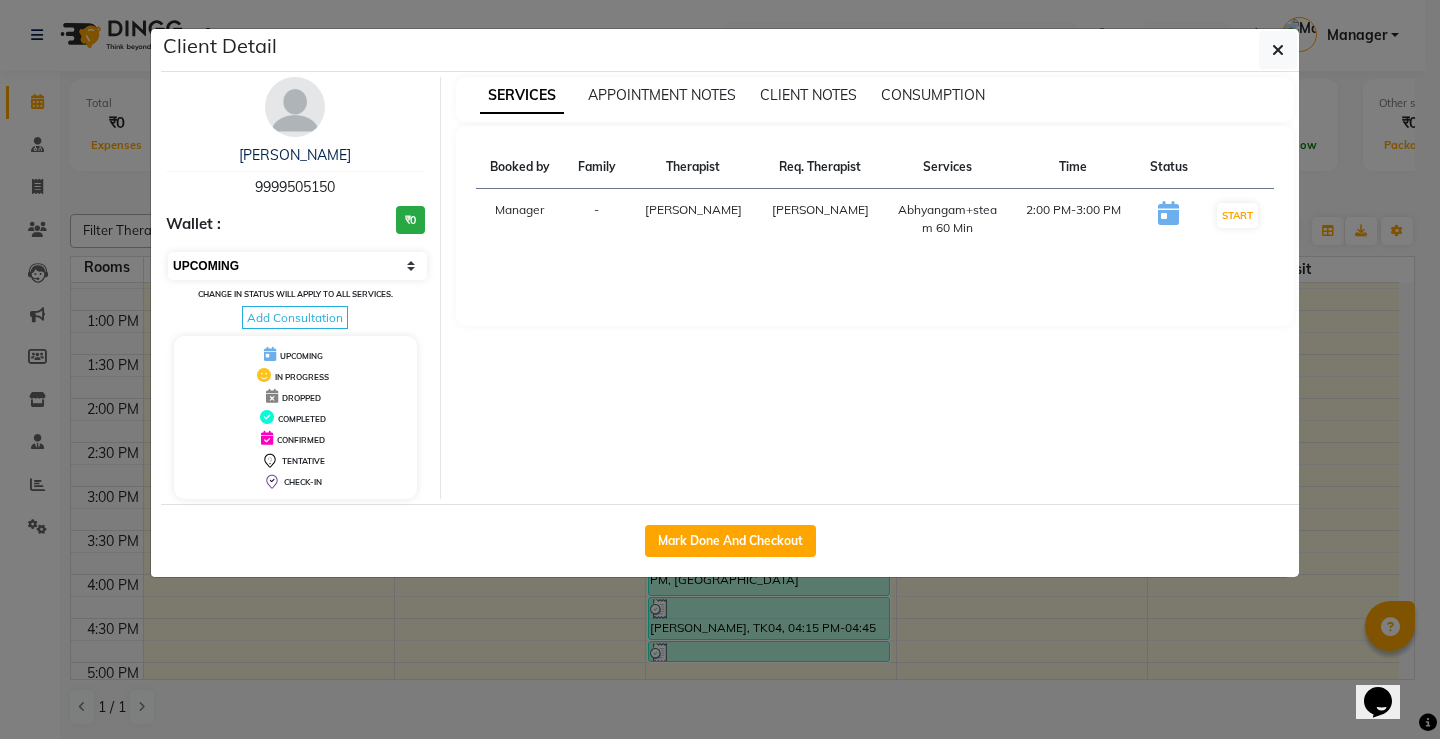 select on "2" 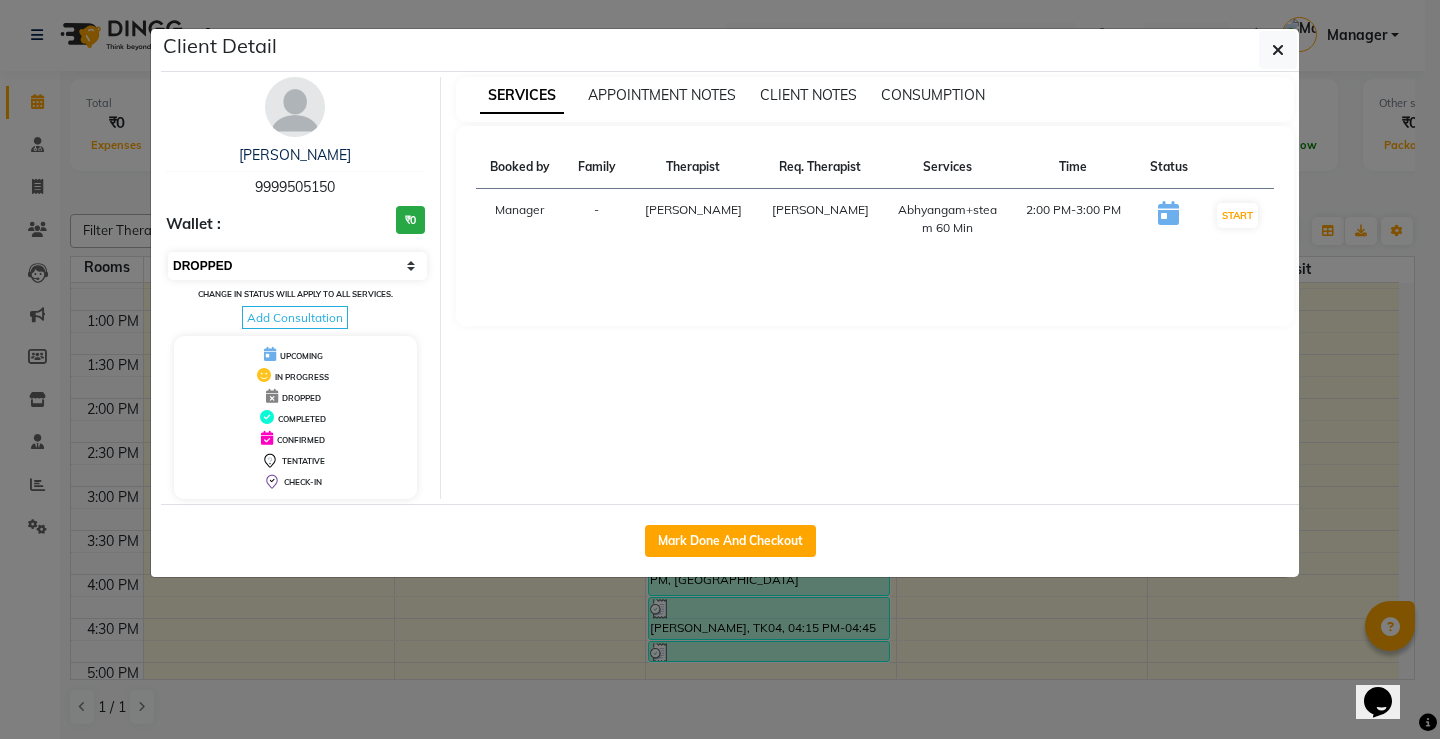 click on "Select IN SERVICE CONFIRMED TENTATIVE CHECK IN MARK DONE DROPPED UPCOMING" at bounding box center (297, 266) 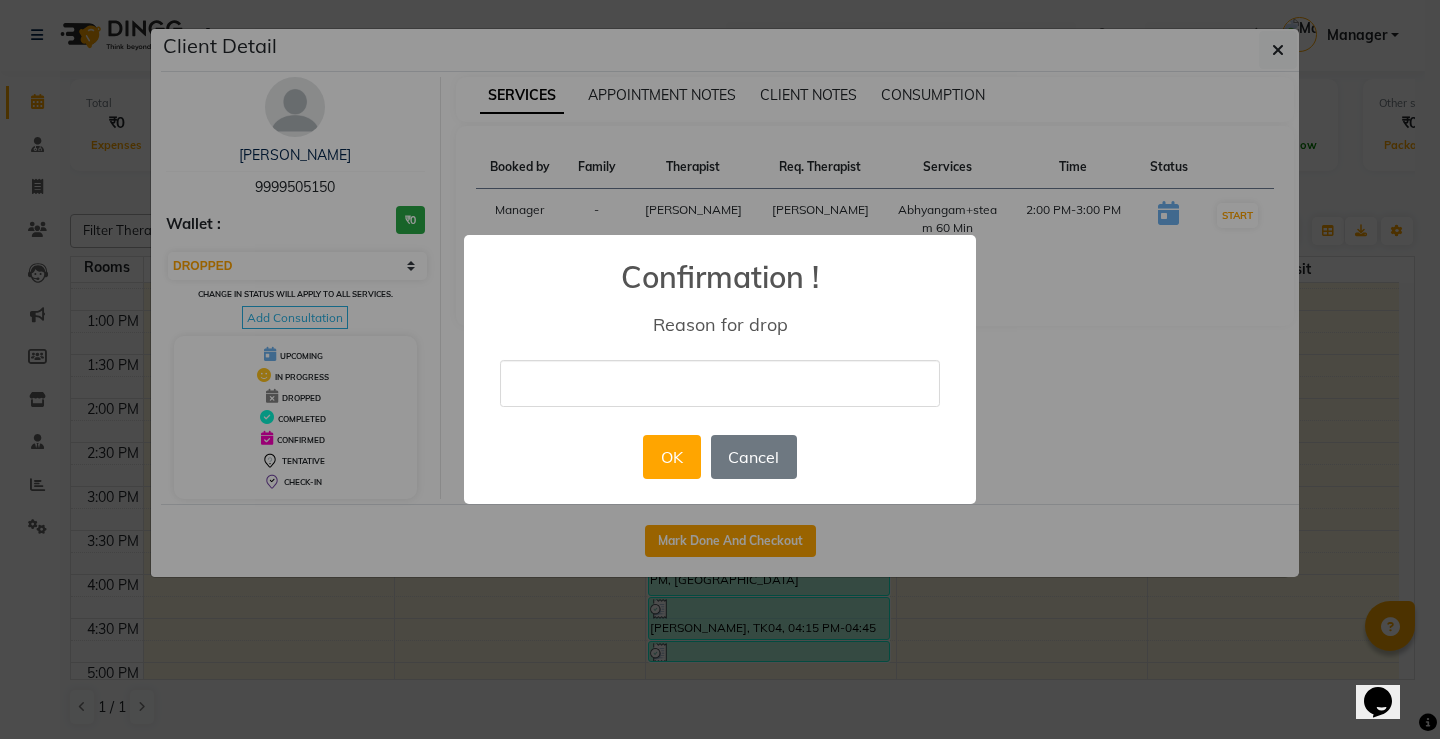 click at bounding box center (720, 383) 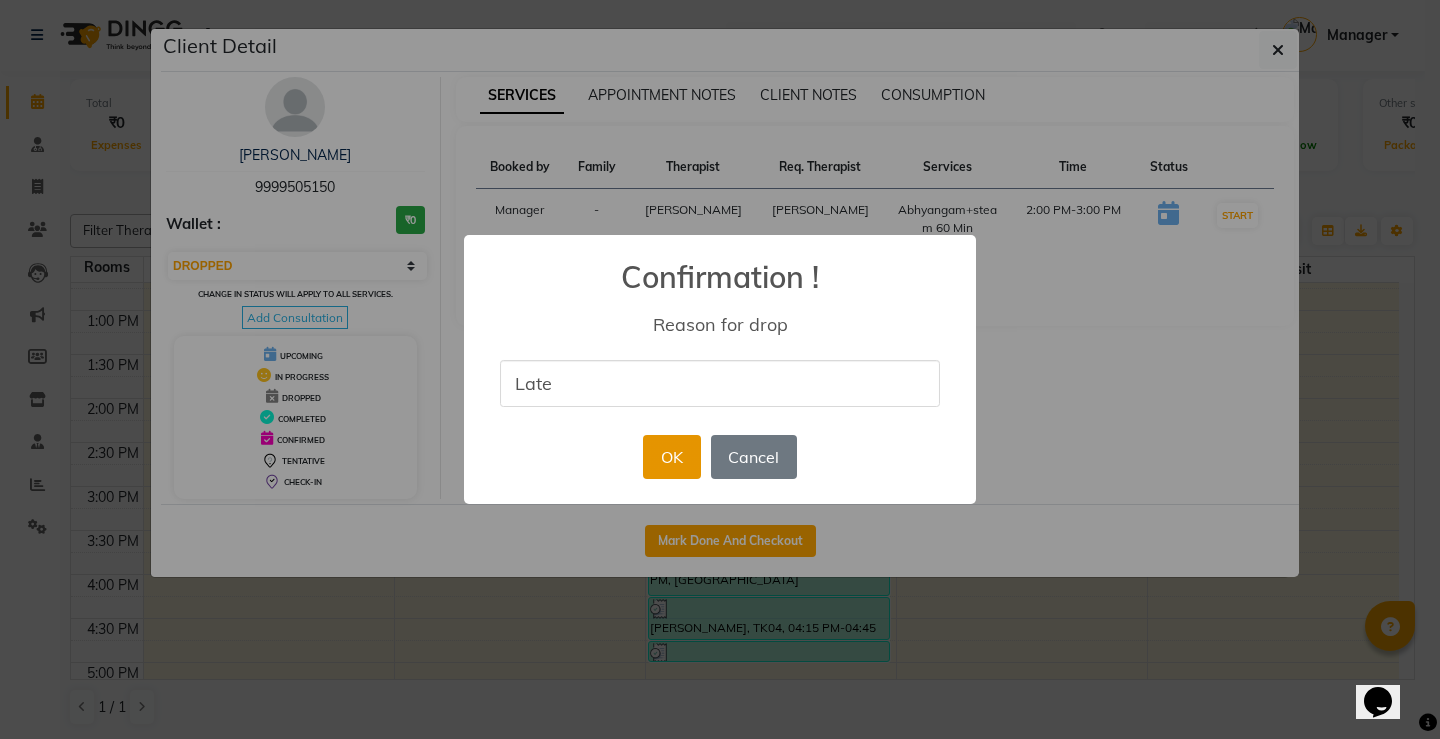 type on "Late" 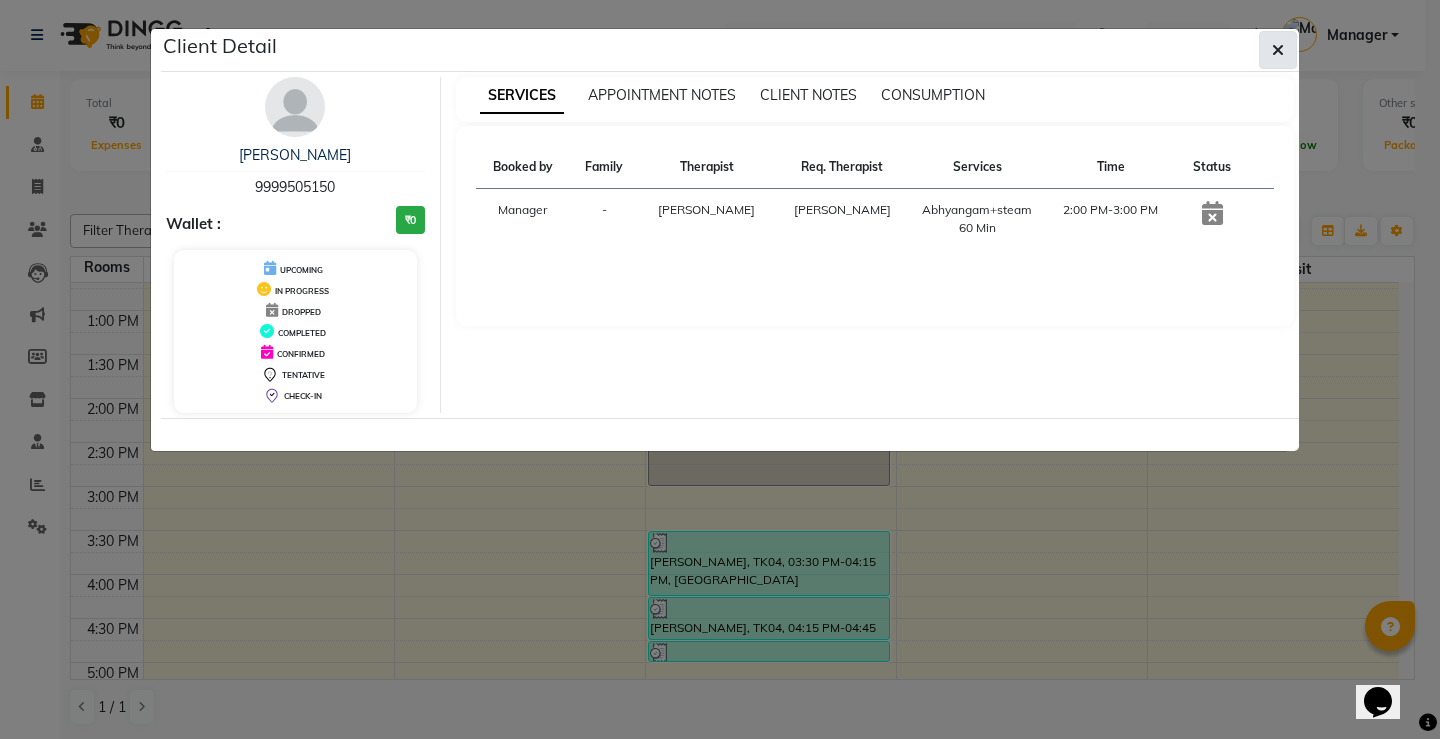 click 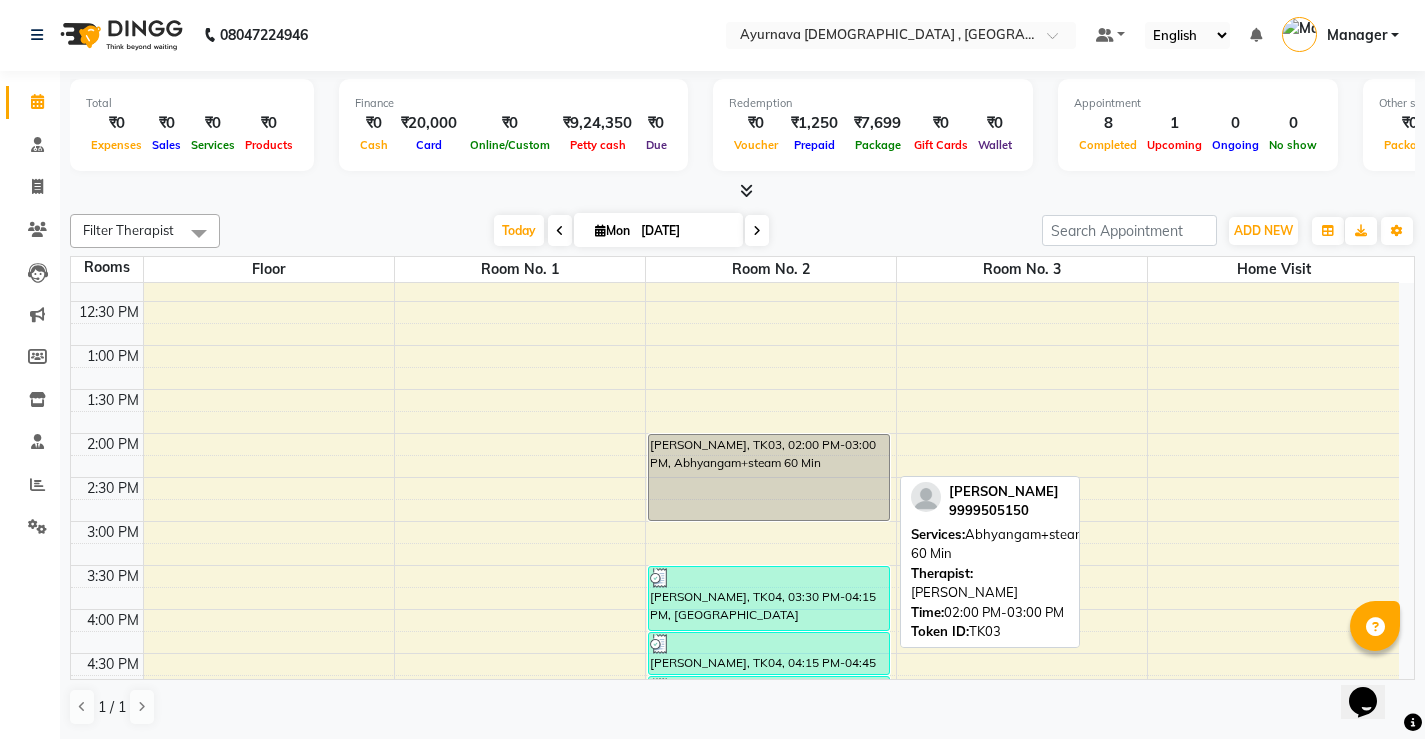 scroll, scrollTop: 400, scrollLeft: 0, axis: vertical 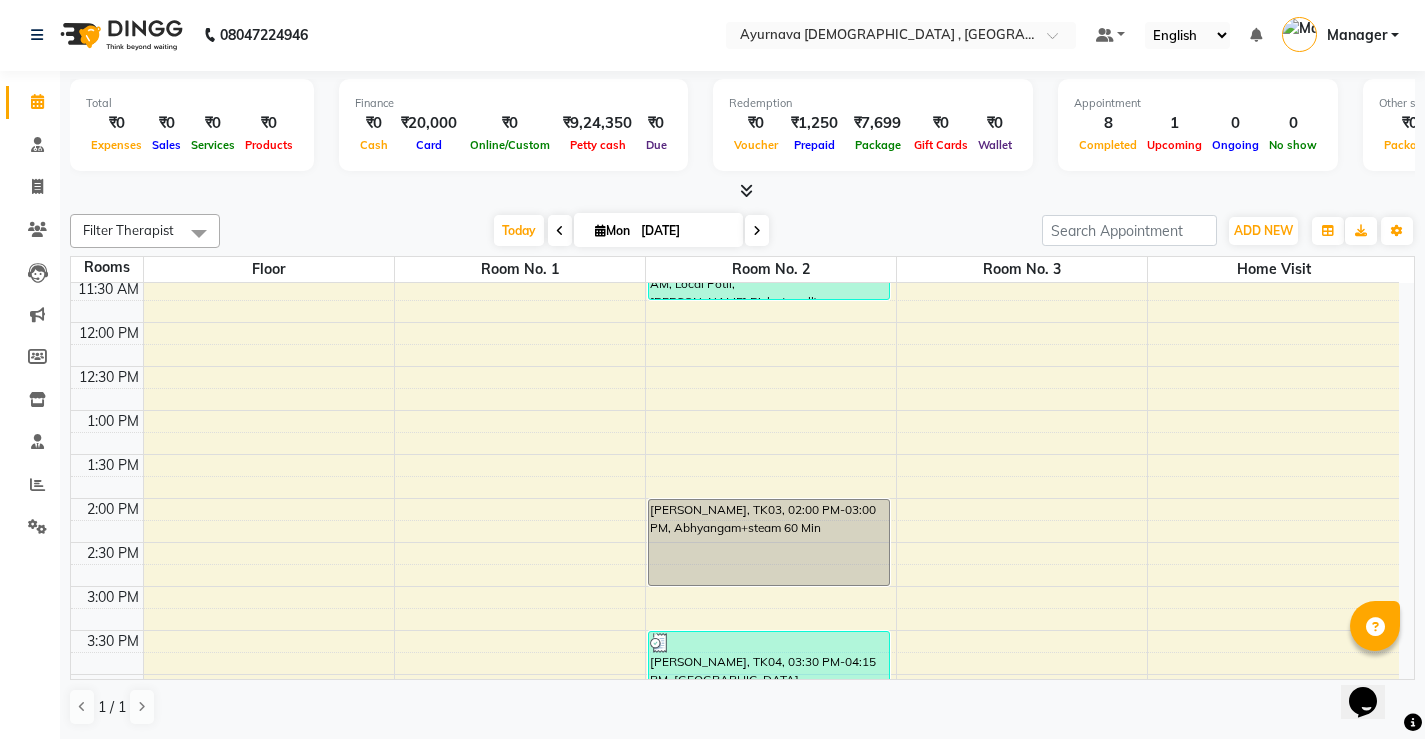 click on "7:00 AM 7:30 AM 8:00 AM 8:30 AM 9:00 AM 9:30 AM 10:00 AM 10:30 AM 11:00 AM 11:30 AM 12:00 PM 12:30 PM 1:00 PM 1:30 PM 2:00 PM 2:30 PM 3:00 PM 3:30 PM 4:00 PM 4:30 PM 5:00 PM 5:30 PM 6:00 PM 6:30 PM 7:00 PM 7:30 PM 8:00 PM 8:30 PM     [PERSON_NAME], TK01, 09:00 AM-09:45 AM, [PERSON_NAME], TK01, 09:45 AM-10:30 AM, Local Potli     [PERSON_NAME], TK01, 10:30 AM-11:00 AM, [PERSON_NAME]     [PERSON_NAME], TK01, 11:00 AM-11:45 AM, Local Potli,[PERSON_NAME],Pichu(small),[GEOGRAPHIC_DATA],[GEOGRAPHIC_DATA] (₹500)    [PERSON_NAME], TK03, 02:00 PM-03:00 PM, Abhyangam+steam 60 Min     [PERSON_NAME], TK04, 03:30 PM-04:15 PM, [GEOGRAPHIC_DATA]     [PERSON_NAME], TK04, 04:15 PM-04:45 PM, Kashayavasti     [PERSON_NAME], TK04, 04:45 PM-05:00 PM, Lepam bandage     Jagdeeshan Nair, TK02, 10:15 AM-11:15 AM, Abhyangam+steam 60 Min" at bounding box center (735, 498) 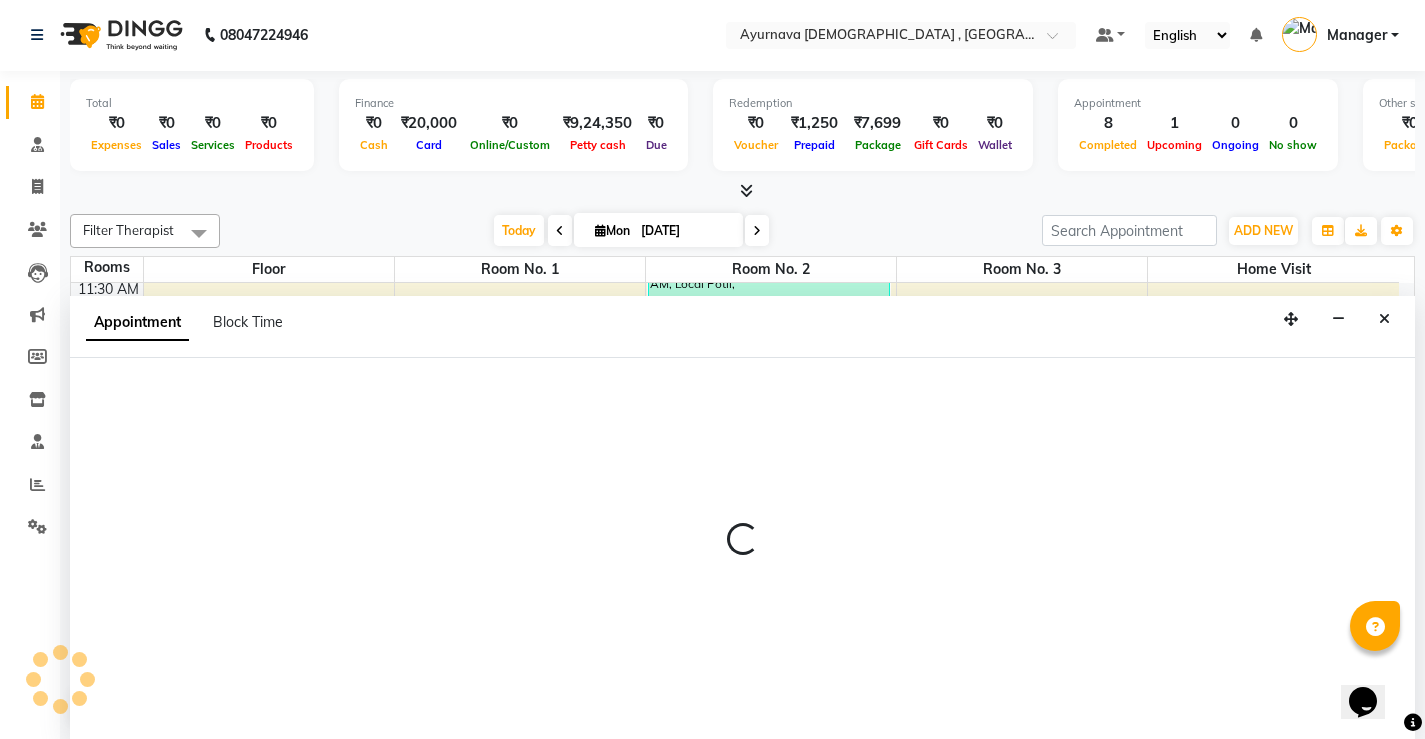 select on "810" 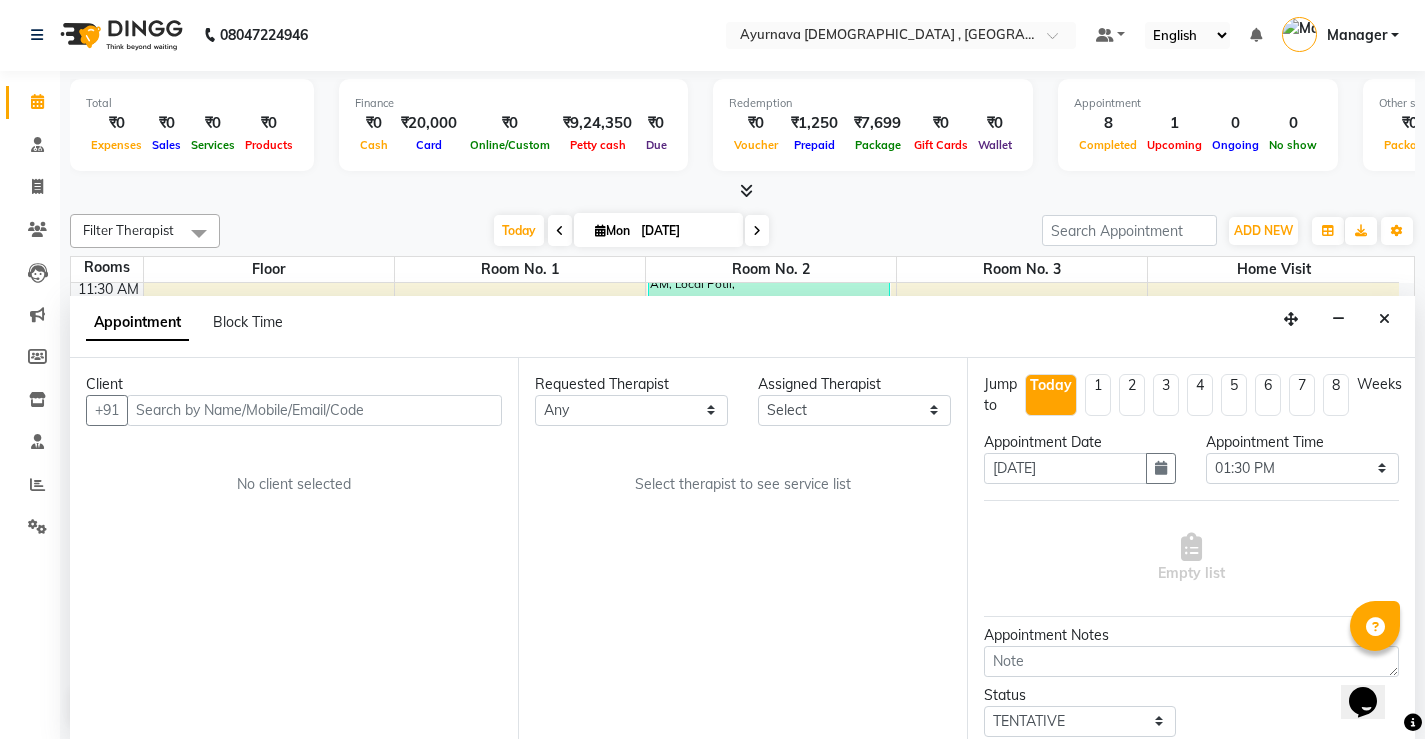 click at bounding box center (314, 410) 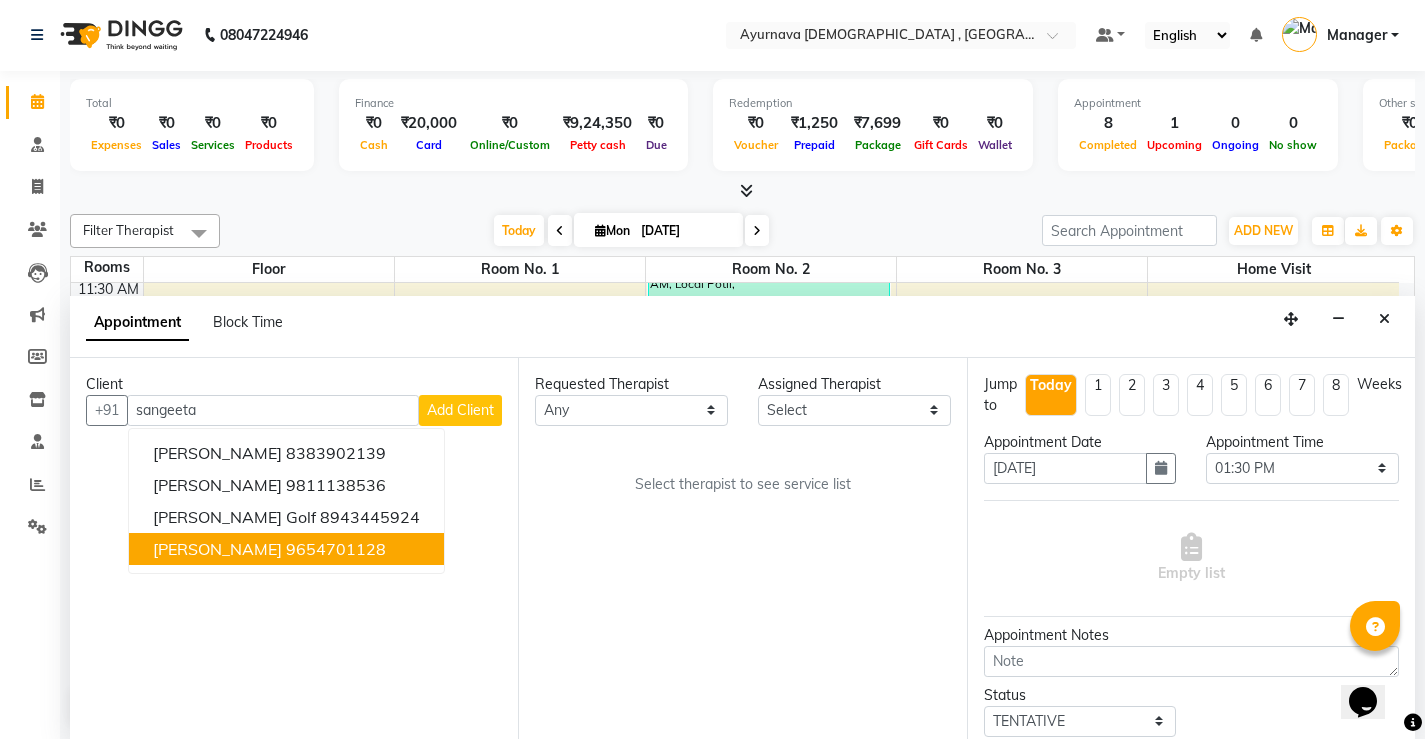 click on "9654701128" at bounding box center (336, 549) 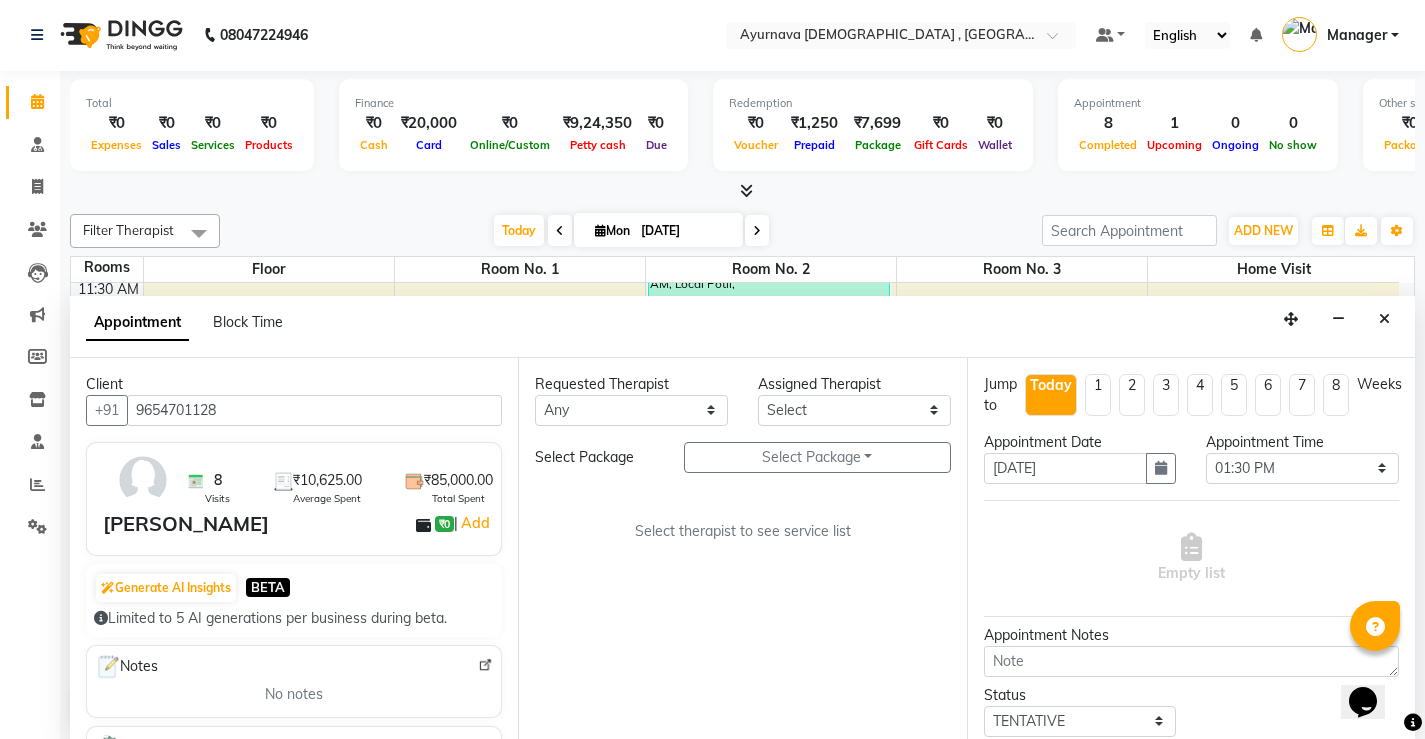 type on "9654701128" 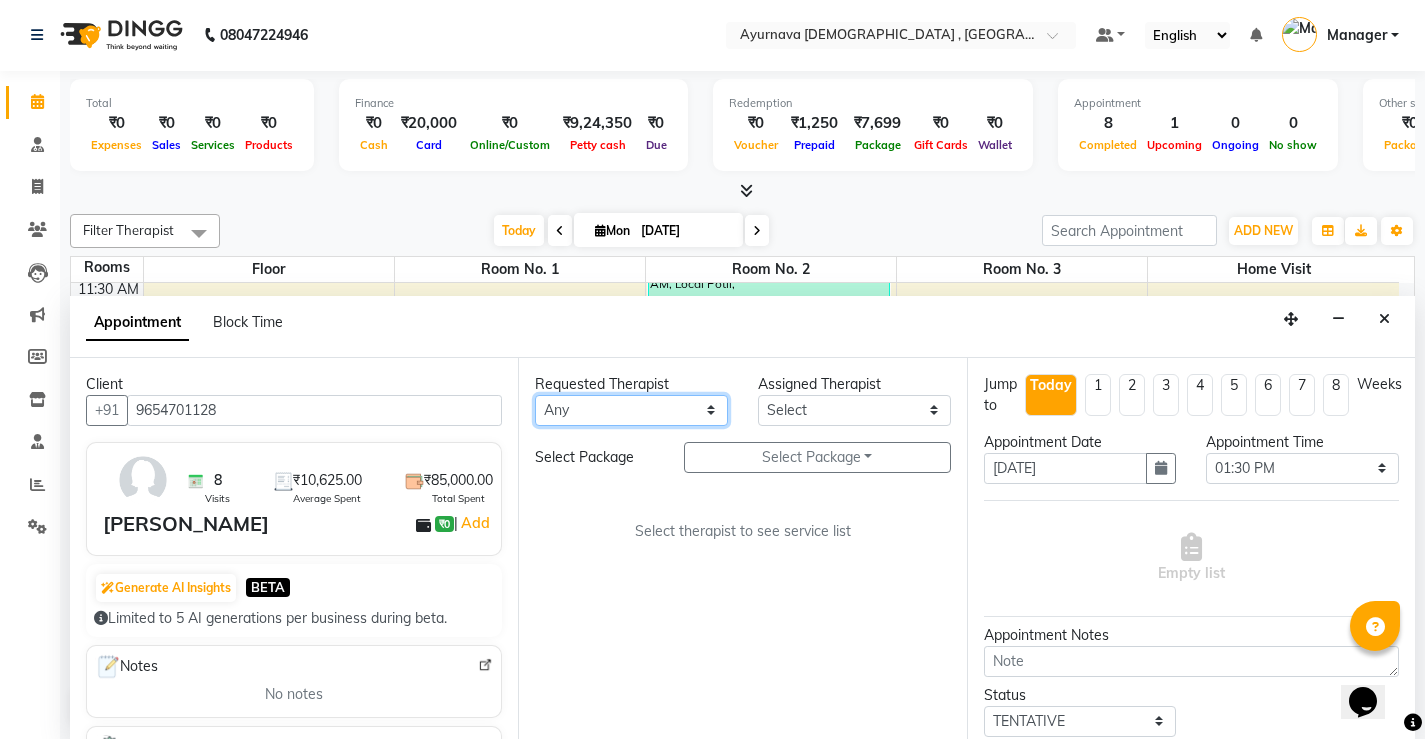 click on "Any [PERSON_NAME] [PERSON_NAME] S Dr [PERSON_NAME] Dr. Sajna Inderpal Jeevan [PERSON_NAME] [PERSON_NAME] [PERSON_NAME] [PERSON_NAME] [PERSON_NAME] [PERSON_NAME] [PERSON_NAME]" at bounding box center (631, 410) 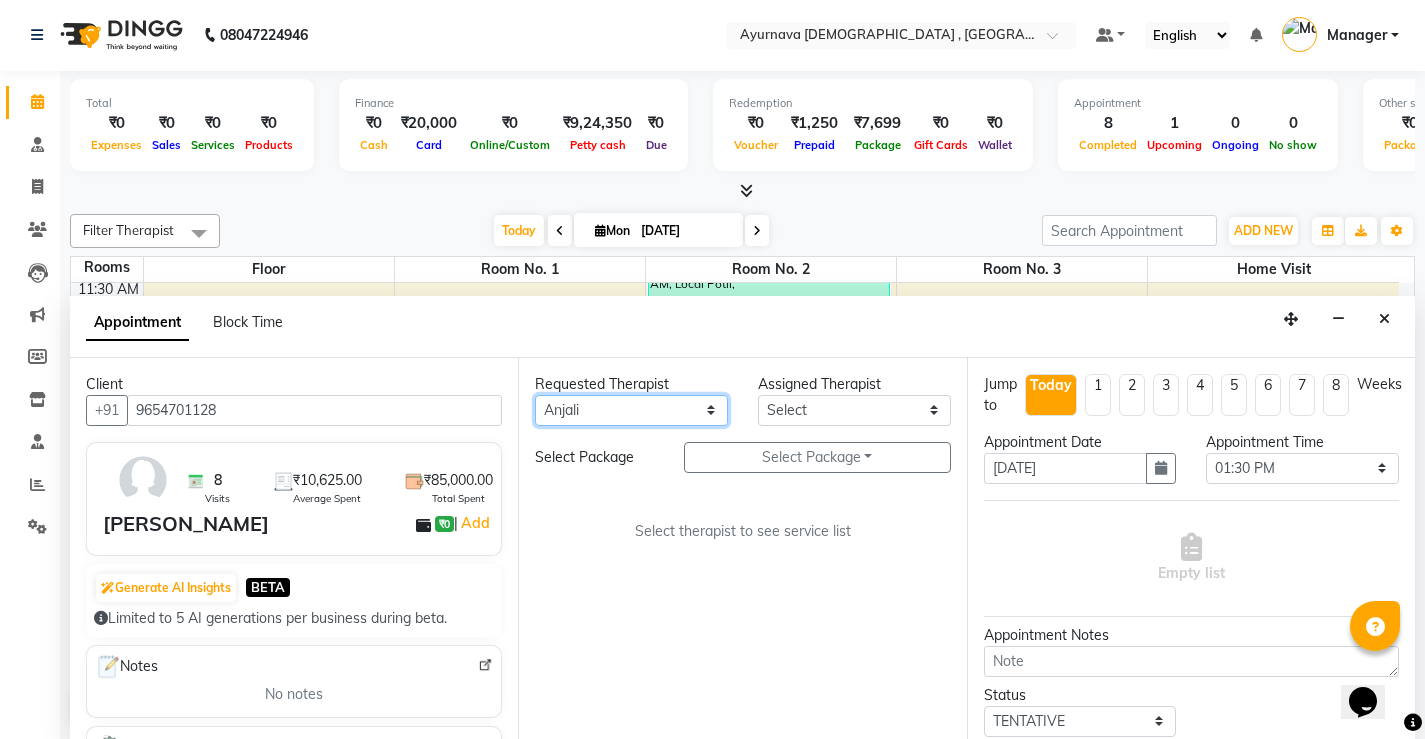 click on "Any [PERSON_NAME] [PERSON_NAME] S Dr [PERSON_NAME] Dr. Sajna Inderpal Jeevan [PERSON_NAME] [PERSON_NAME] [PERSON_NAME] [PERSON_NAME] [PERSON_NAME] [PERSON_NAME] [PERSON_NAME]" at bounding box center [631, 410] 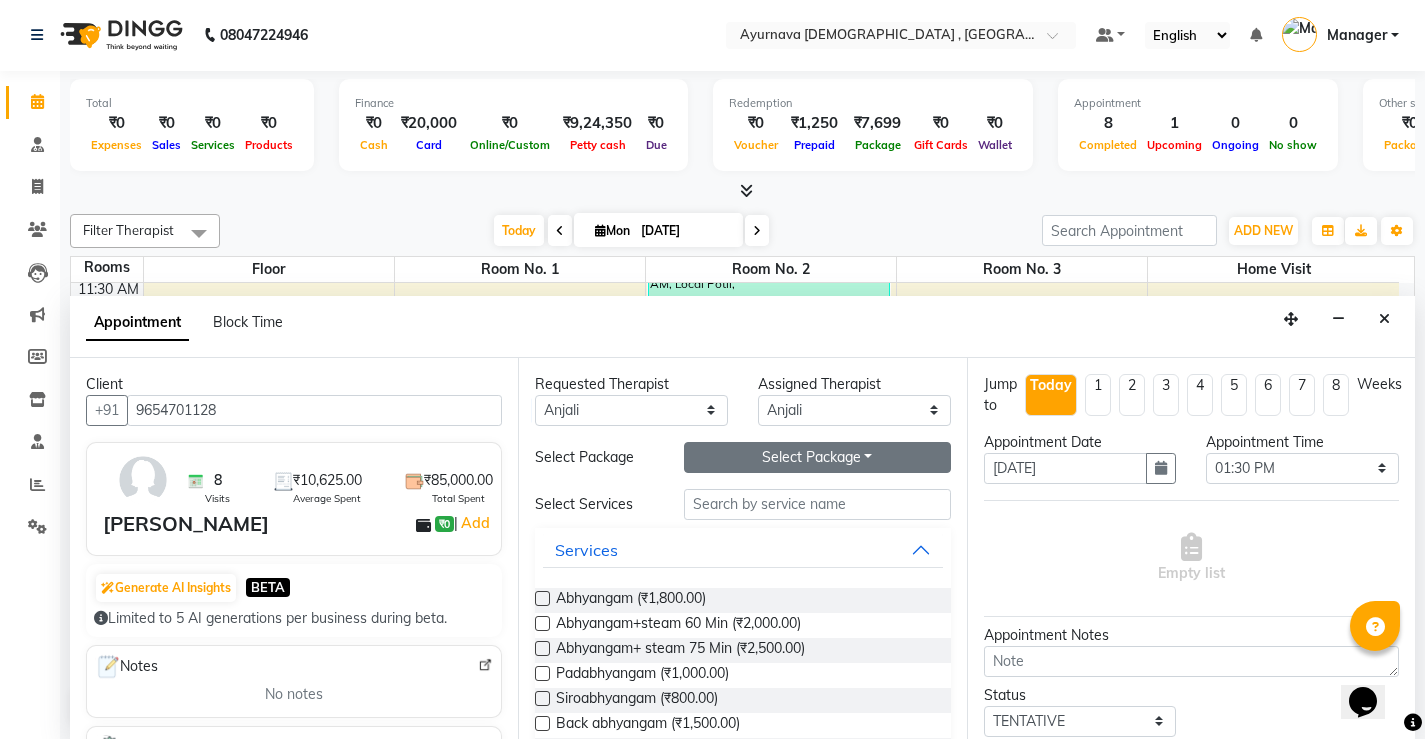 click on "Select Package  Toggle Dropdown" at bounding box center [817, 457] 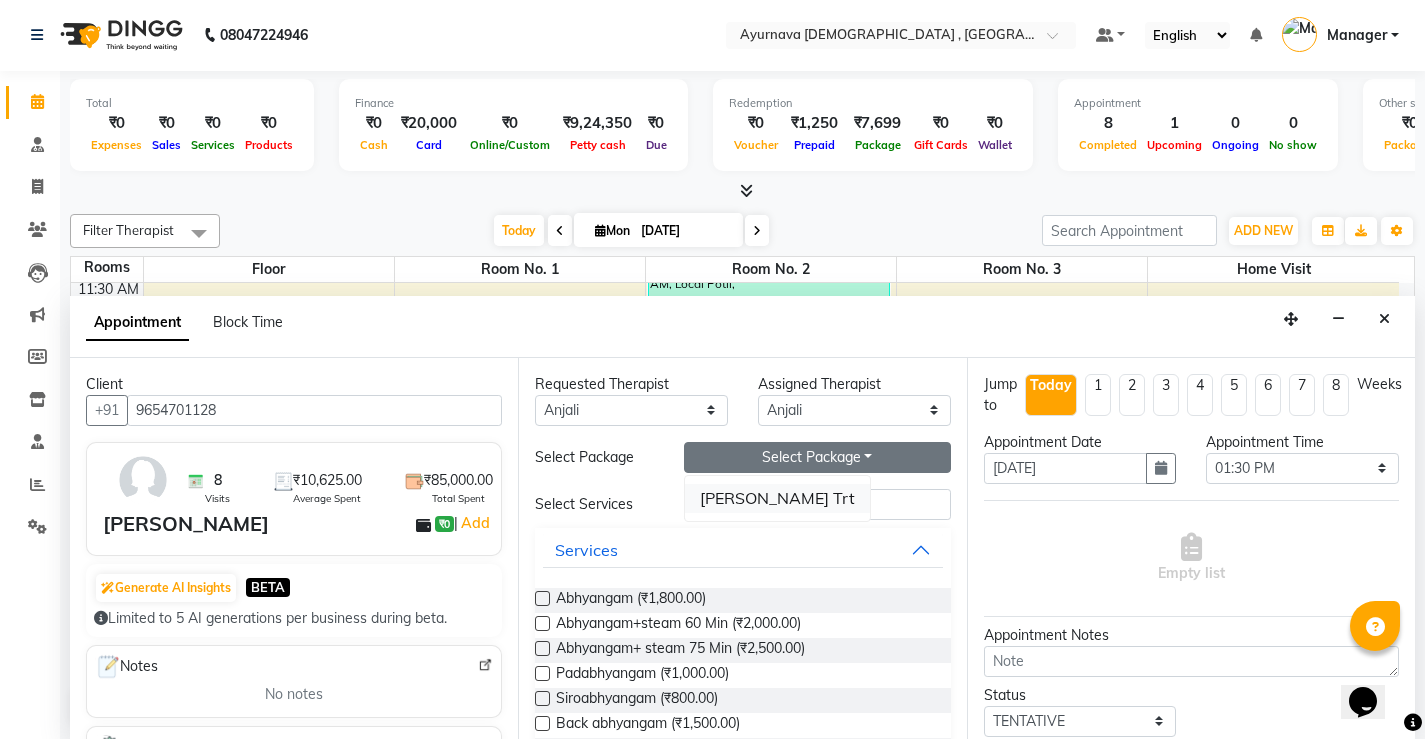 click on "[PERSON_NAME] Trt" at bounding box center (777, 498) 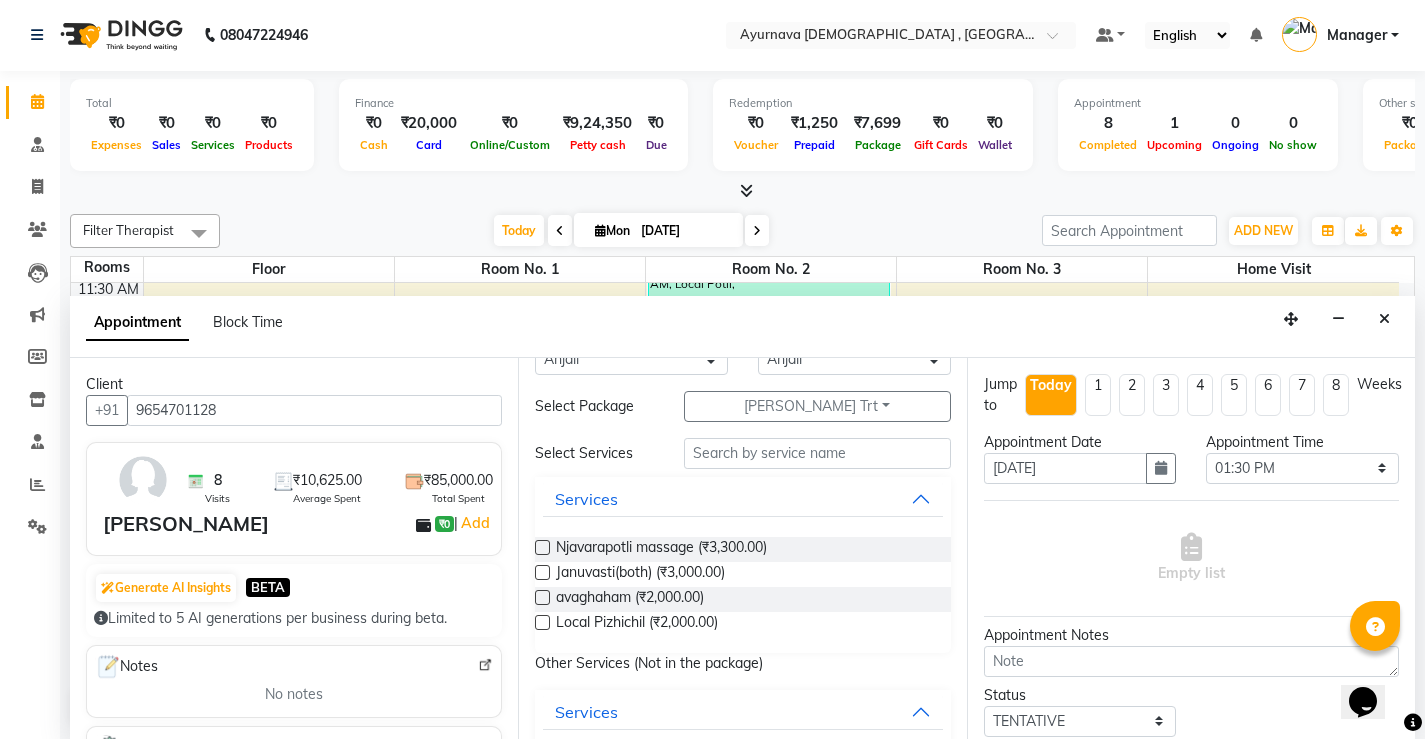 scroll, scrollTop: 100, scrollLeft: 0, axis: vertical 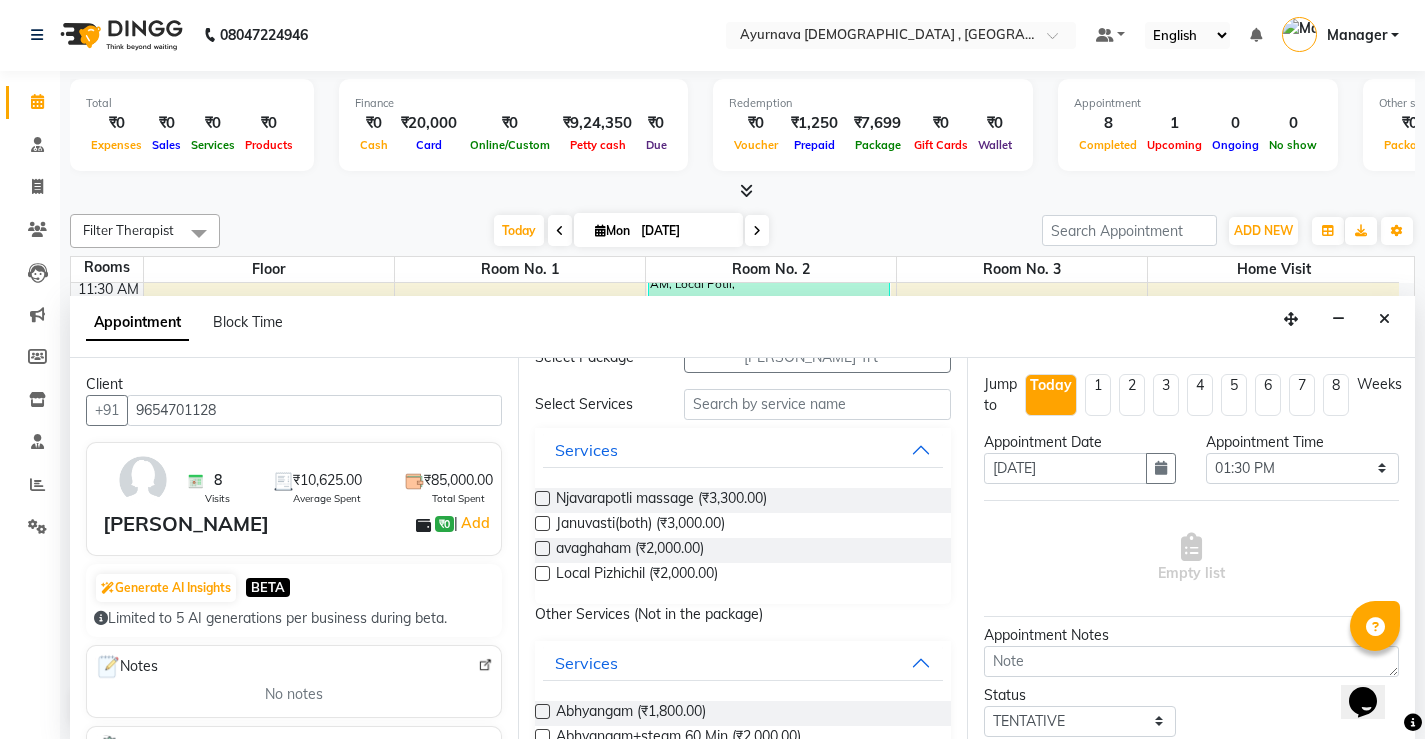 drag, startPoint x: 543, startPoint y: 550, endPoint x: 543, endPoint y: 534, distance: 16 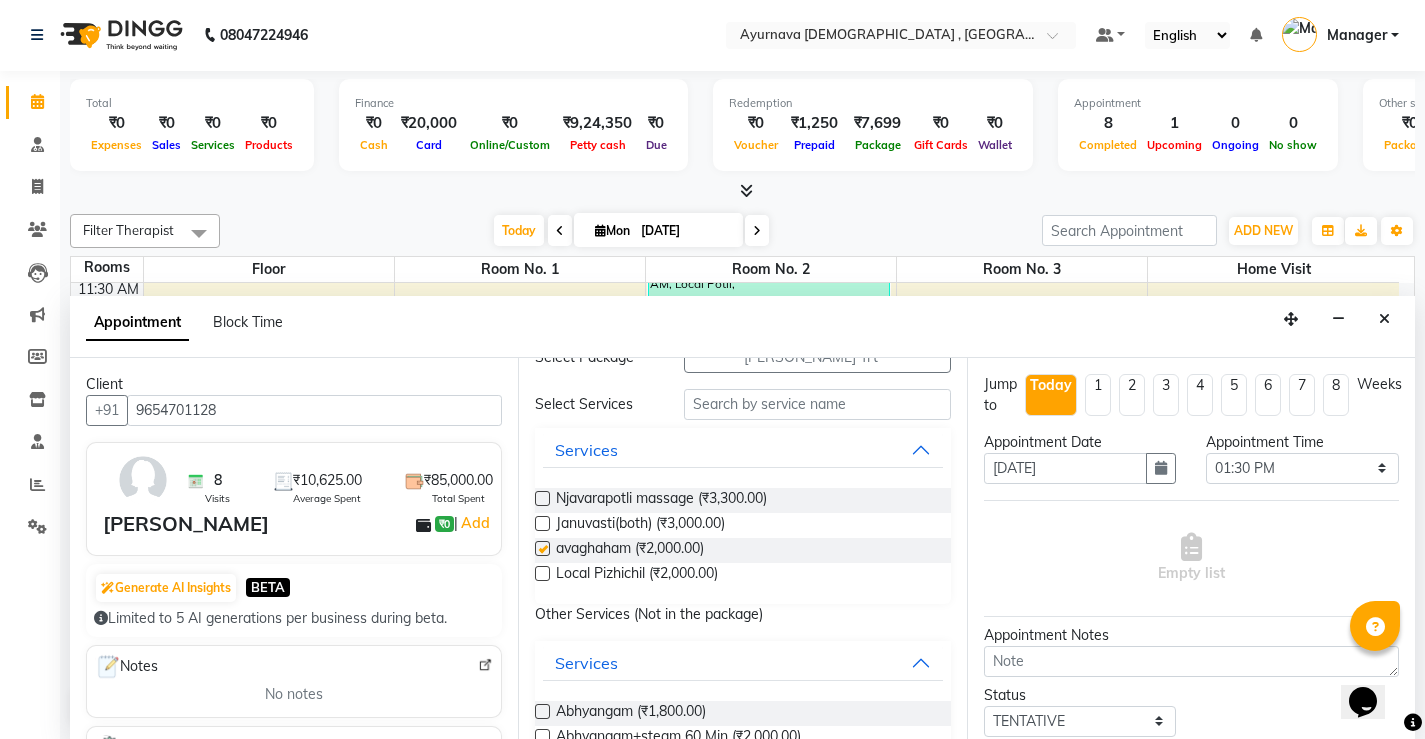 select on "2651" 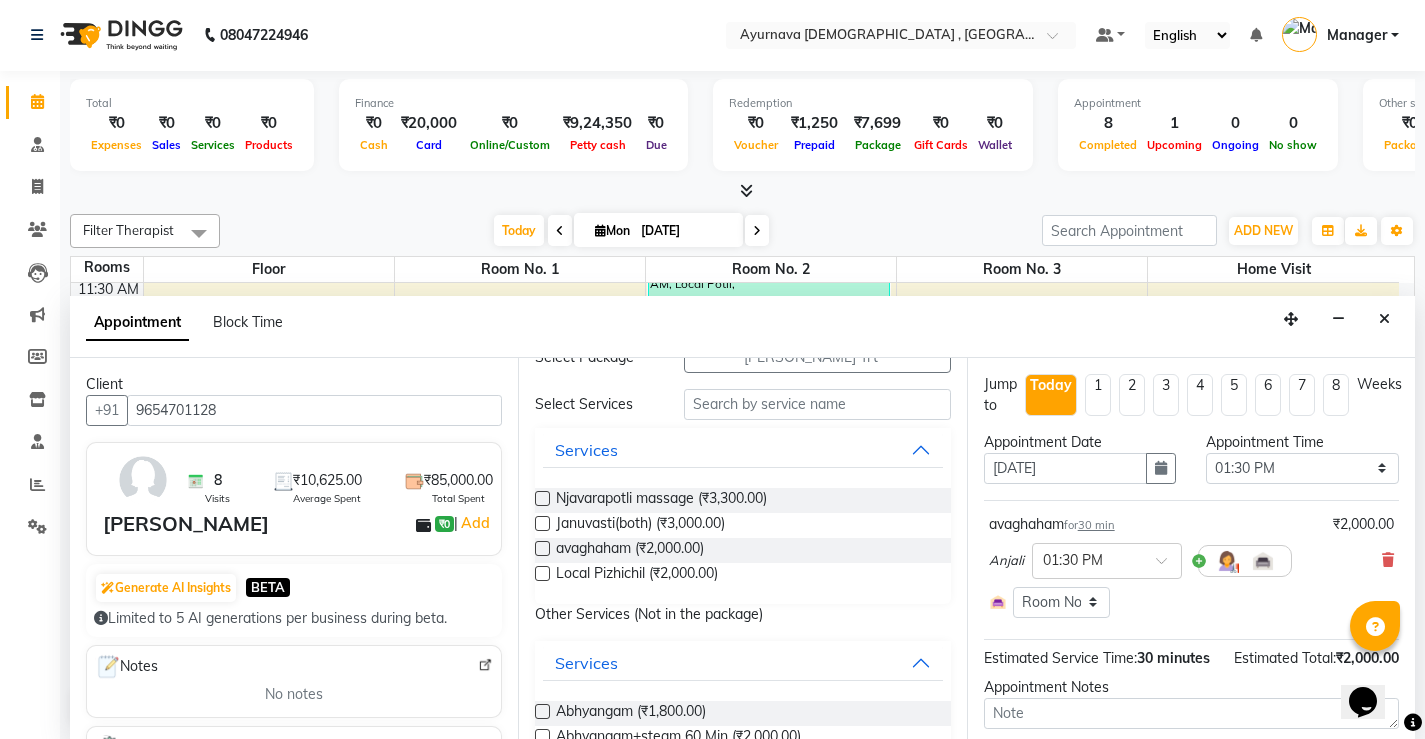 checkbox on "false" 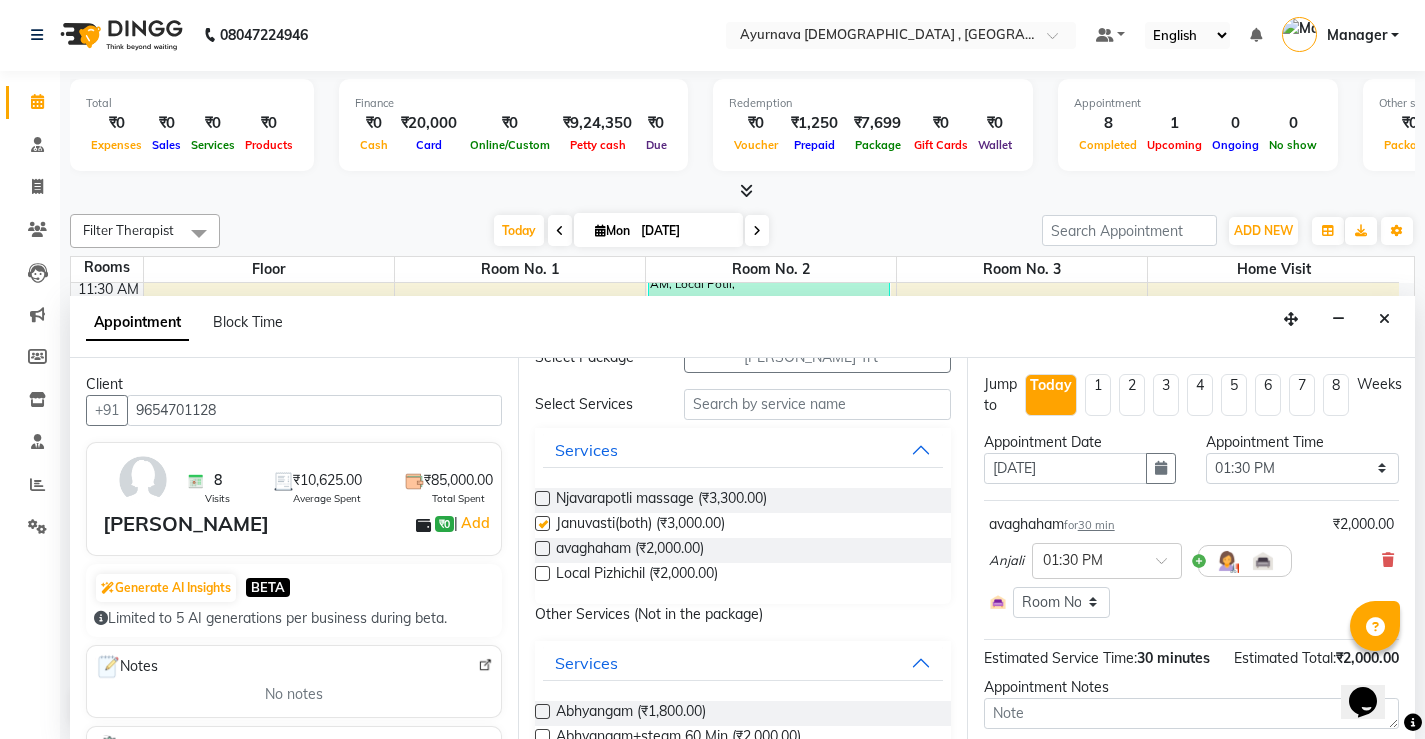 select on "2651" 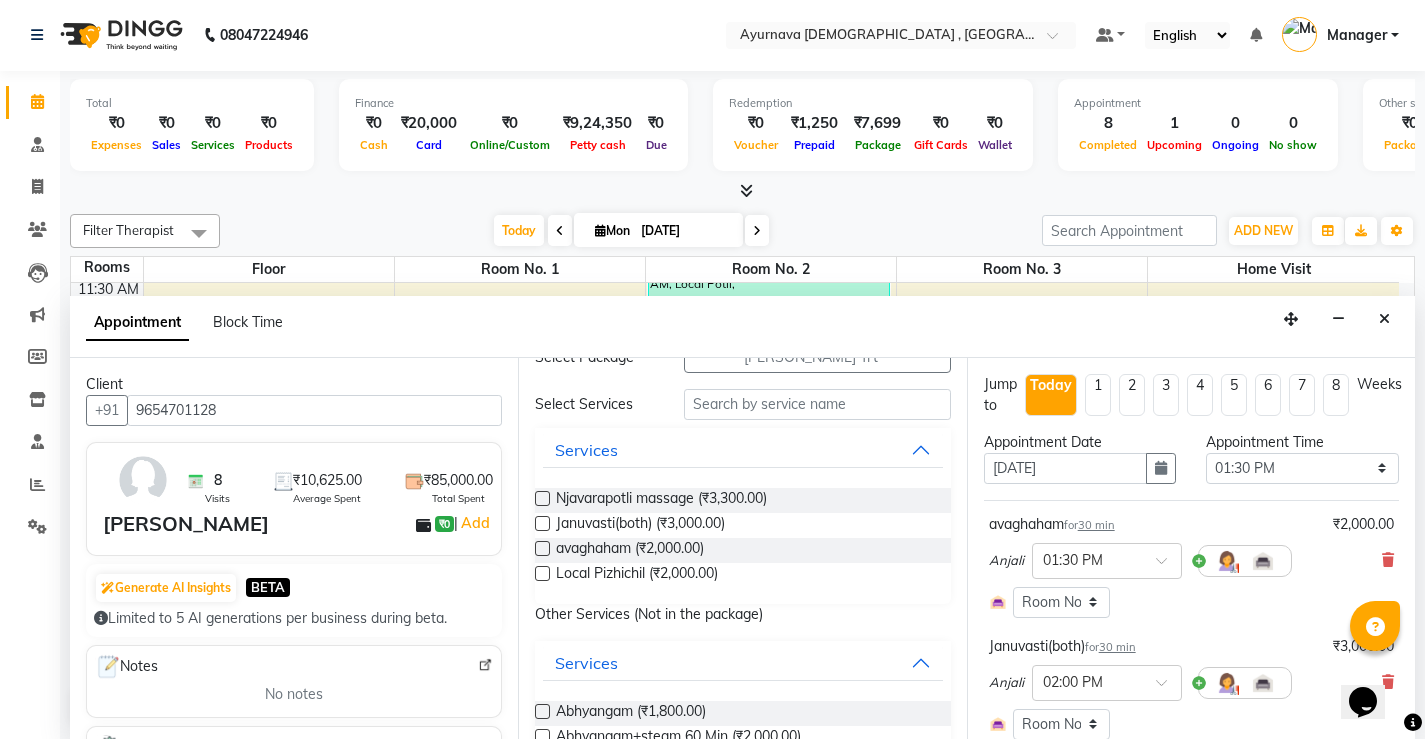 checkbox on "false" 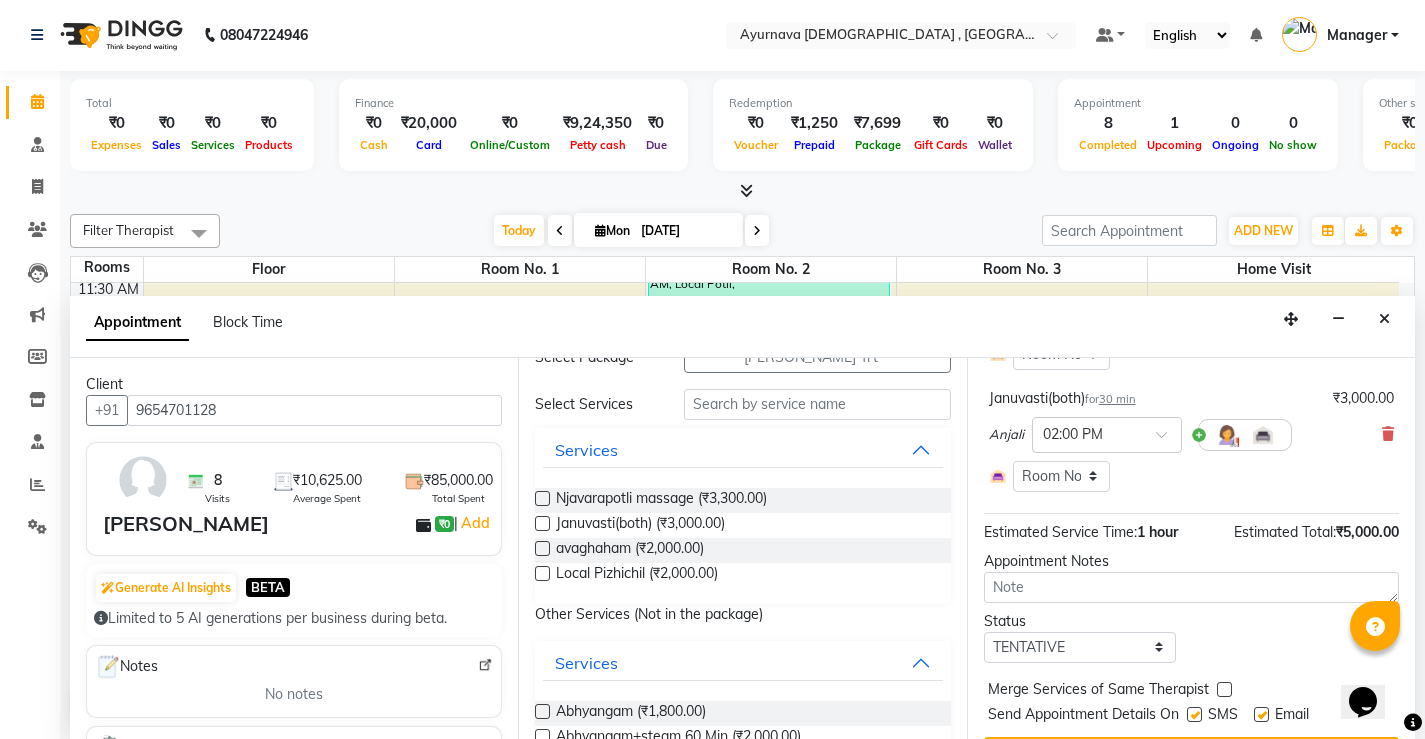 scroll, scrollTop: 298, scrollLeft: 0, axis: vertical 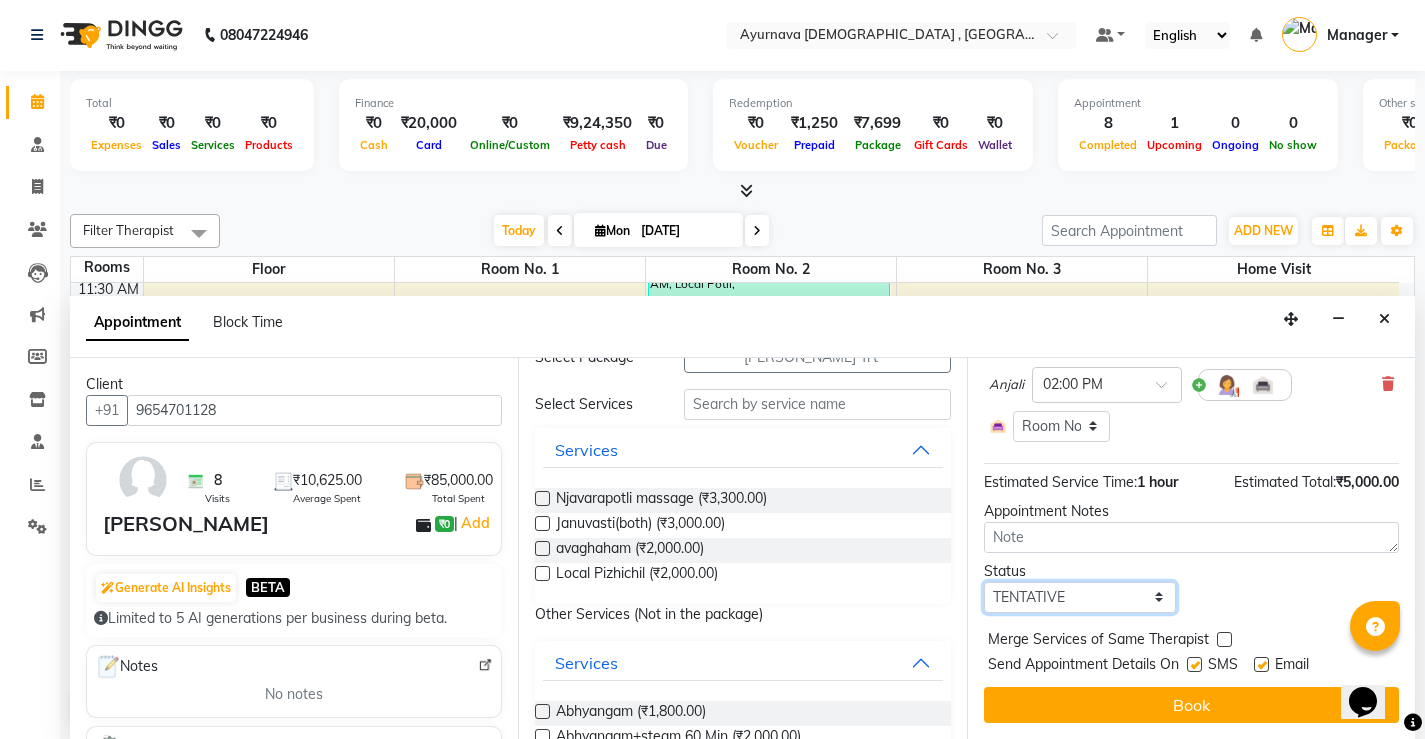 click on "Select TENTATIVE CONFIRM CHECK-IN UPCOMING" at bounding box center (1080, 597) 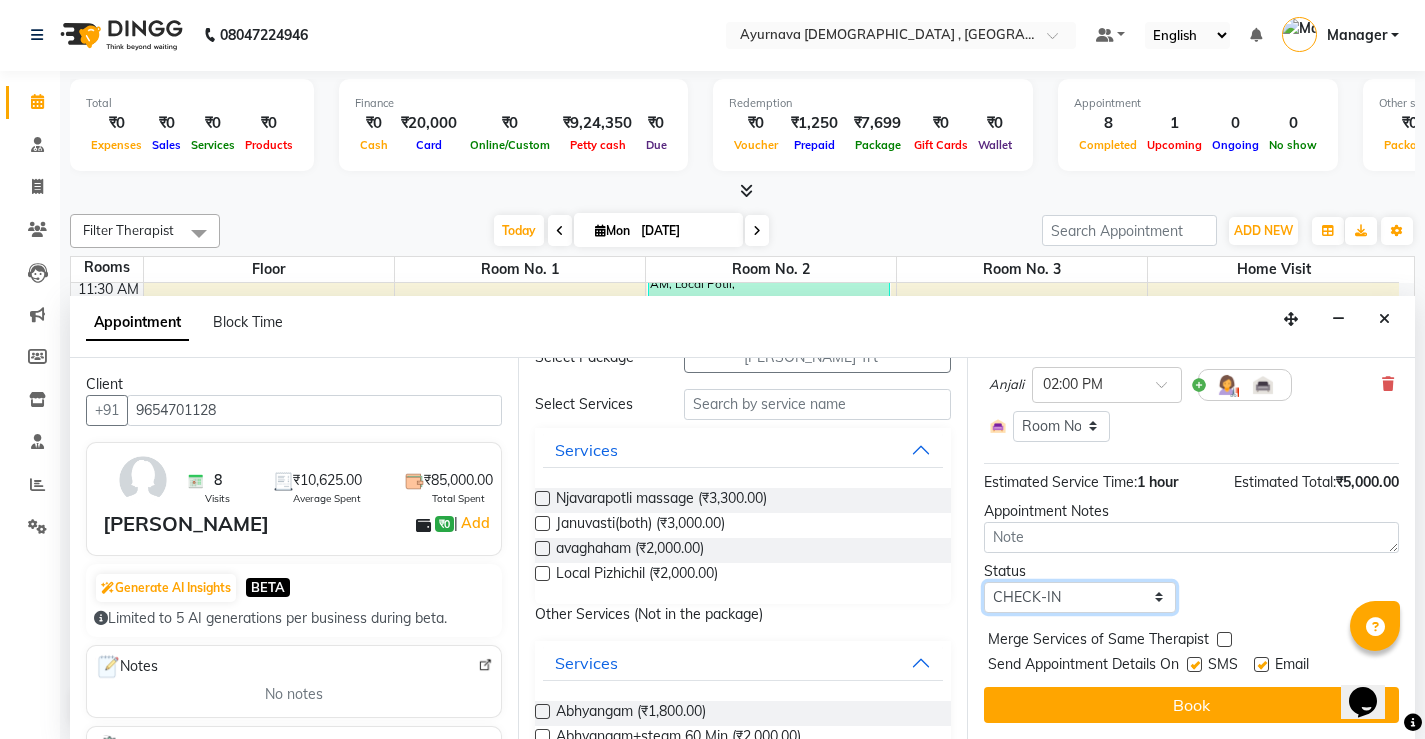 click on "Select TENTATIVE CONFIRM CHECK-IN UPCOMING" at bounding box center (1080, 597) 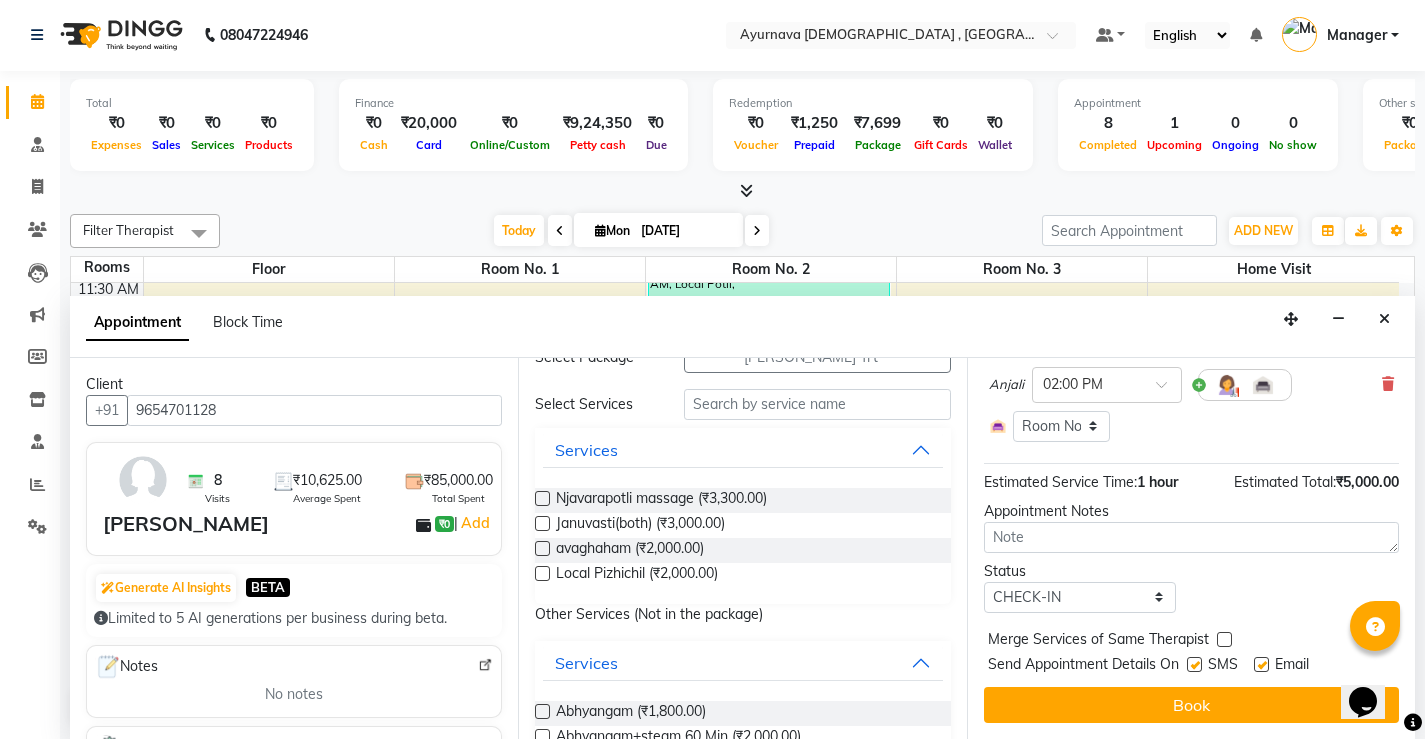 click at bounding box center [1194, 664] 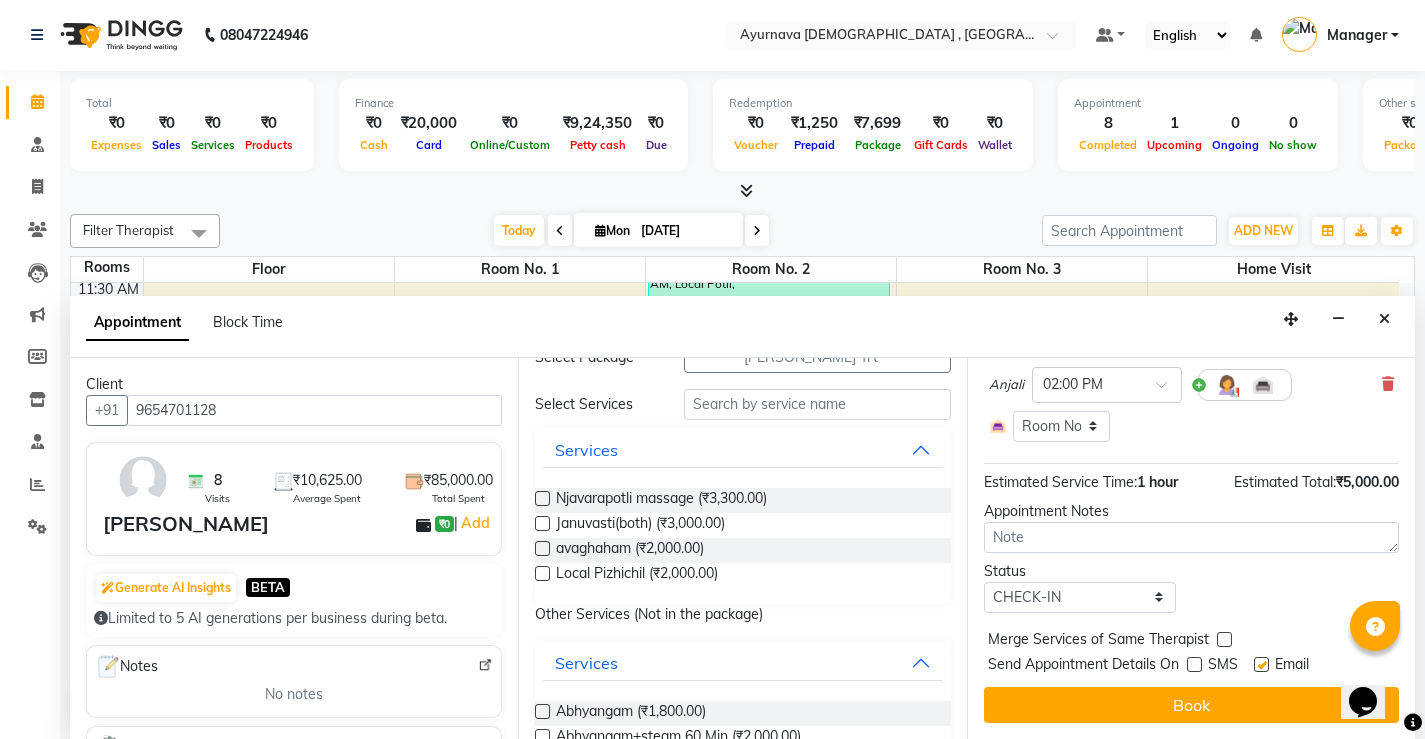 click at bounding box center (1261, 664) 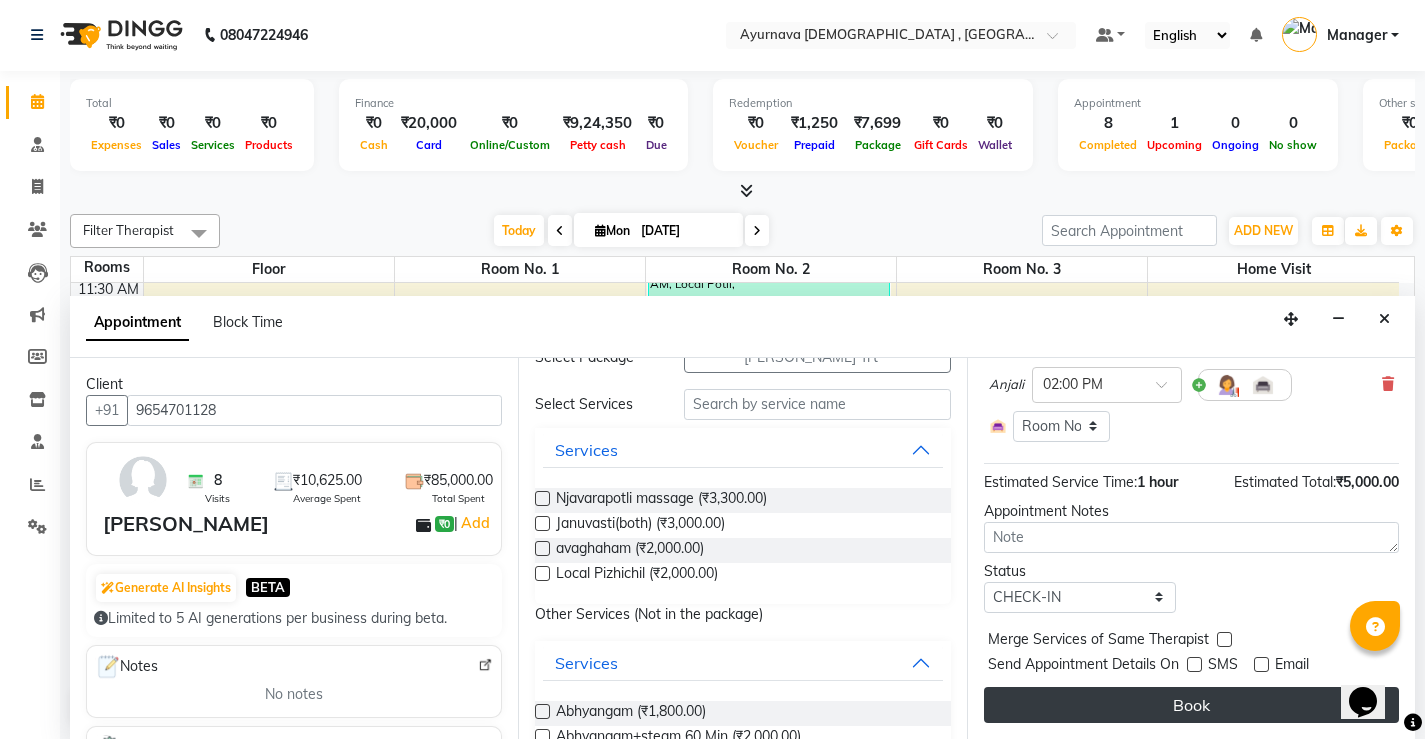 click on "Book" at bounding box center (1191, 705) 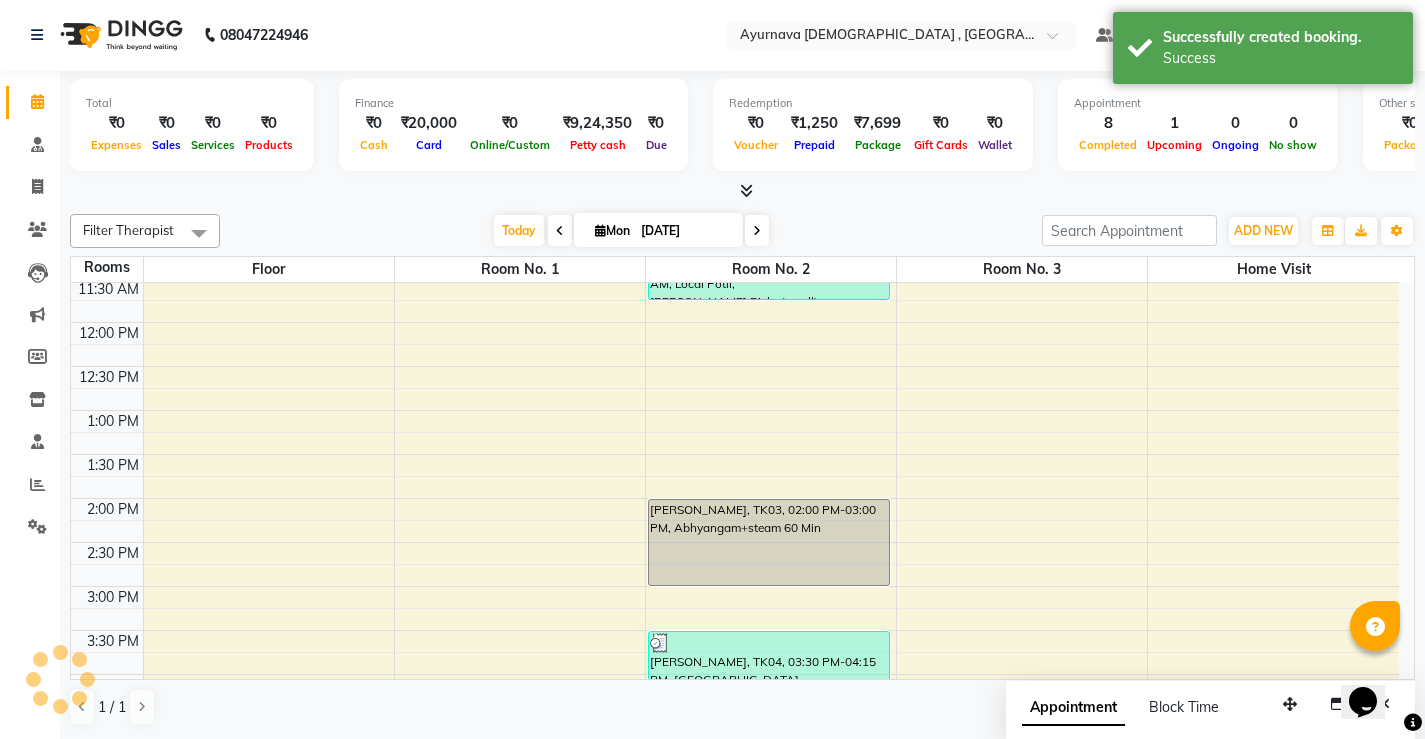 scroll, scrollTop: 0, scrollLeft: 0, axis: both 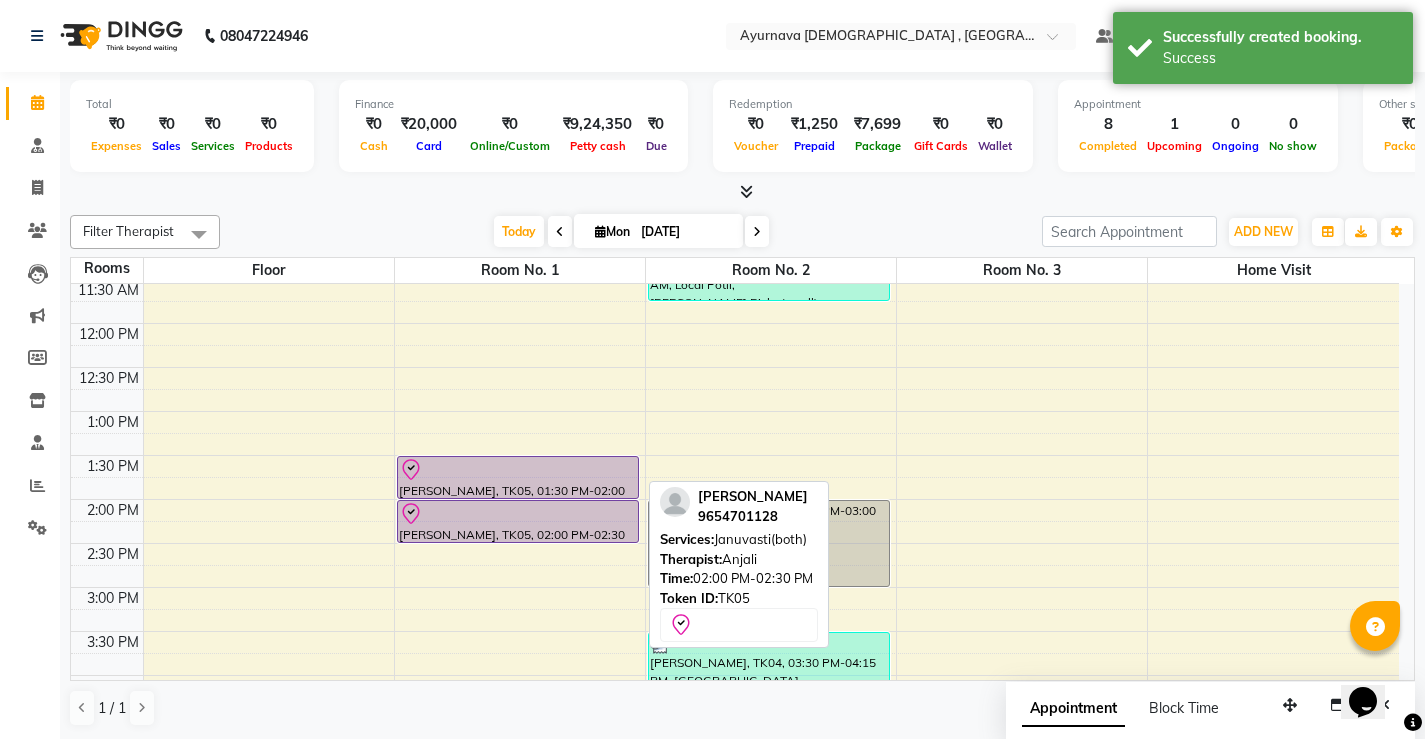 click at bounding box center [518, 514] 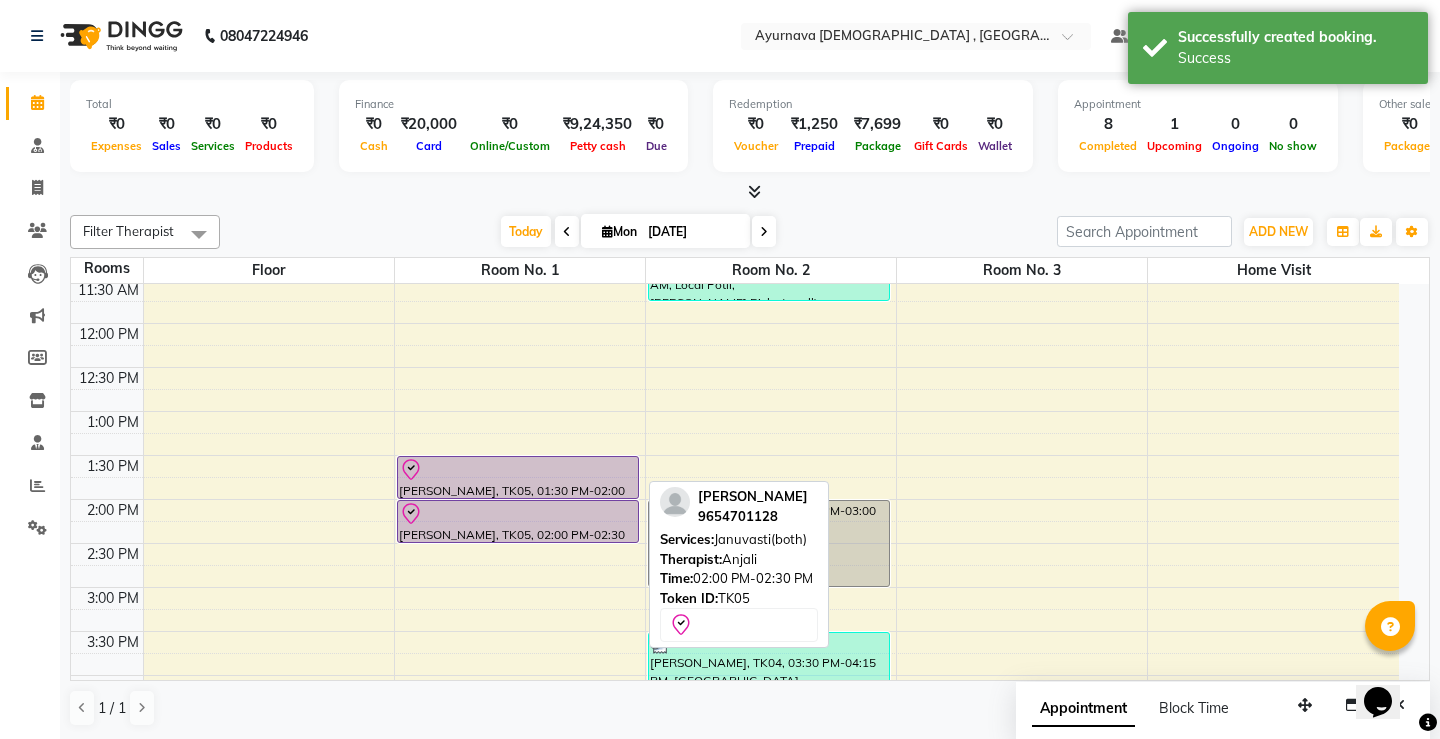 select on "8" 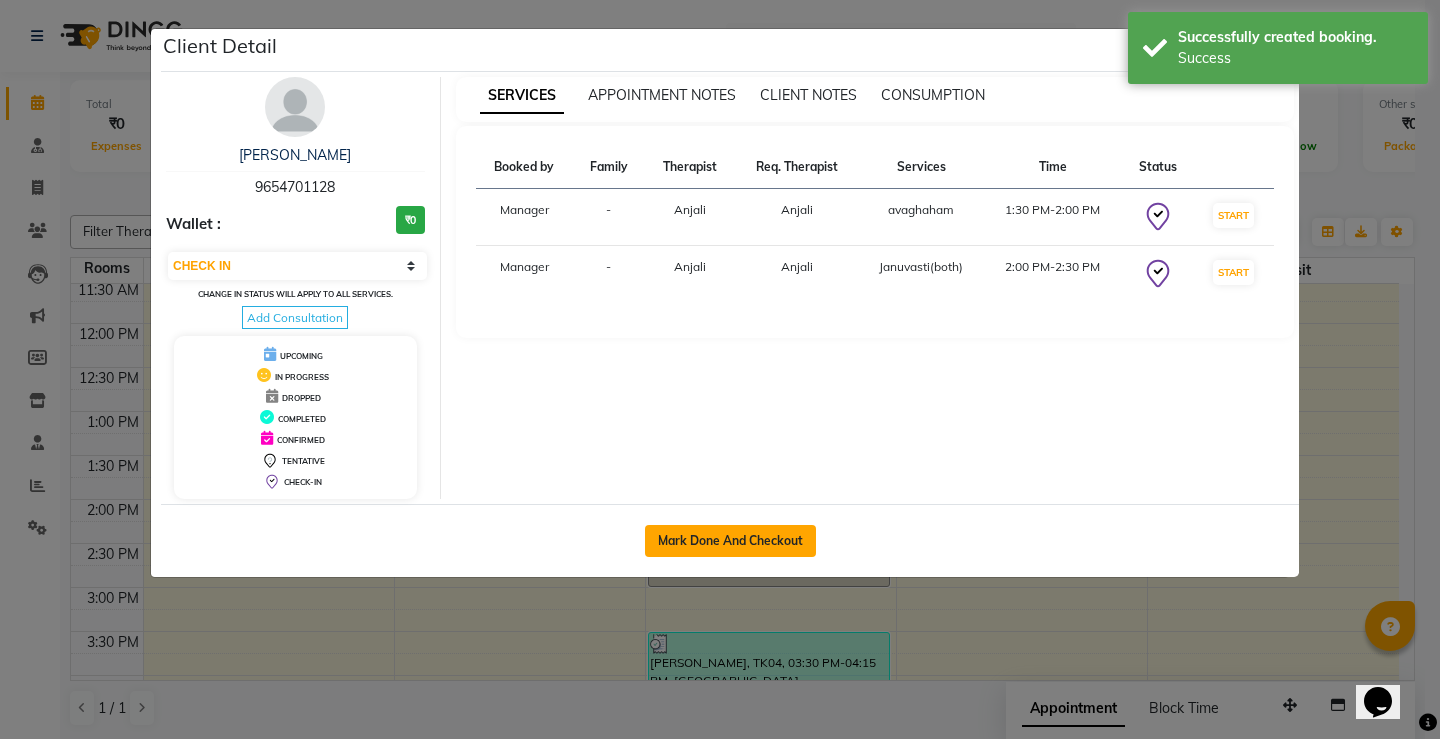 click on "Mark Done And Checkout" 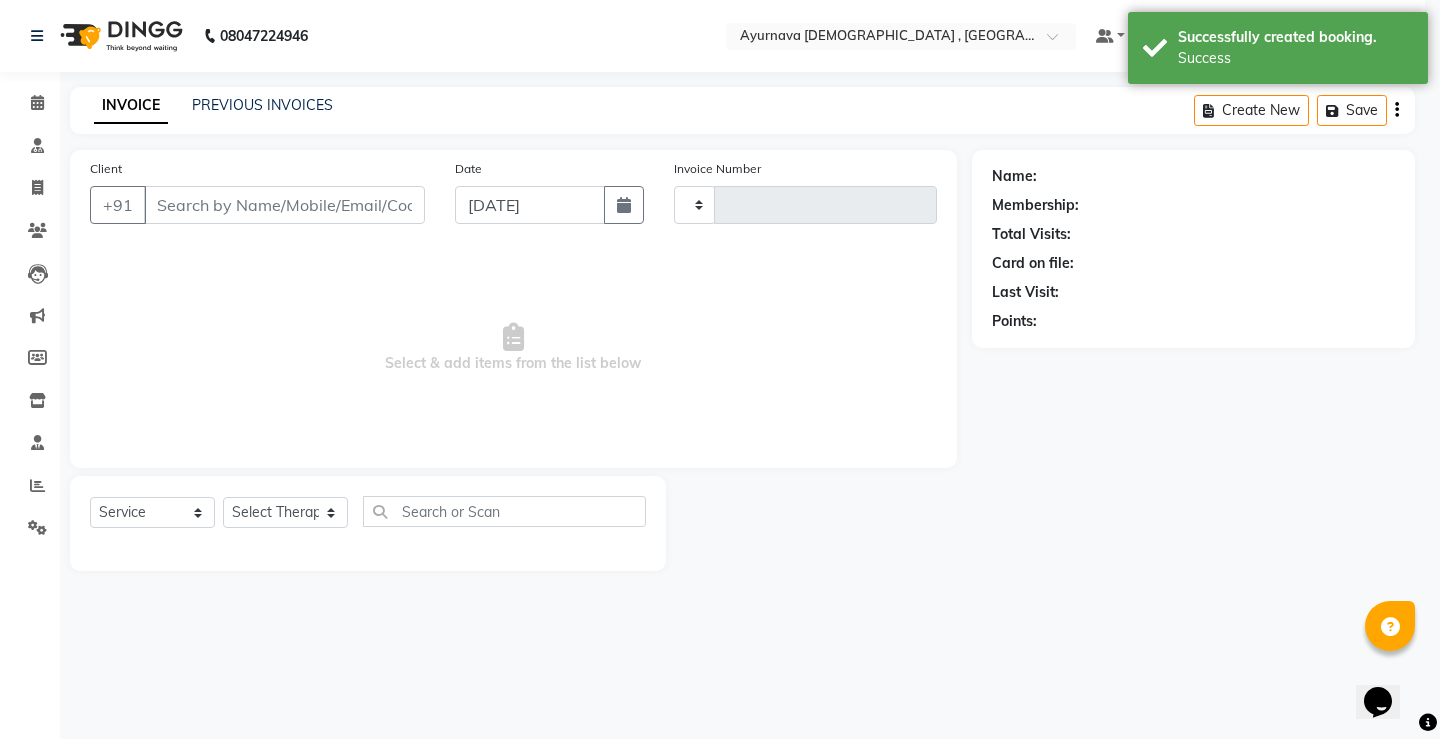 type on "0908" 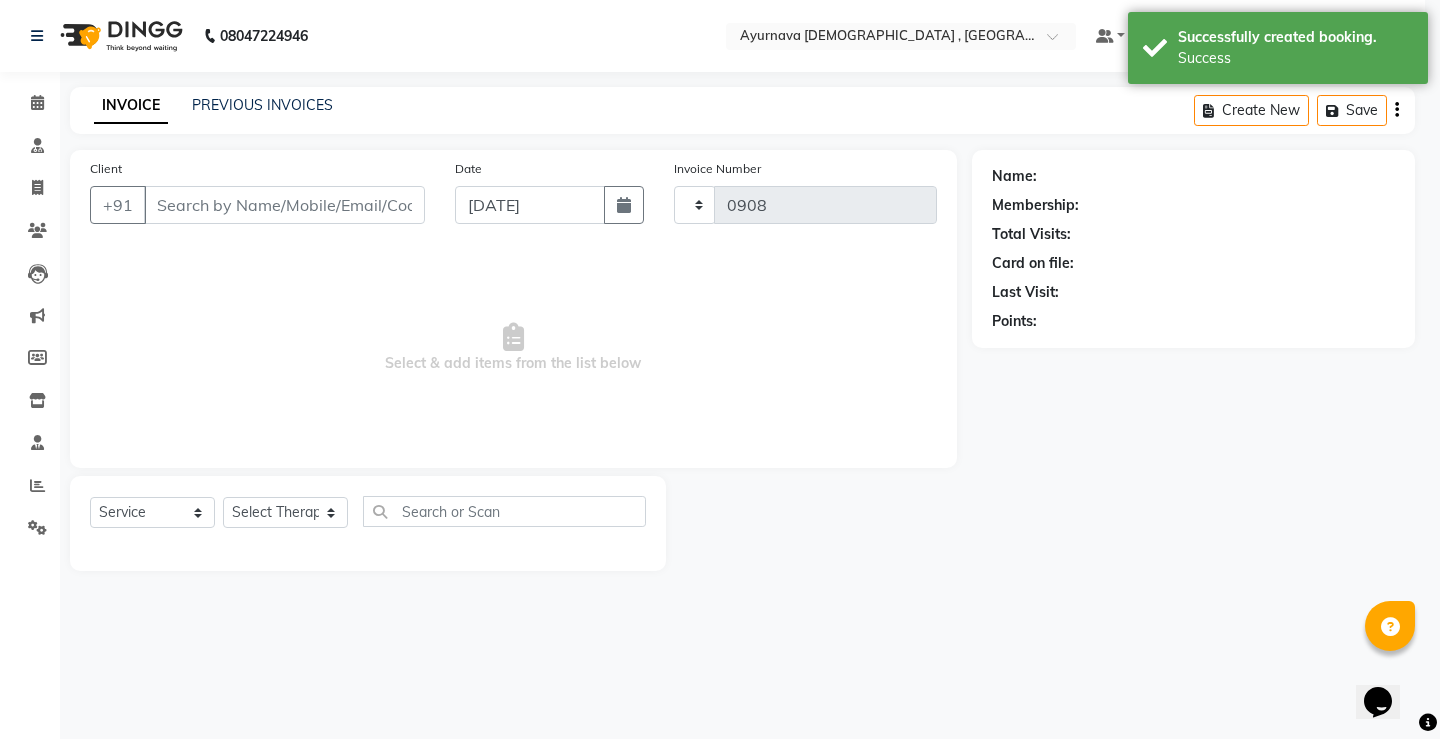 select on "5587" 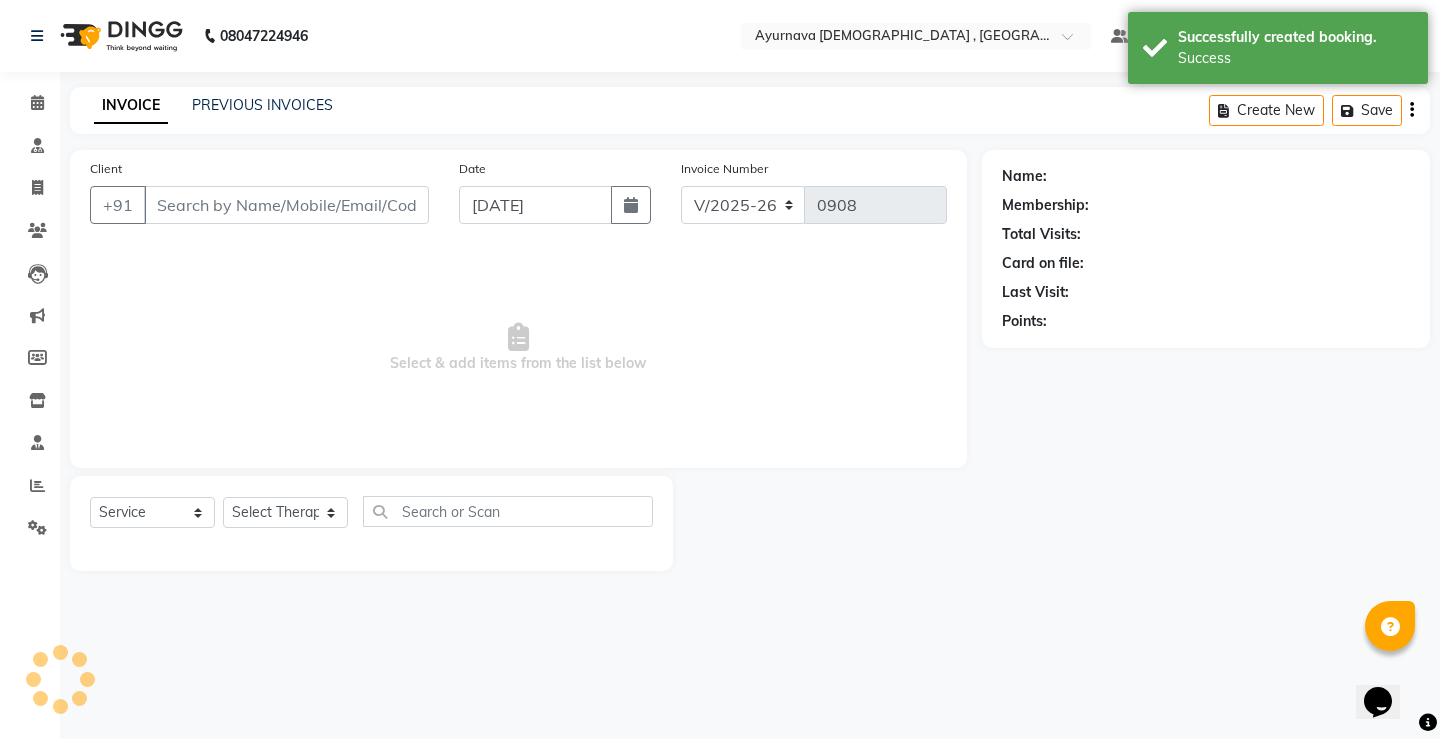 type on "9654701128" 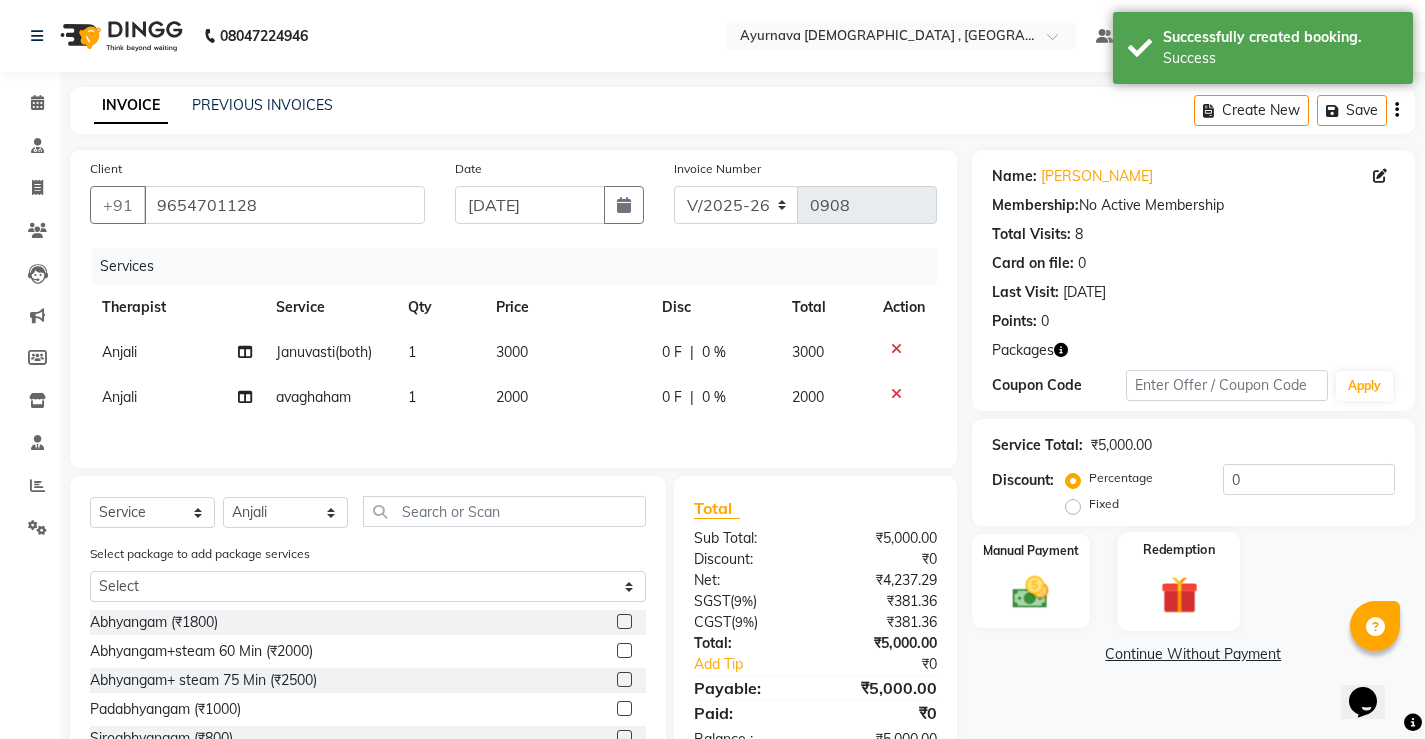 click 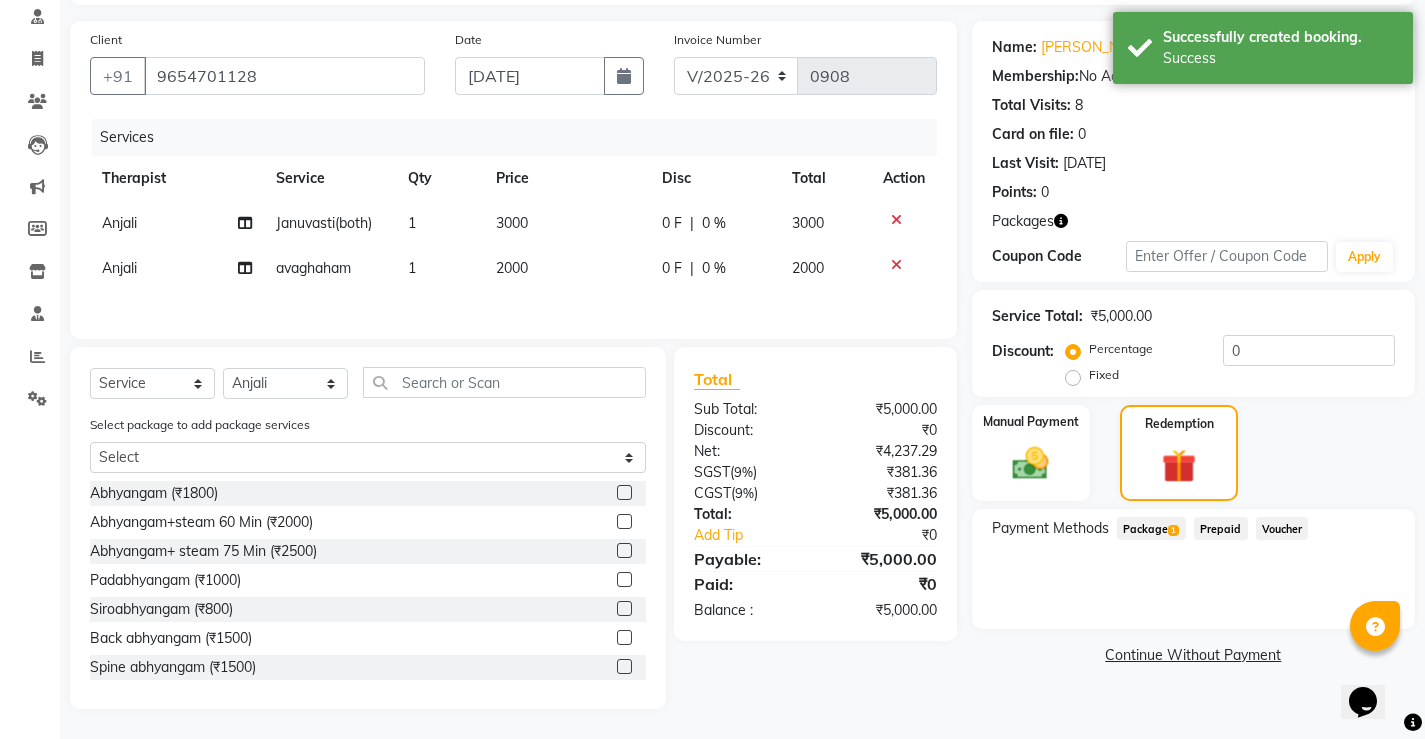 scroll, scrollTop: 132, scrollLeft: 0, axis: vertical 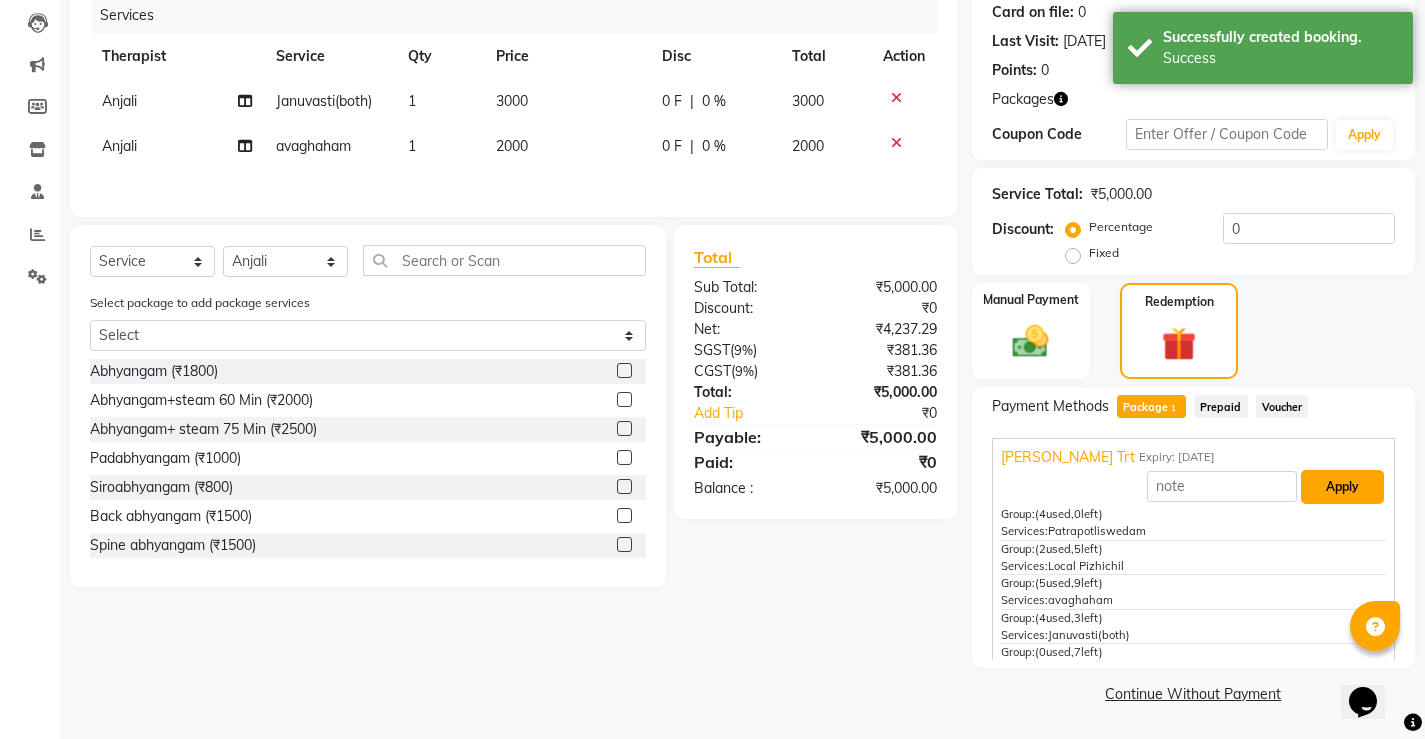 click on "Apply" at bounding box center [1342, 487] 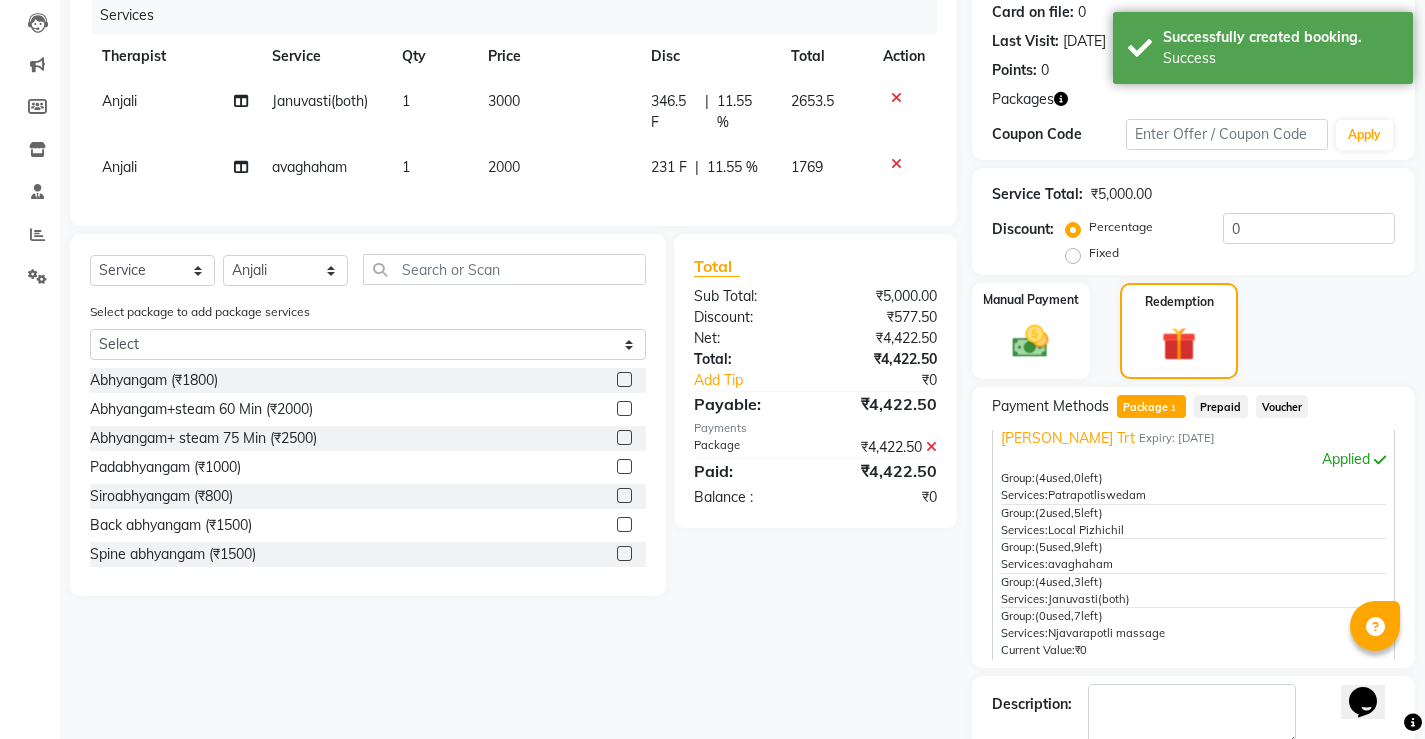 scroll, scrollTop: 27, scrollLeft: 0, axis: vertical 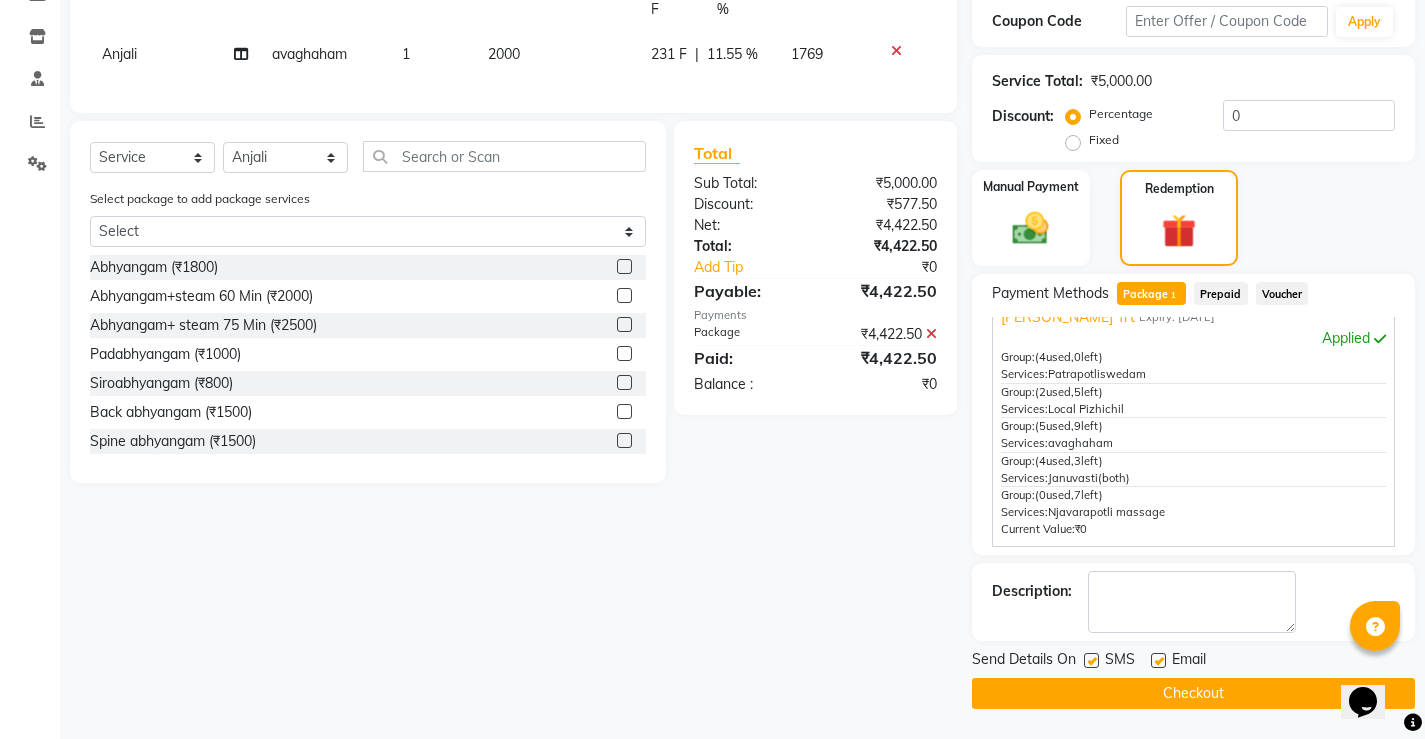 click 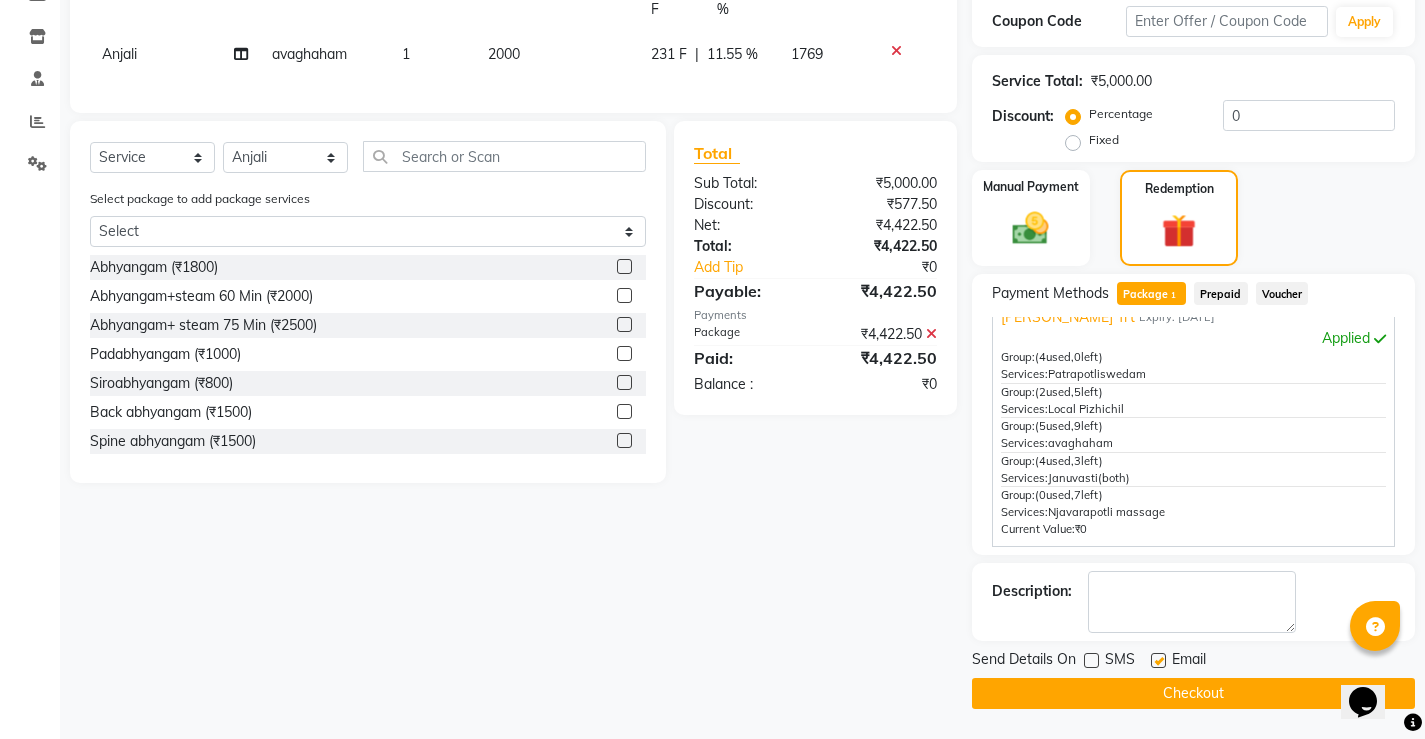 click 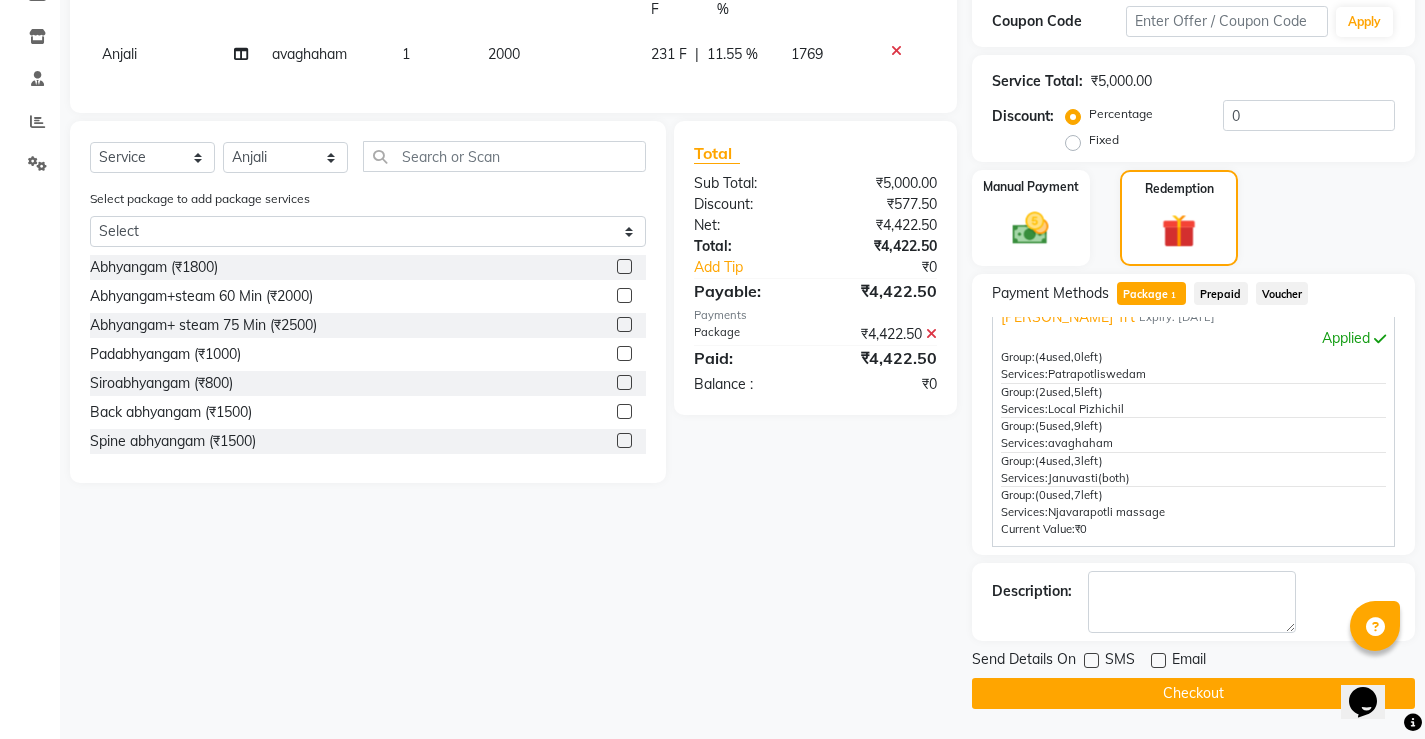 click on "Checkout" 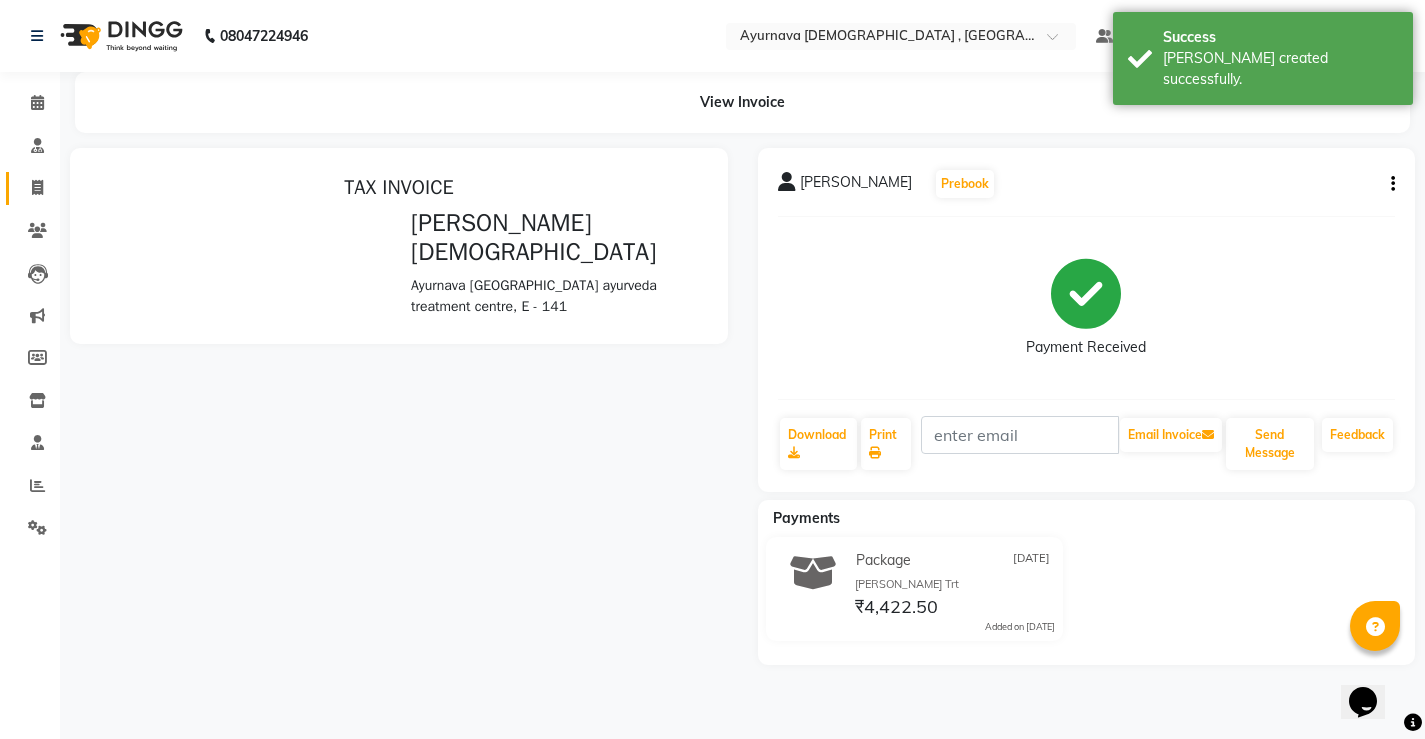 scroll, scrollTop: 0, scrollLeft: 0, axis: both 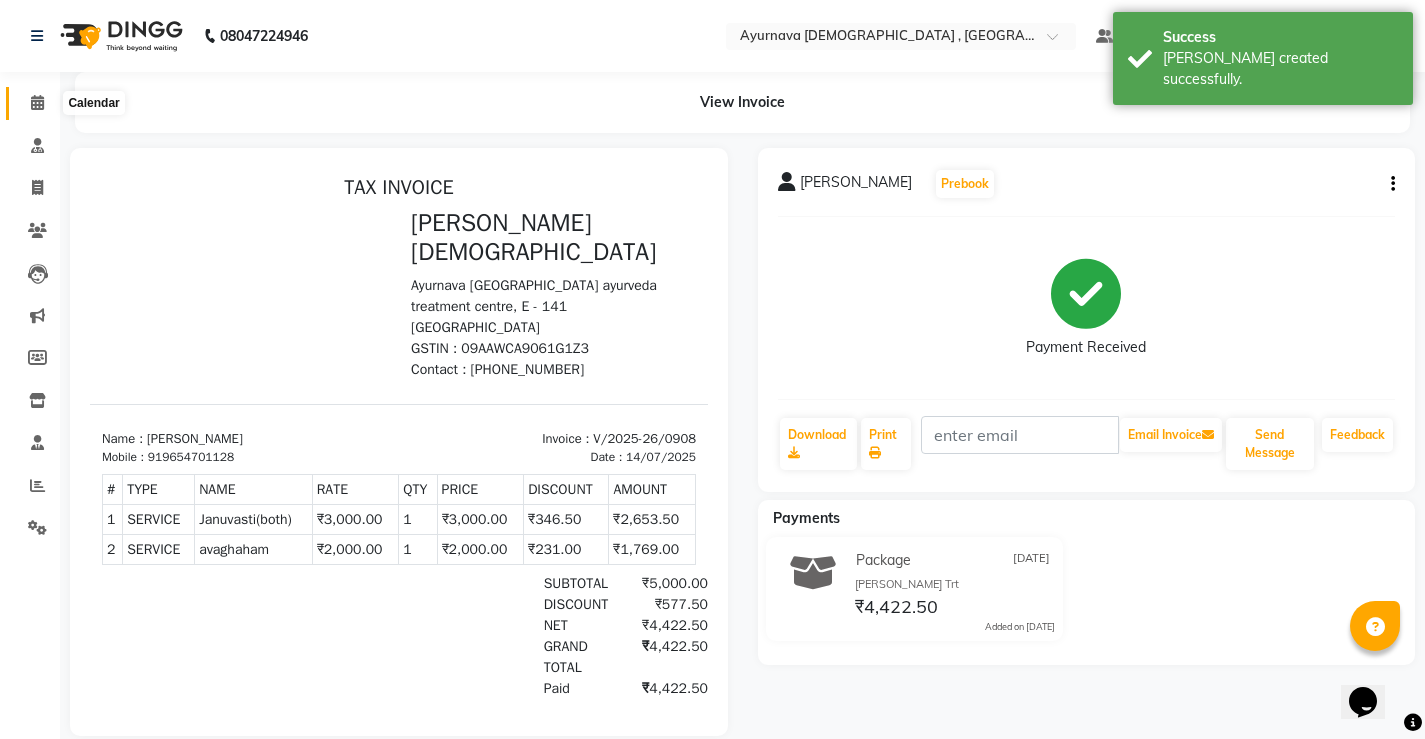 click 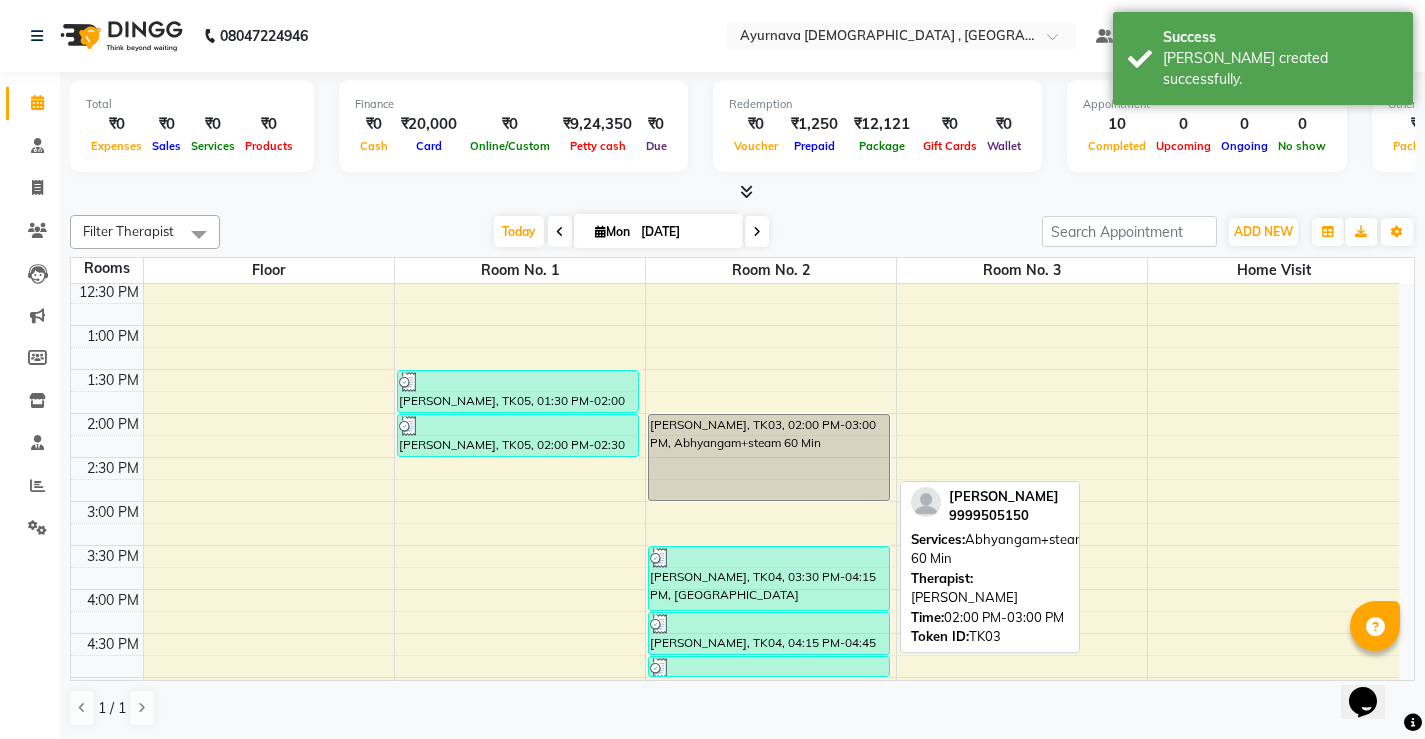 scroll, scrollTop: 600, scrollLeft: 0, axis: vertical 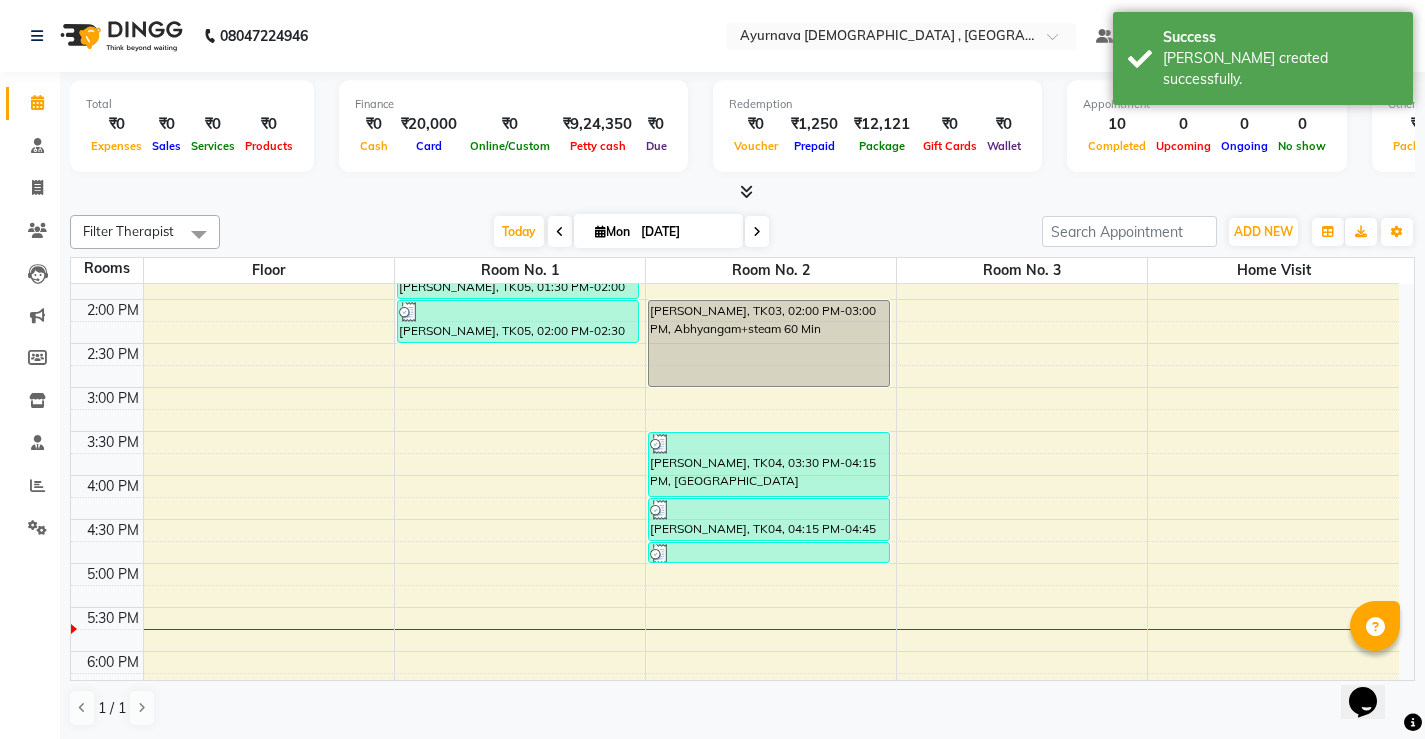 click on "7:00 AM 7:30 AM 8:00 AM 8:30 AM 9:00 AM 9:30 AM 10:00 AM 10:30 AM 11:00 AM 11:30 AM 12:00 PM 12:30 PM 1:00 PM 1:30 PM 2:00 PM 2:30 PM 3:00 PM 3:30 PM 4:00 PM 4:30 PM 5:00 PM 5:30 PM 6:00 PM 6:30 PM 7:00 PM 7:30 PM 8:00 PM 8:30 PM     [PERSON_NAME], TK05, 01:30 PM-02:00 PM, [PERSON_NAME], TK05, 02:00 PM-02:30 PM, [PERSON_NAME](both)     [PERSON_NAME], TK01, 09:00 AM-09:45 AM, [PERSON_NAME], TK01, 09:45 AM-10:30 AM, Local Potli     [PERSON_NAME], TK01, 10:30 AM-11:00 AM, [PERSON_NAME]     [PERSON_NAME], TK01, 11:00 AM-11:45 AM, Local Potli,[PERSON_NAME],Pichu(small),[GEOGRAPHIC_DATA],[GEOGRAPHIC_DATA] (₹500)    [PERSON_NAME], TK03, 02:00 PM-03:00 PM, Abhyangam+steam 60 Min     [PERSON_NAME], TK04, 03:30 PM-04:15 PM, Churnapindaswedam     [PERSON_NAME], TK04, 04:15 PM-04:45 PM, Kashayavasti     [PERSON_NAME], TK04, 04:45 PM-05:00 PM, Lepam bandage     Jagdeeshan Nair, TK02, 10:15 AM-11:15 AM, Abhyangam+steam 60 Min" at bounding box center (735, 299) 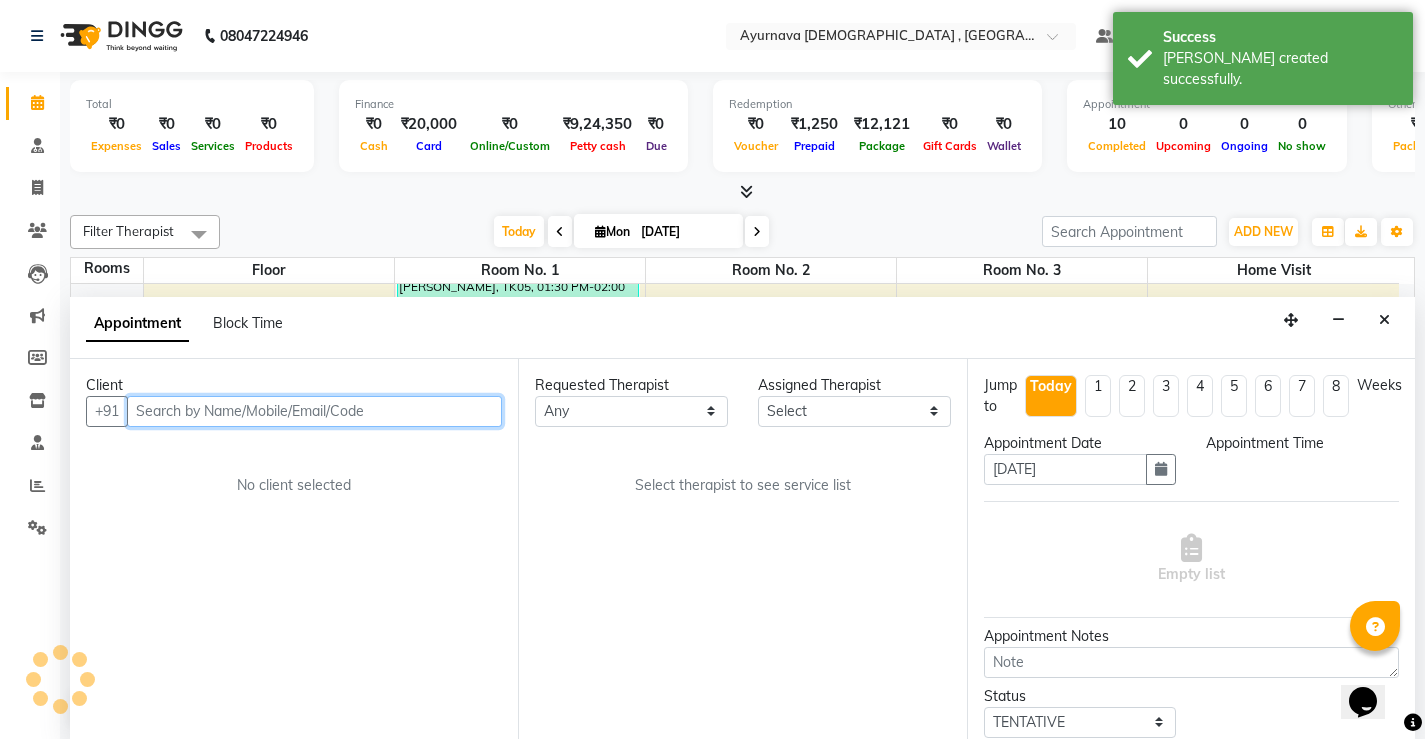 scroll, scrollTop: 1, scrollLeft: 0, axis: vertical 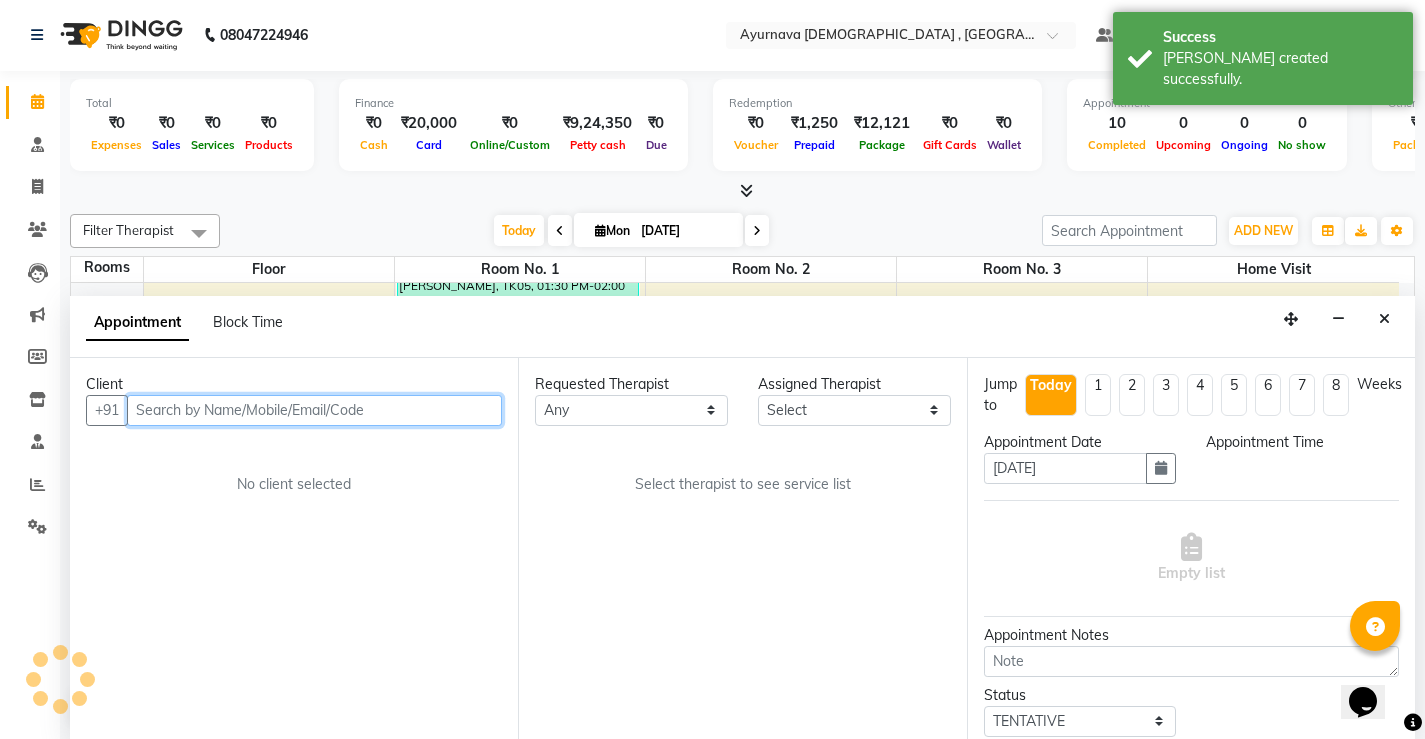 select on "930" 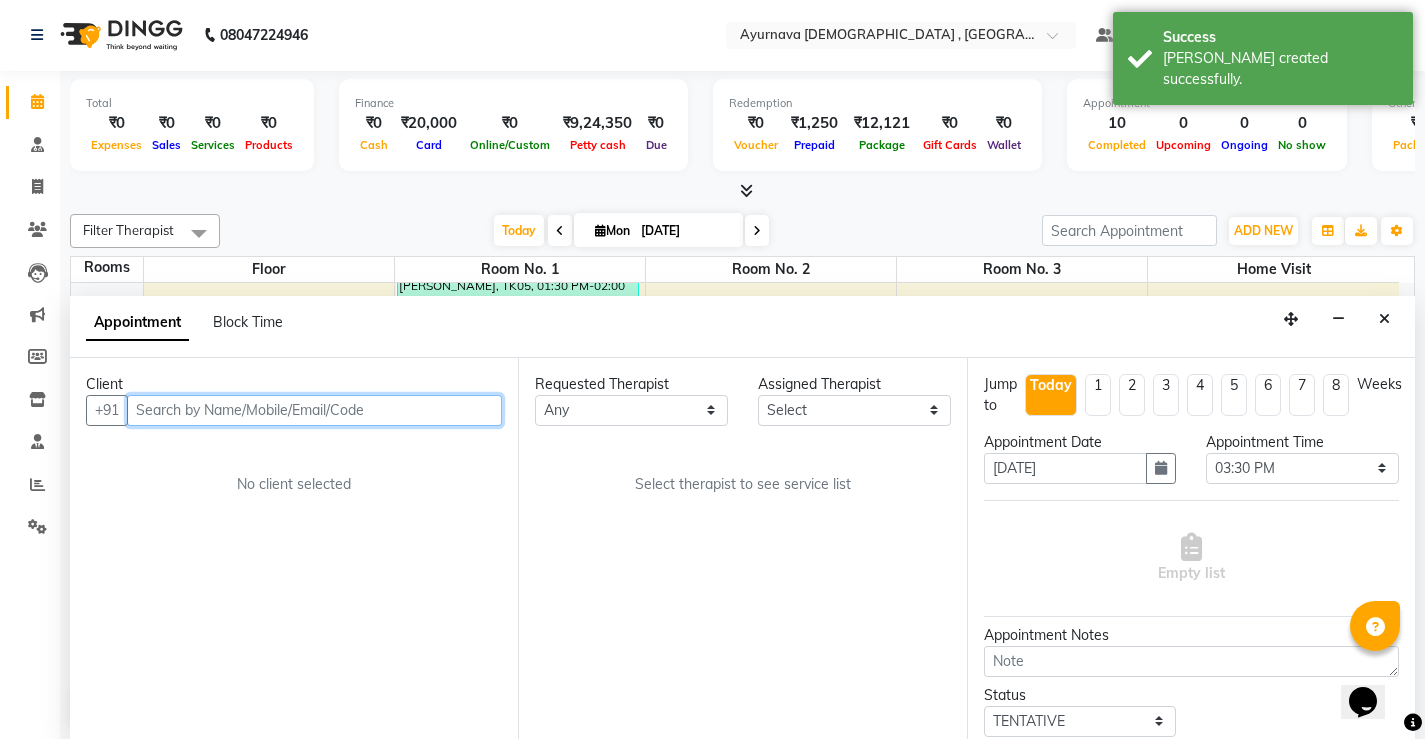 click at bounding box center [314, 410] 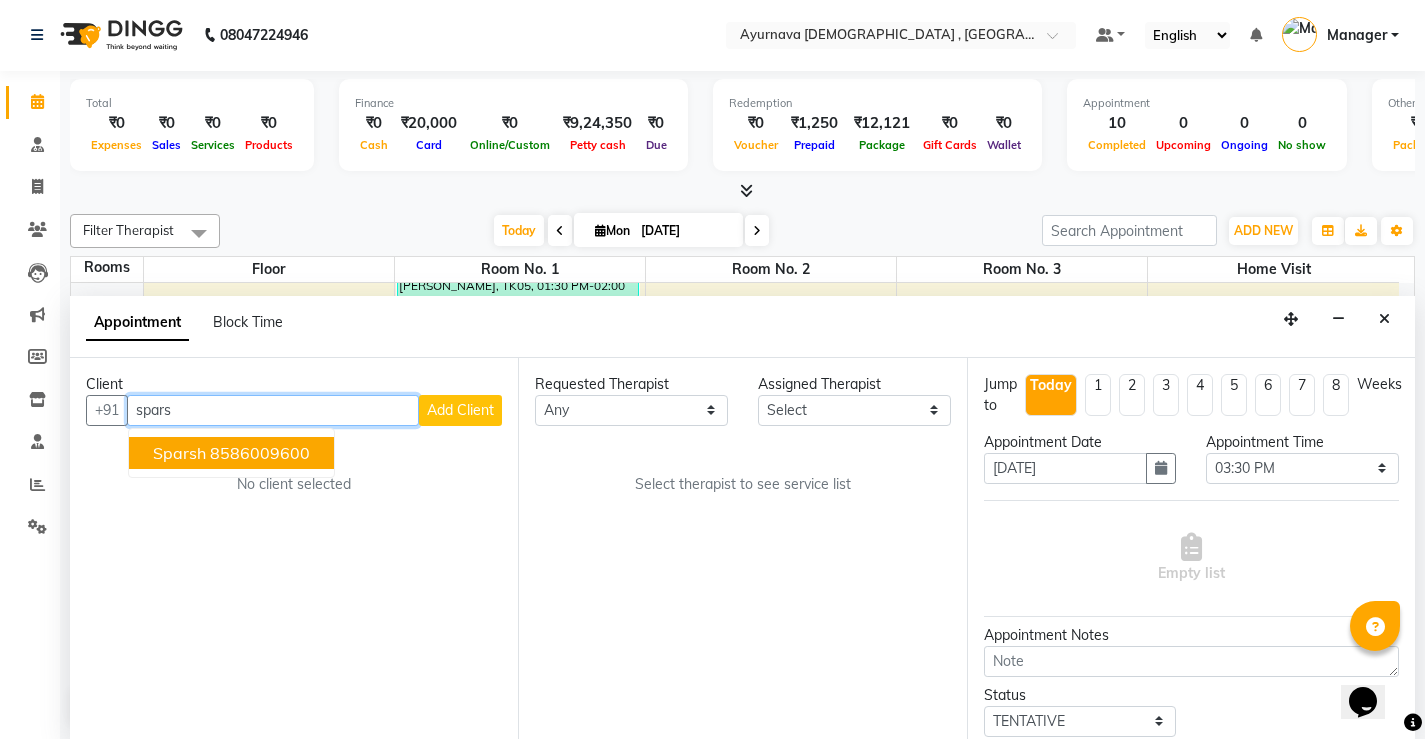 click on "8586009600" at bounding box center (260, 453) 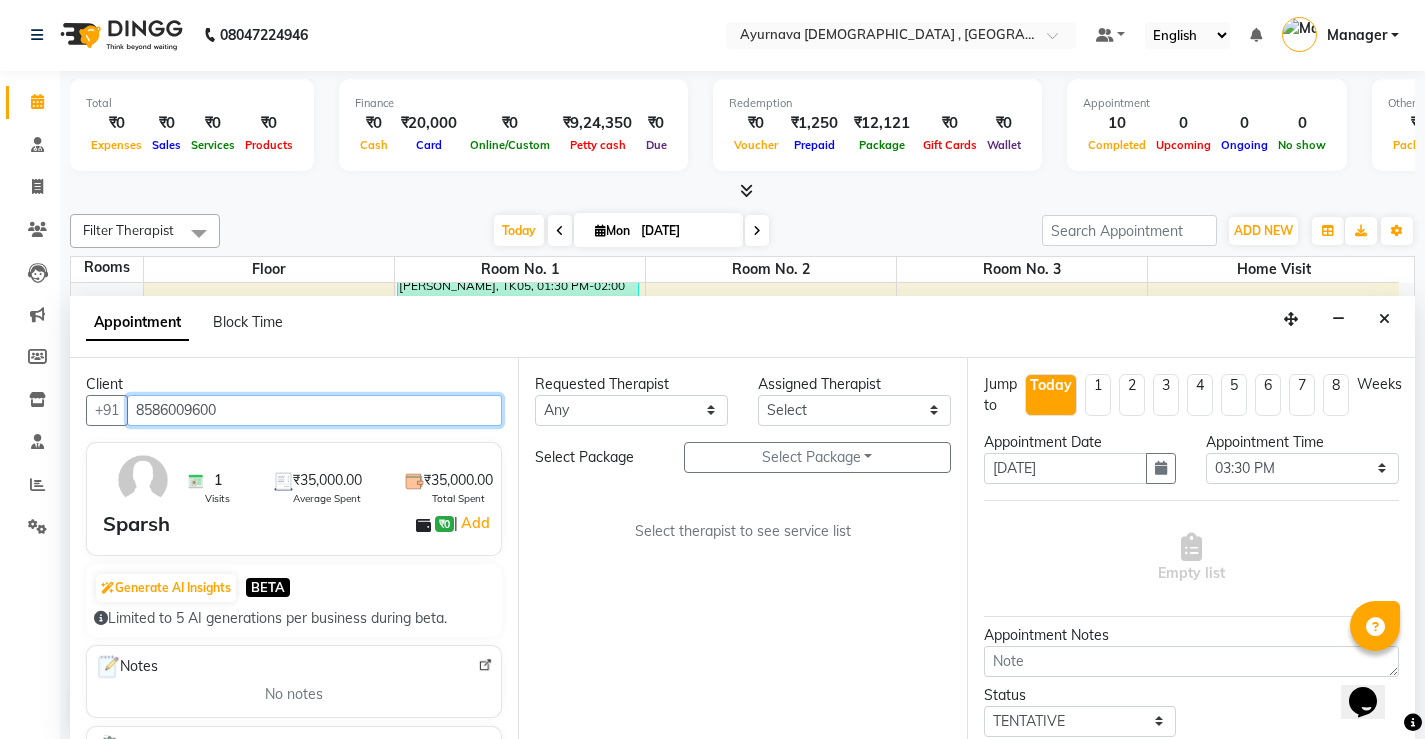 type on "8586009600" 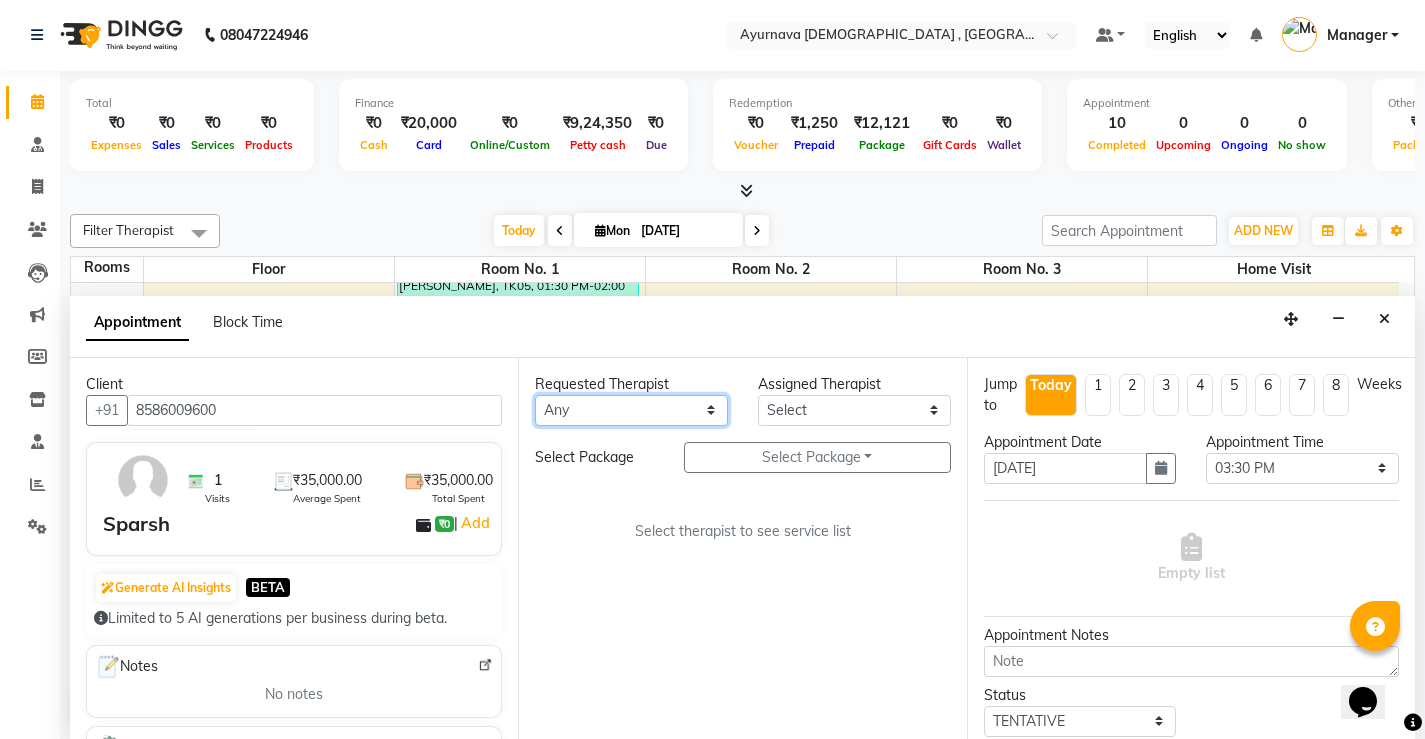 click on "Any [PERSON_NAME] [PERSON_NAME] S Dr [PERSON_NAME] Dr. Sajna Inderpal Jeevan [PERSON_NAME] [PERSON_NAME] [PERSON_NAME] [PERSON_NAME] [PERSON_NAME] [PERSON_NAME] [PERSON_NAME]" at bounding box center (631, 410) 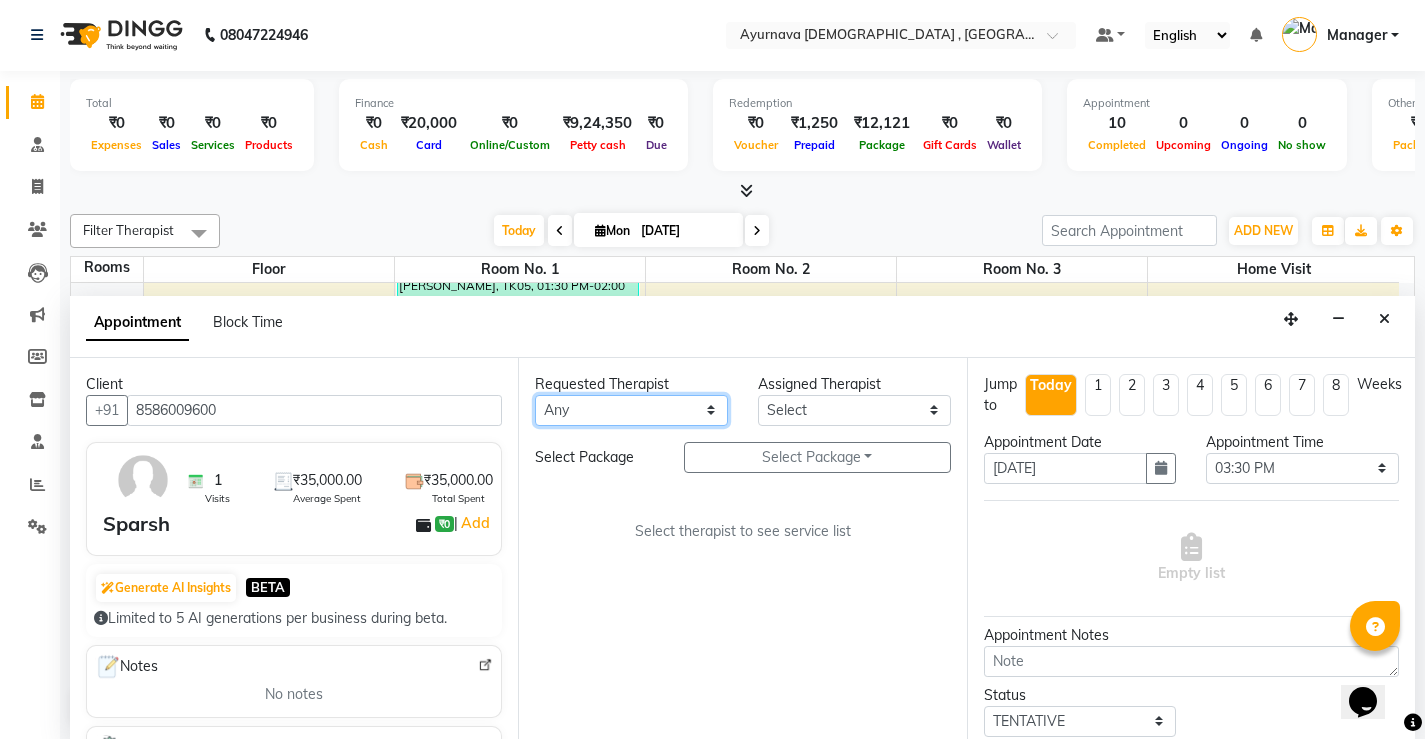 select on "62346" 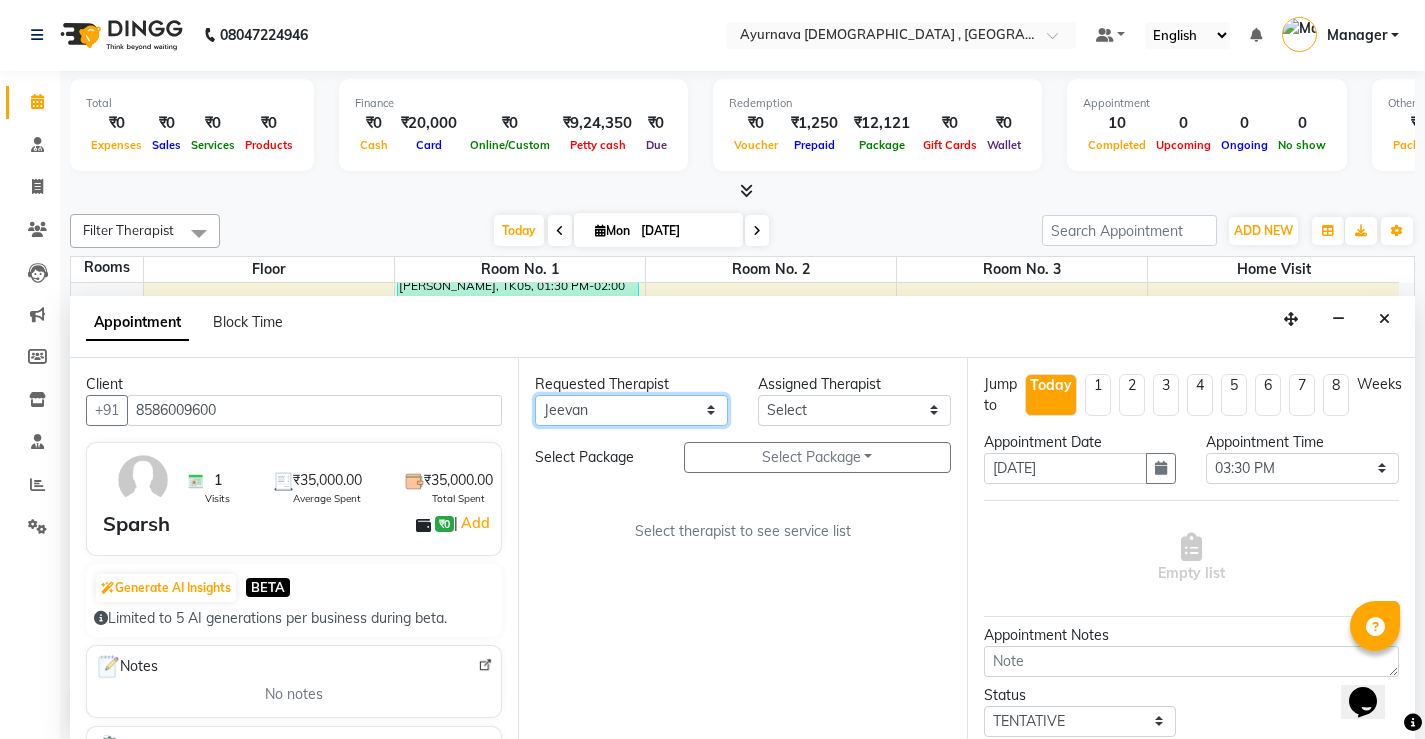 click on "Any [PERSON_NAME] [PERSON_NAME] S Dr [PERSON_NAME] Dr. Sajna Inderpal Jeevan [PERSON_NAME] [PERSON_NAME] [PERSON_NAME] [PERSON_NAME] [PERSON_NAME] [PERSON_NAME] [PERSON_NAME]" at bounding box center [631, 410] 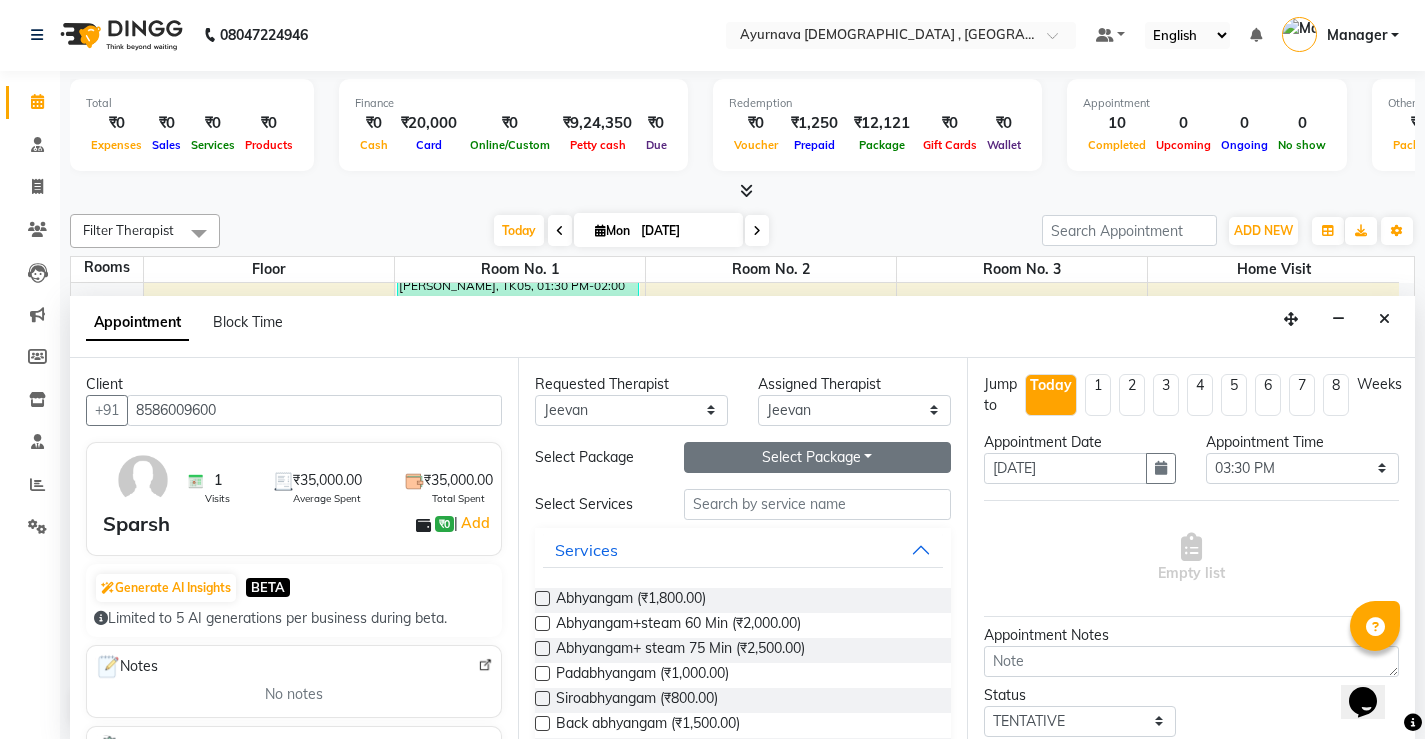 click on "Select Package  Toggle Dropdown" at bounding box center (817, 457) 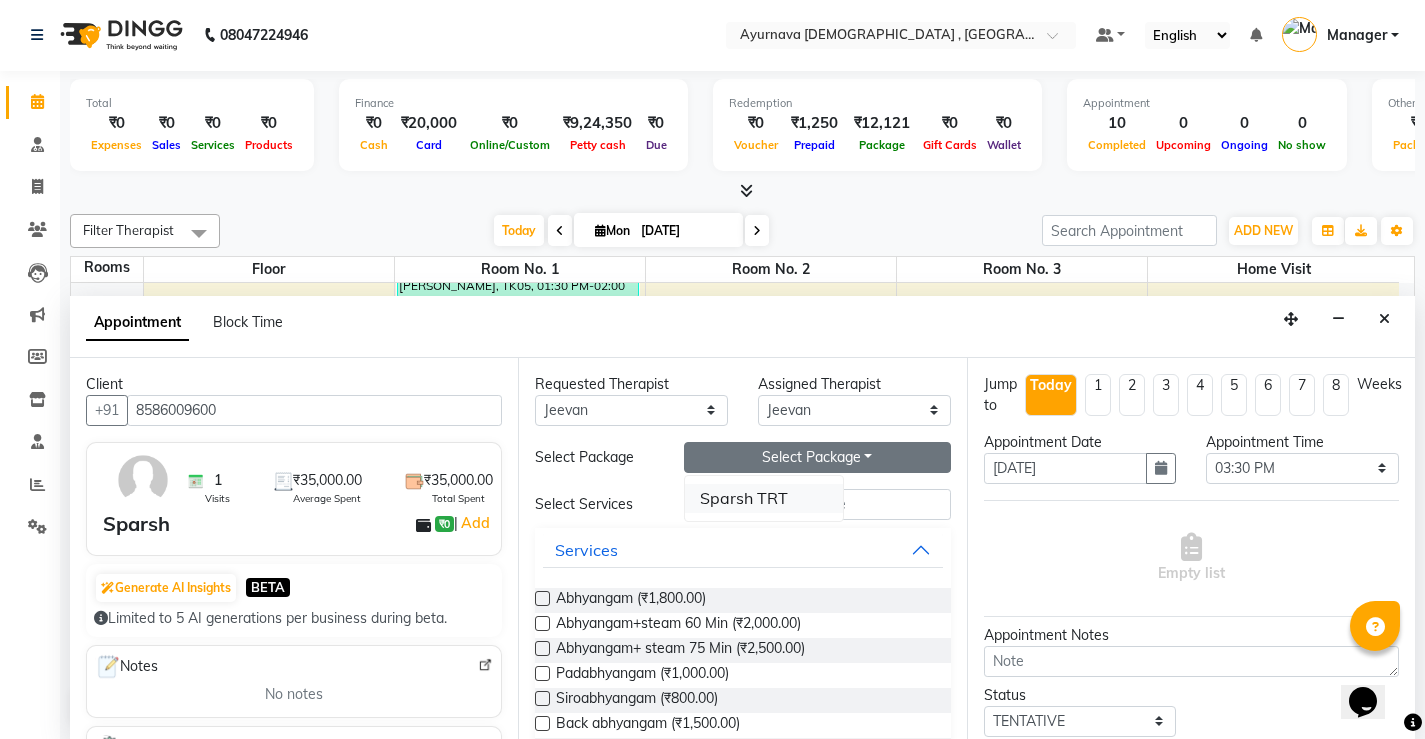 click on "Sparsh TRT" at bounding box center [764, 498] 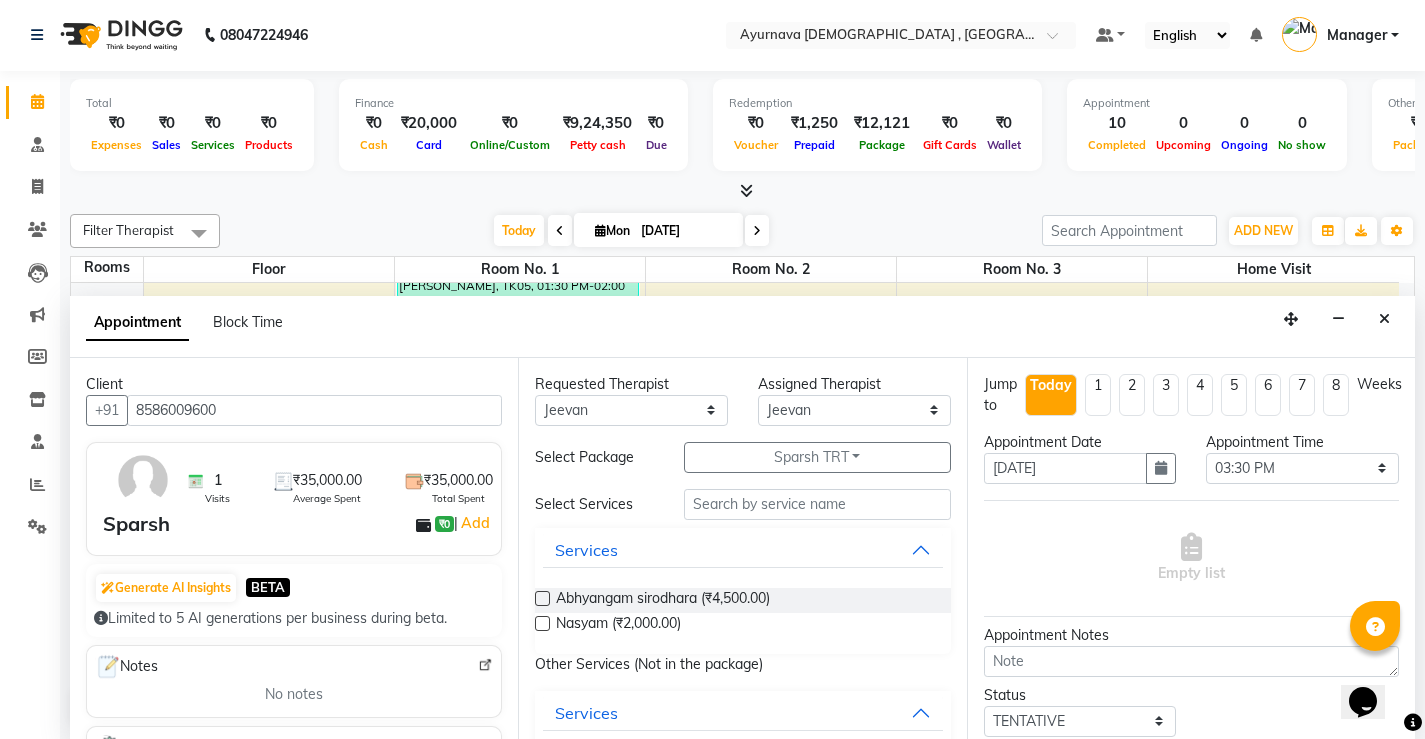 click at bounding box center (542, 623) 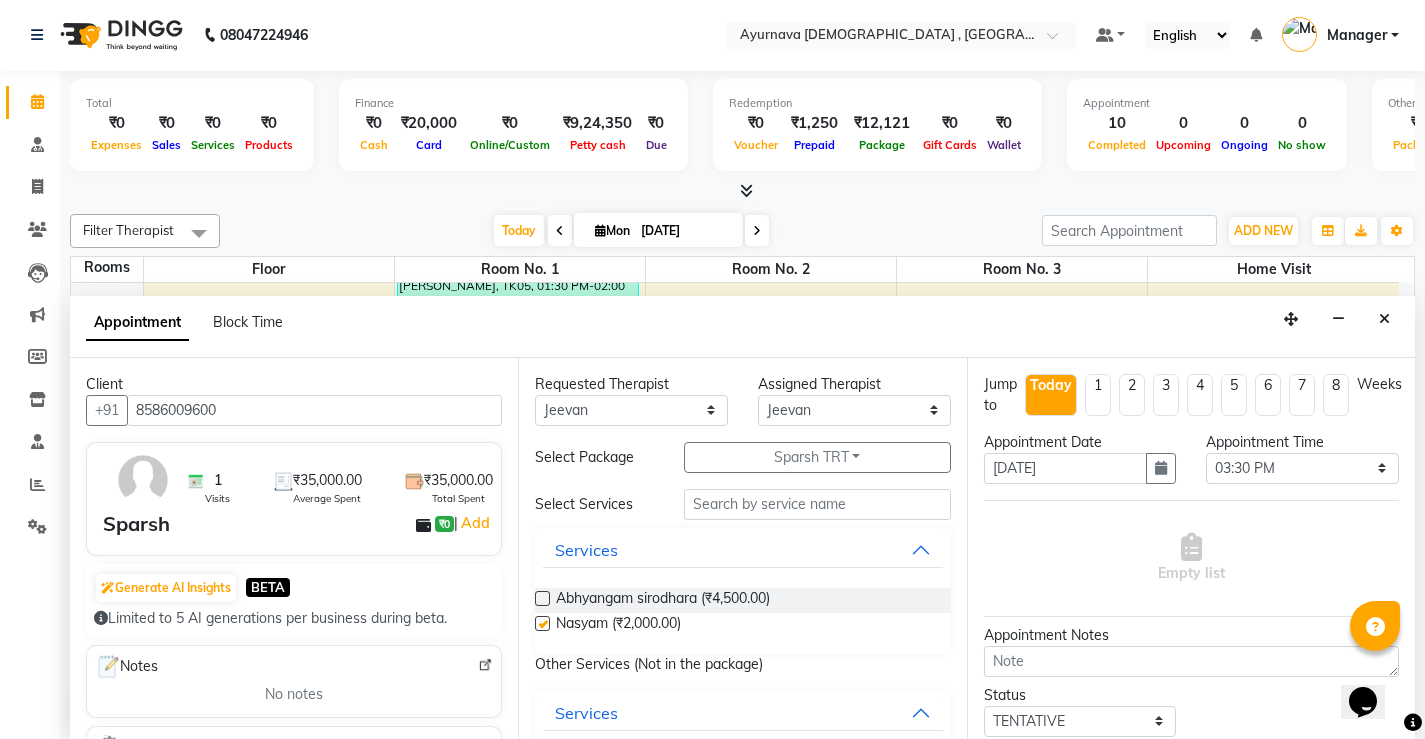 select on "2653" 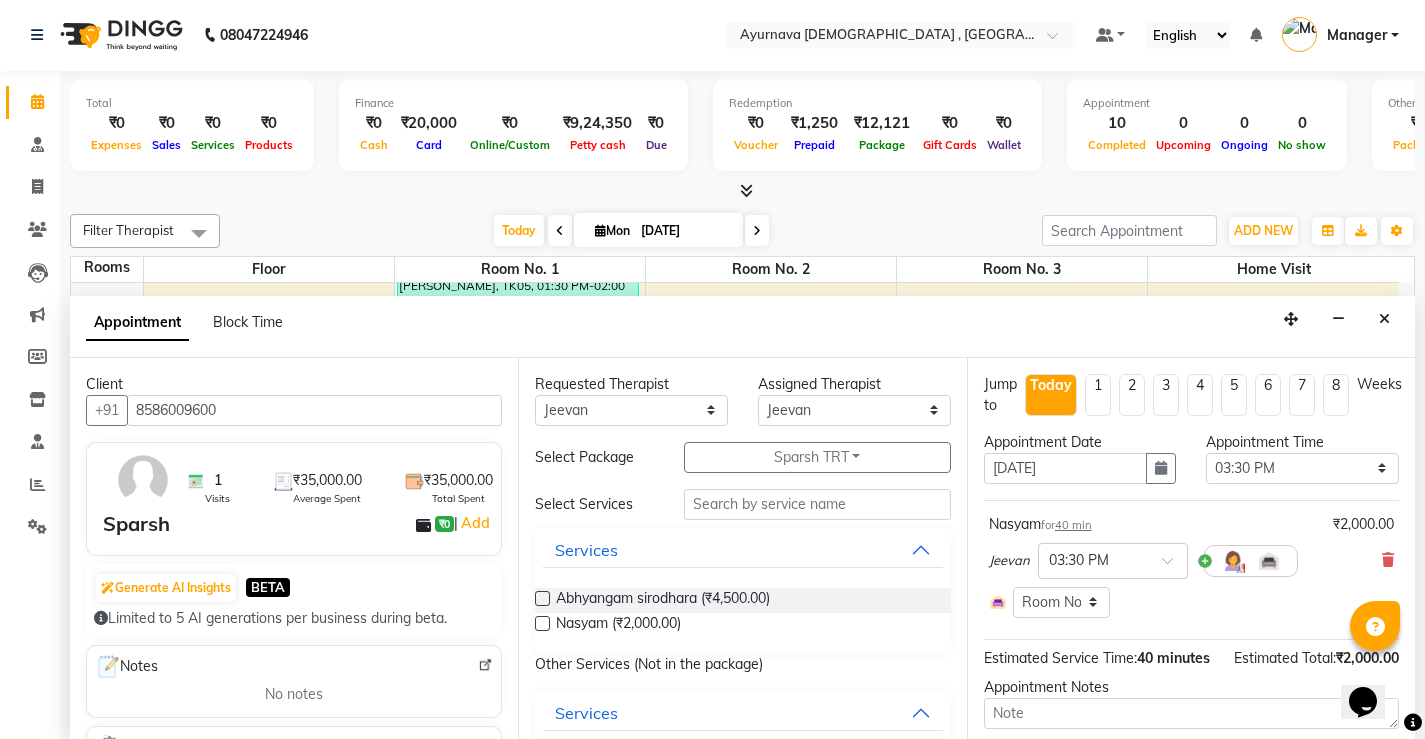 checkbox on "false" 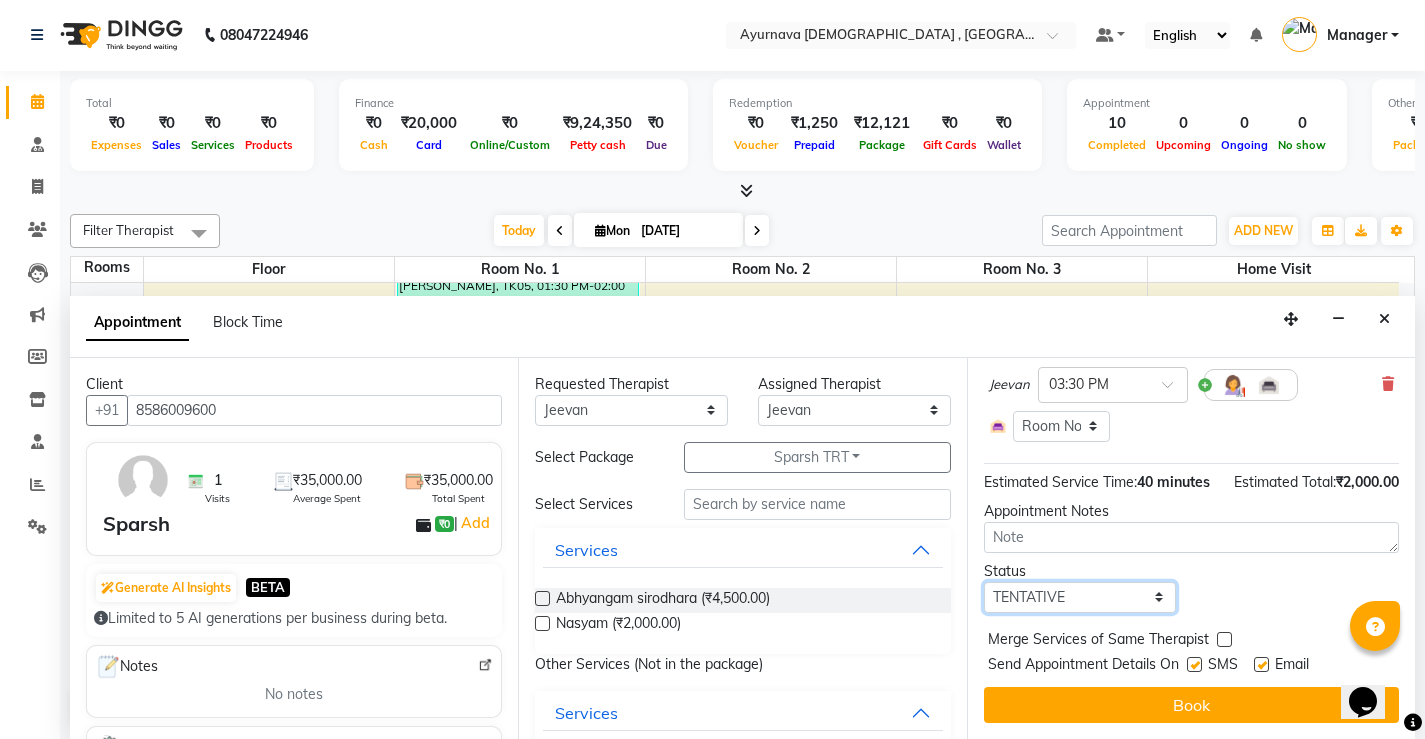 click on "Select TENTATIVE CONFIRM CHECK-IN UPCOMING" at bounding box center [1080, 597] 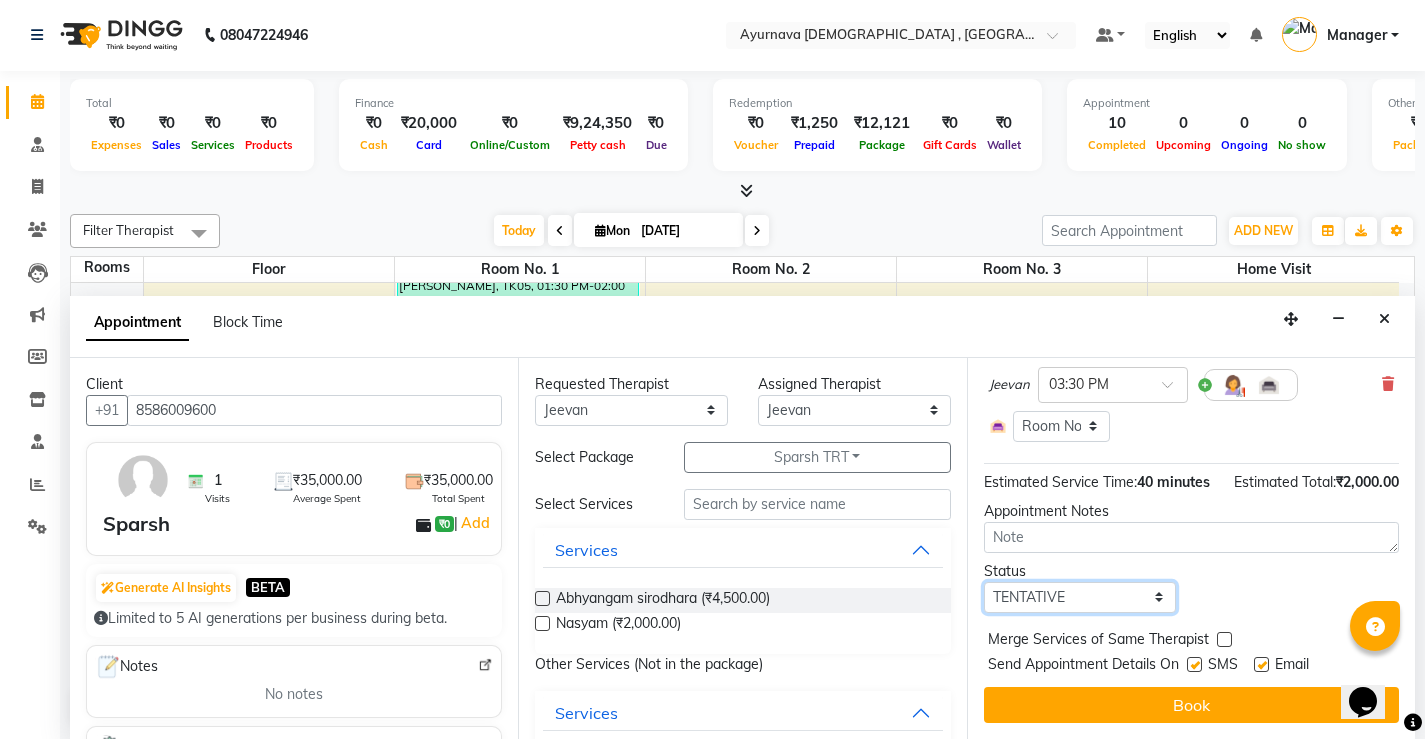 select on "check-in" 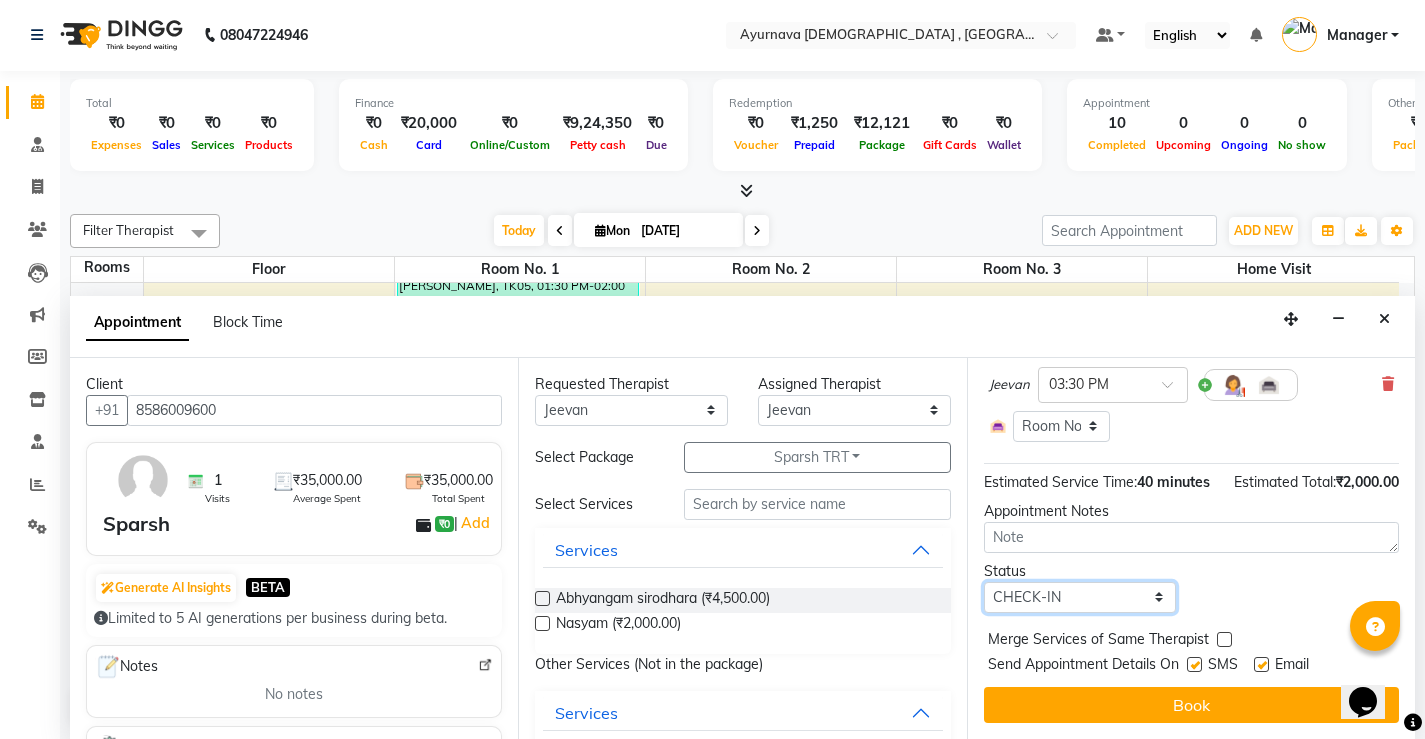 click on "Select TENTATIVE CONFIRM CHECK-IN UPCOMING" at bounding box center [1080, 597] 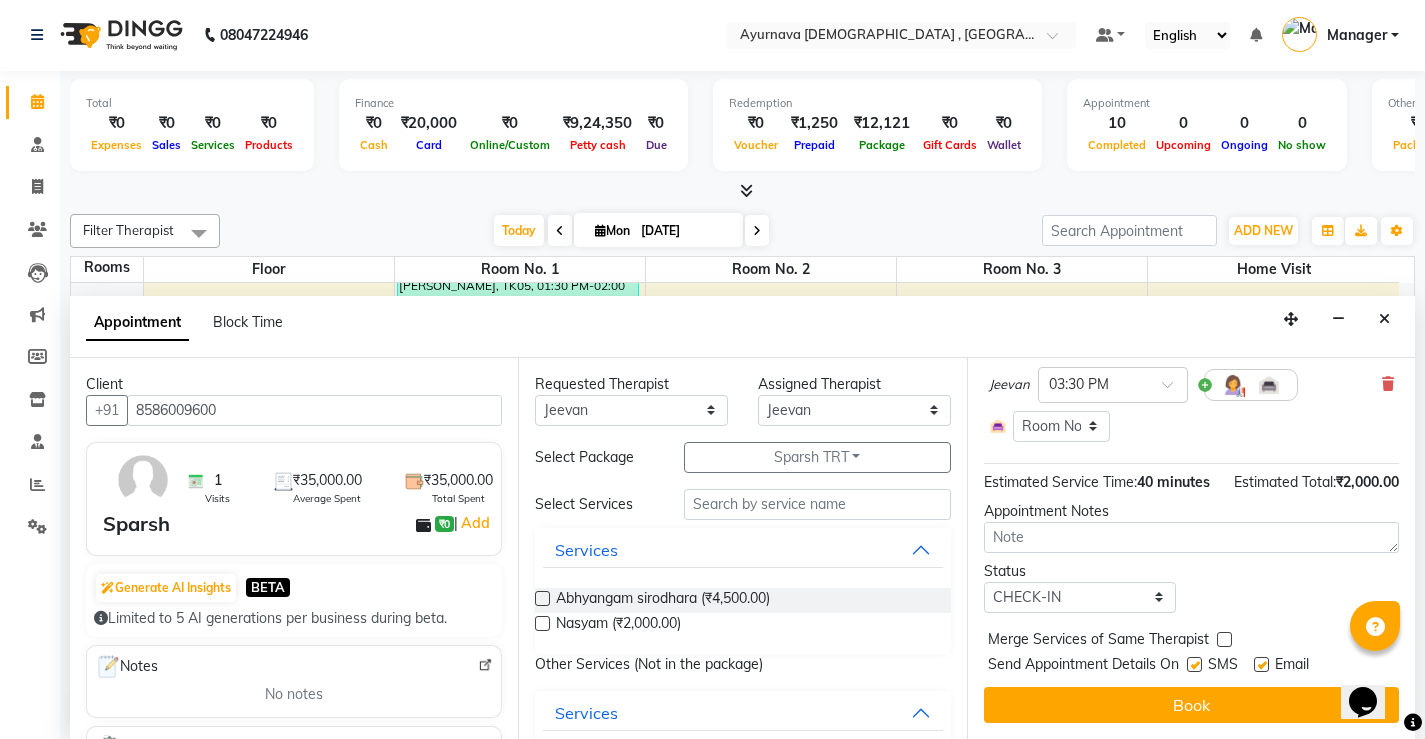 click at bounding box center (1194, 664) 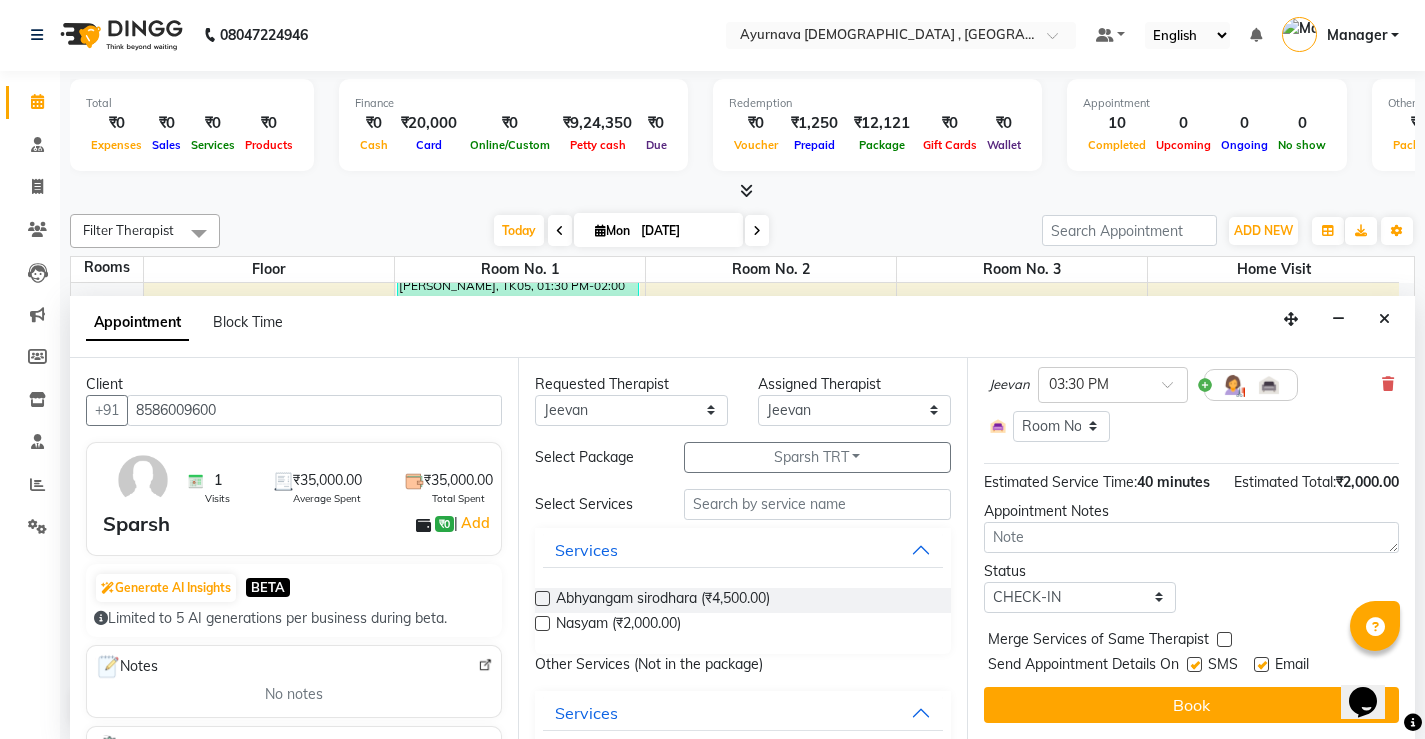 click at bounding box center [1193, 666] 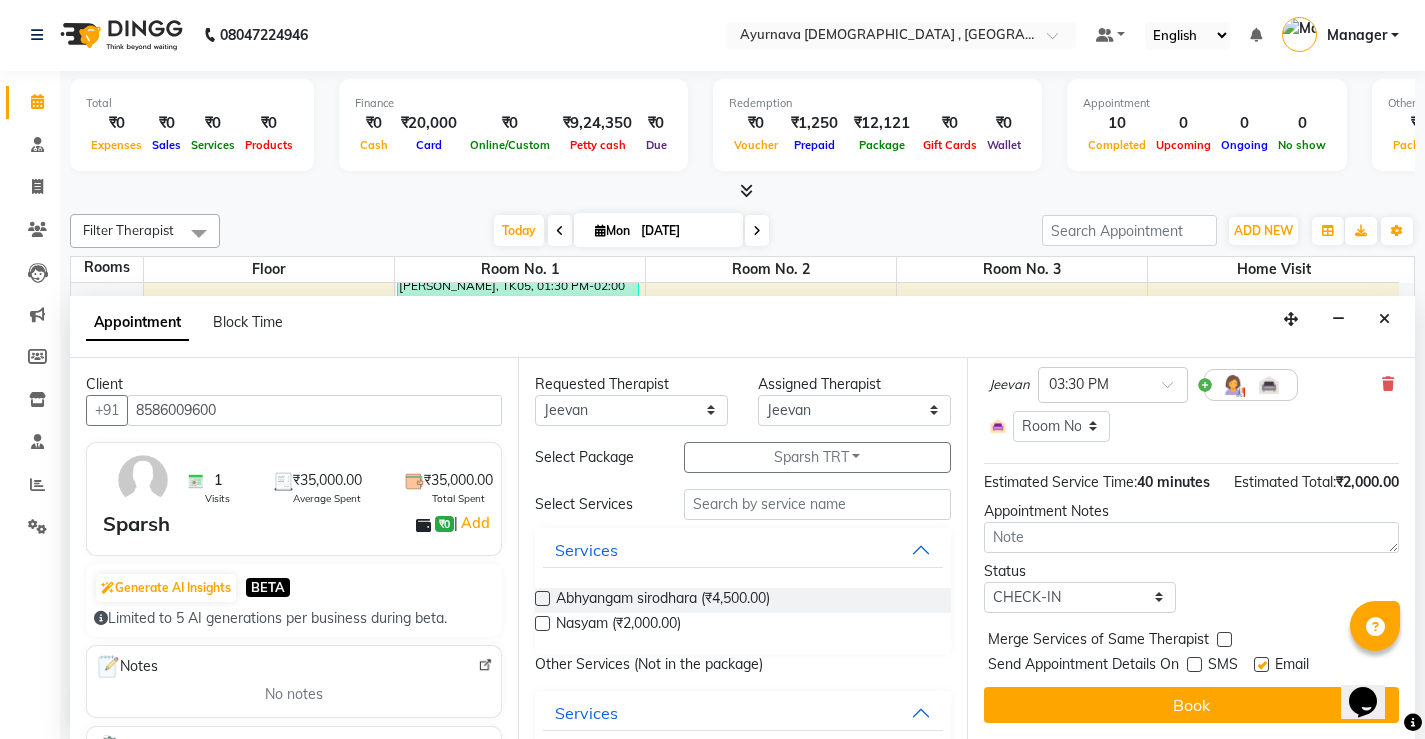 click at bounding box center (1261, 664) 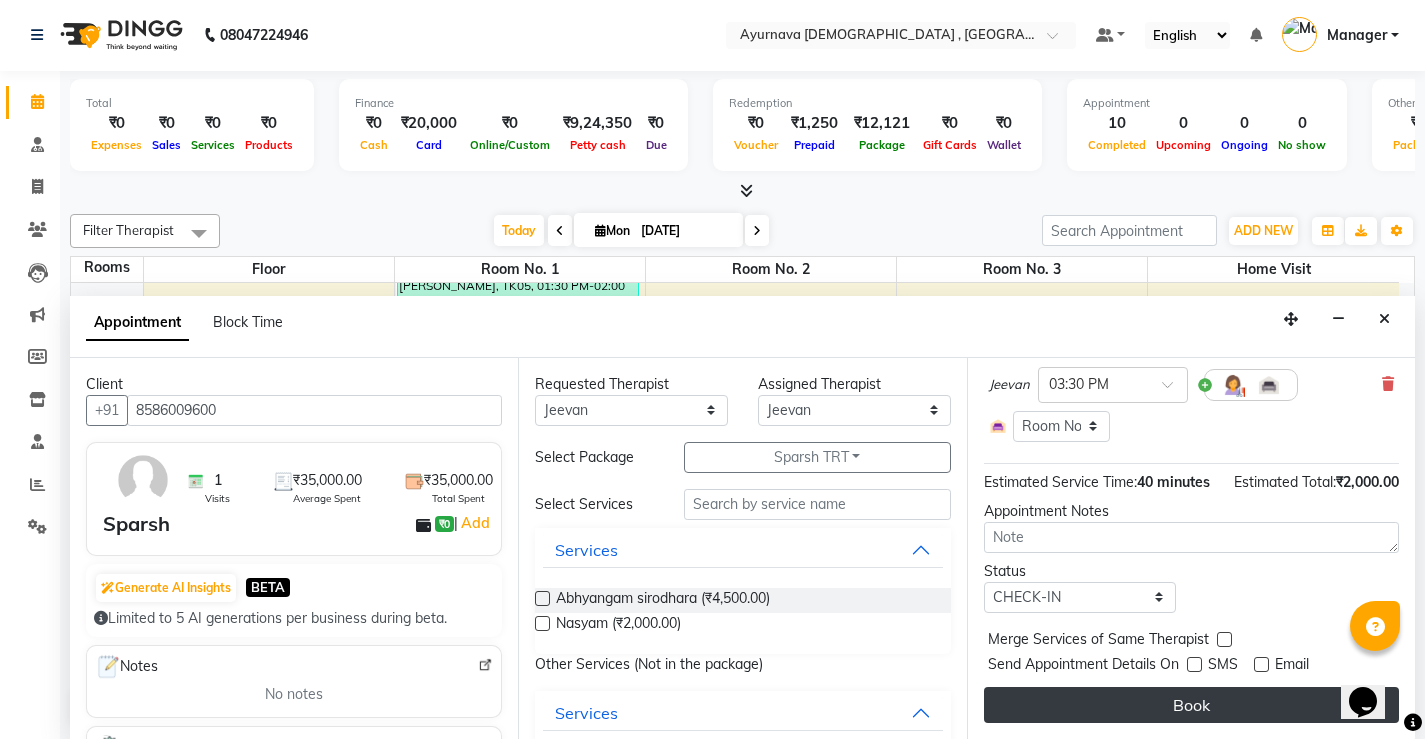 click on "Book" at bounding box center (1191, 705) 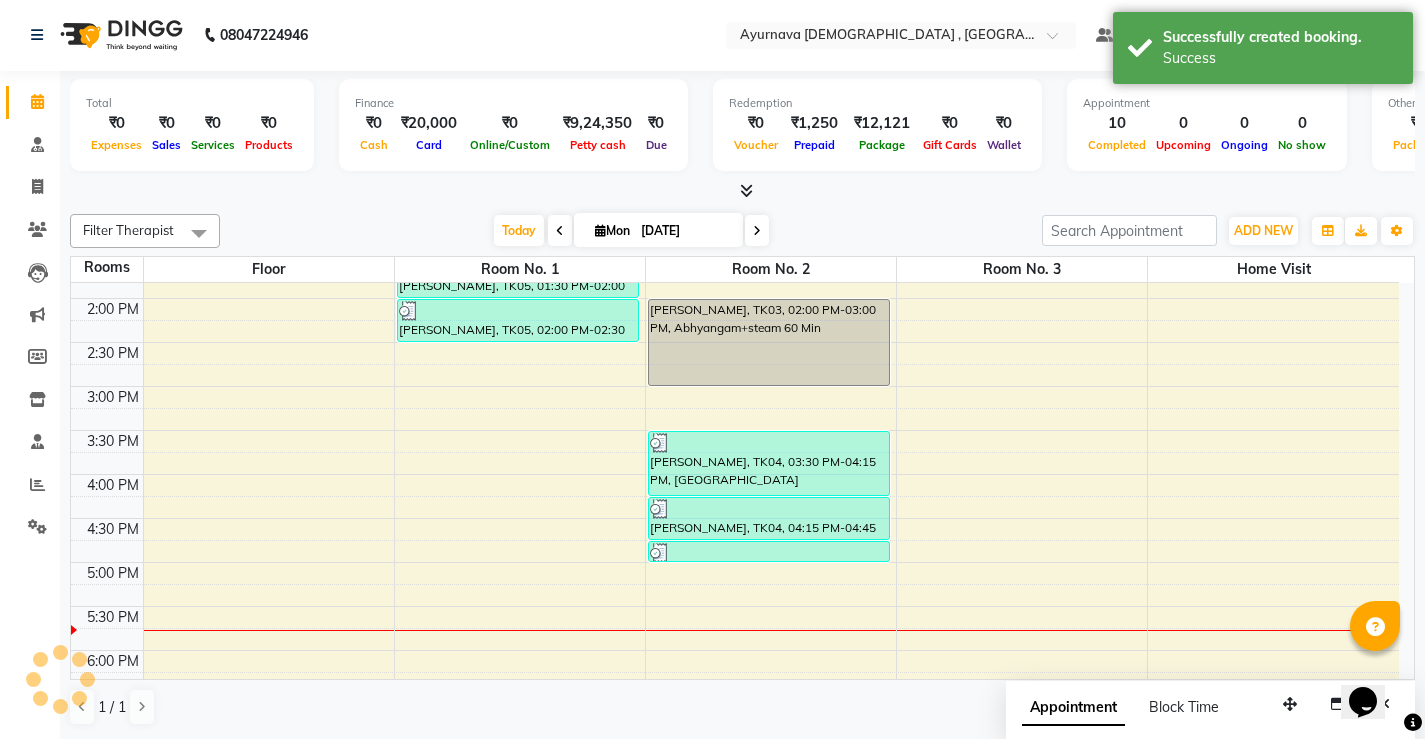 scroll, scrollTop: 0, scrollLeft: 0, axis: both 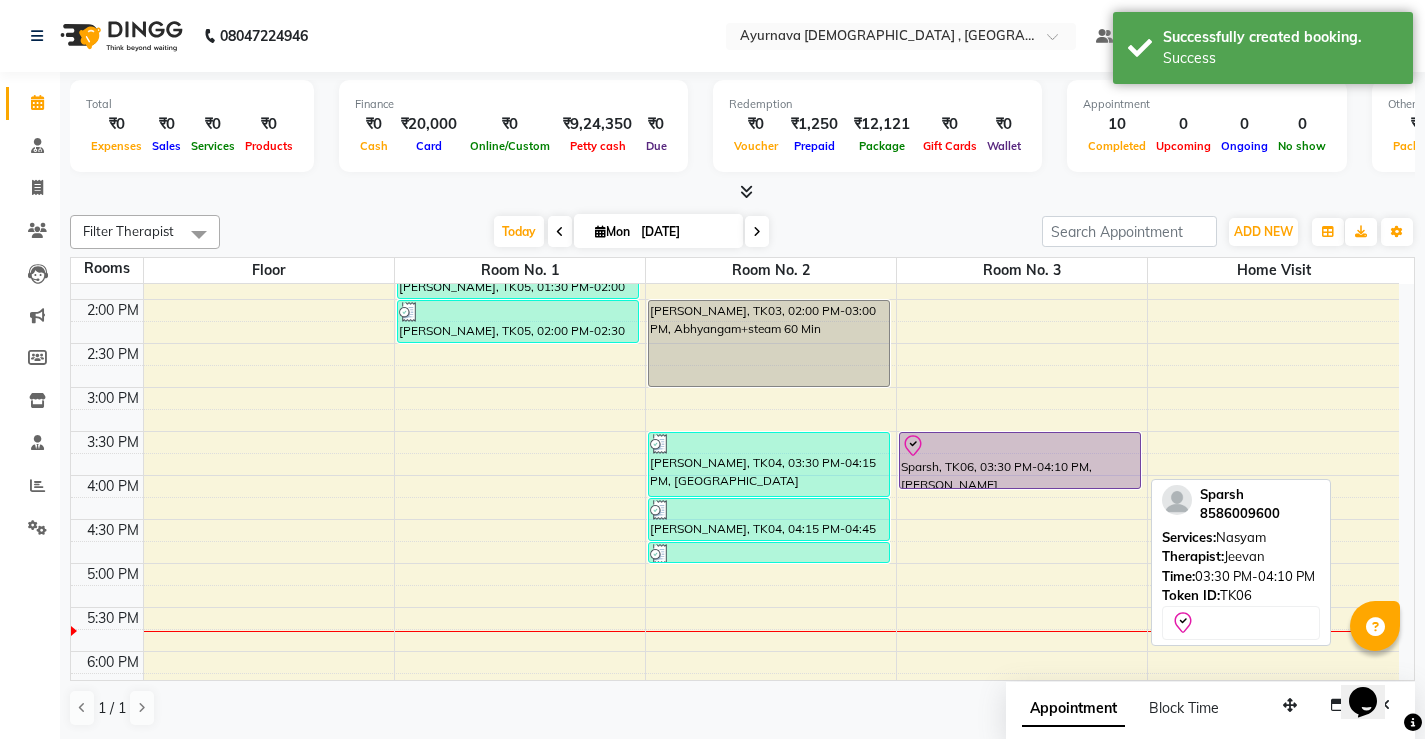 click on "Sparsh, TK06, 03:30 PM-04:10 PM, [PERSON_NAME]" at bounding box center (1020, 460) 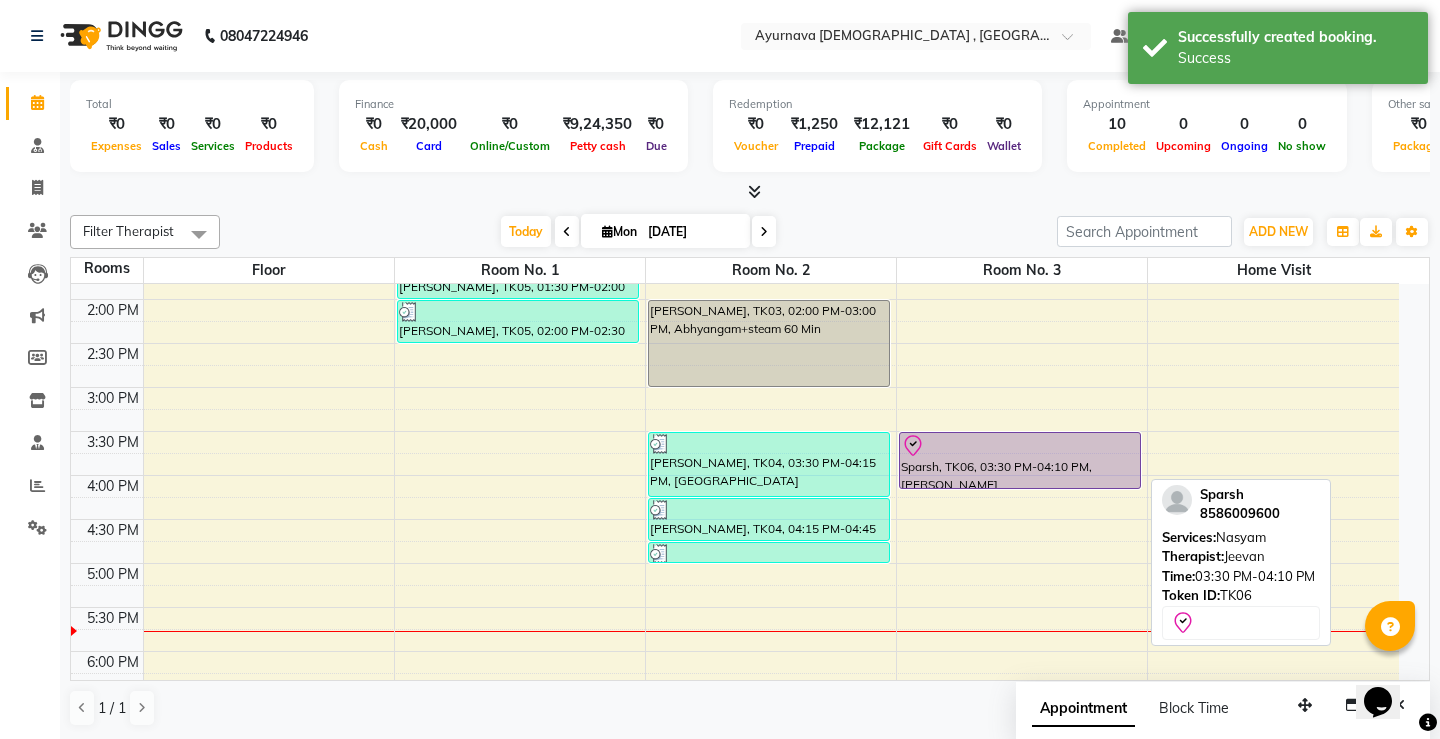 select on "8" 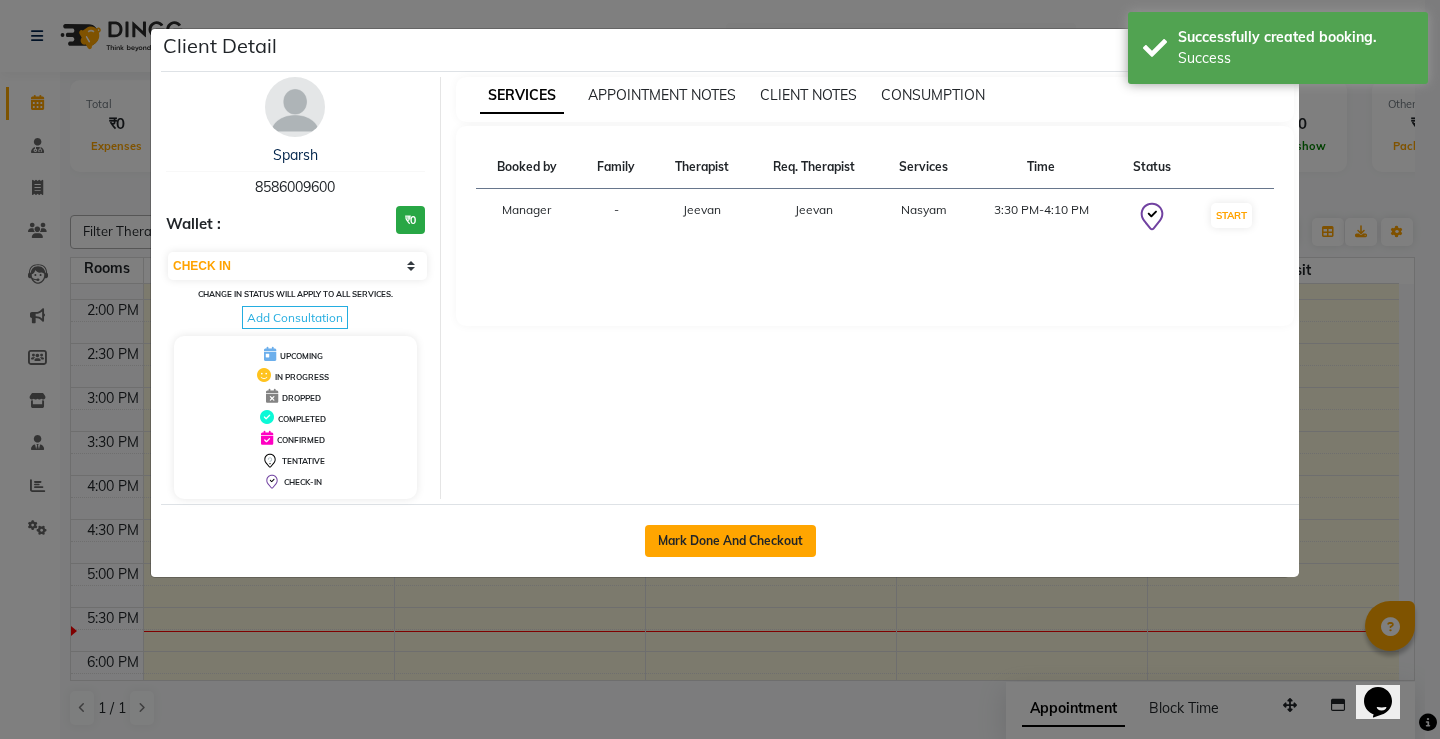 click on "Mark Done And Checkout" 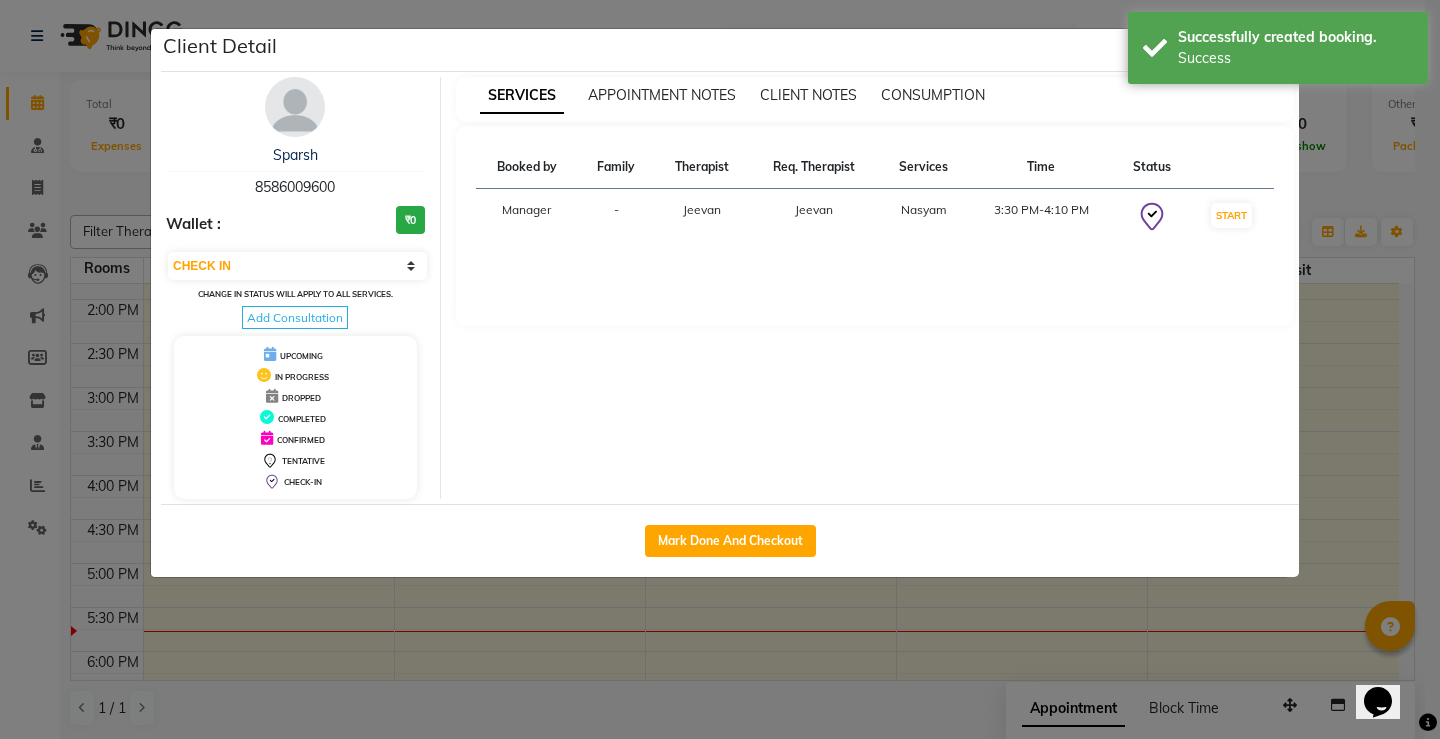 select on "service" 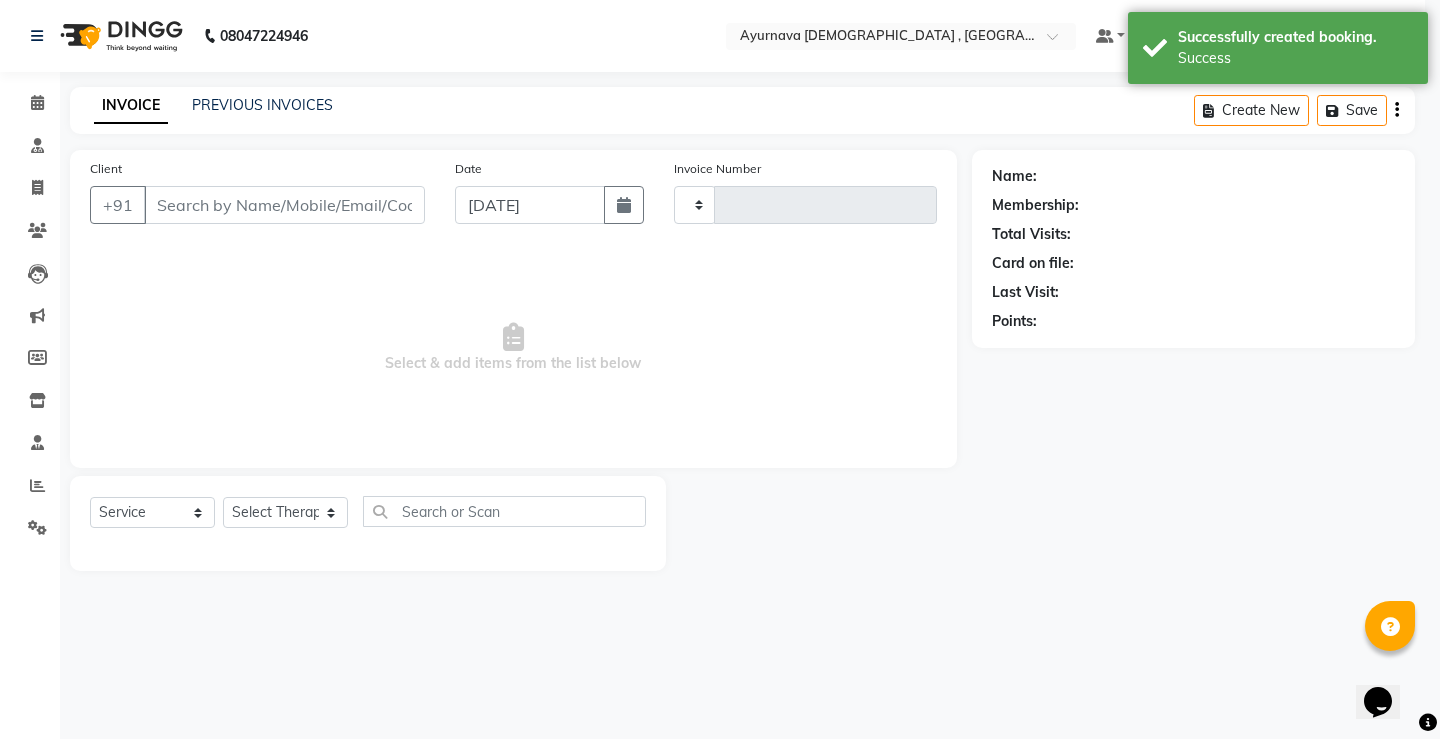 type on "0909" 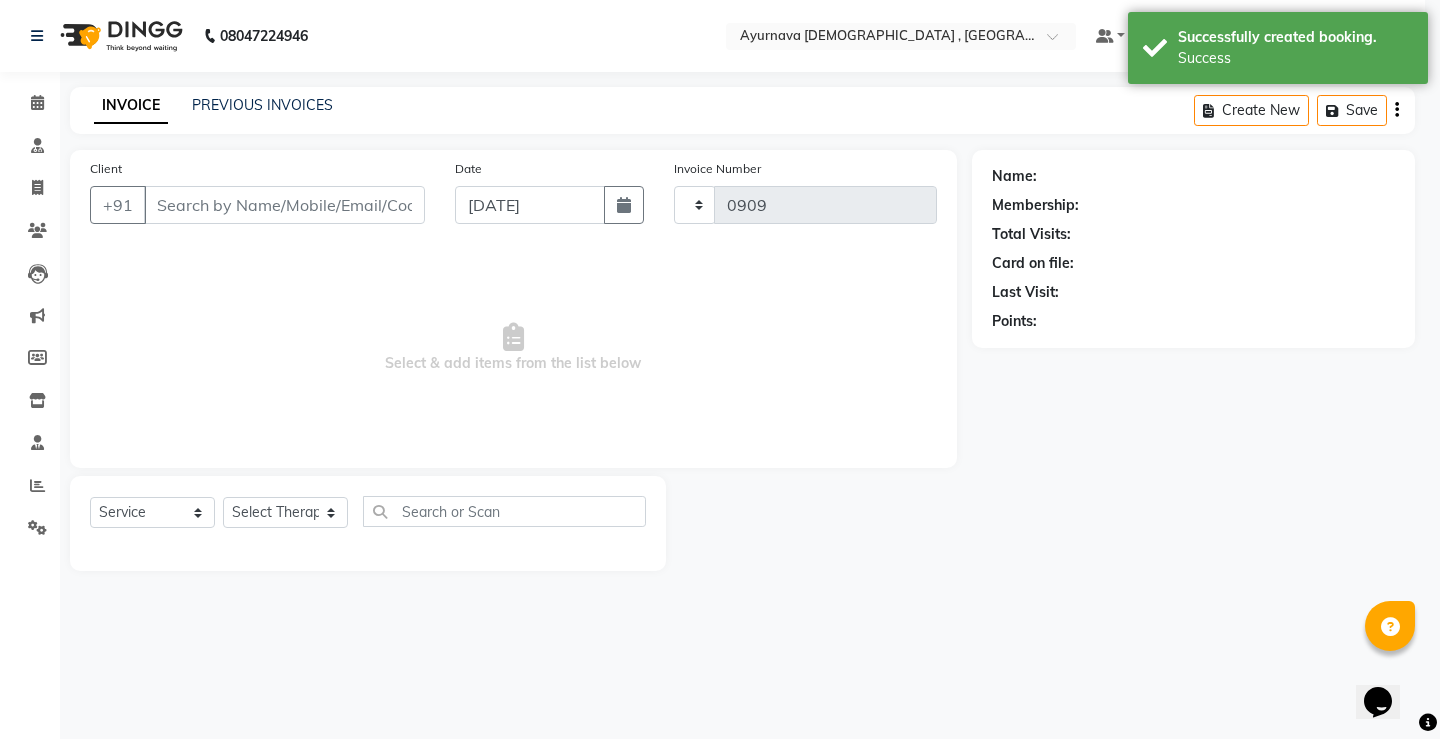 select on "5587" 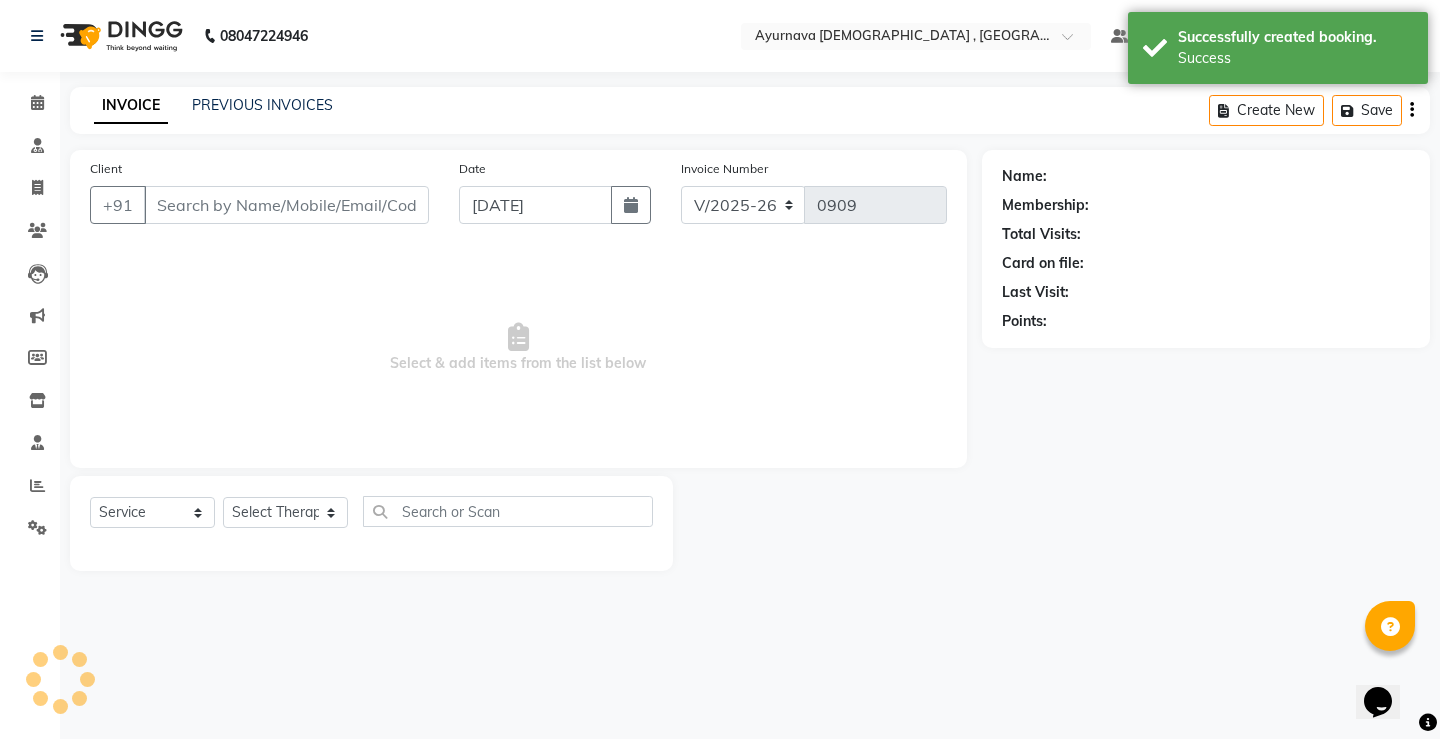 type on "8586009600" 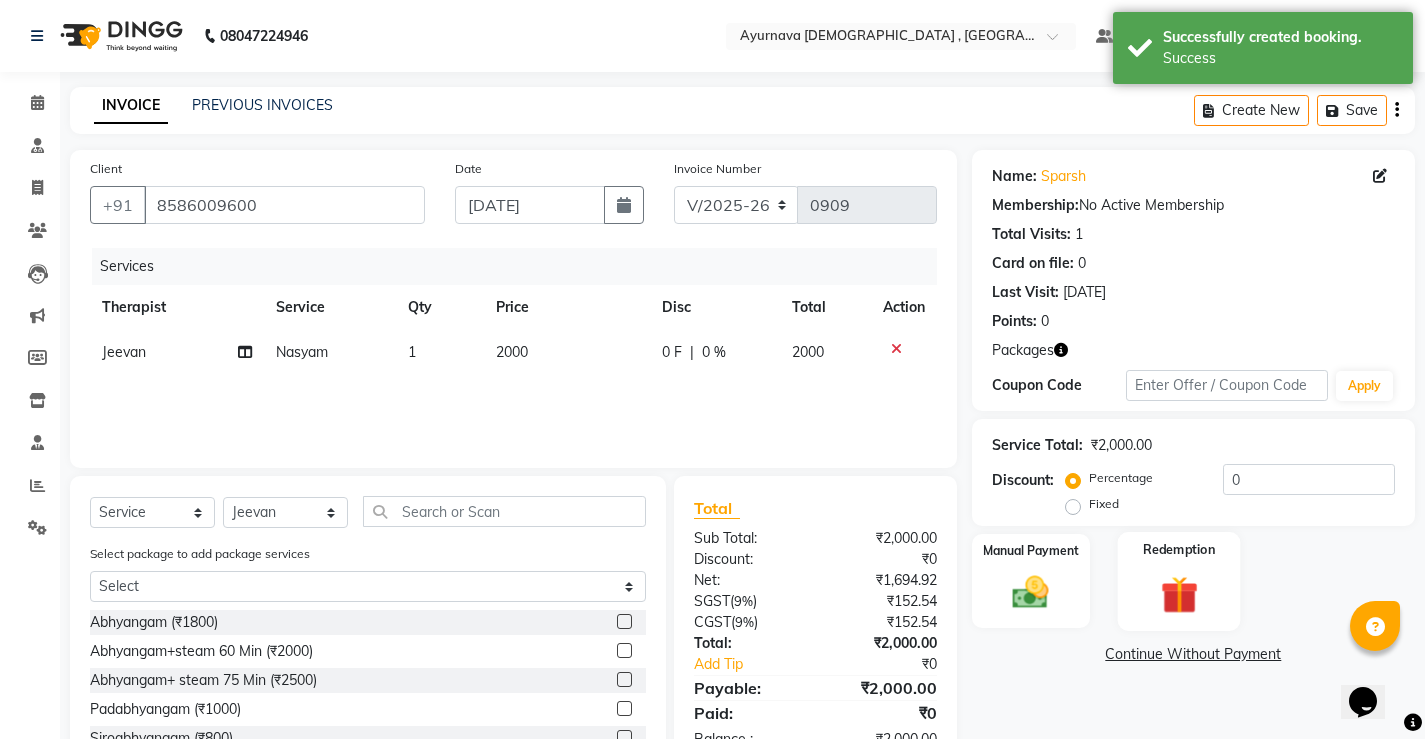 click 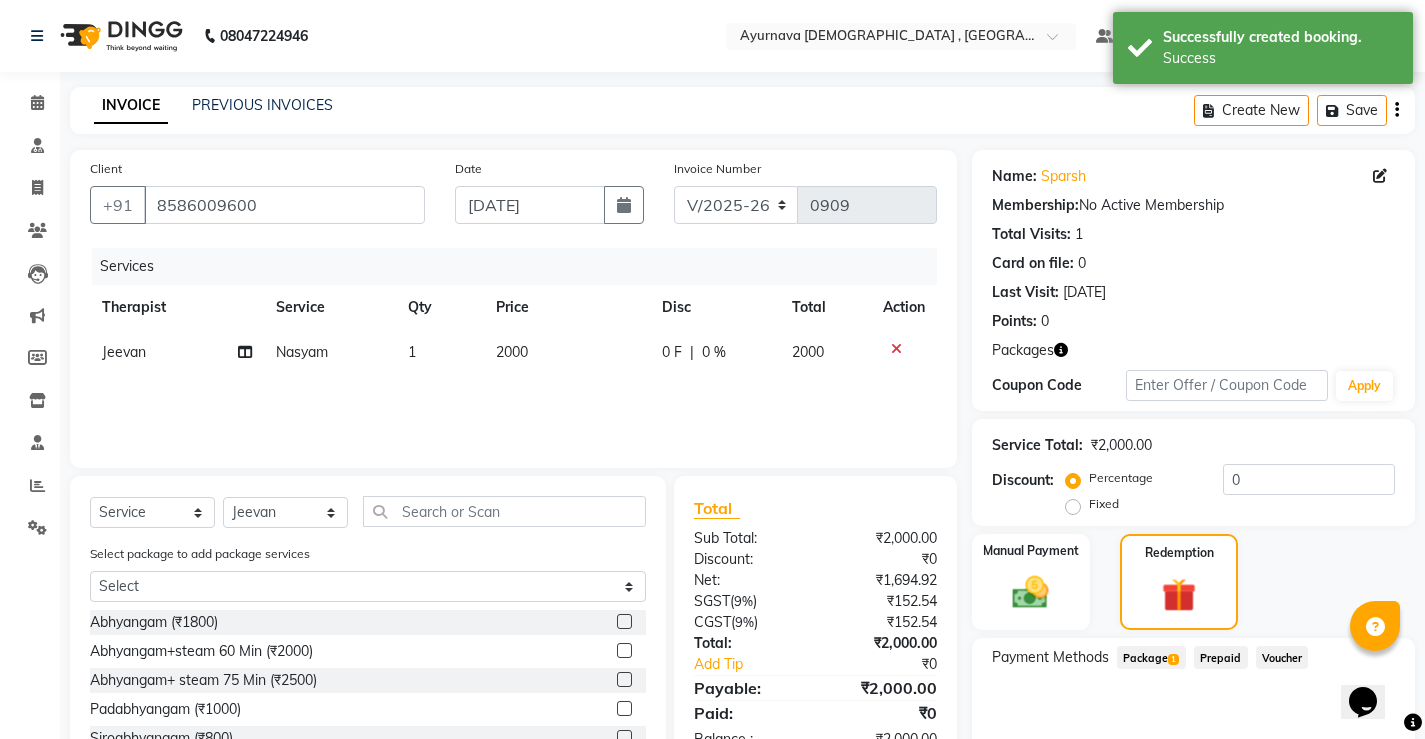 click on "Package  1" 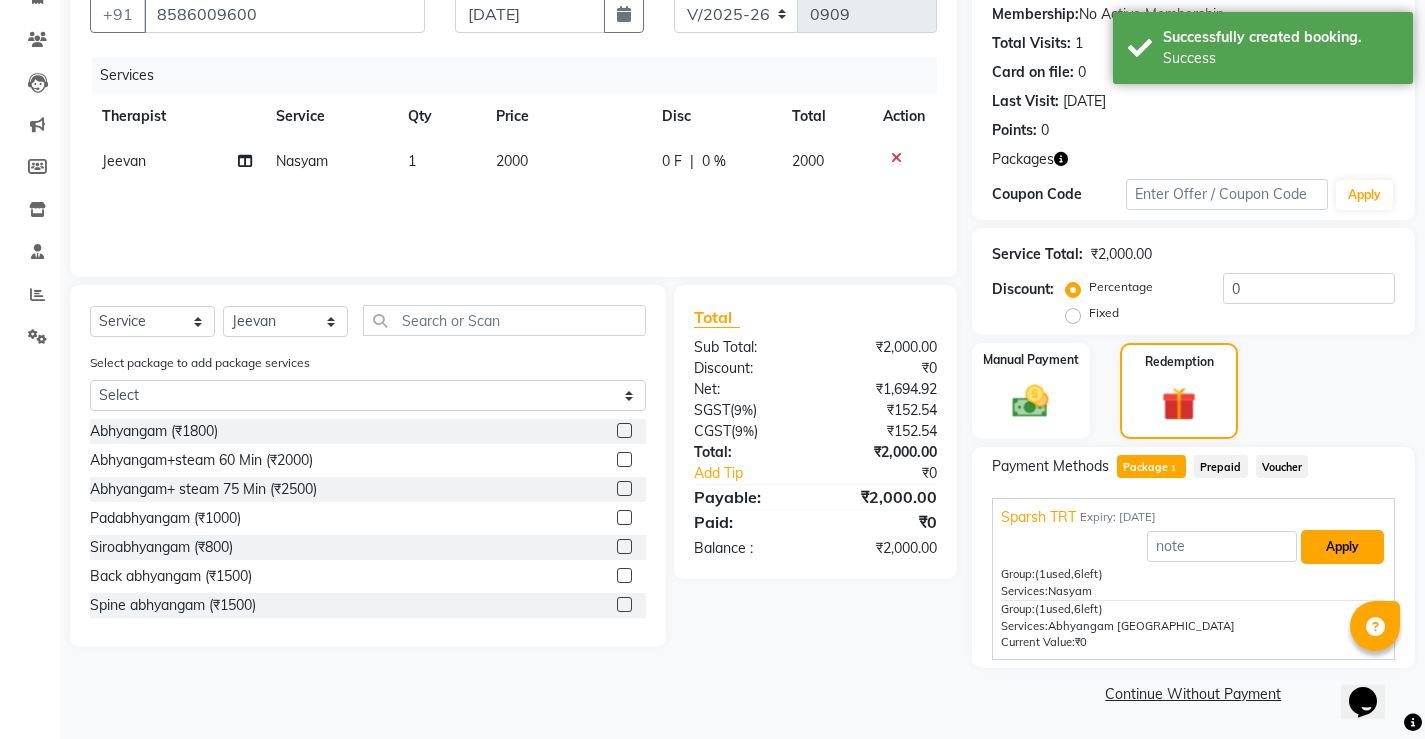 click on "Apply" at bounding box center (1342, 547) 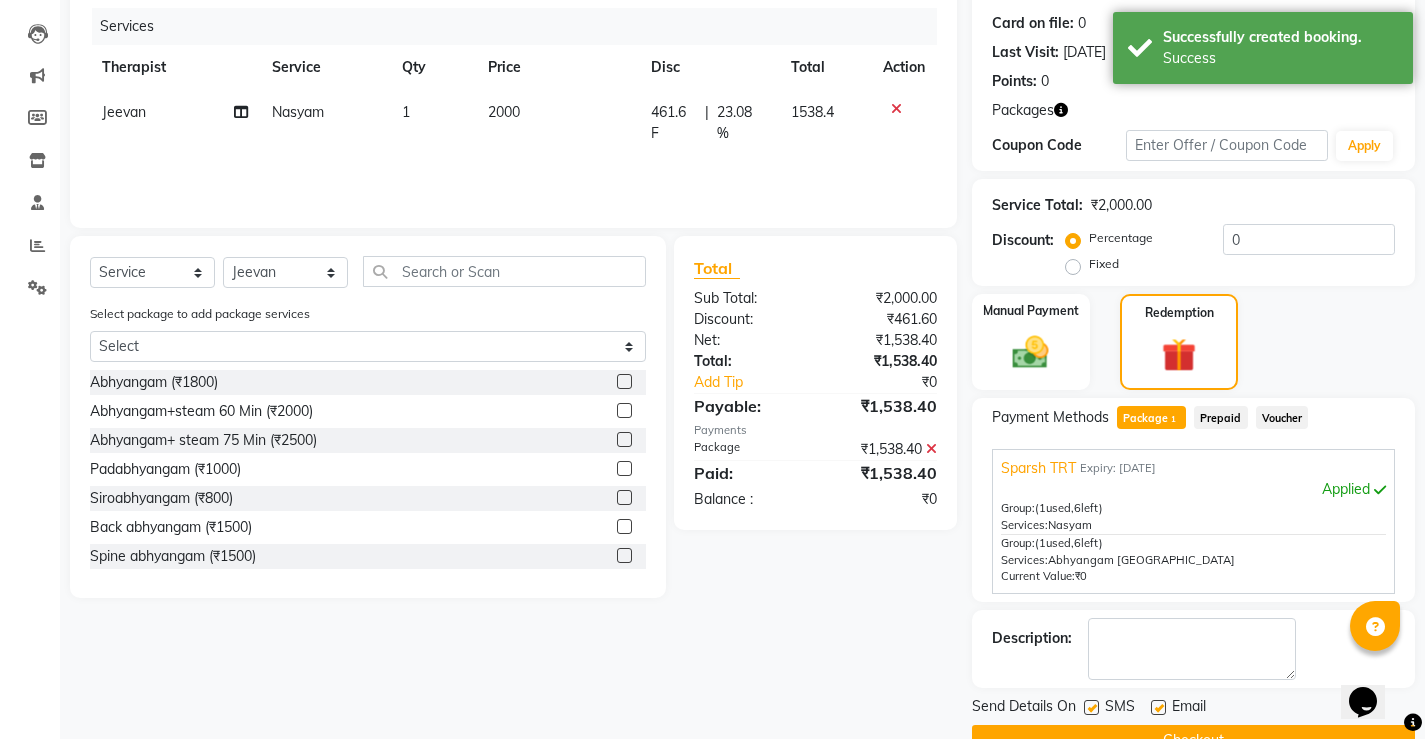 scroll, scrollTop: 287, scrollLeft: 0, axis: vertical 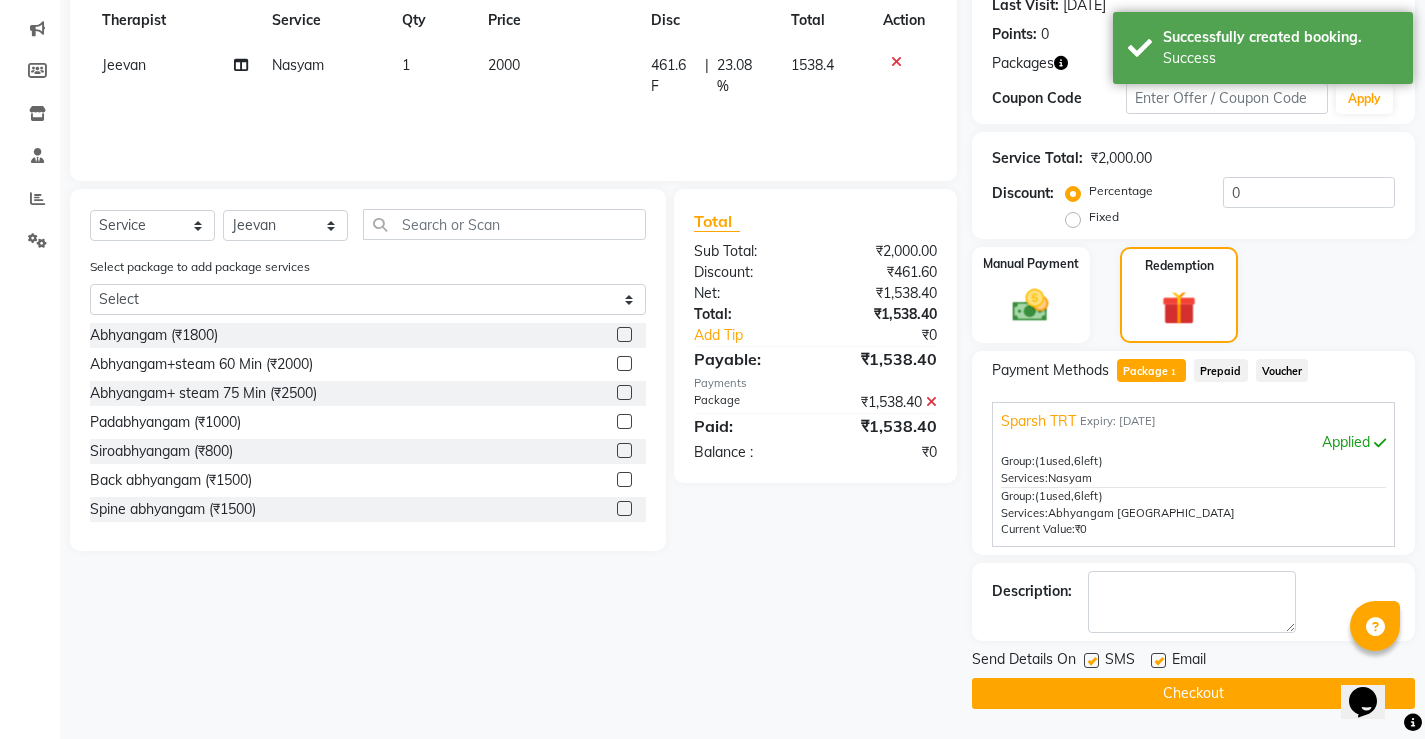 click 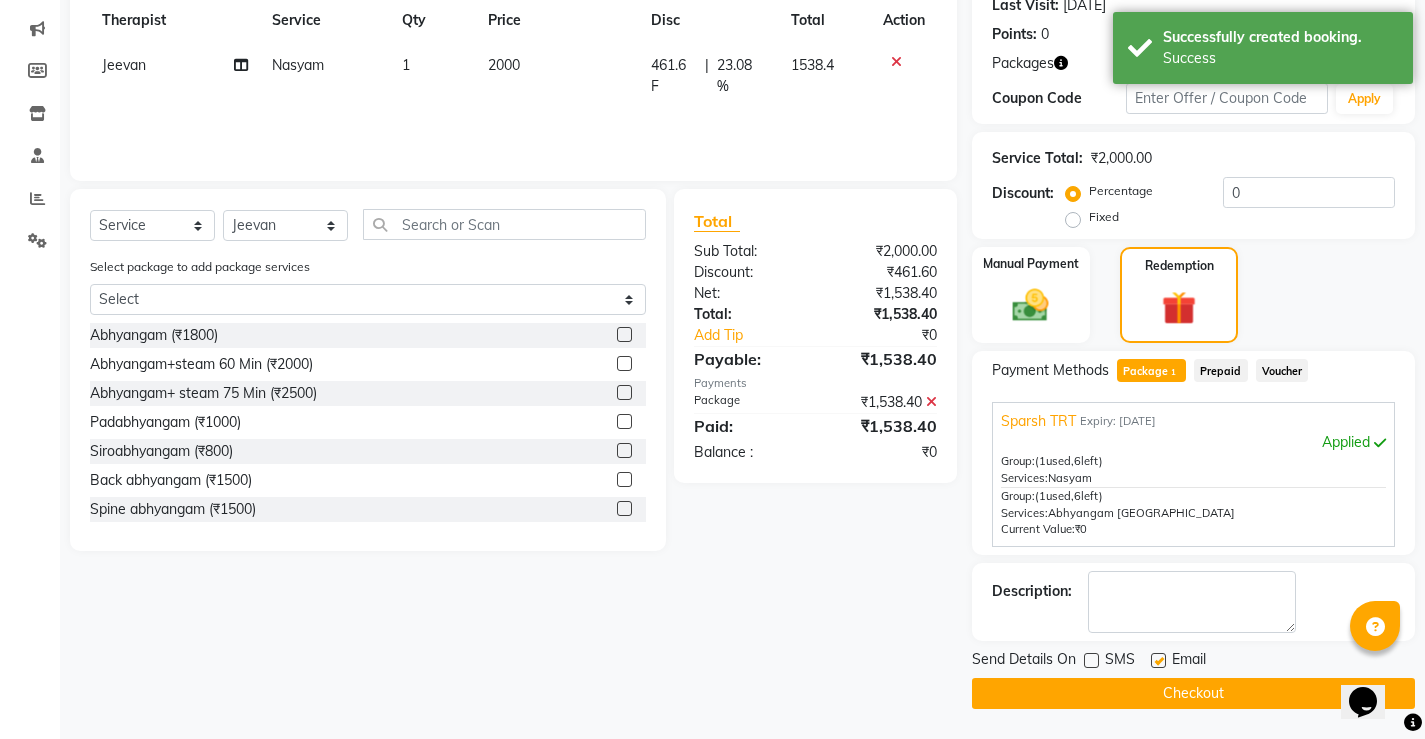click 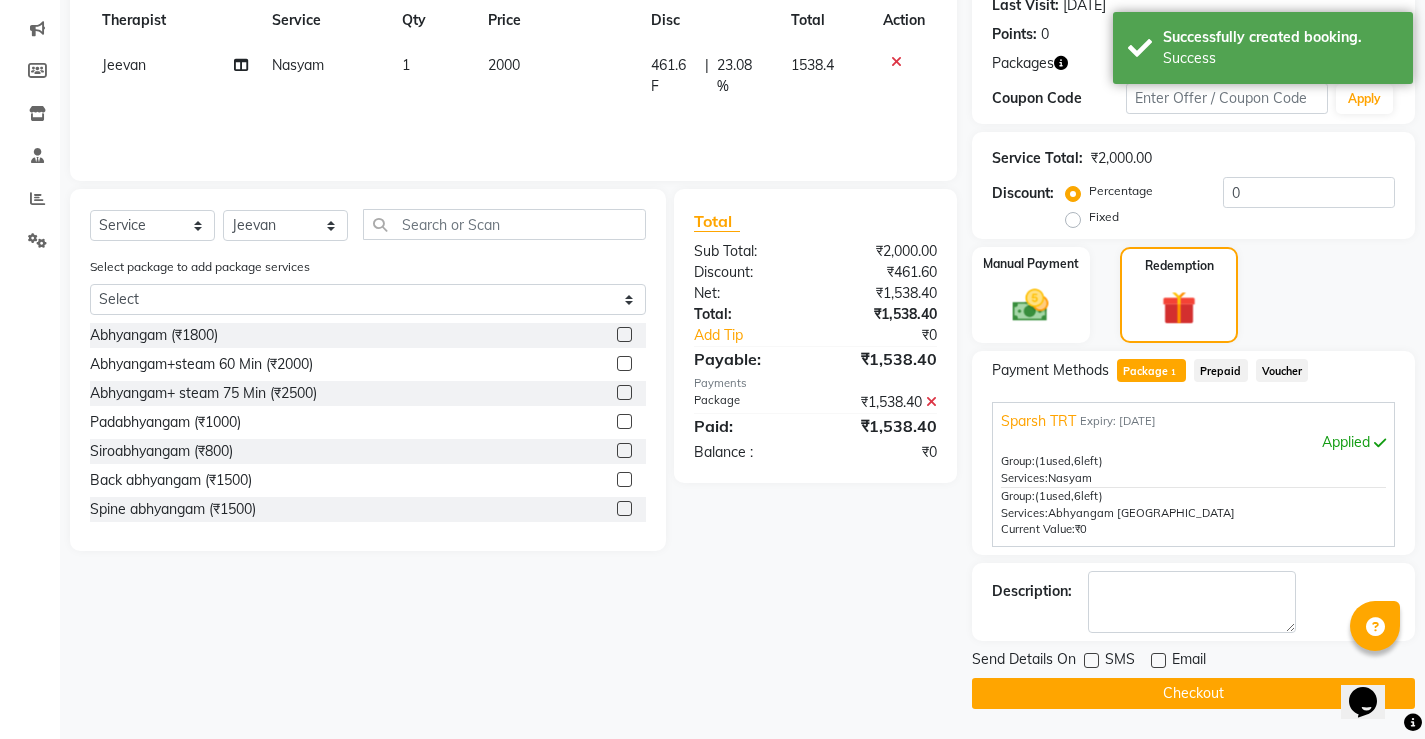 click on "Checkout" 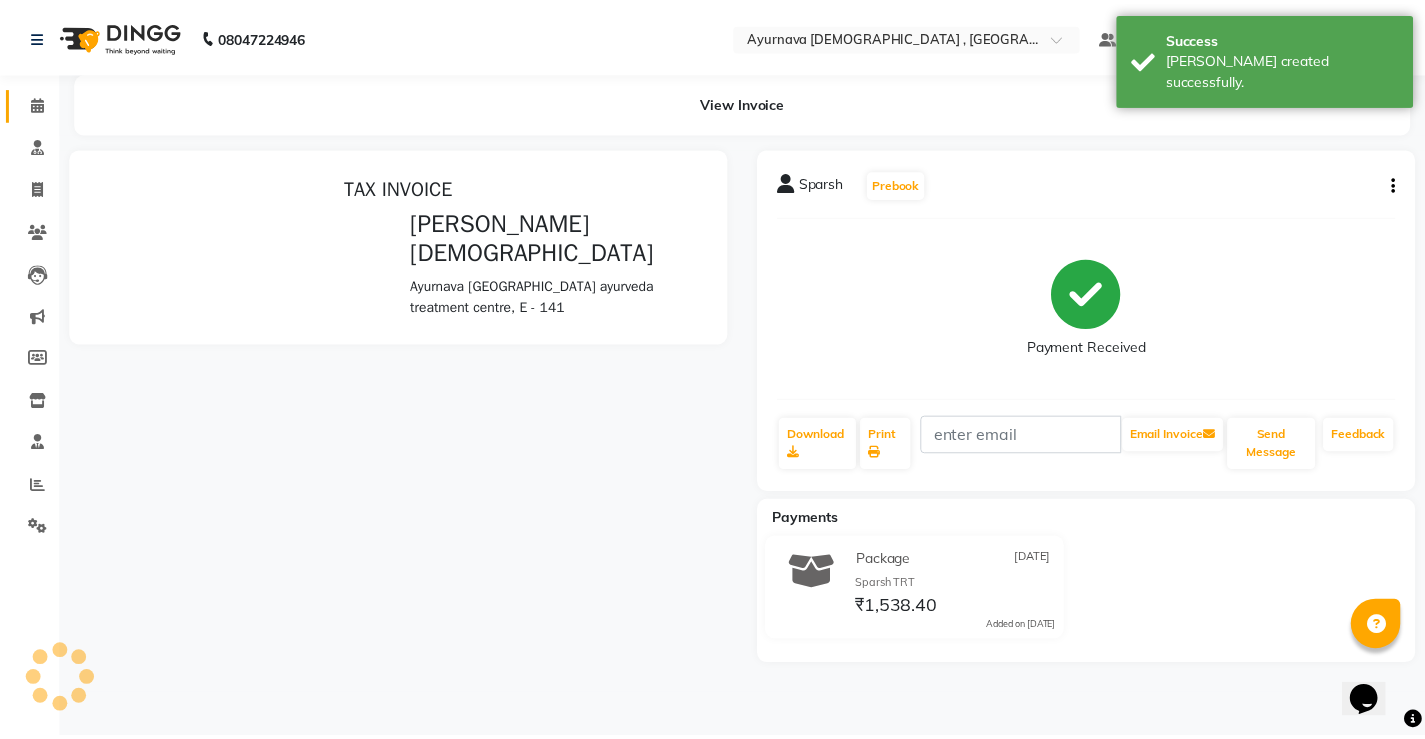 scroll, scrollTop: 0, scrollLeft: 0, axis: both 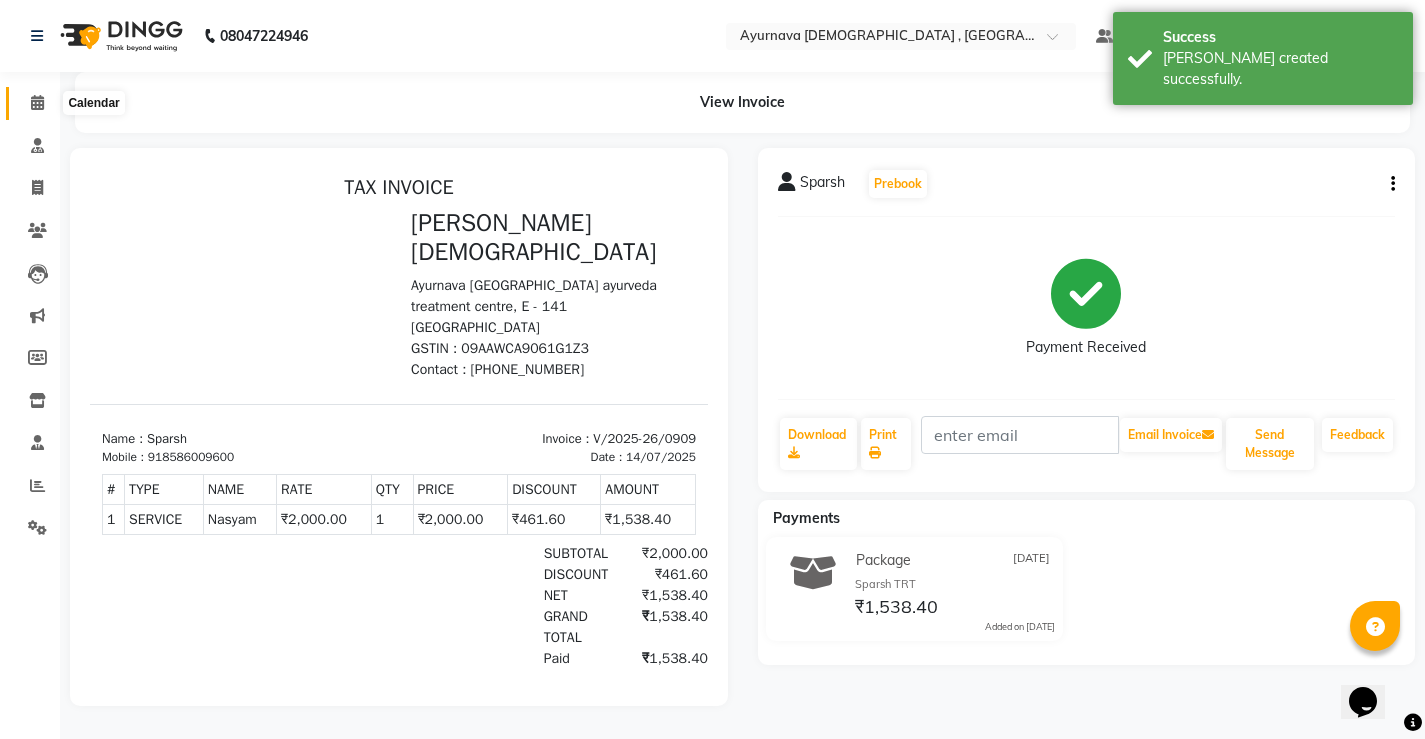 click 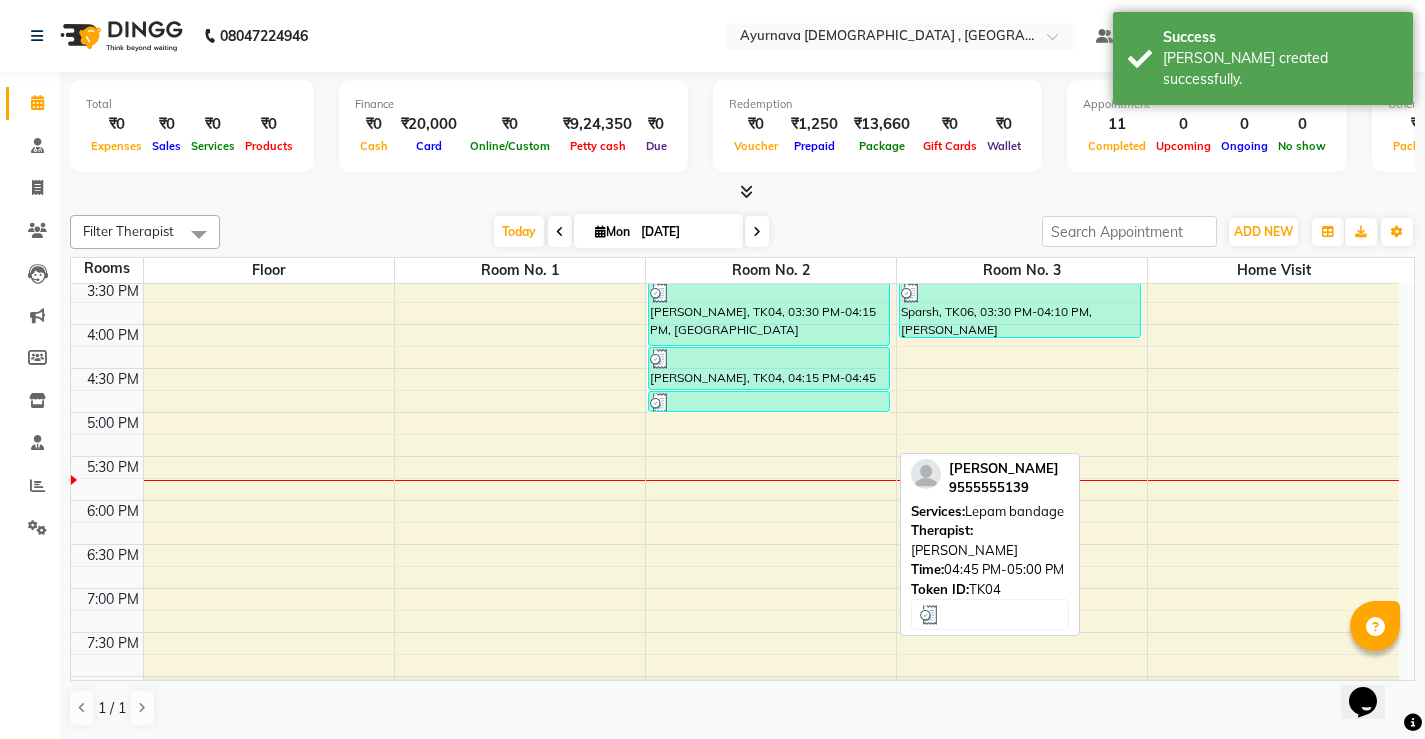 scroll, scrollTop: 800, scrollLeft: 0, axis: vertical 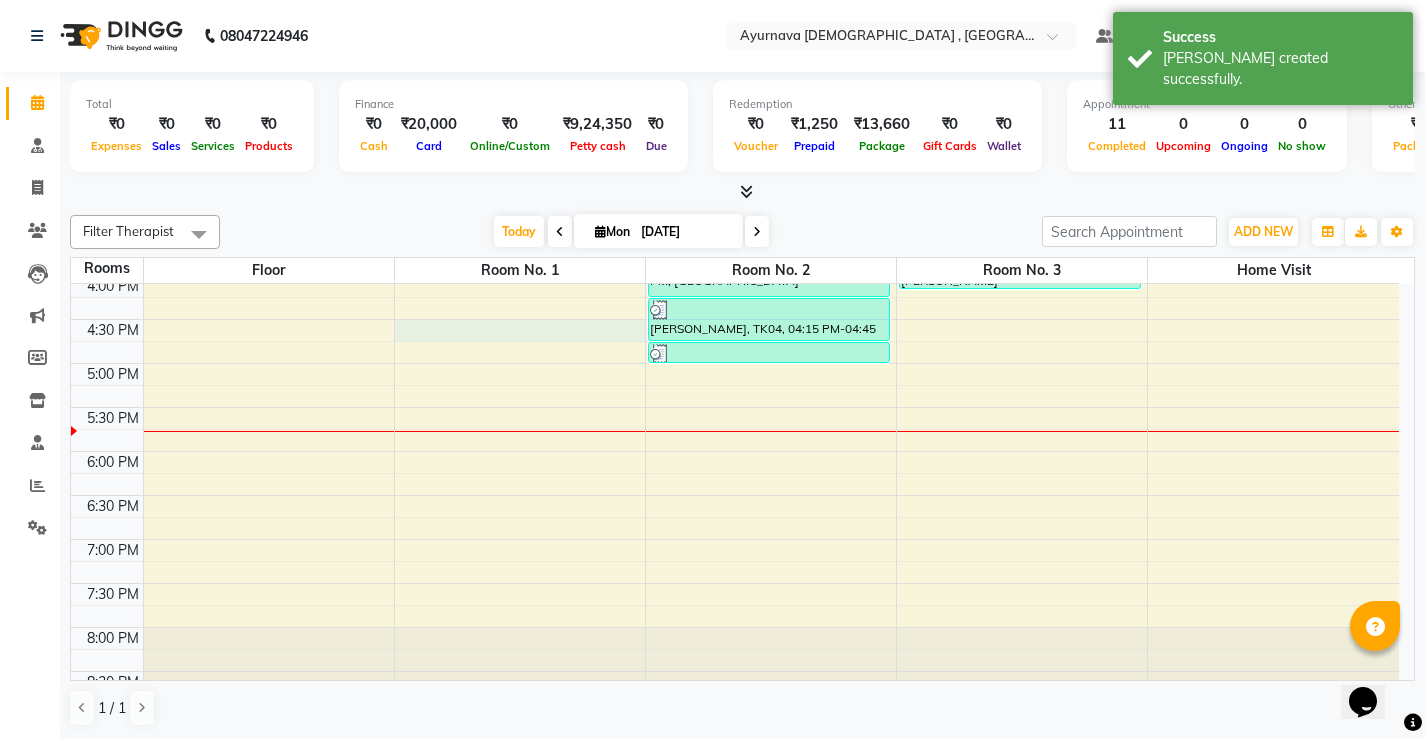 click on "7:00 AM 7:30 AM 8:00 AM 8:30 AM 9:00 AM 9:30 AM 10:00 AM 10:30 AM 11:00 AM 11:30 AM 12:00 PM 12:30 PM 1:00 PM 1:30 PM 2:00 PM 2:30 PM 3:00 PM 3:30 PM 4:00 PM 4:30 PM 5:00 PM 5:30 PM 6:00 PM 6:30 PM 7:00 PM 7:30 PM 8:00 PM 8:30 PM     [PERSON_NAME], TK05, 01:30 PM-02:00 PM, [PERSON_NAME], TK05, 02:00 PM-02:30 PM, [PERSON_NAME](both)     [PERSON_NAME], TK01, 09:00 AM-09:45 AM, [PERSON_NAME], TK01, 09:45 AM-10:30 AM, Local Potli     [PERSON_NAME], TK01, 10:30 AM-11:00 AM, [PERSON_NAME]     [PERSON_NAME], TK01, 11:00 AM-11:45 AM, Local Potli,[PERSON_NAME],Pichu(small),[GEOGRAPHIC_DATA],[GEOGRAPHIC_DATA] (₹500)    [PERSON_NAME], TK03, 02:00 PM-03:00 PM, Abhyangam+steam 60 Min     [PERSON_NAME], TK04, 03:30 PM-04:15 PM, Churnapindaswedam     [PERSON_NAME], TK04, 04:15 PM-04:45 PM, Kashayavasti     [PERSON_NAME], TK04, 04:45 PM-05:00 PM, Lepam bandage     Jagdeeshan Nair, TK02, 10:15 AM-11:15 AM, Abhyangam+steam 60 Min     Sparsh, TK06, 03:30 PM-04:10 PM, [PERSON_NAME]" at bounding box center (735, 99) 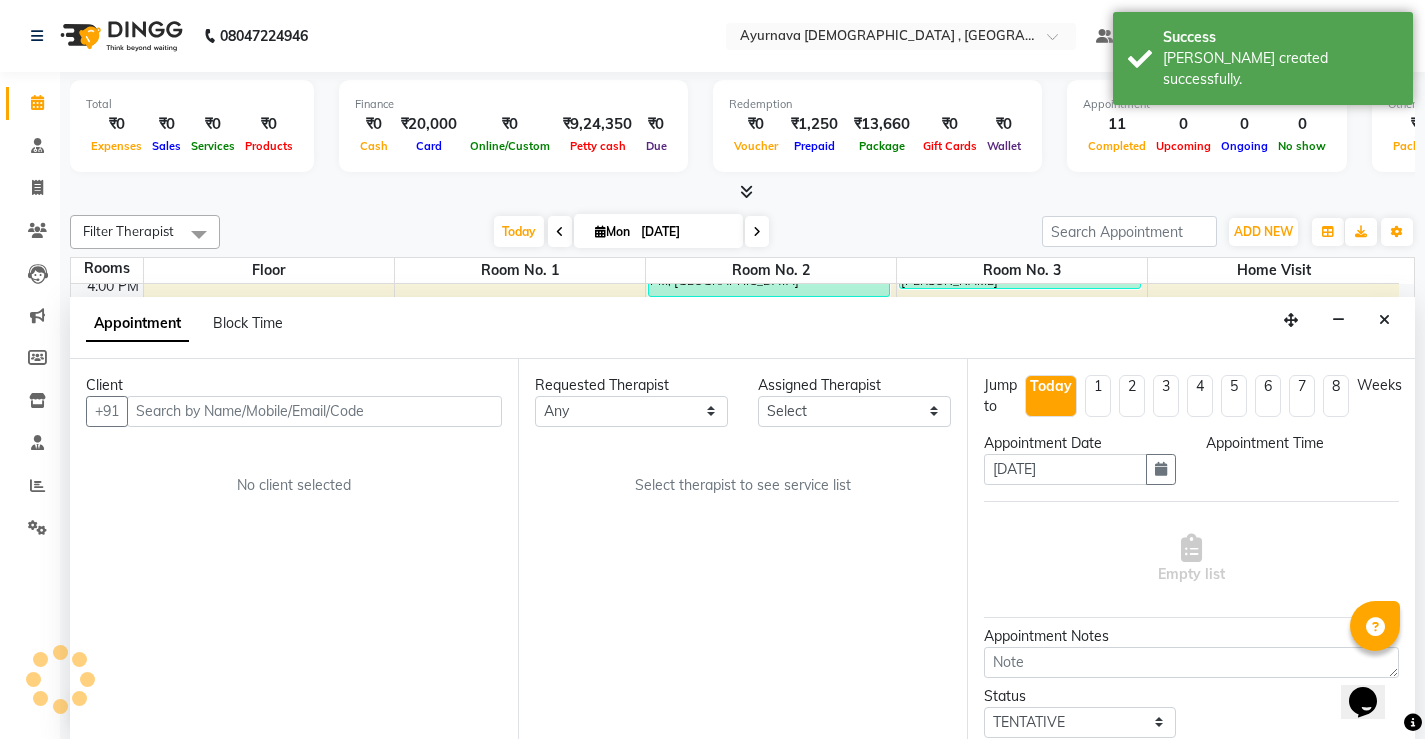 scroll, scrollTop: 1, scrollLeft: 0, axis: vertical 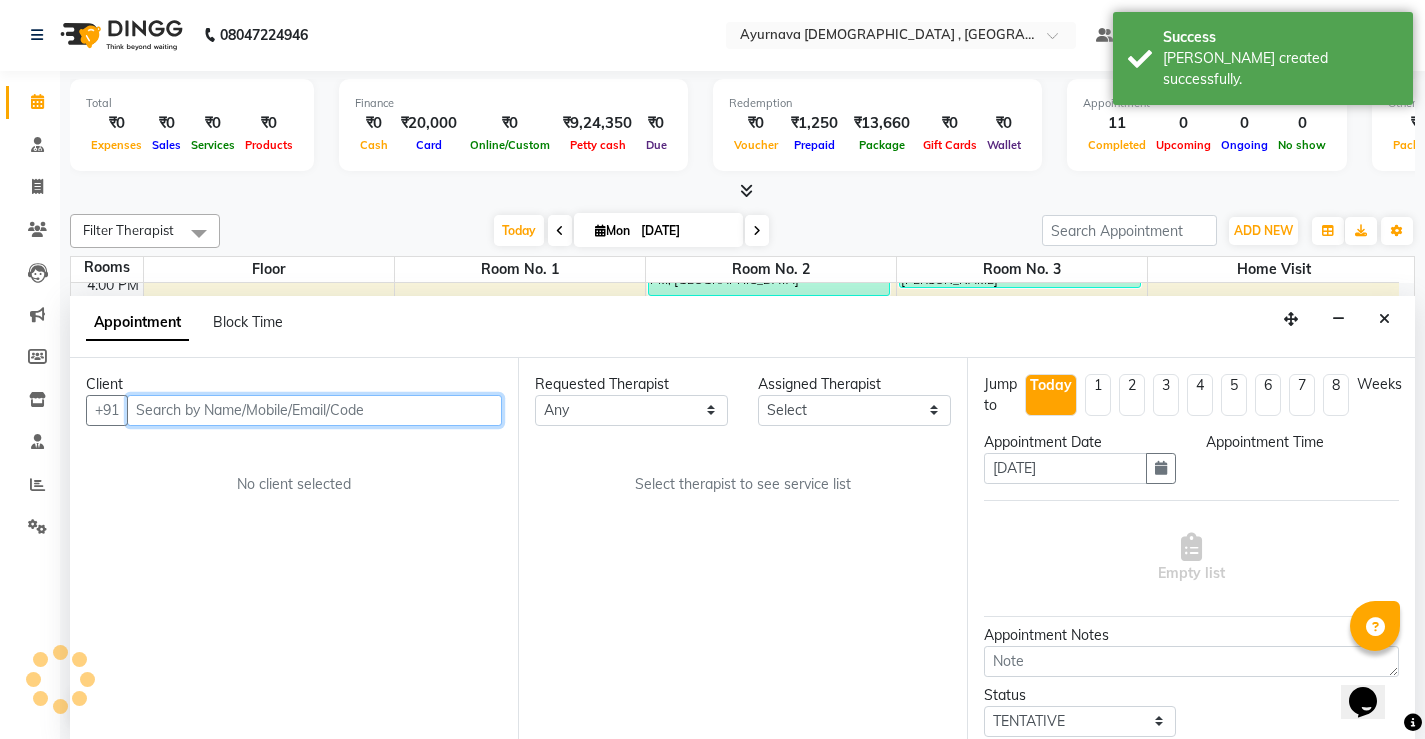 select on "990" 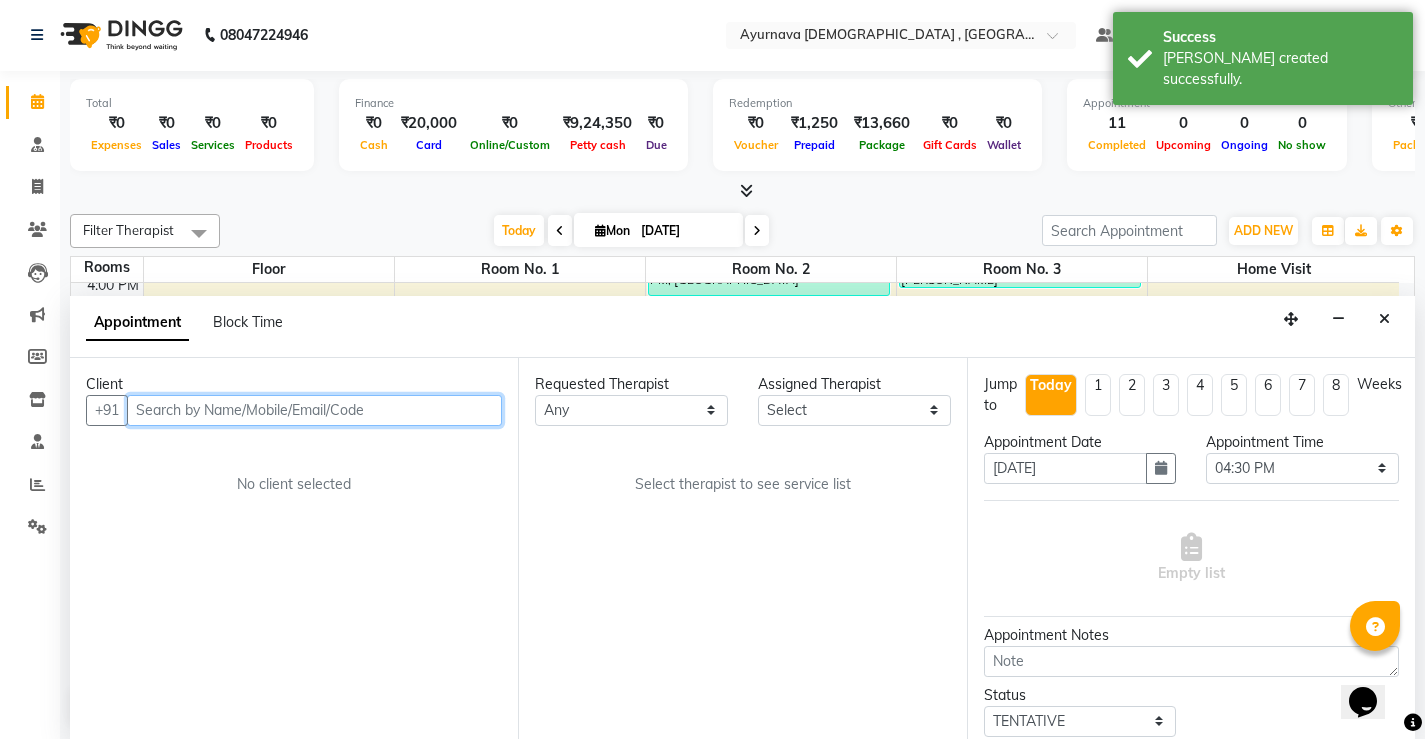 click at bounding box center [314, 410] 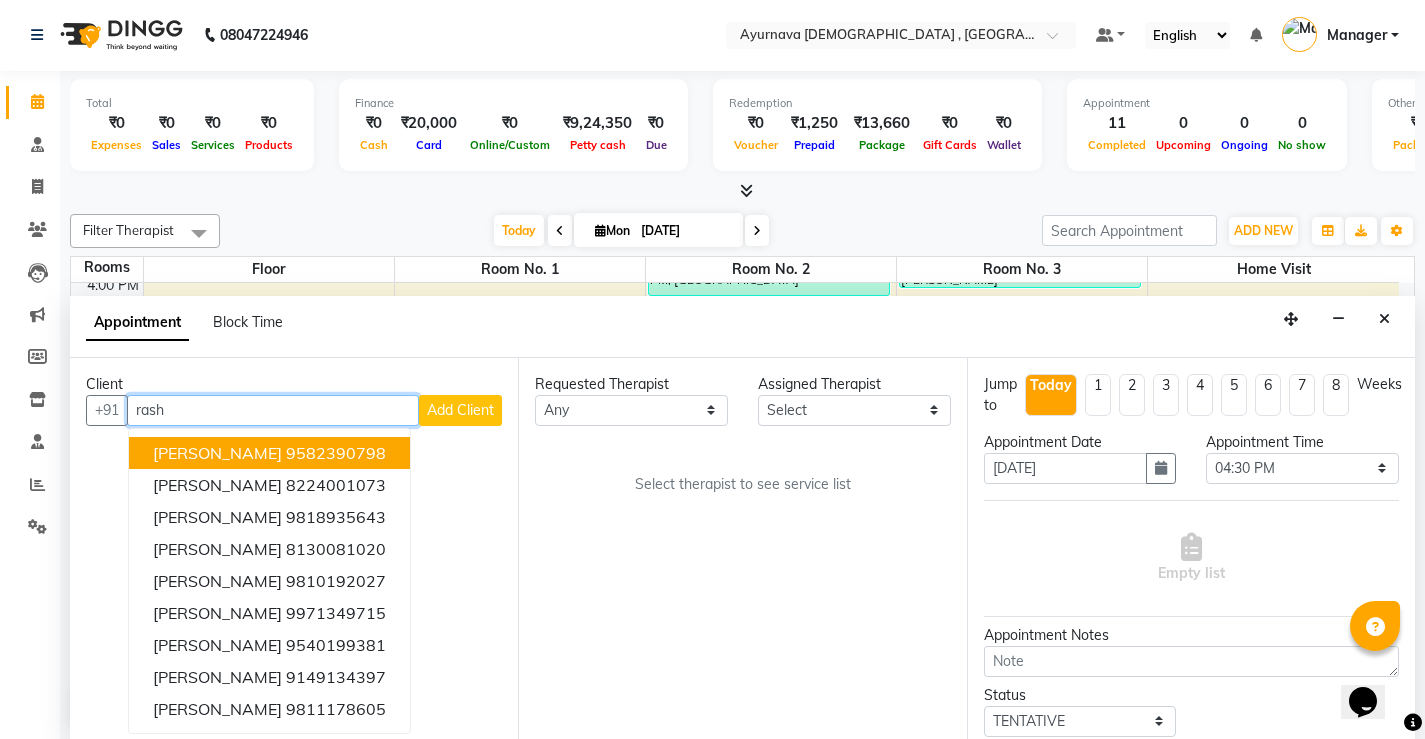 click on "rash" at bounding box center (273, 410) 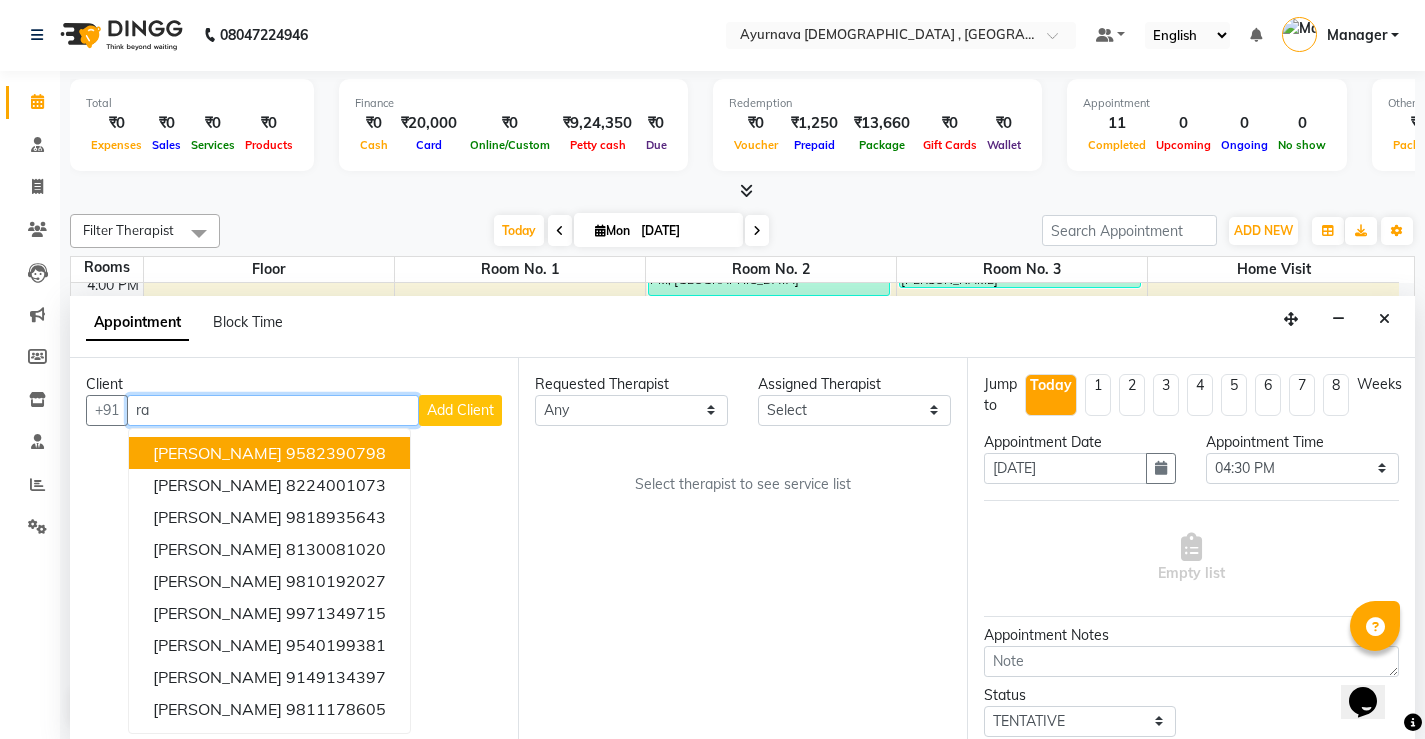 type on "r" 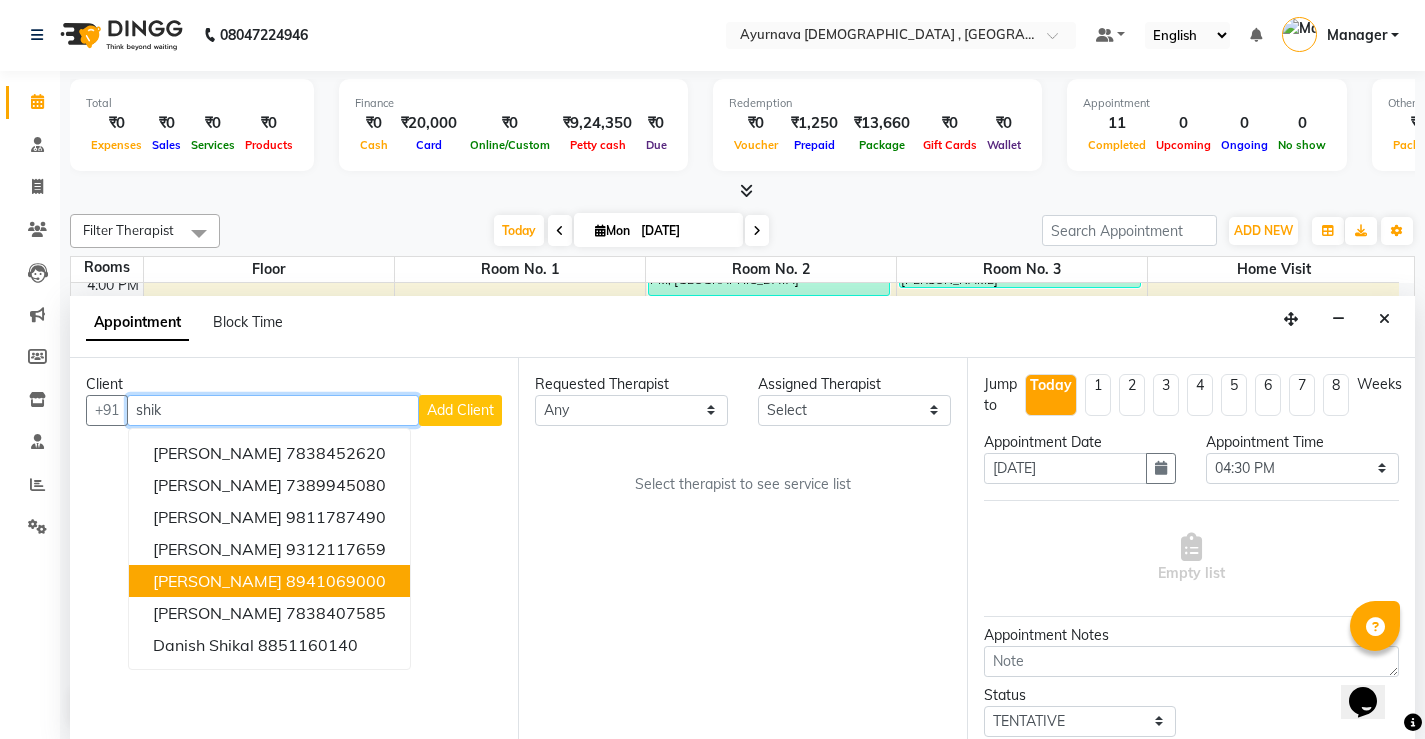 click on "8941069000" at bounding box center (336, 581) 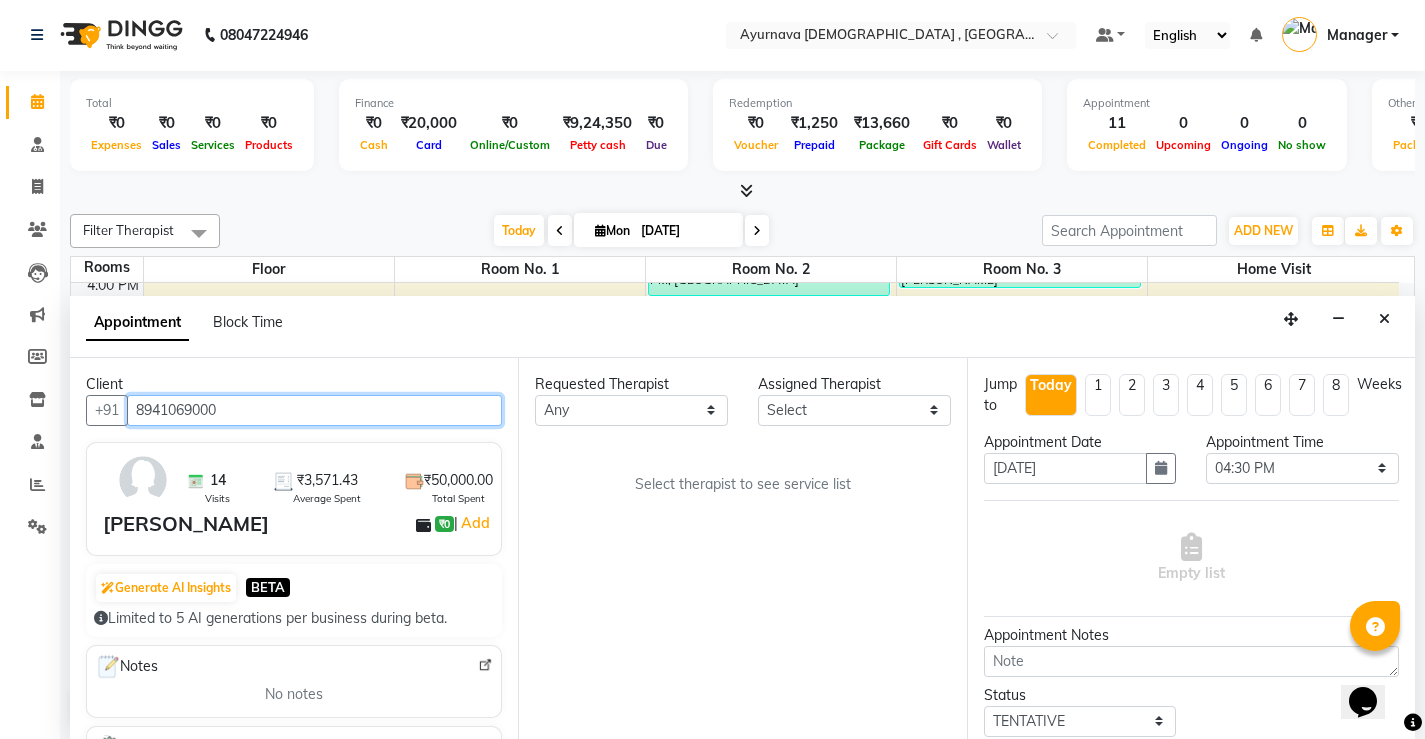 type on "8941069000" 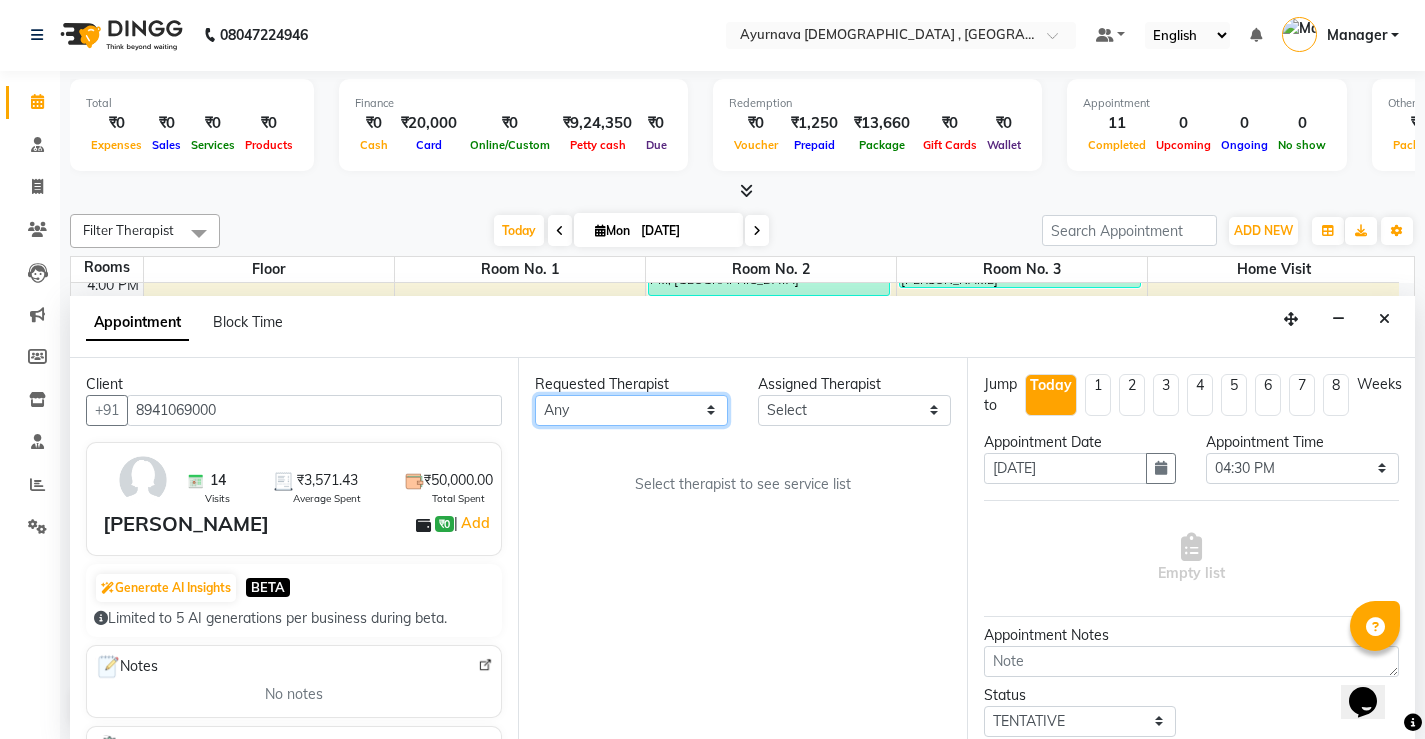 click on "Any [PERSON_NAME] [PERSON_NAME] S Dr [PERSON_NAME] Dr. Sajna Inderpal Jeevan [PERSON_NAME] [PERSON_NAME] [PERSON_NAME] [PERSON_NAME] [PERSON_NAME] [PERSON_NAME] [PERSON_NAME]" at bounding box center [631, 410] 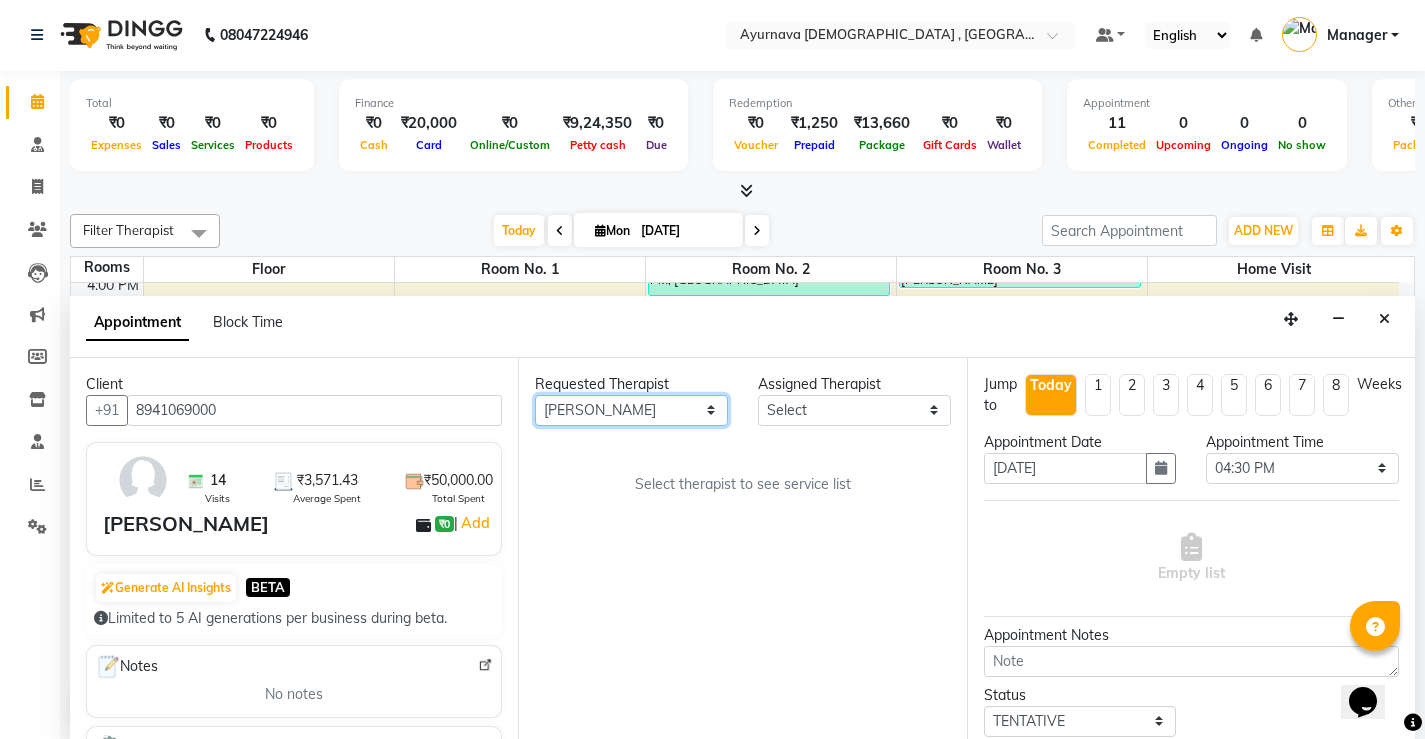 click on "Any [PERSON_NAME] [PERSON_NAME] S Dr [PERSON_NAME] Dr. Sajna Inderpal Jeevan [PERSON_NAME] [PERSON_NAME] [PERSON_NAME] [PERSON_NAME] [PERSON_NAME] [PERSON_NAME] [PERSON_NAME]" at bounding box center [631, 410] 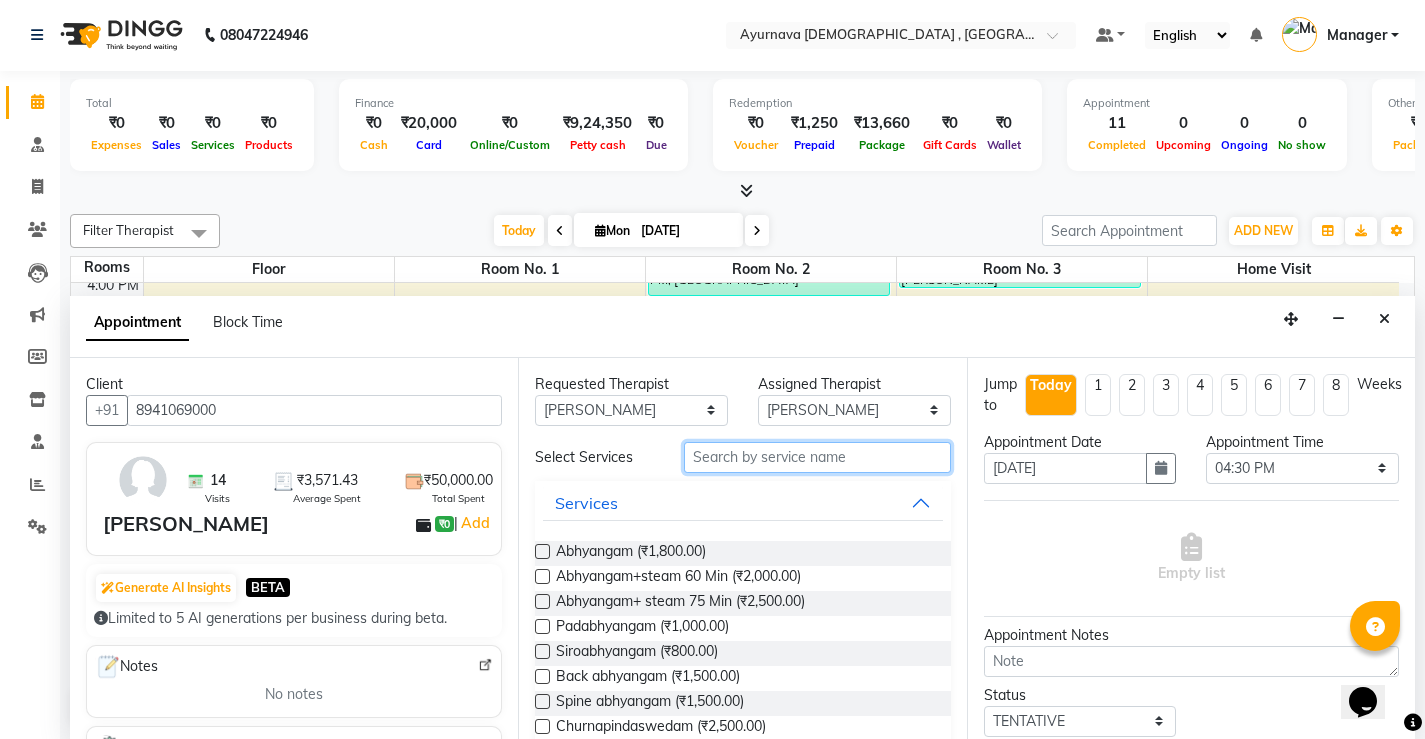 click at bounding box center (817, 457) 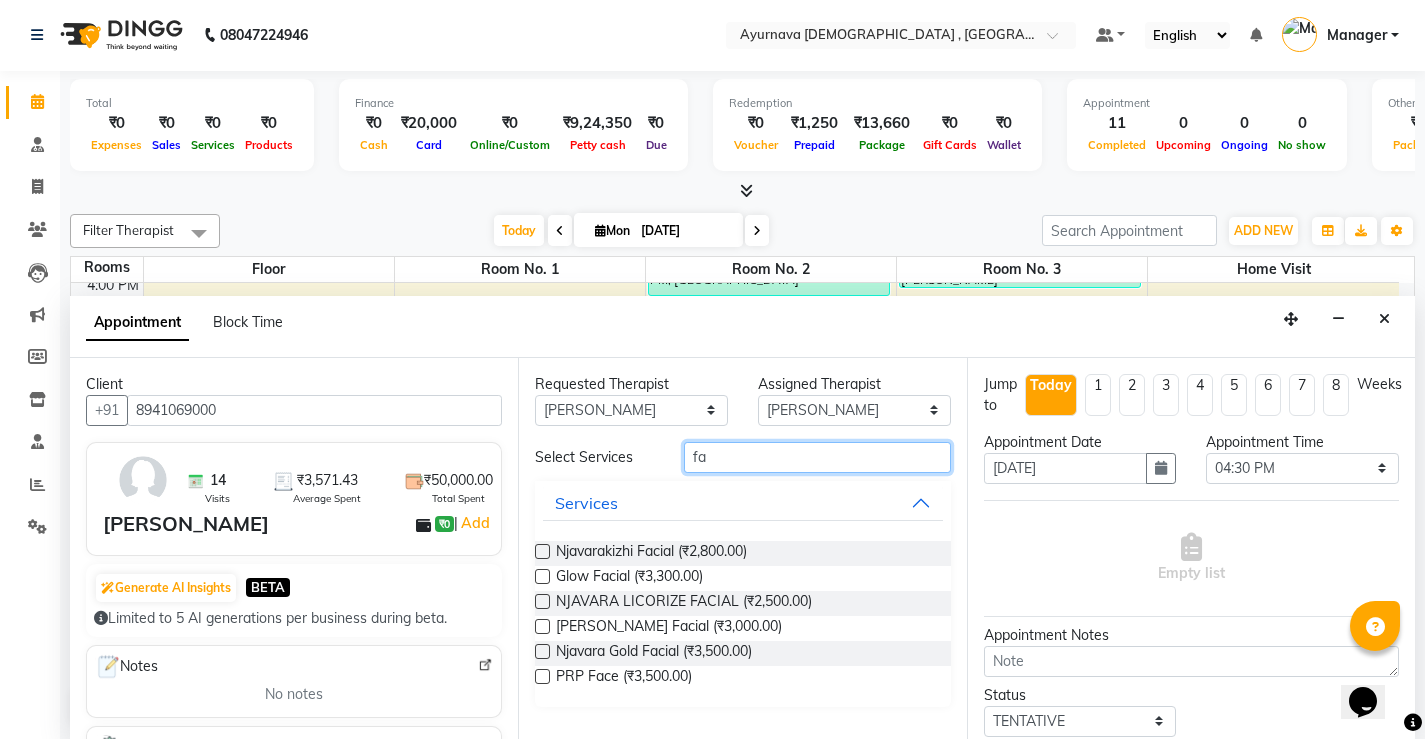 type on "fa" 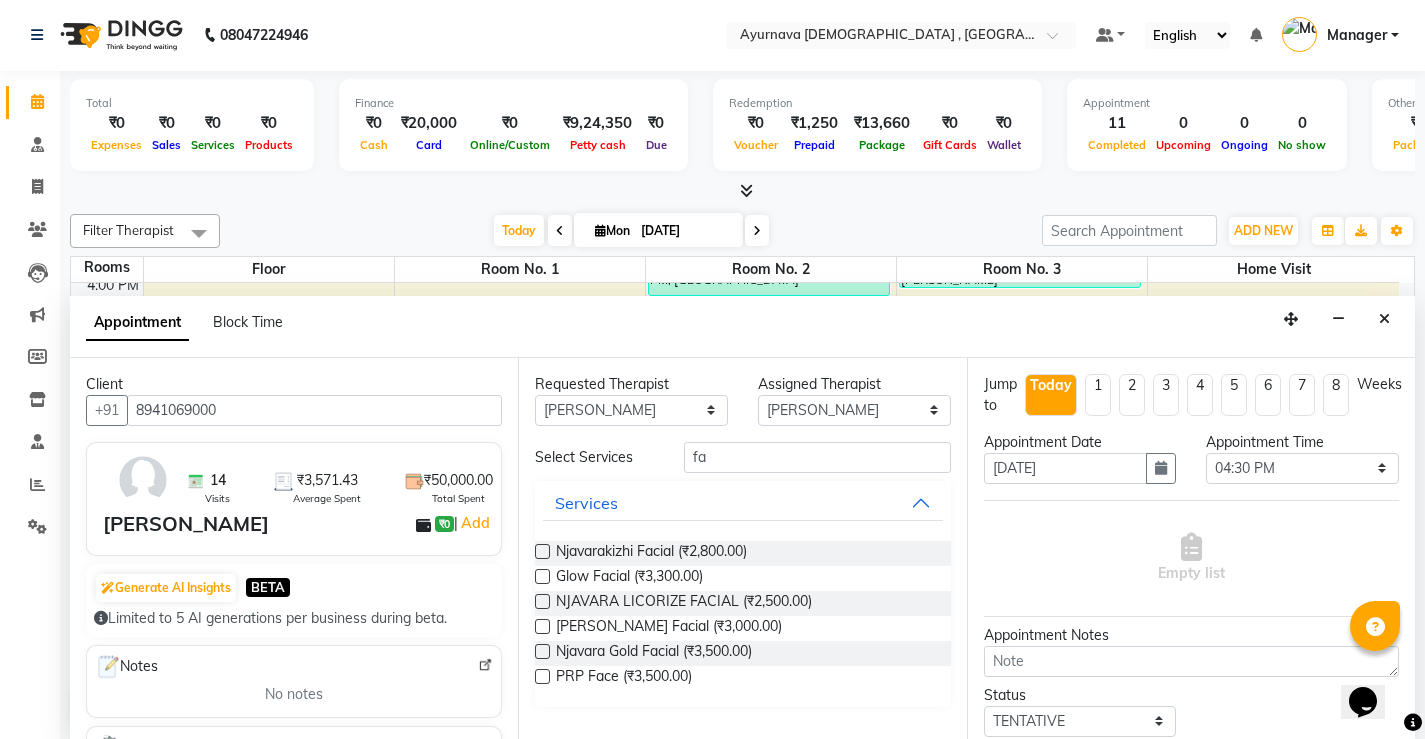 click at bounding box center (542, 626) 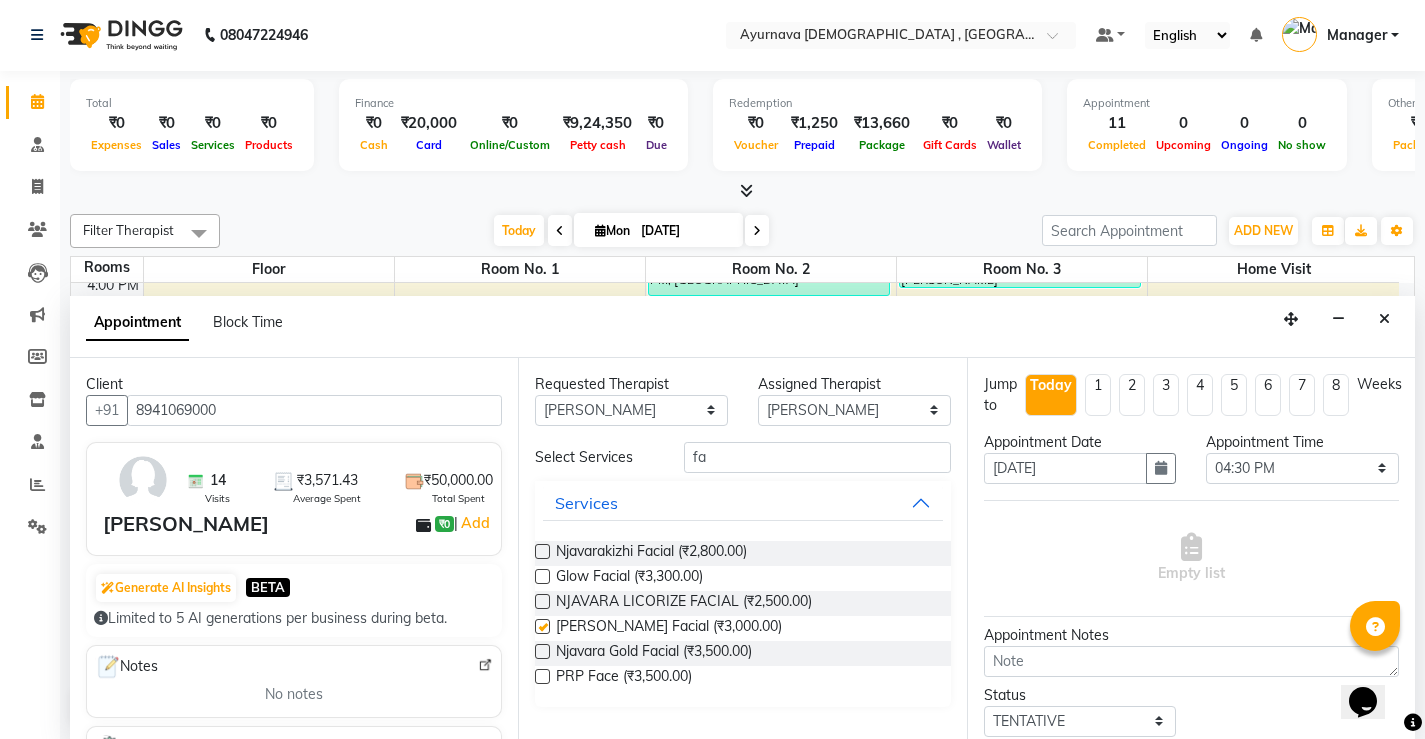 select on "2651" 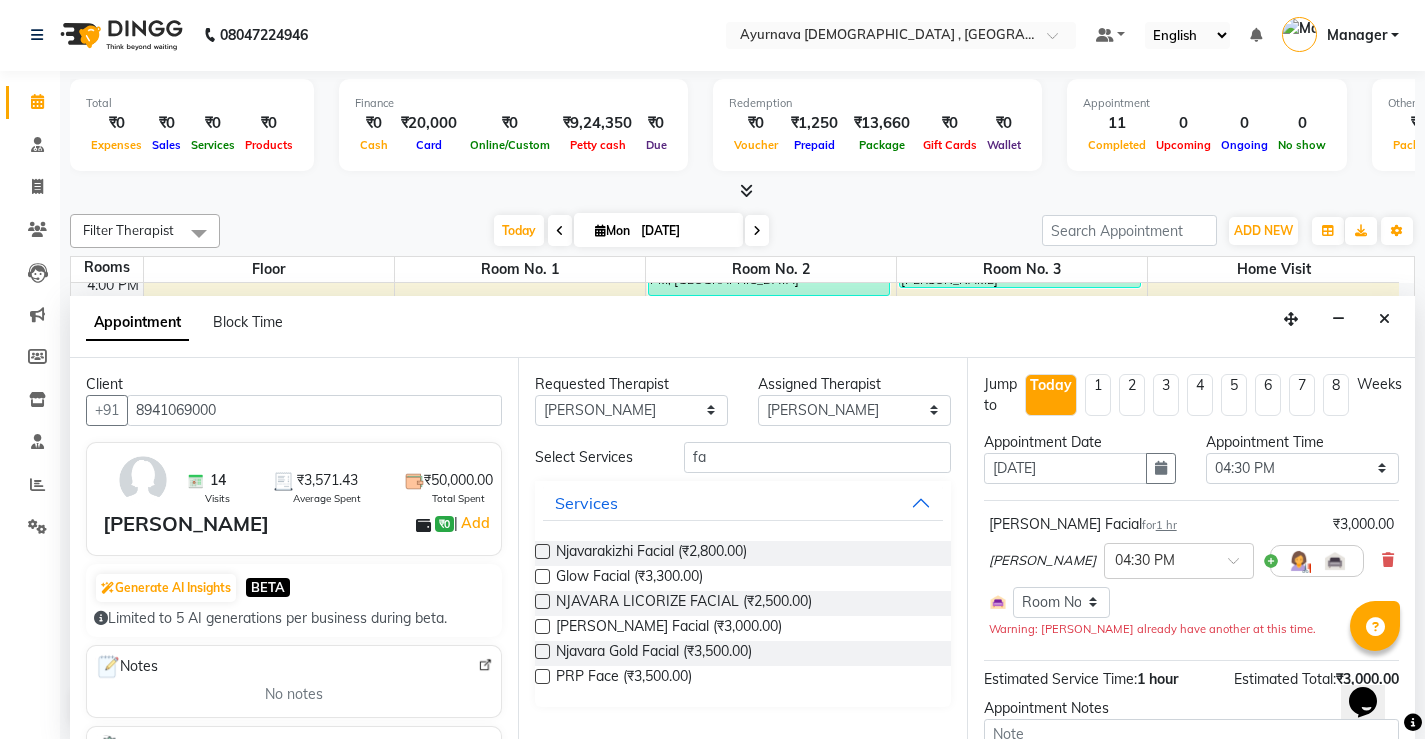 checkbox on "false" 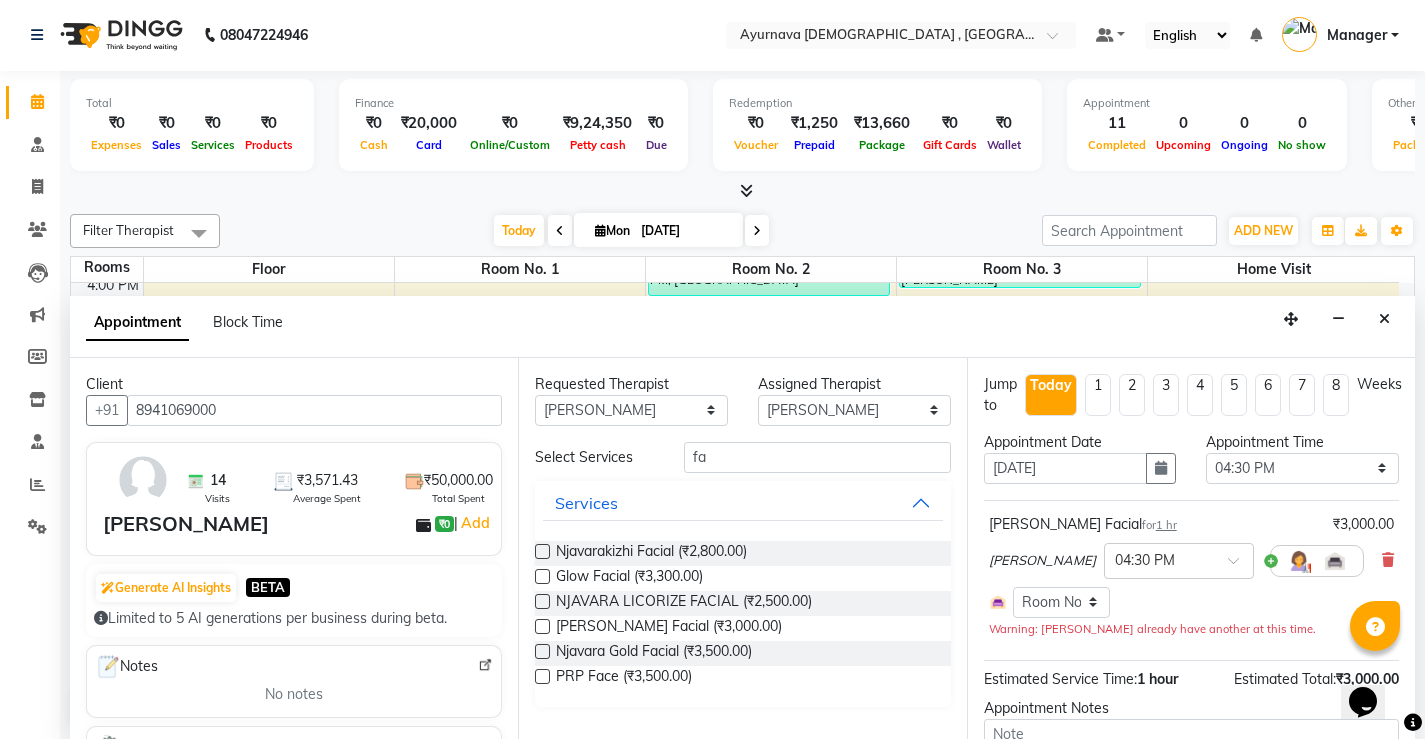 click at bounding box center (542, 601) 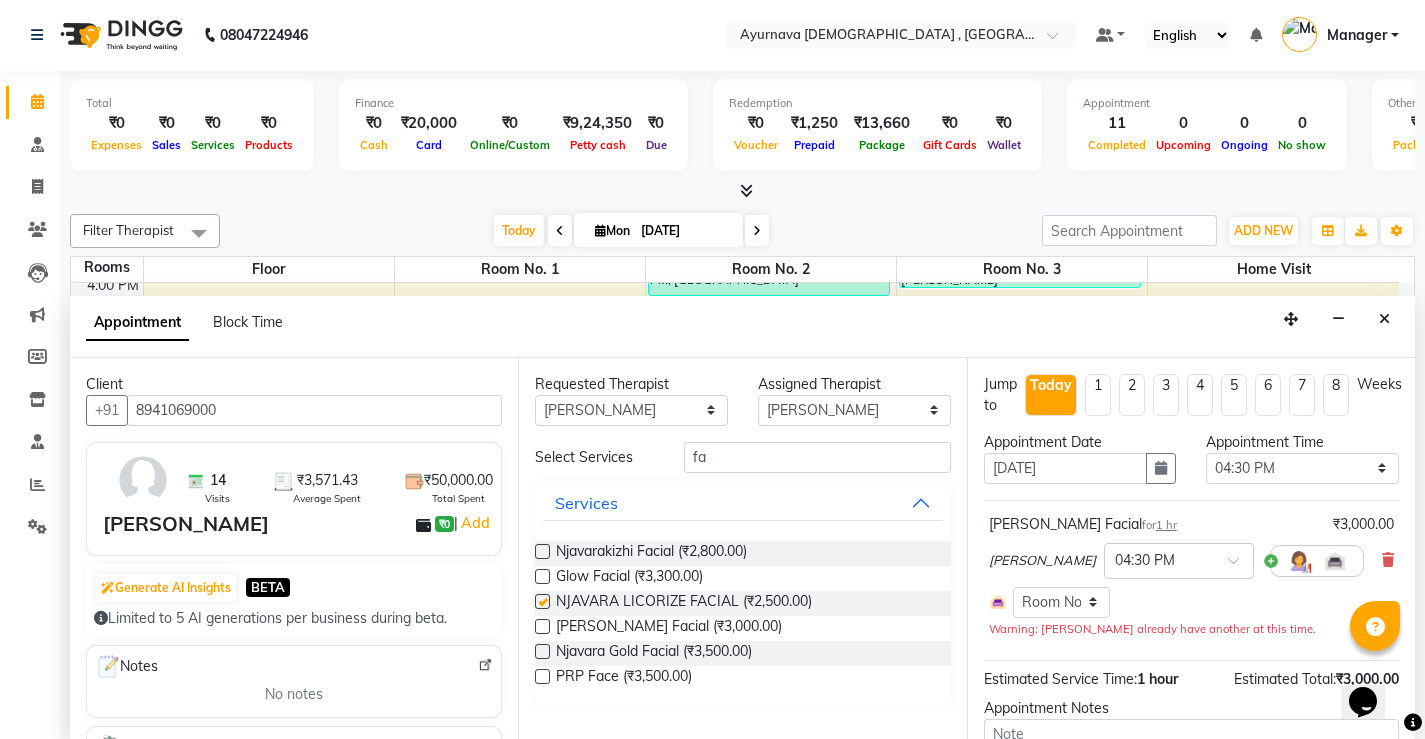 select on "2651" 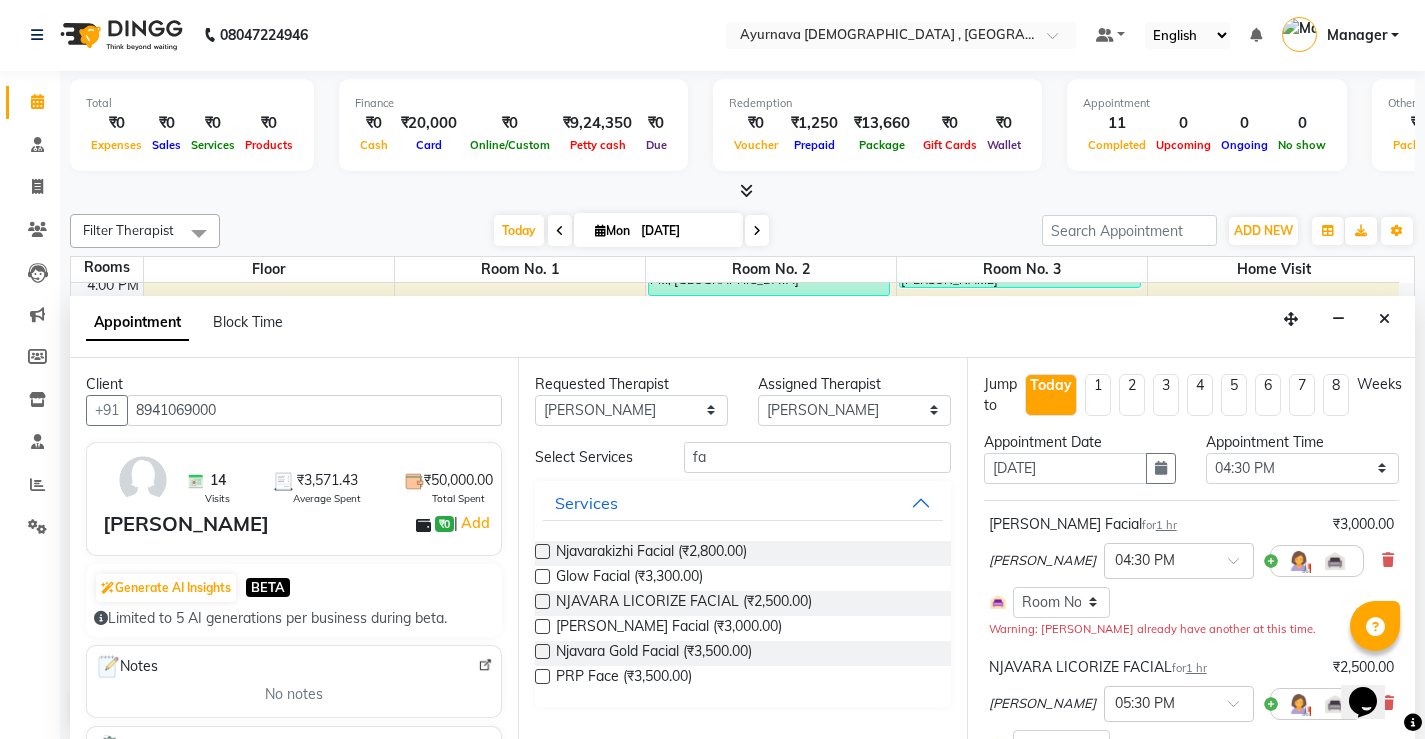 checkbox on "false" 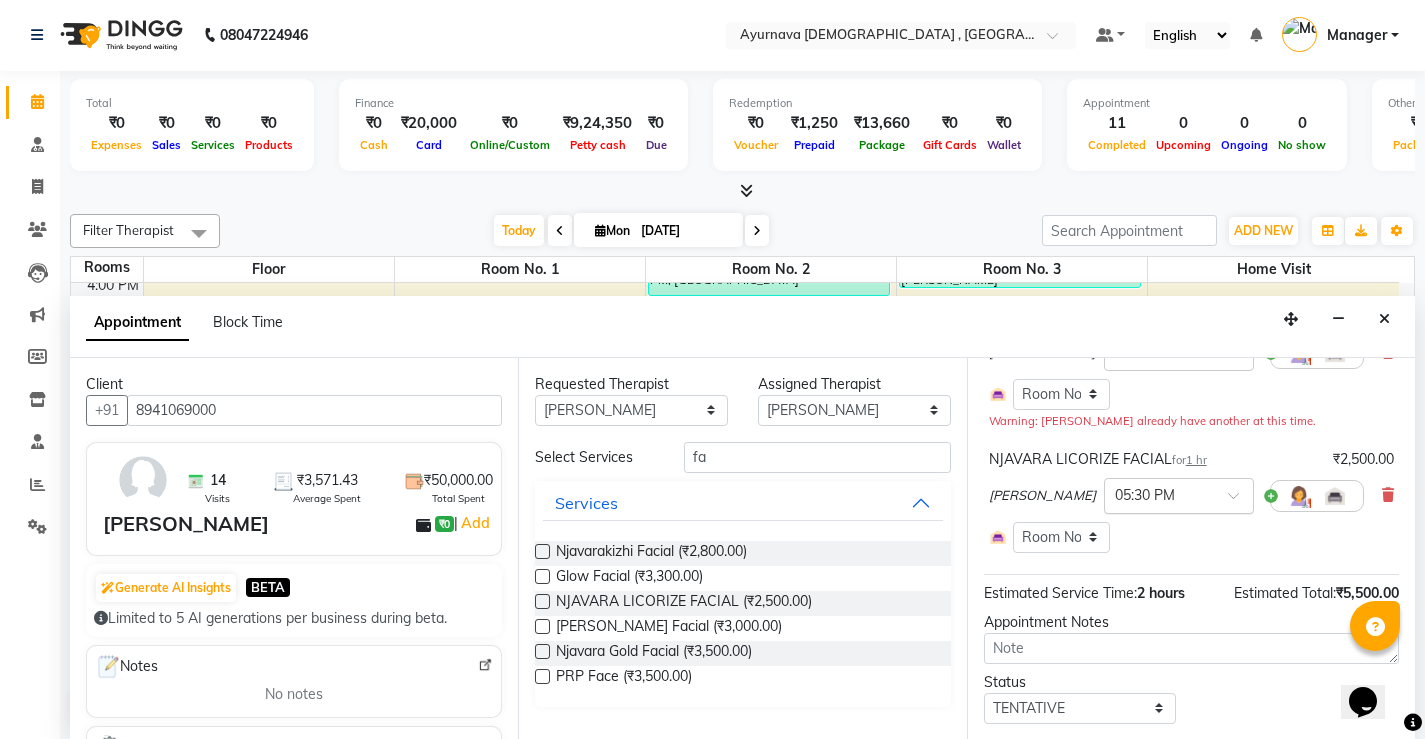 scroll, scrollTop: 319, scrollLeft: 0, axis: vertical 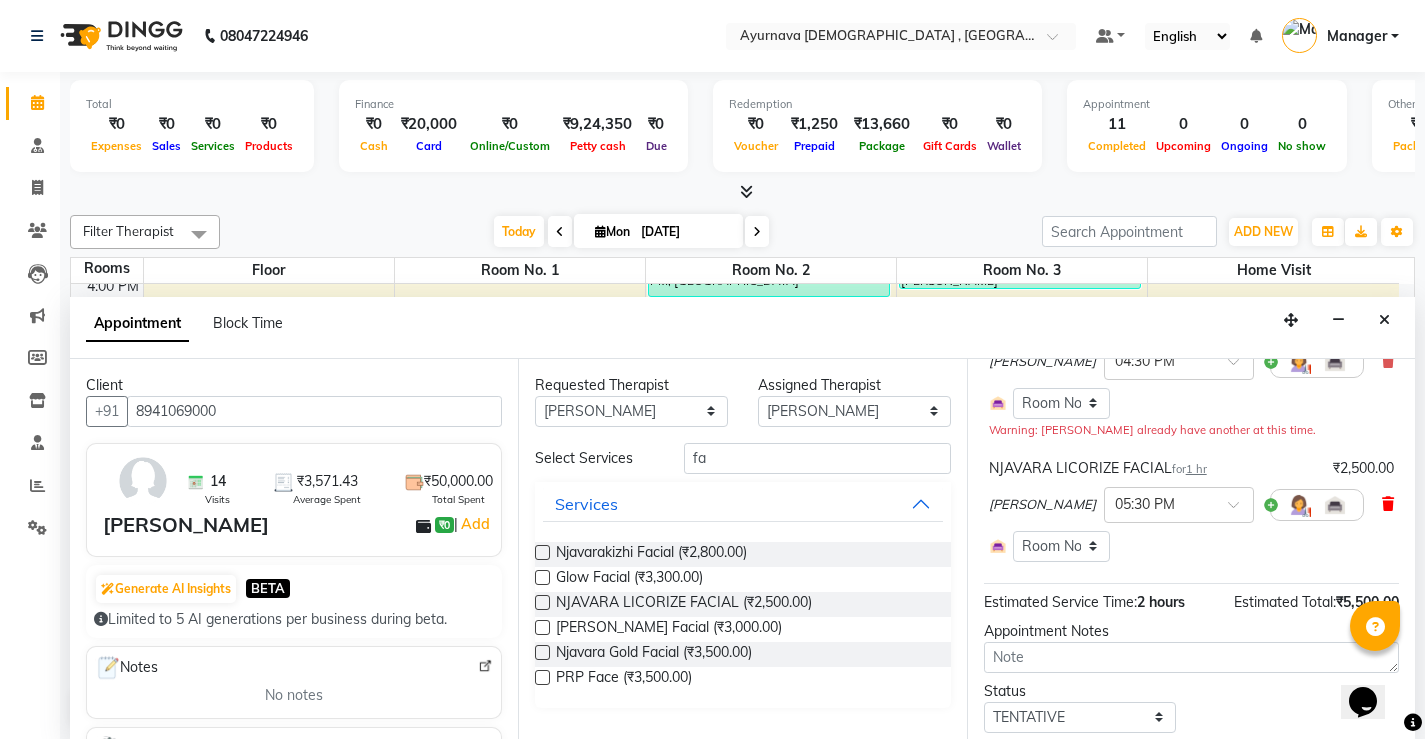 click at bounding box center [1388, 504] 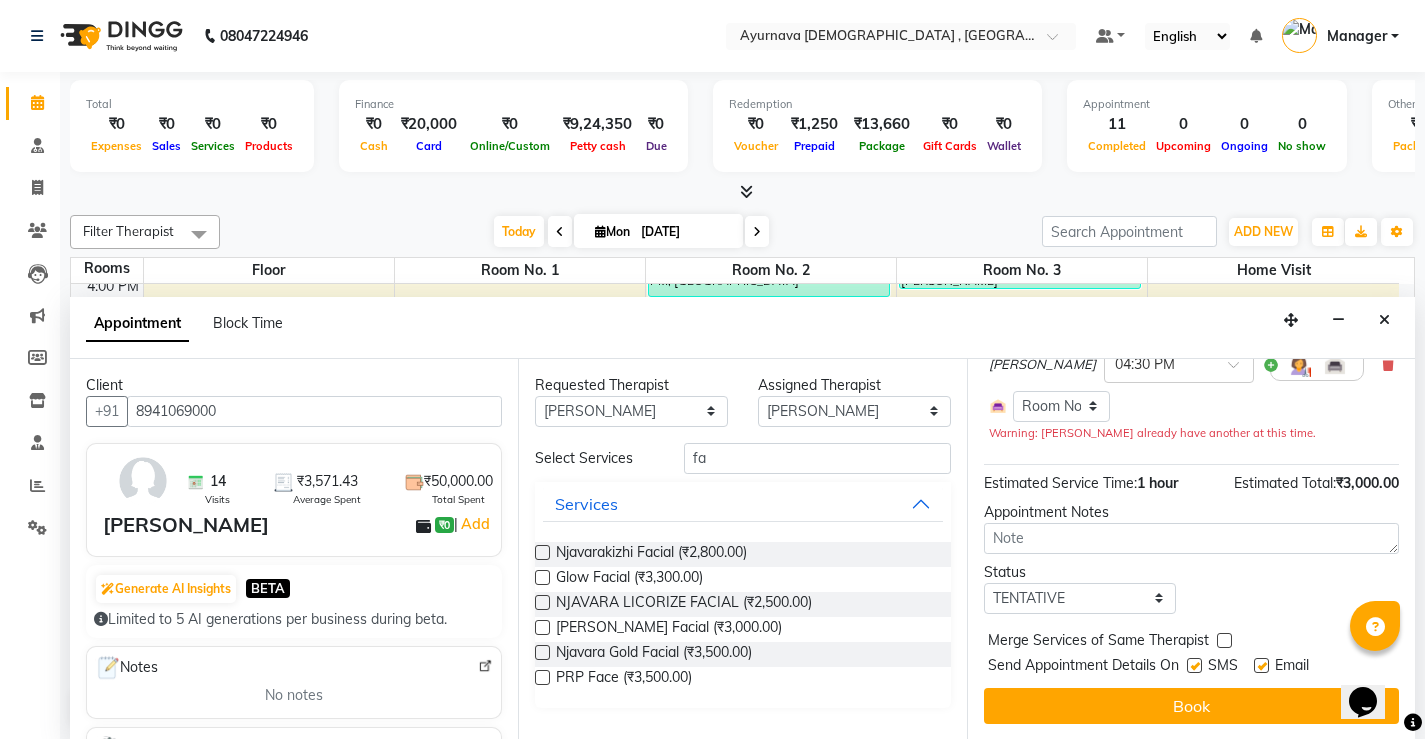 scroll, scrollTop: 197, scrollLeft: 0, axis: vertical 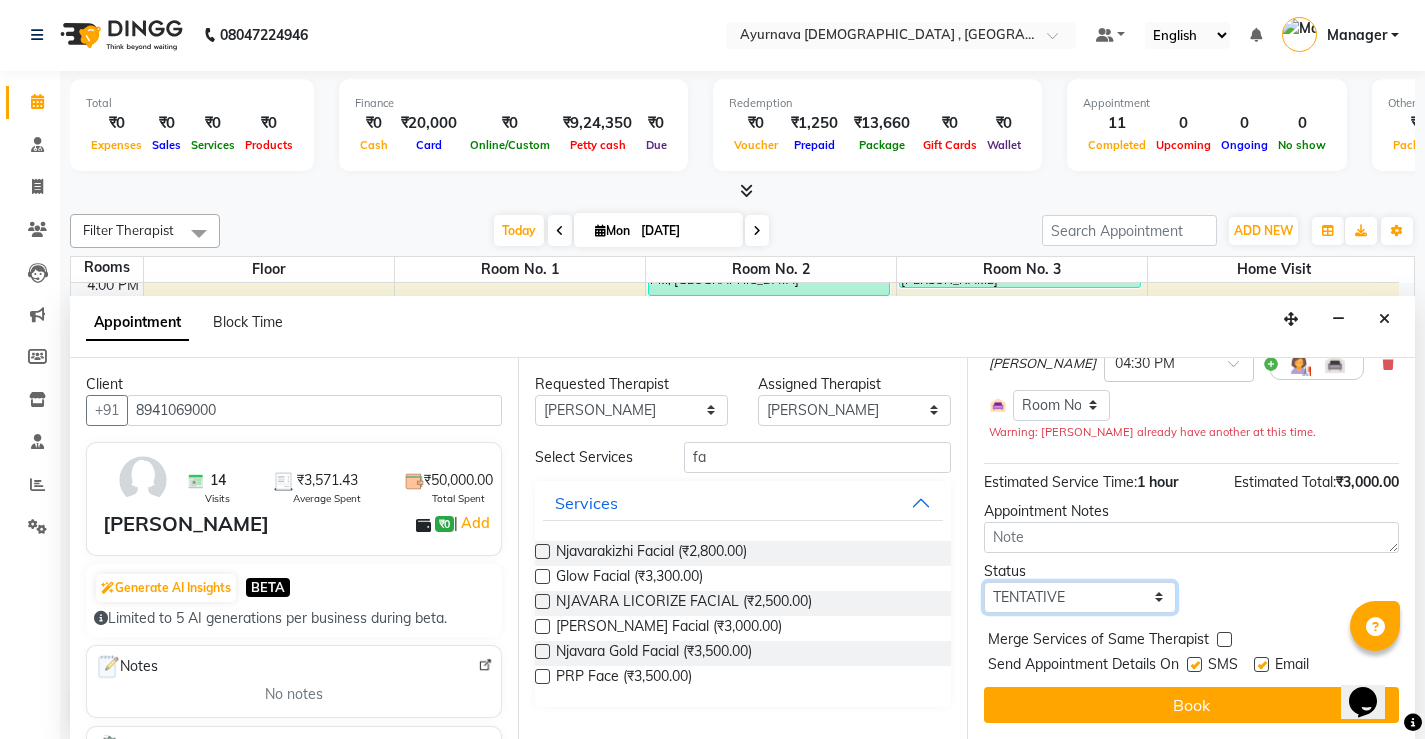 click on "Select TENTATIVE CONFIRM CHECK-IN UPCOMING" at bounding box center [1080, 597] 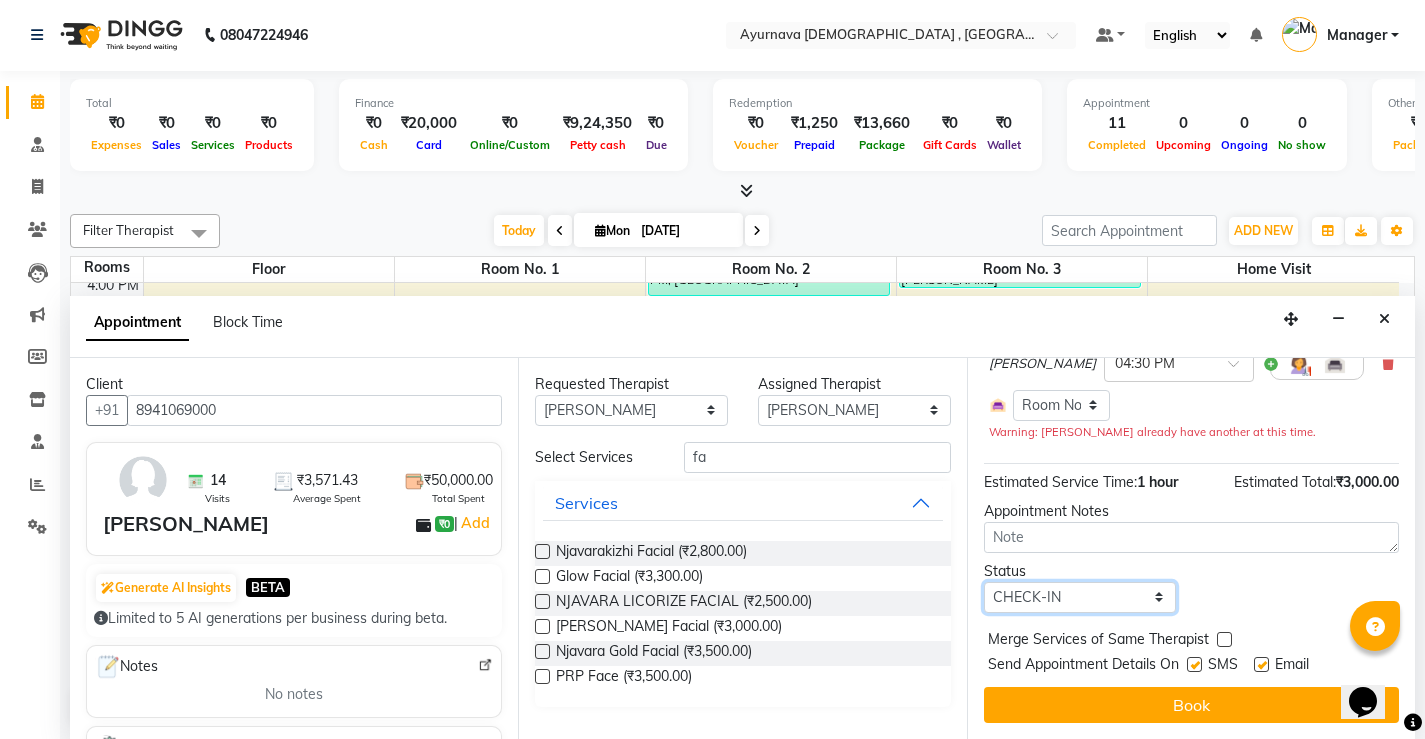 click on "Select TENTATIVE CONFIRM CHECK-IN UPCOMING" at bounding box center [1080, 597] 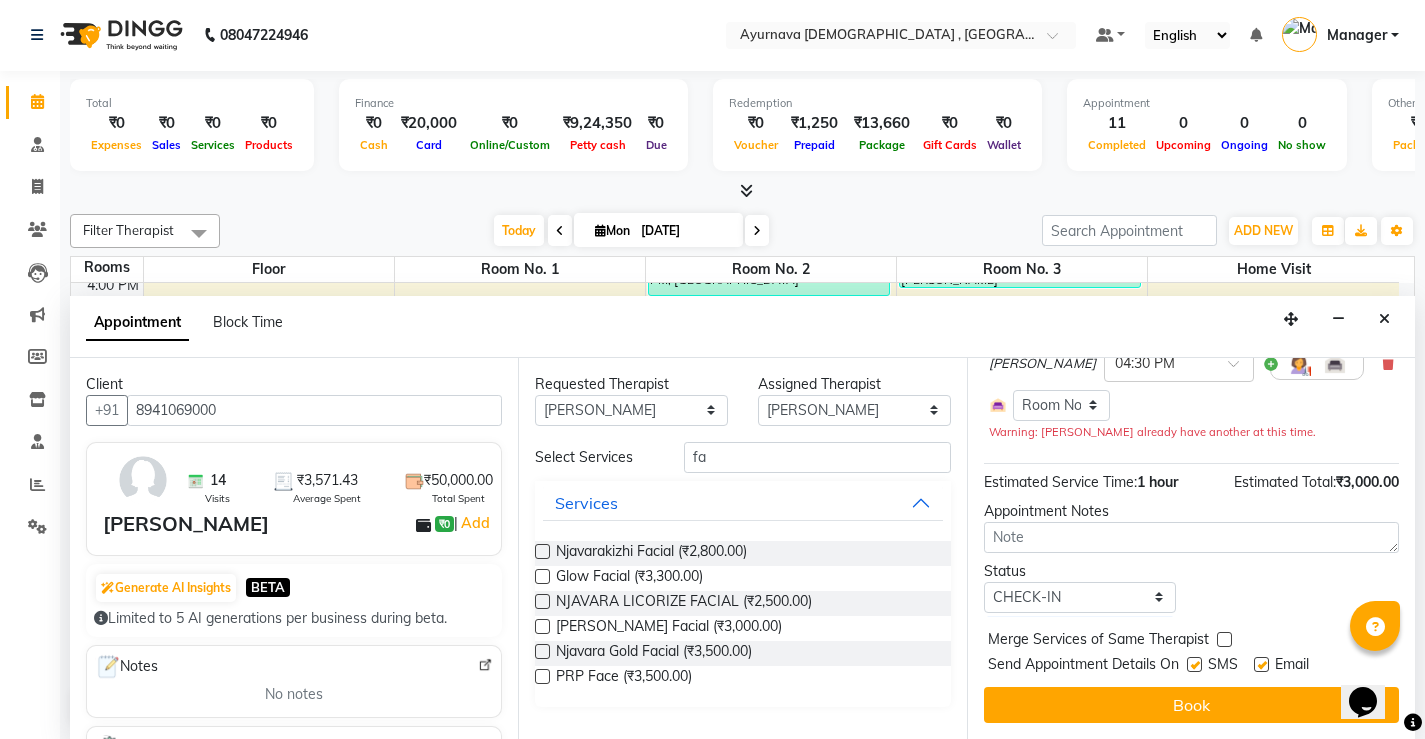 drag, startPoint x: 1199, startPoint y: 660, endPoint x: 1209, endPoint y: 658, distance: 10.198039 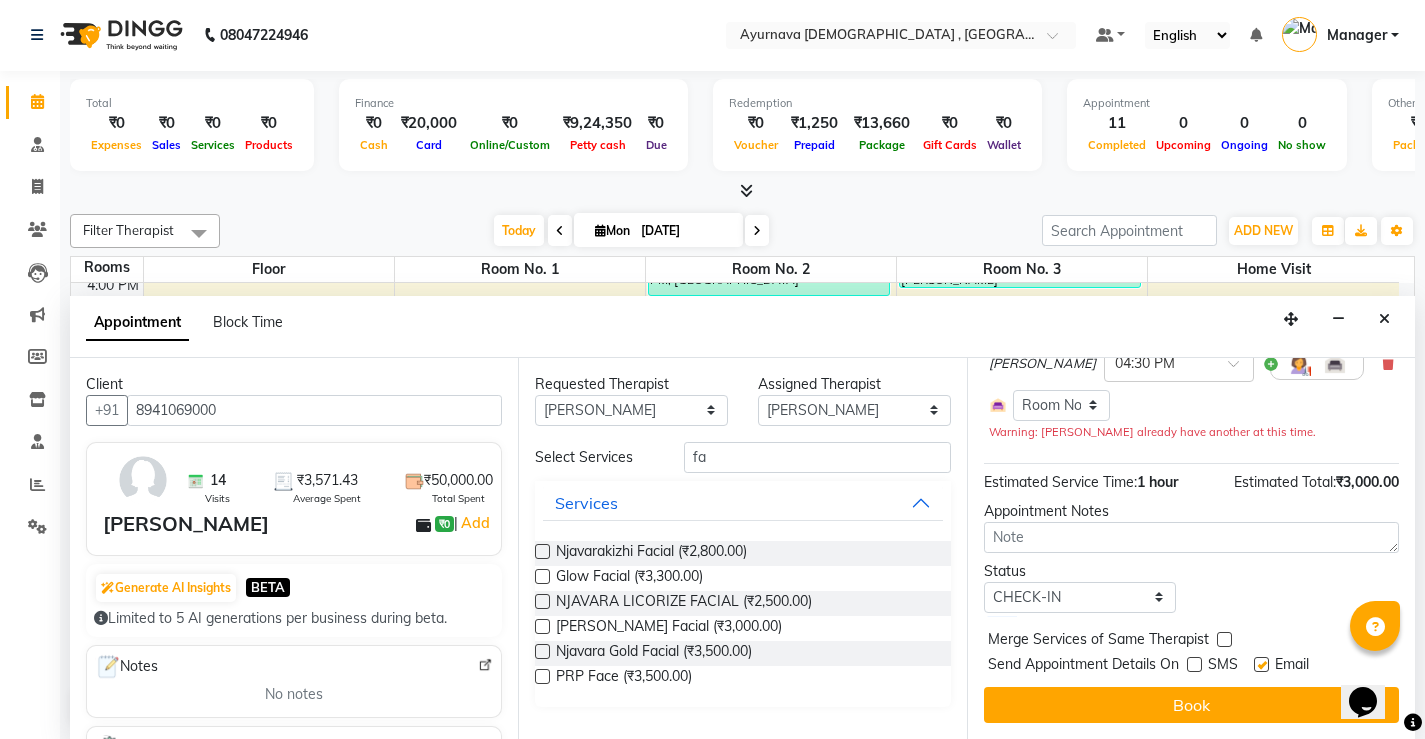 click at bounding box center (1261, 664) 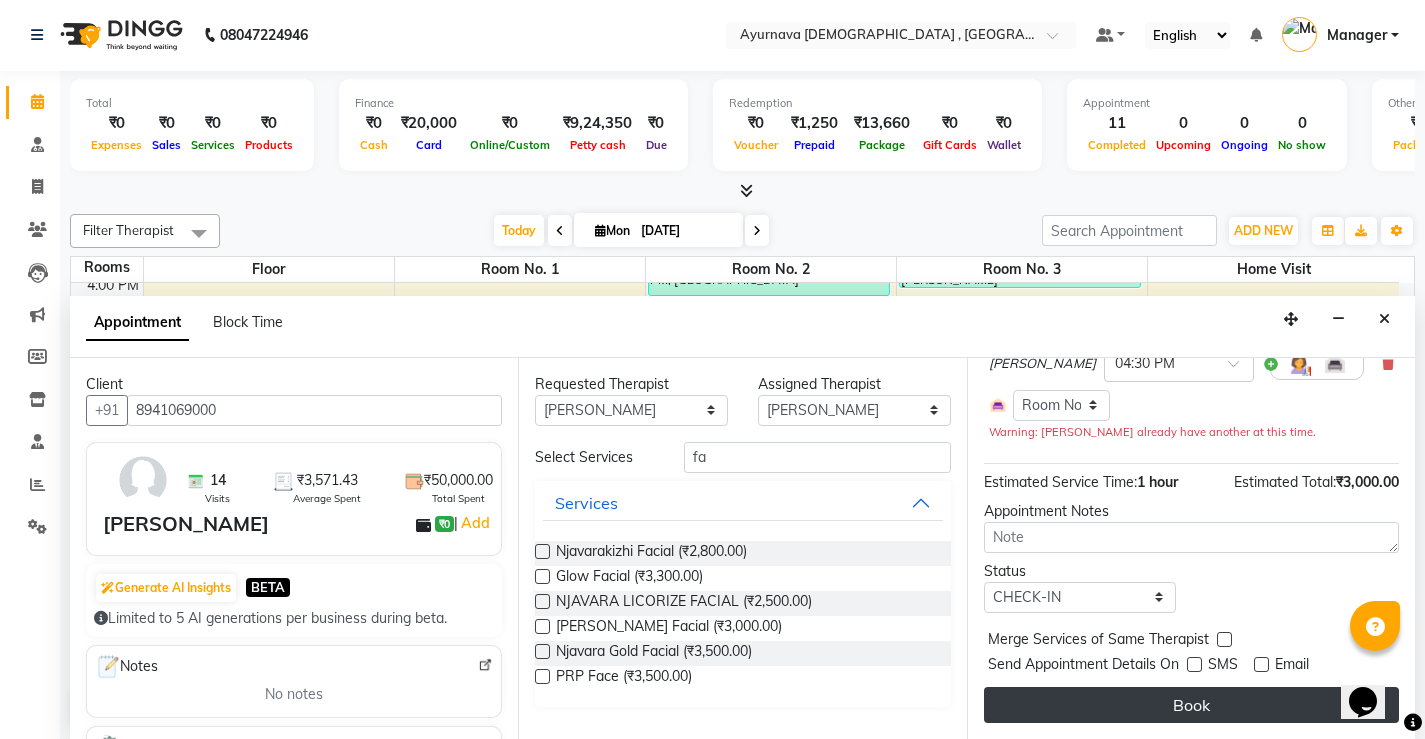 click on "Book" at bounding box center (1191, 705) 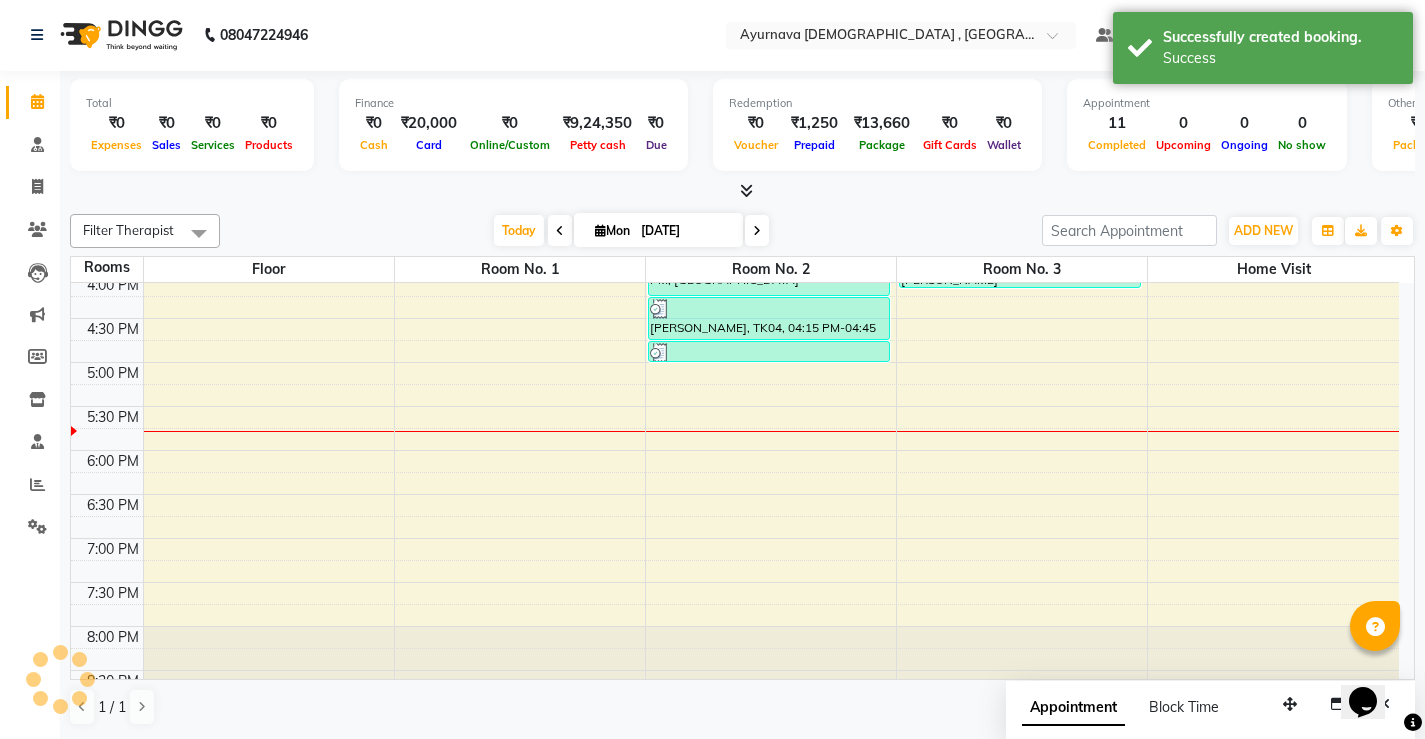 scroll, scrollTop: 0, scrollLeft: 0, axis: both 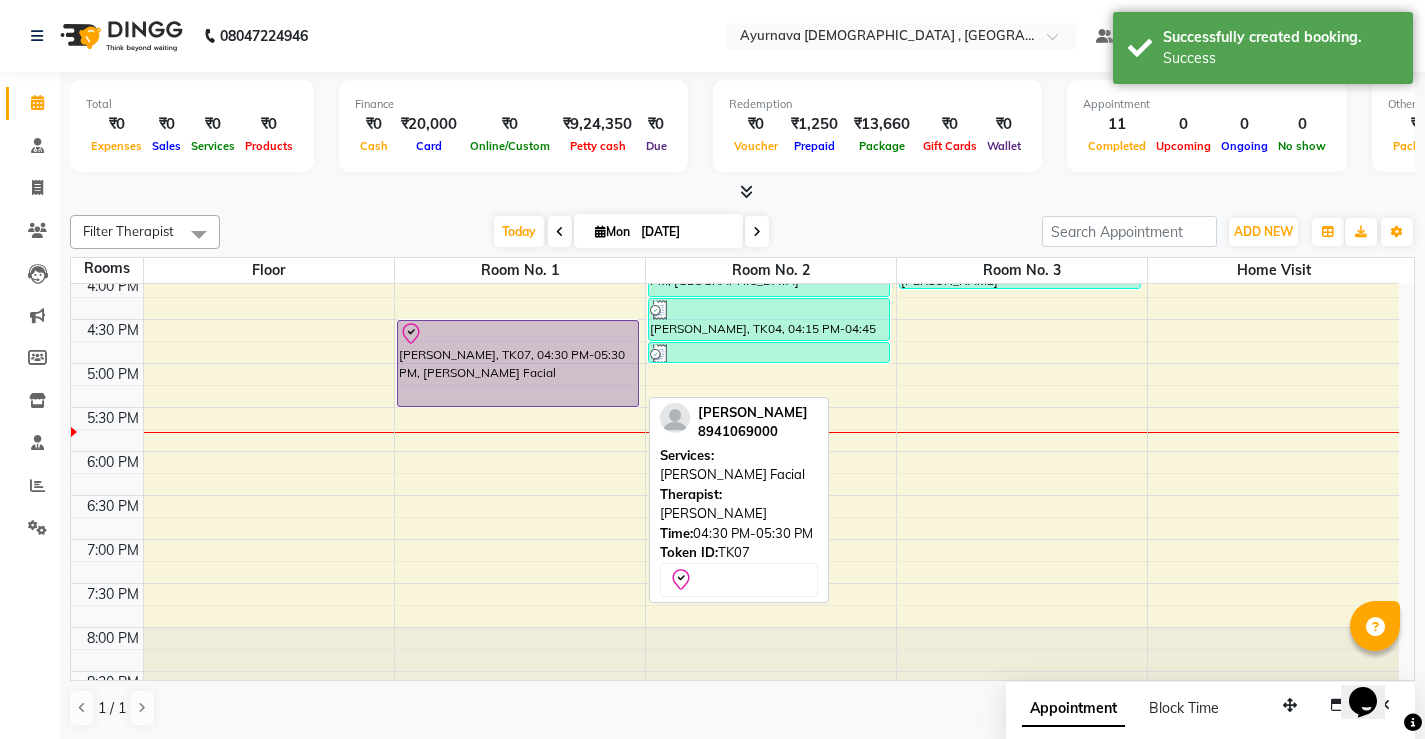 click on "[PERSON_NAME], TK07, 04:30 PM-05:30 PM, [PERSON_NAME] Facial" at bounding box center (518, 363) 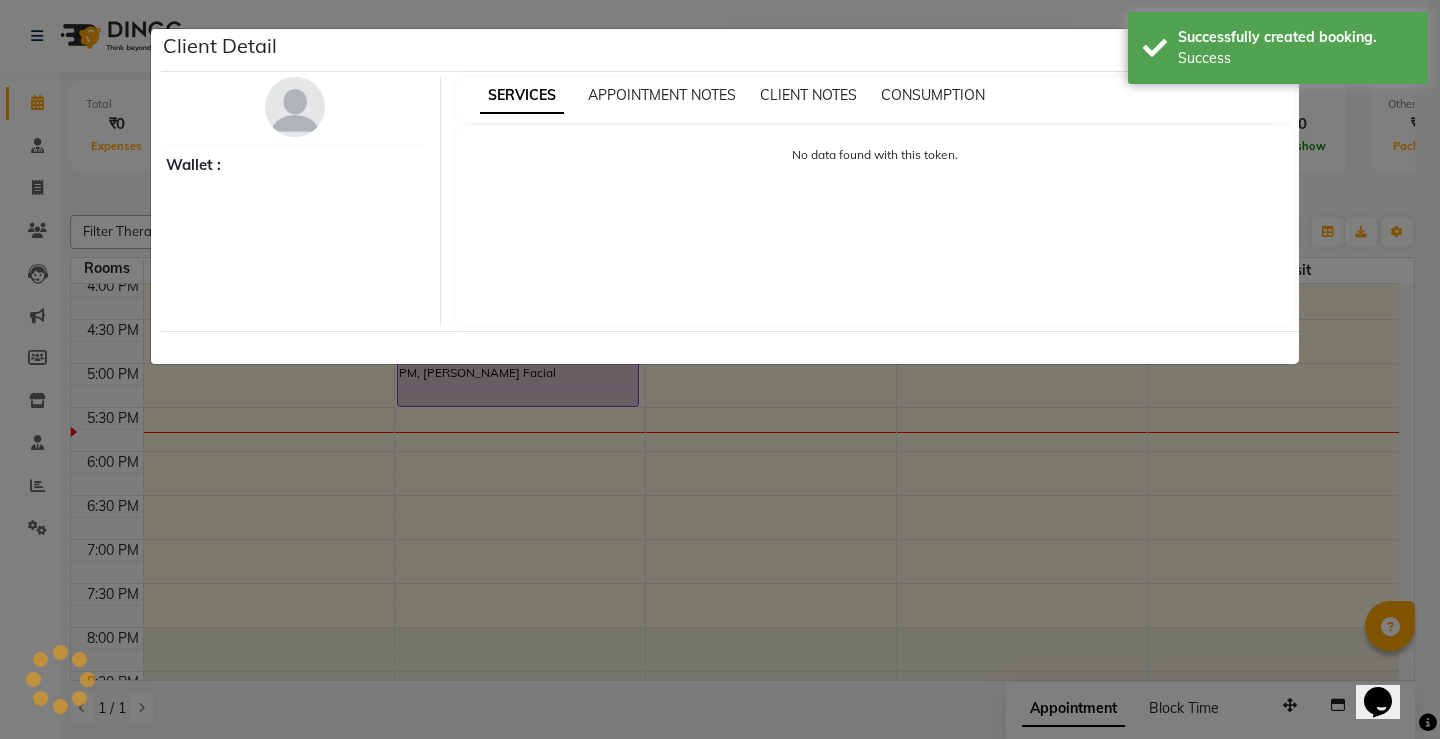 select on "8" 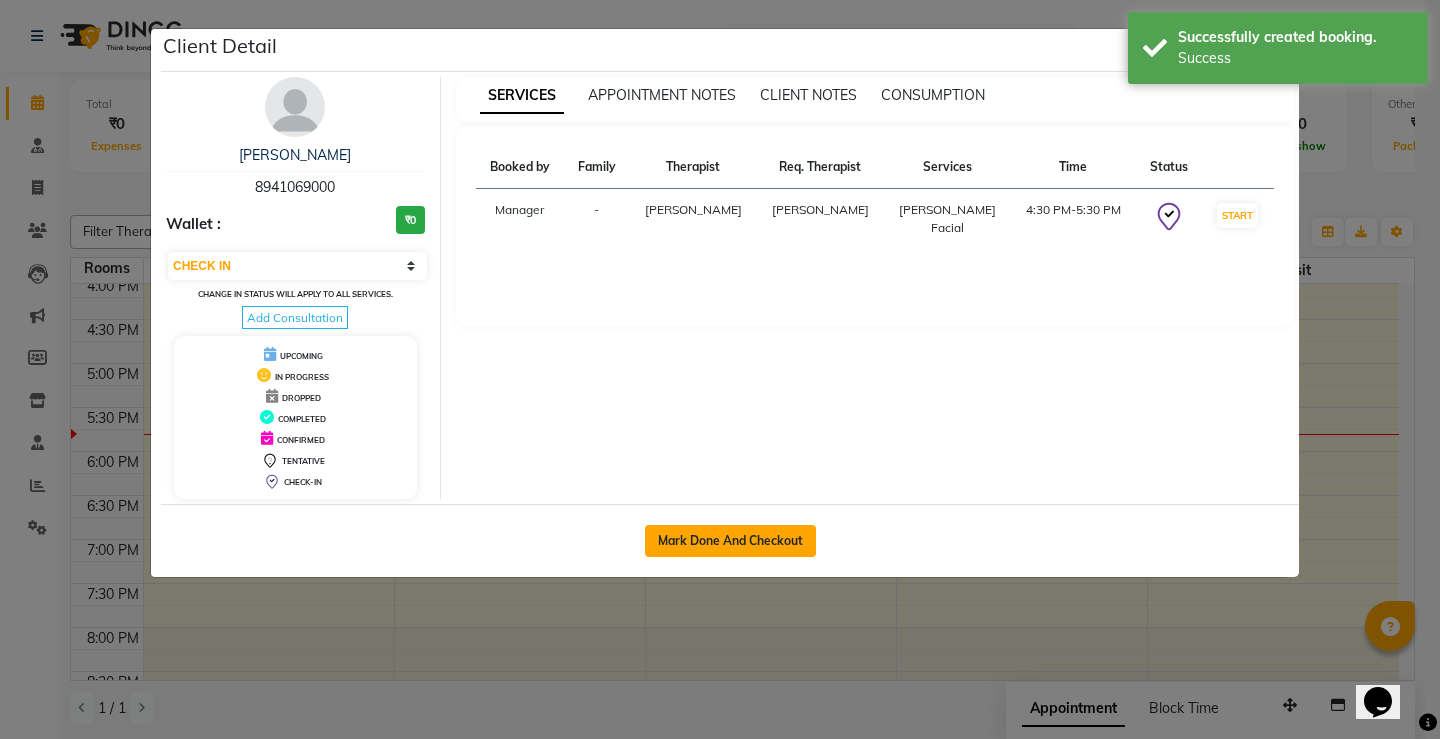 click on "Mark Done And Checkout" 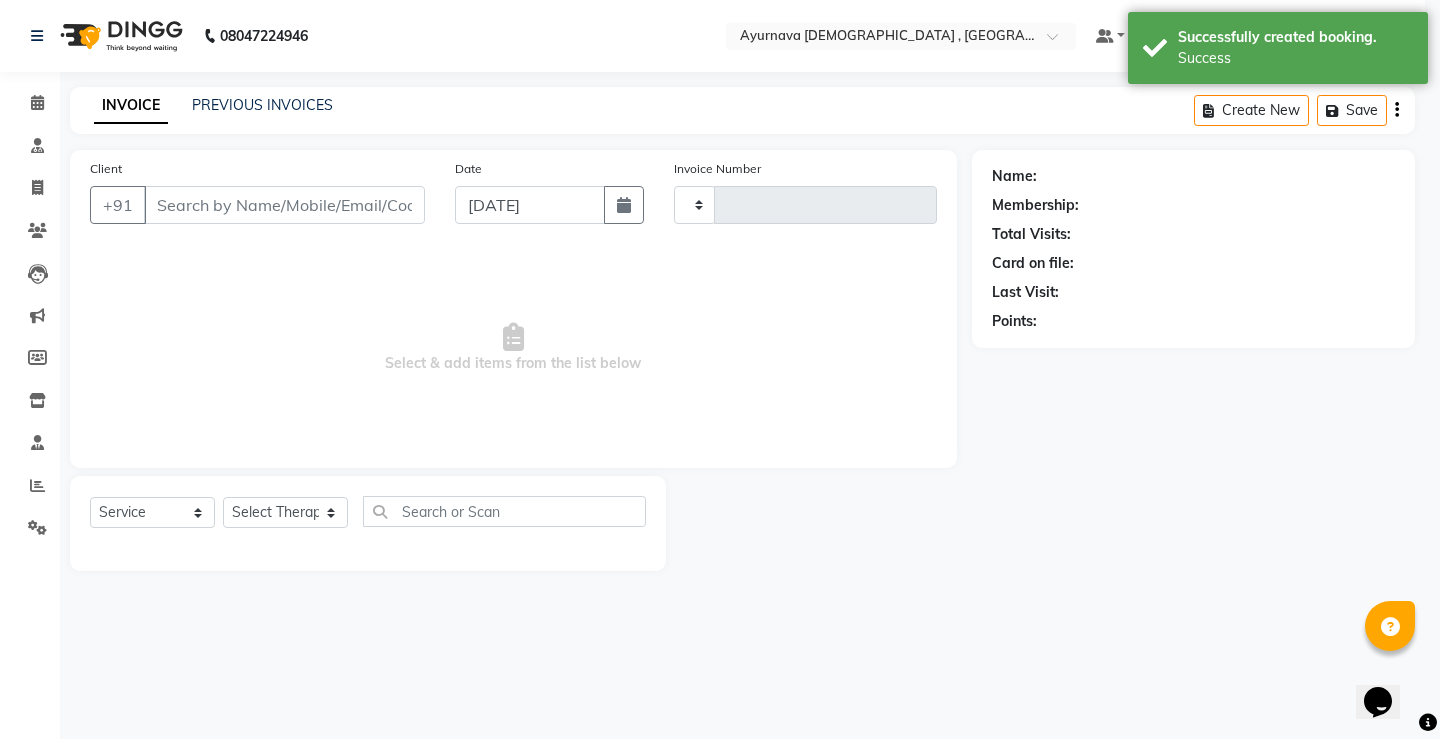 type on "0910" 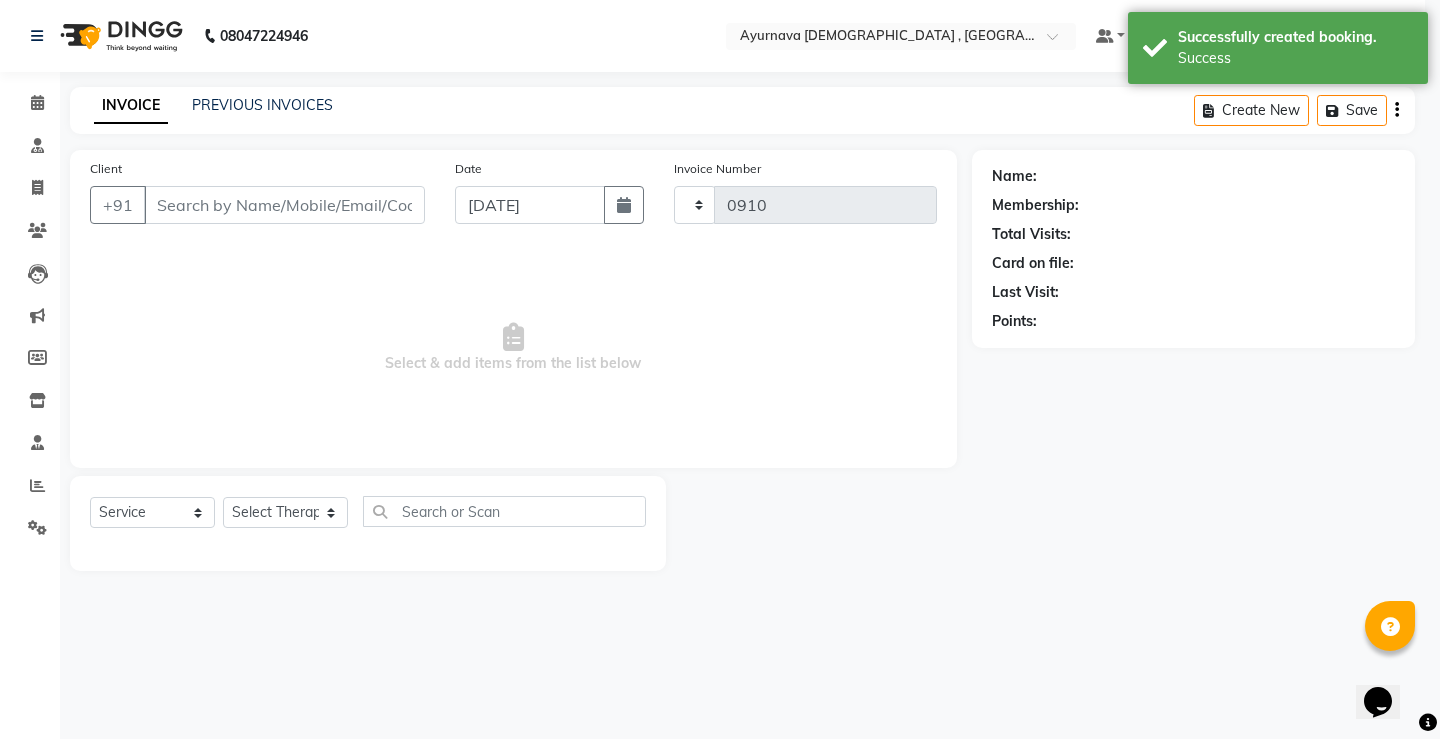 select on "5587" 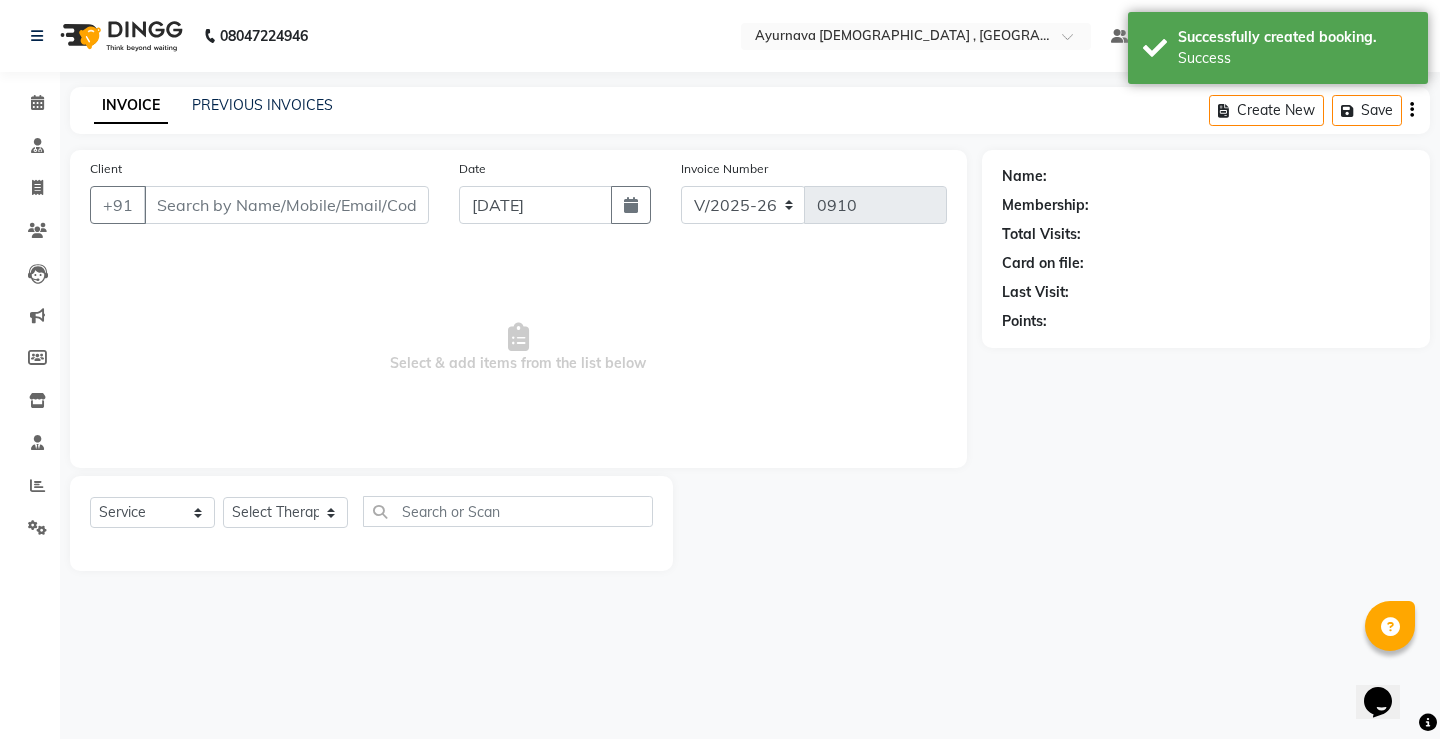 type on "8941069000" 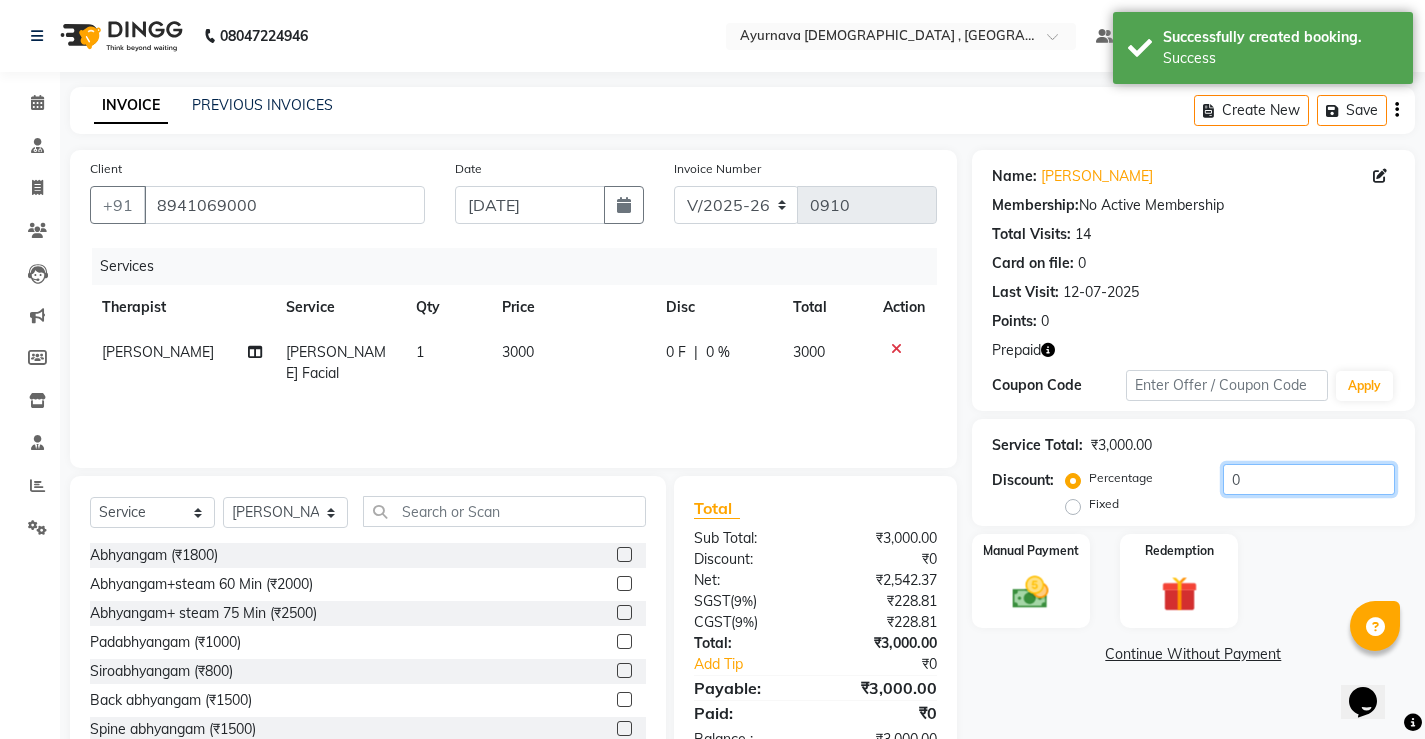 click on "0" 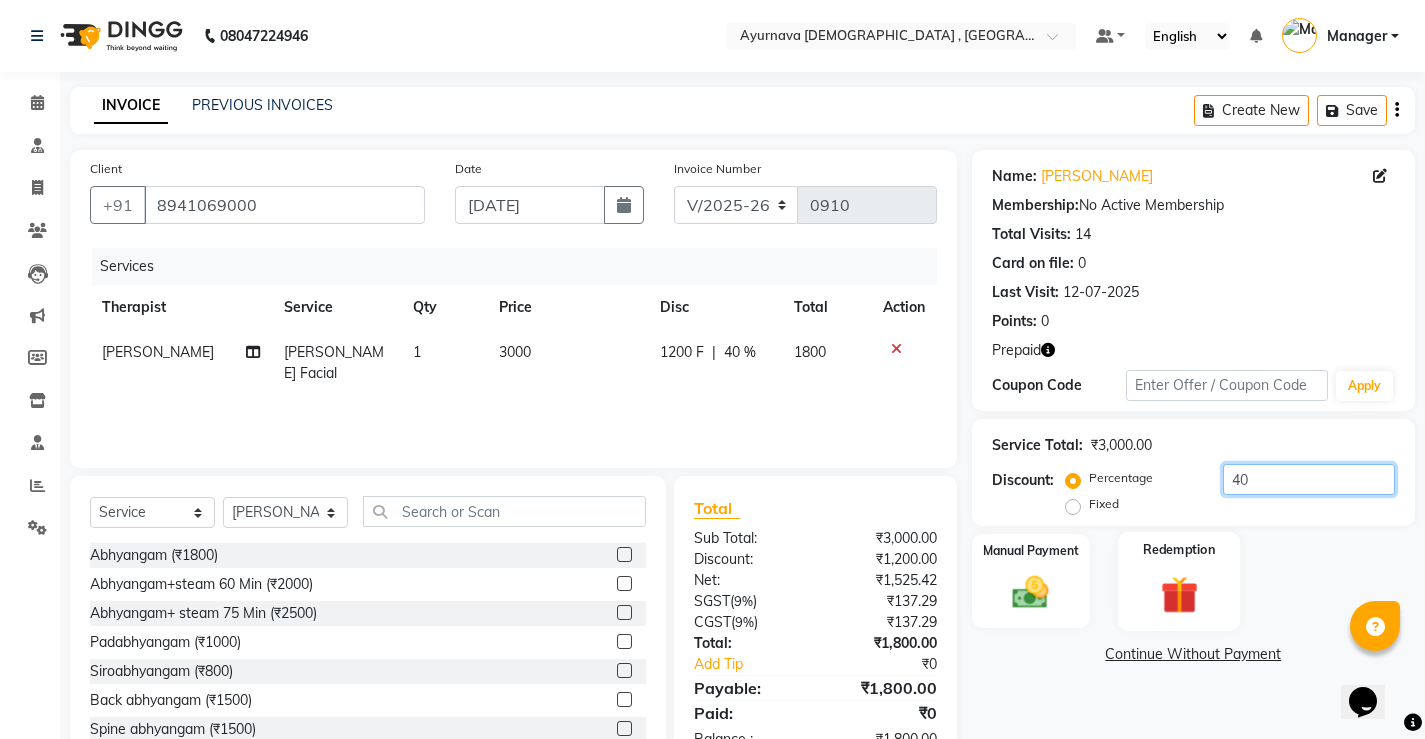 type on "40" 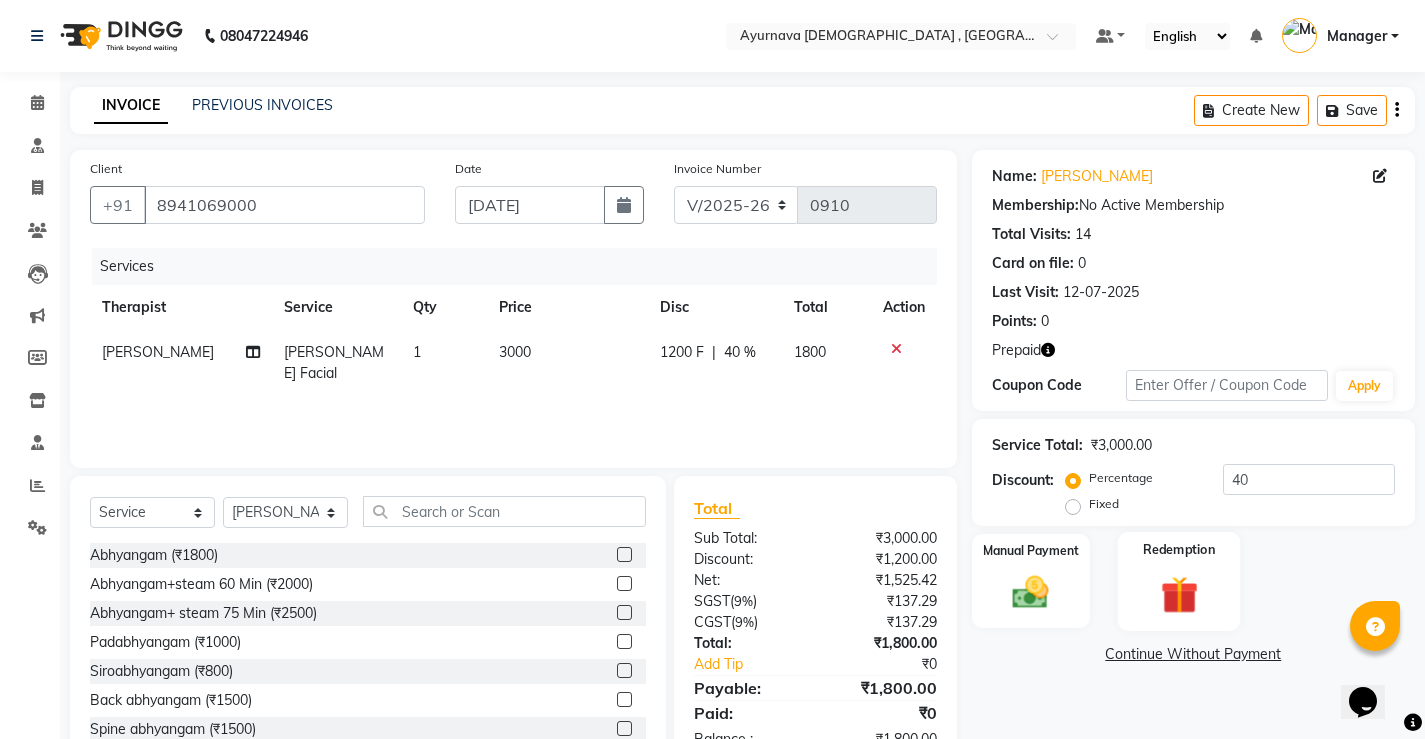 click 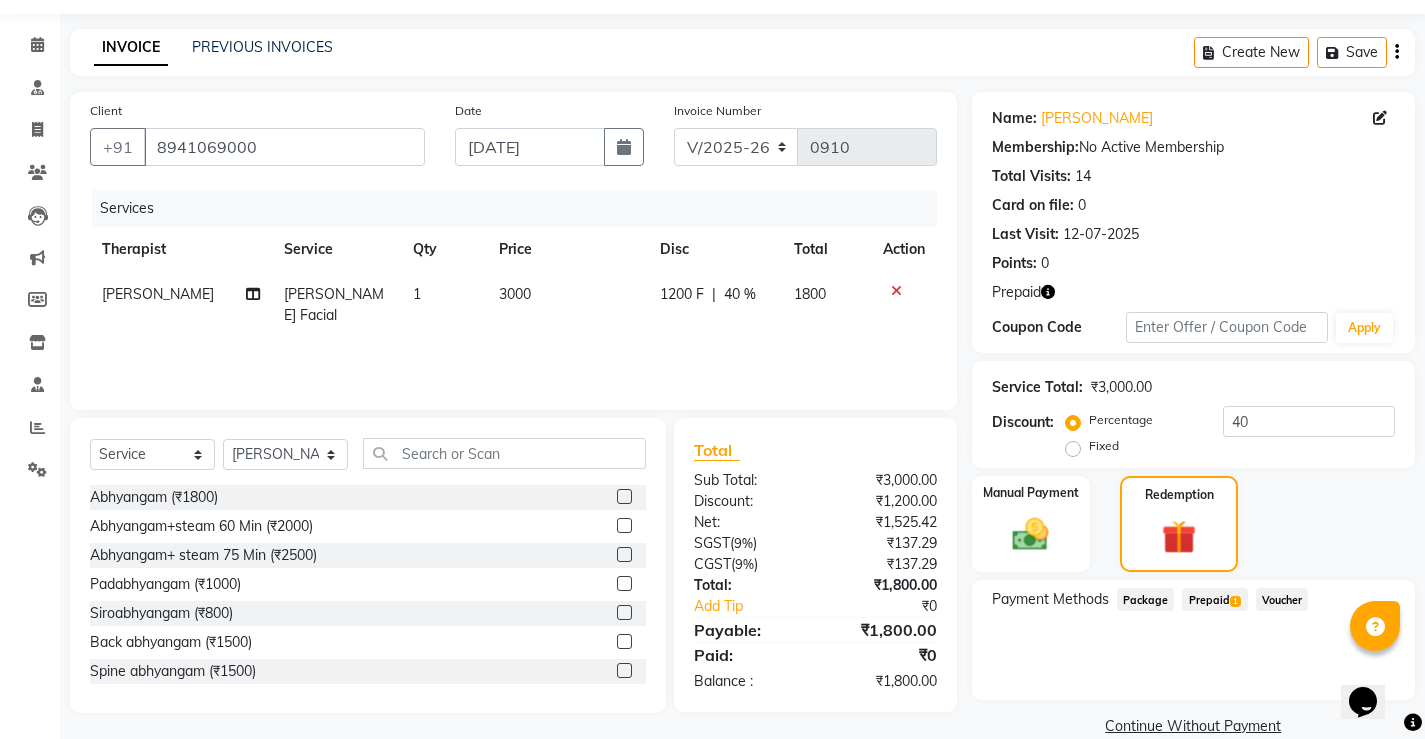 scroll, scrollTop: 90, scrollLeft: 0, axis: vertical 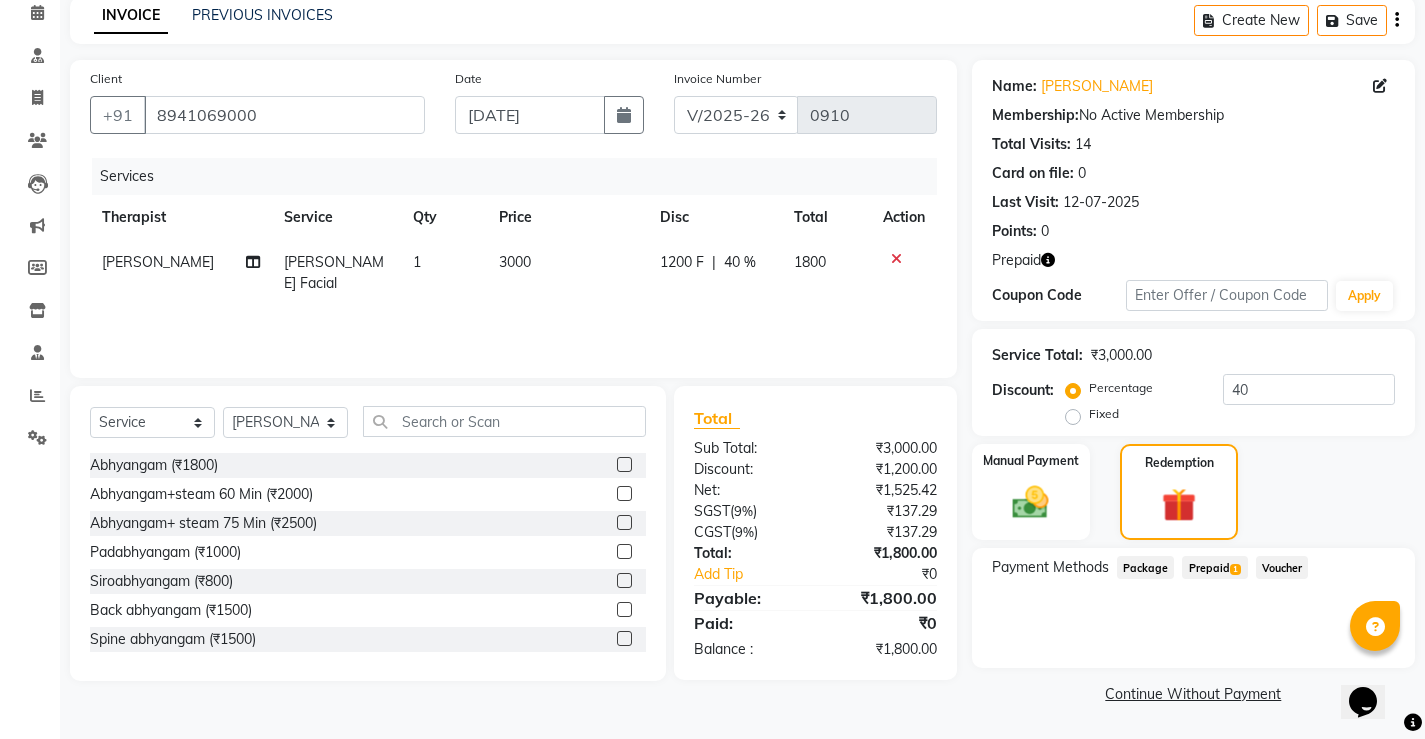 click on "Prepaid  1" 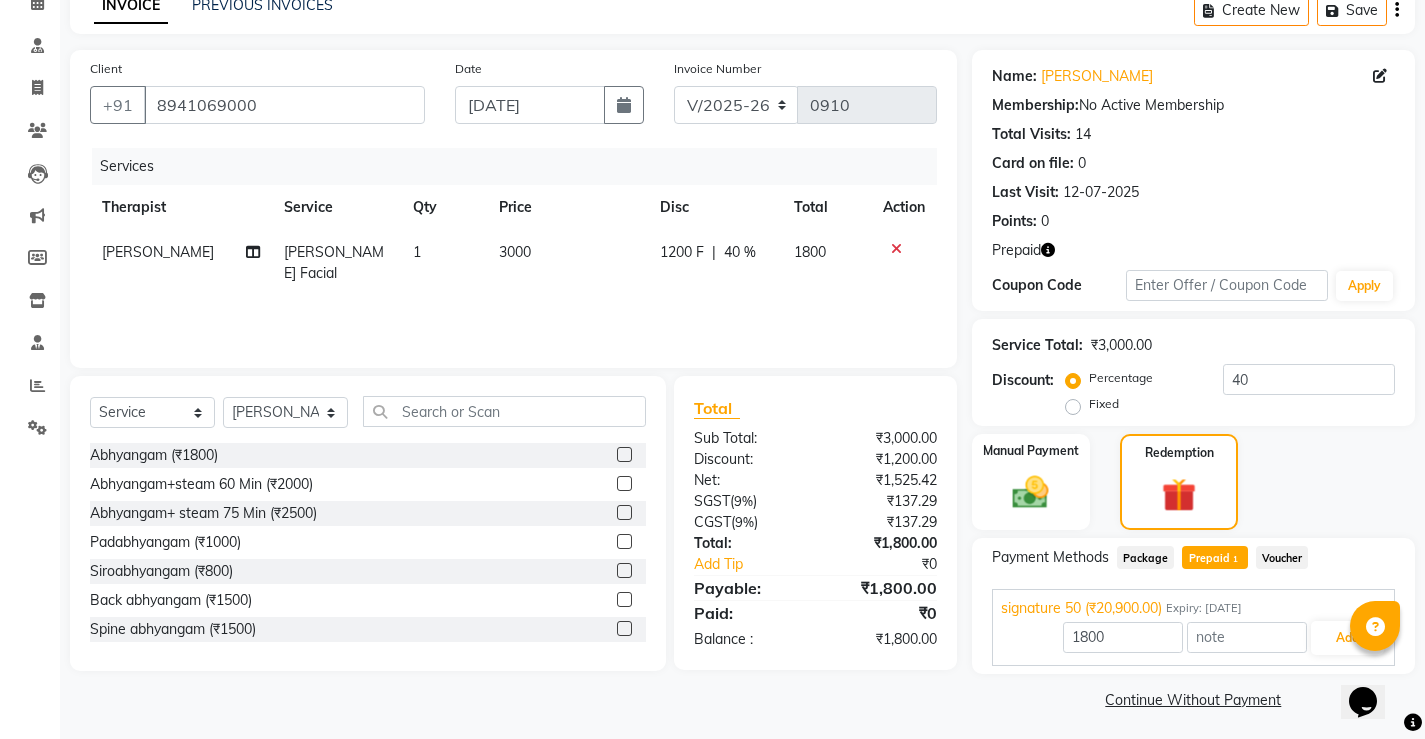 scroll, scrollTop: 106, scrollLeft: 0, axis: vertical 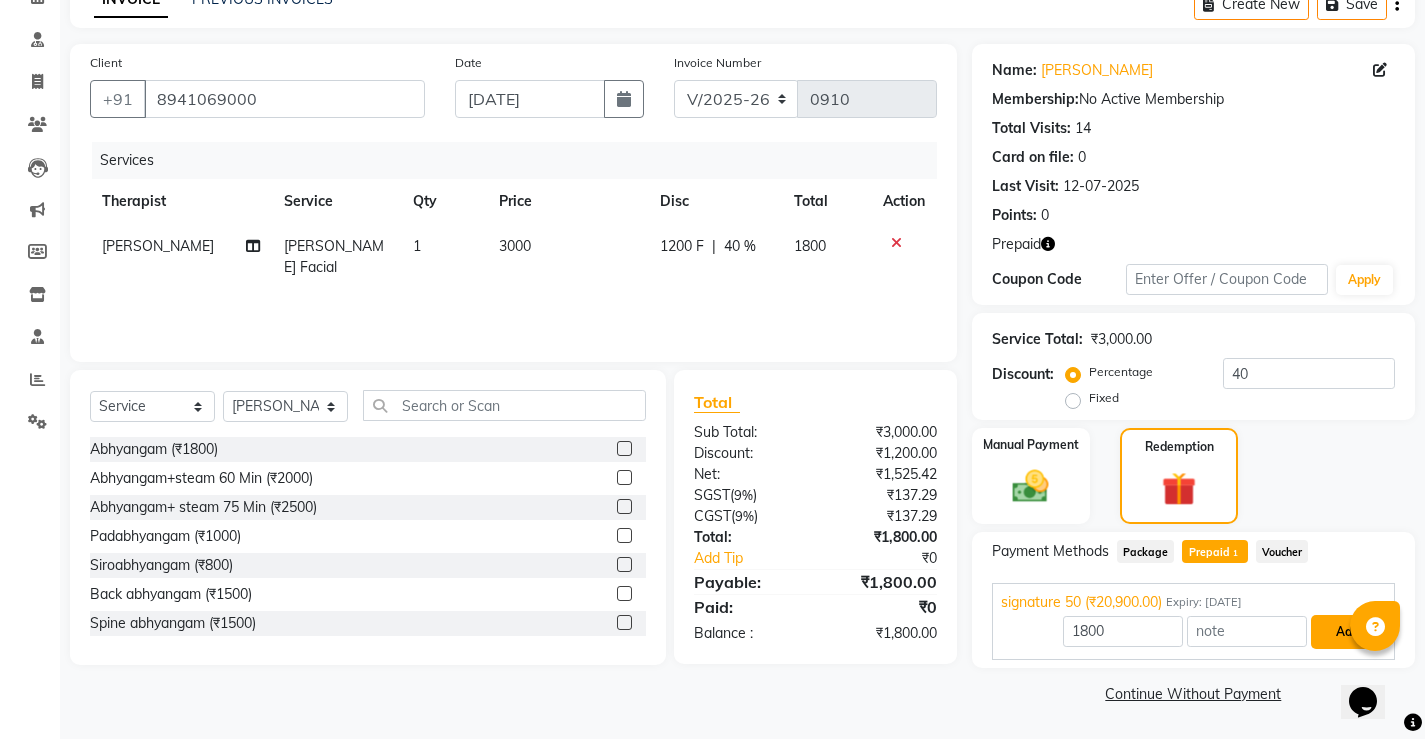 click on "Add" at bounding box center [1347, 632] 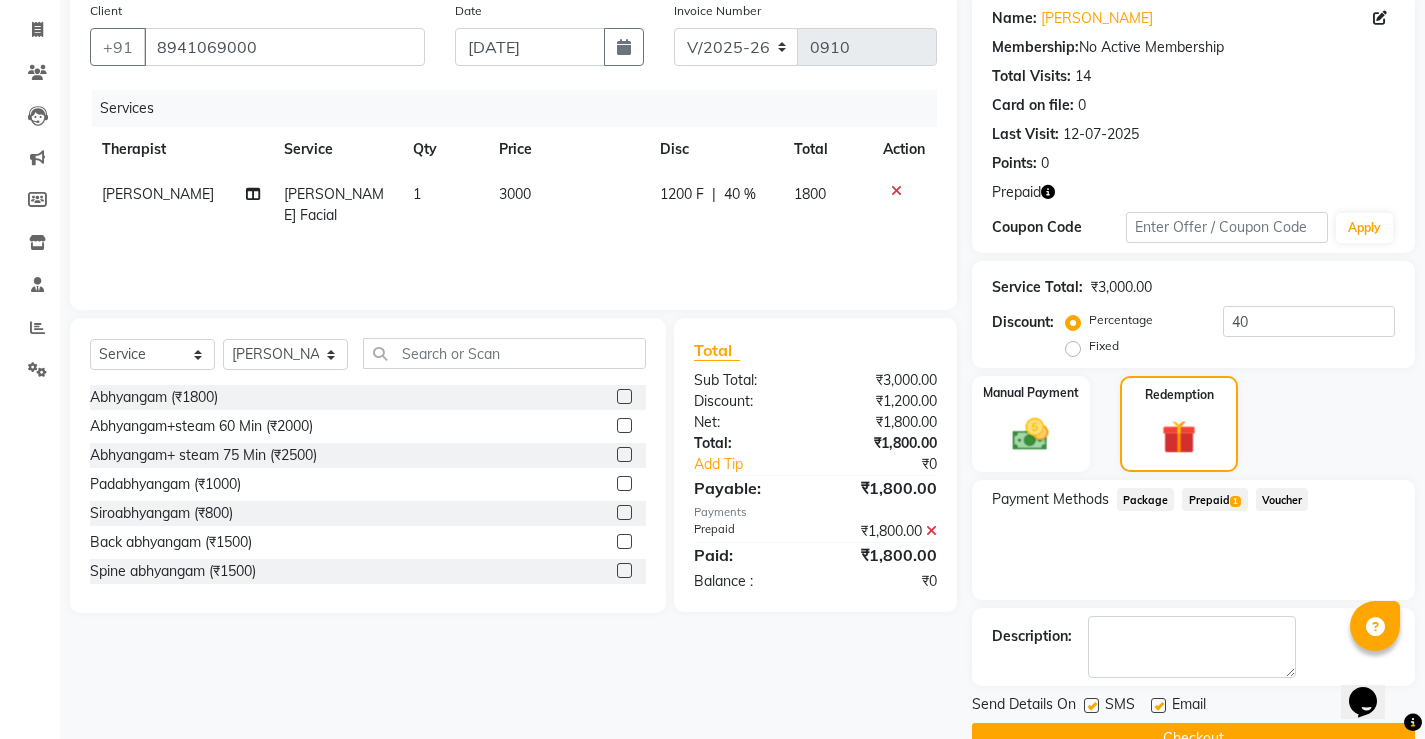 scroll, scrollTop: 203, scrollLeft: 0, axis: vertical 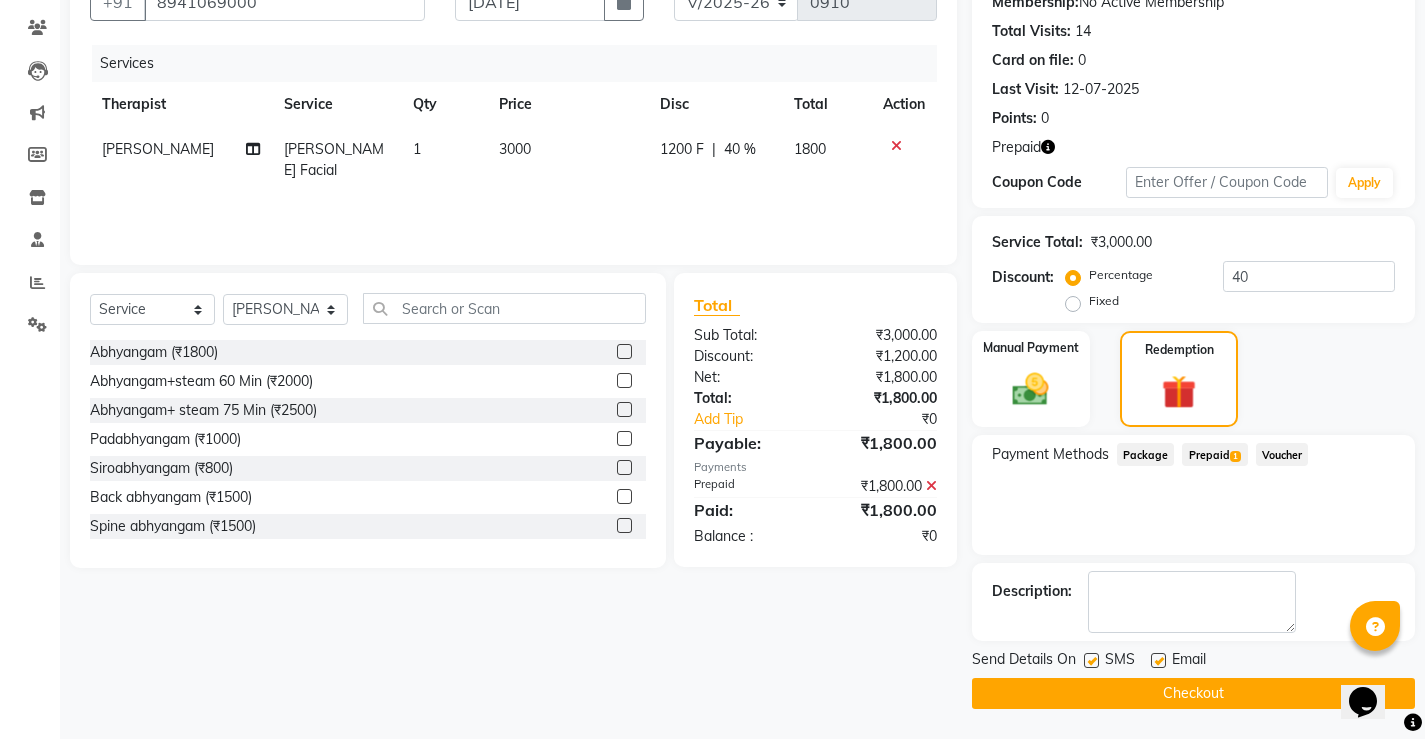 click on "SMS" 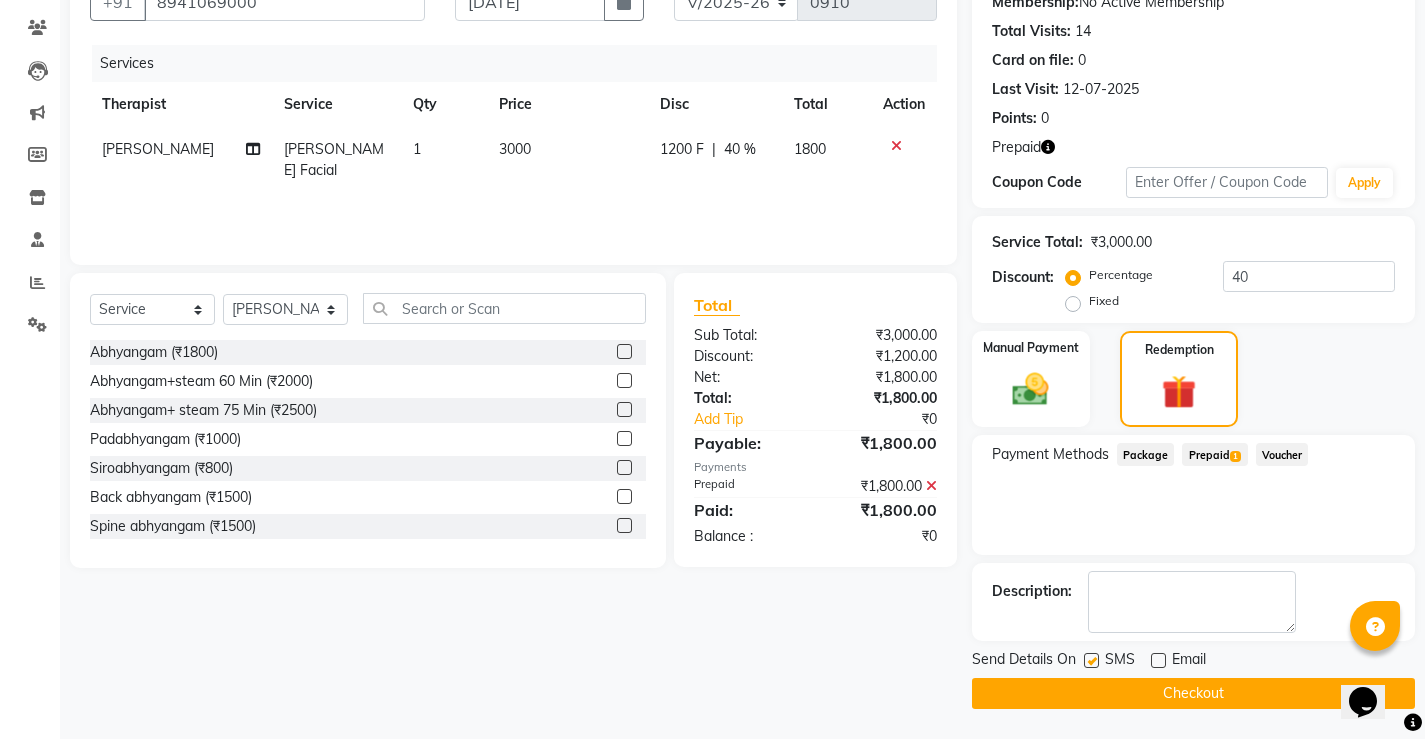 click 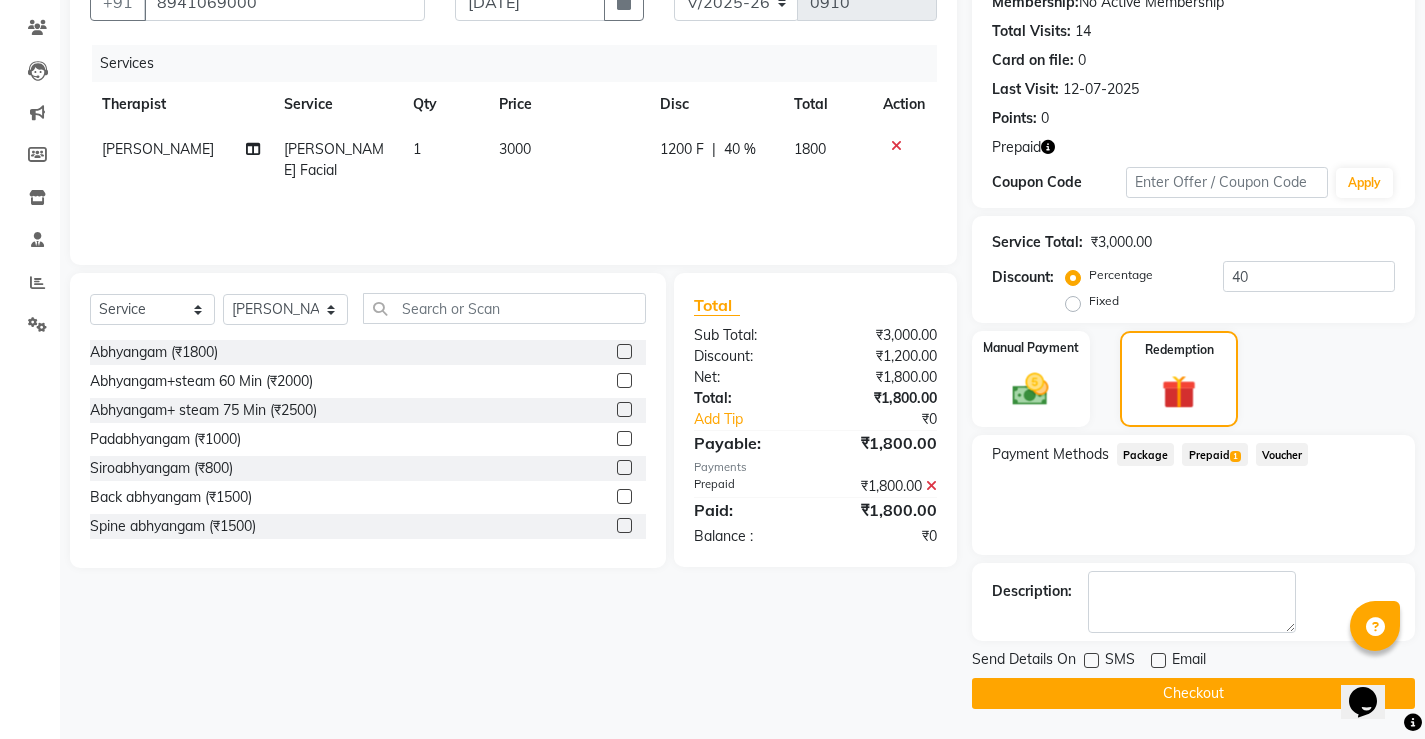 click on "Checkout" 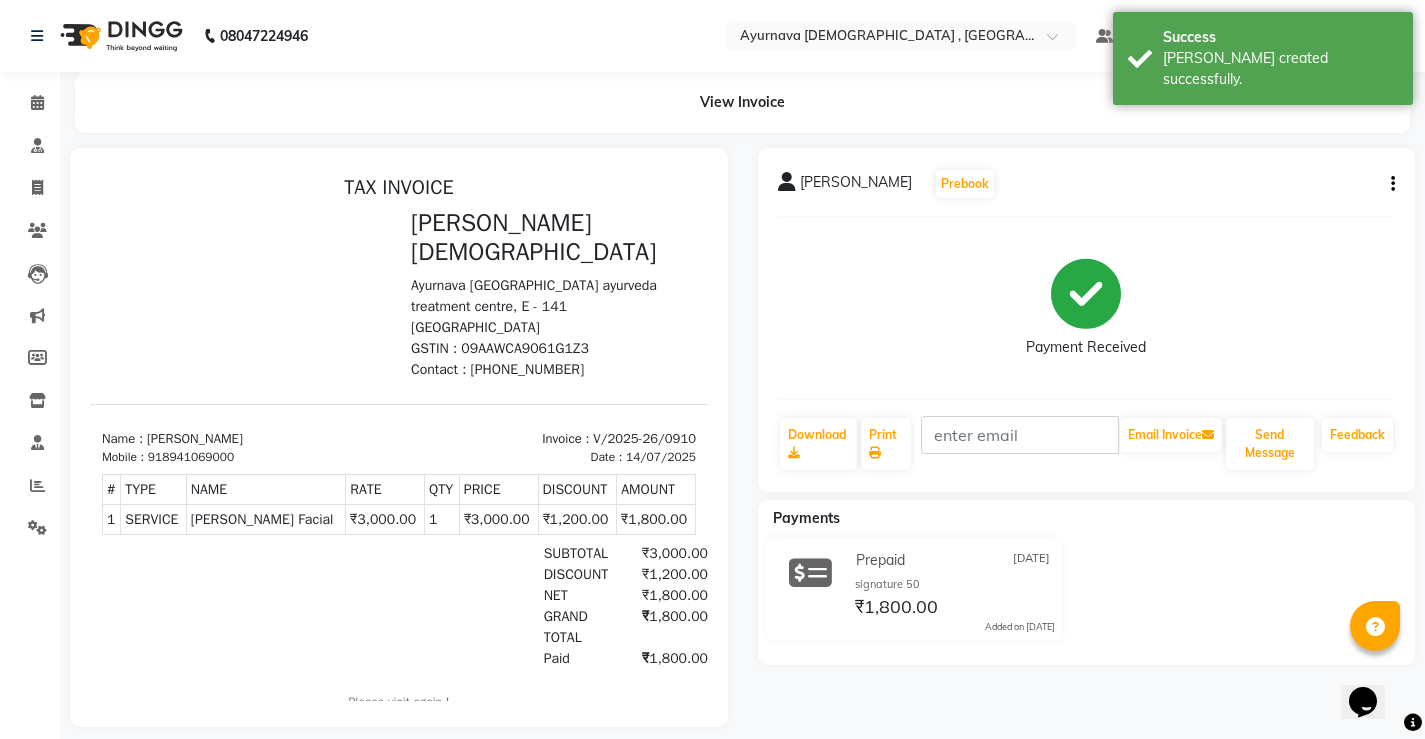 scroll, scrollTop: 0, scrollLeft: 0, axis: both 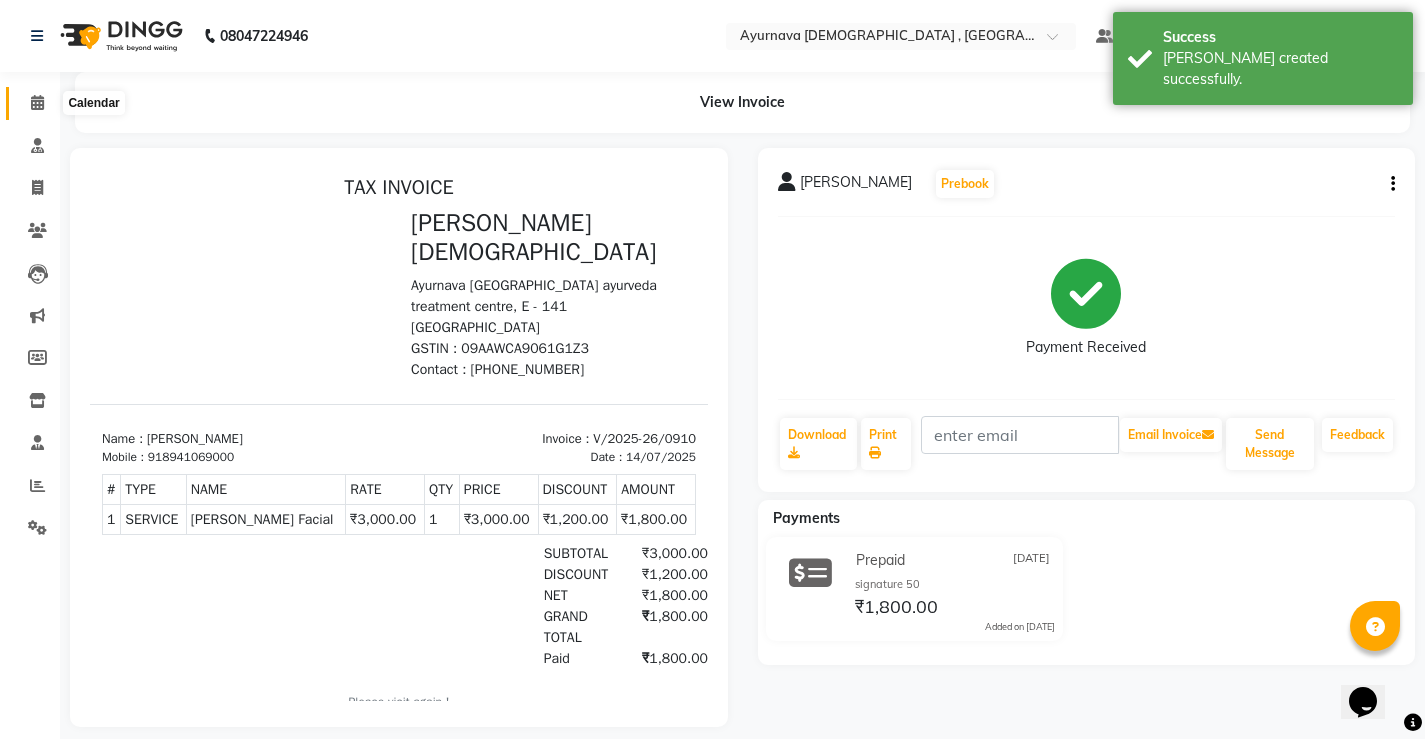 click 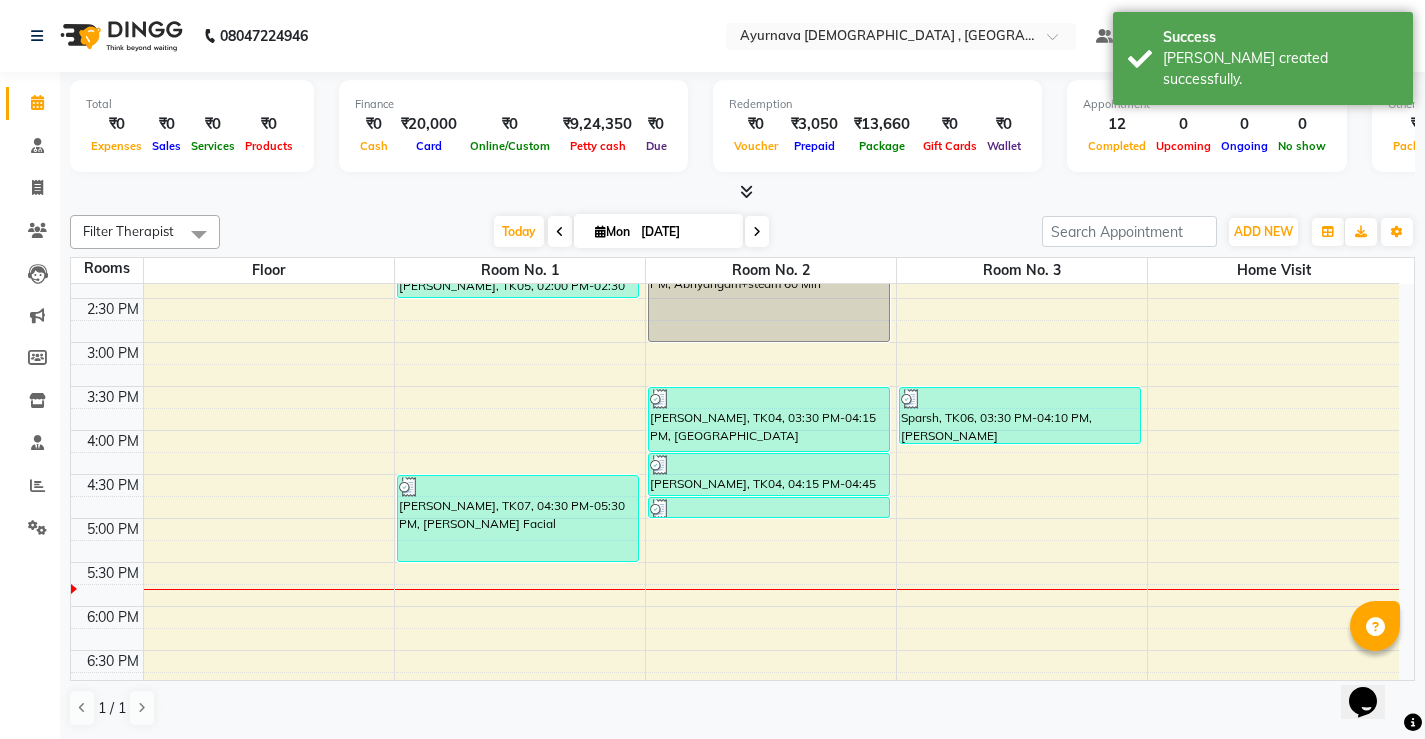 scroll, scrollTop: 800, scrollLeft: 0, axis: vertical 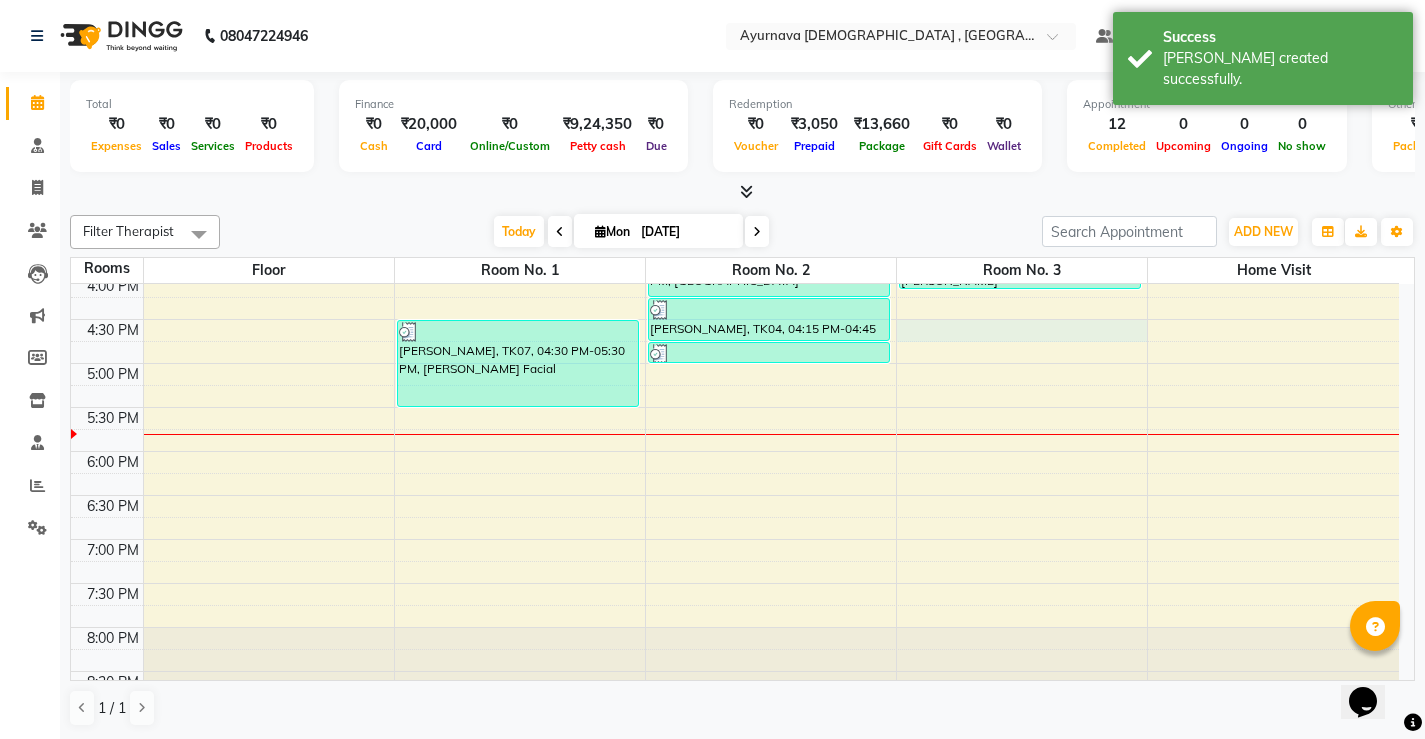click on "7:00 AM 7:30 AM 8:00 AM 8:30 AM 9:00 AM 9:30 AM 10:00 AM 10:30 AM 11:00 AM 11:30 AM 12:00 PM 12:30 PM 1:00 PM 1:30 PM 2:00 PM 2:30 PM 3:00 PM 3:30 PM 4:00 PM 4:30 PM 5:00 PM 5:30 PM 6:00 PM 6:30 PM 7:00 PM 7:30 PM 8:00 PM 8:30 PM     [PERSON_NAME], TK05, 01:30 PM-02:00 PM, [PERSON_NAME], TK05, 02:00 PM-02:30 PM, [GEOGRAPHIC_DATA](both)     [PERSON_NAME], TK07, 04:30 PM-05:30 PM, [PERSON_NAME] Facial     [PERSON_NAME], TK01, 09:00 AM-09:45 AM, Abhyangam     [PERSON_NAME], TK01, 09:45 AM-10:30 AM, Local Potli     [PERSON_NAME], TK01, 10:30 AM-11:00 AM, [PERSON_NAME]     [PERSON_NAME], TK01, 11:00 AM-11:45 AM, Local Potli,[PERSON_NAME],Pichu(small),[GEOGRAPHIC_DATA],[GEOGRAPHIC_DATA] (₹500)    [PERSON_NAME], TK03, 02:00 PM-03:00 PM, [GEOGRAPHIC_DATA]+steam 60 Min     [PERSON_NAME], TK04, 03:30 PM-04:15 PM, Churnapindaswedam     [PERSON_NAME], TK04, 04:15 PM-04:45 PM, [PERSON_NAME], TK04, 04:45 PM-05:00 PM, Lepam bandage     Jagdeeshan Nair, TK02, 10:15 AM-11:15 AM, [PERSON_NAME]+steam 60 Min" at bounding box center [735, 99] 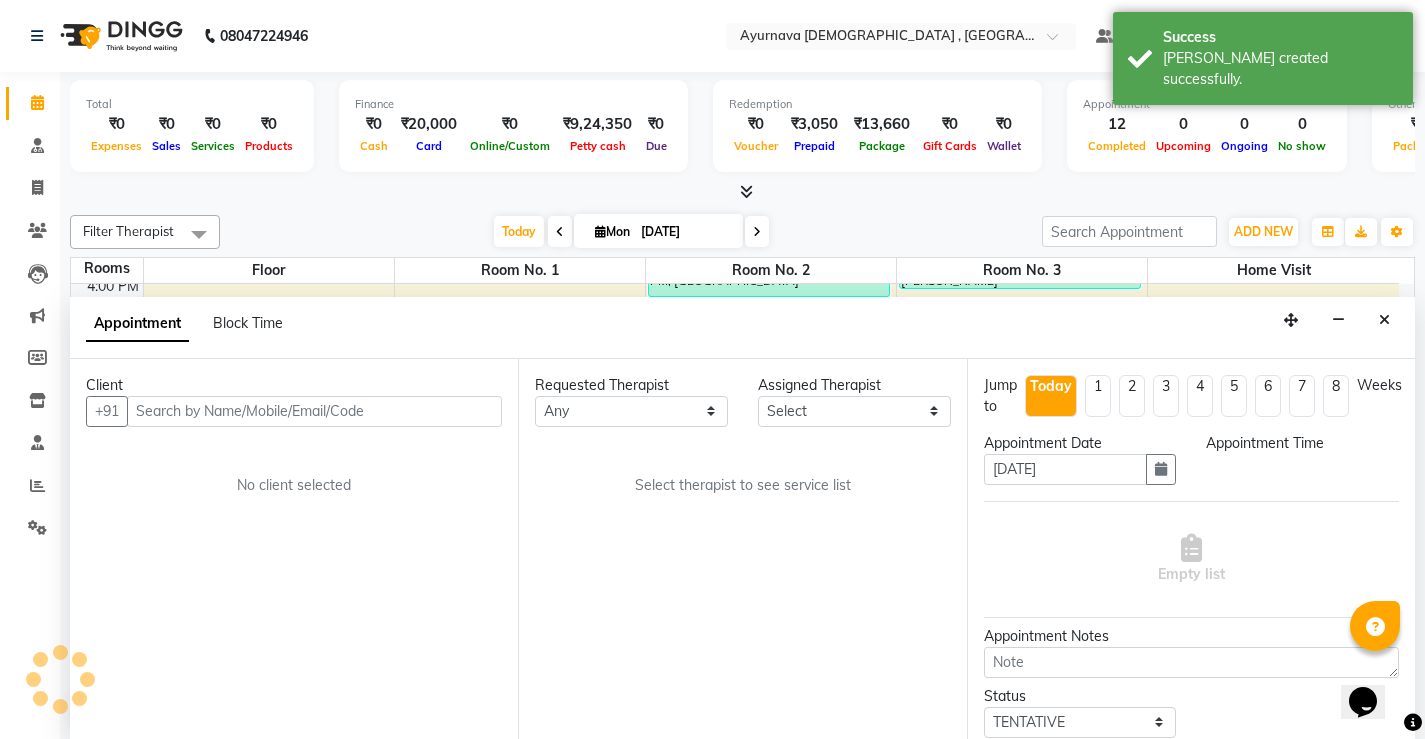 scroll, scrollTop: 1, scrollLeft: 0, axis: vertical 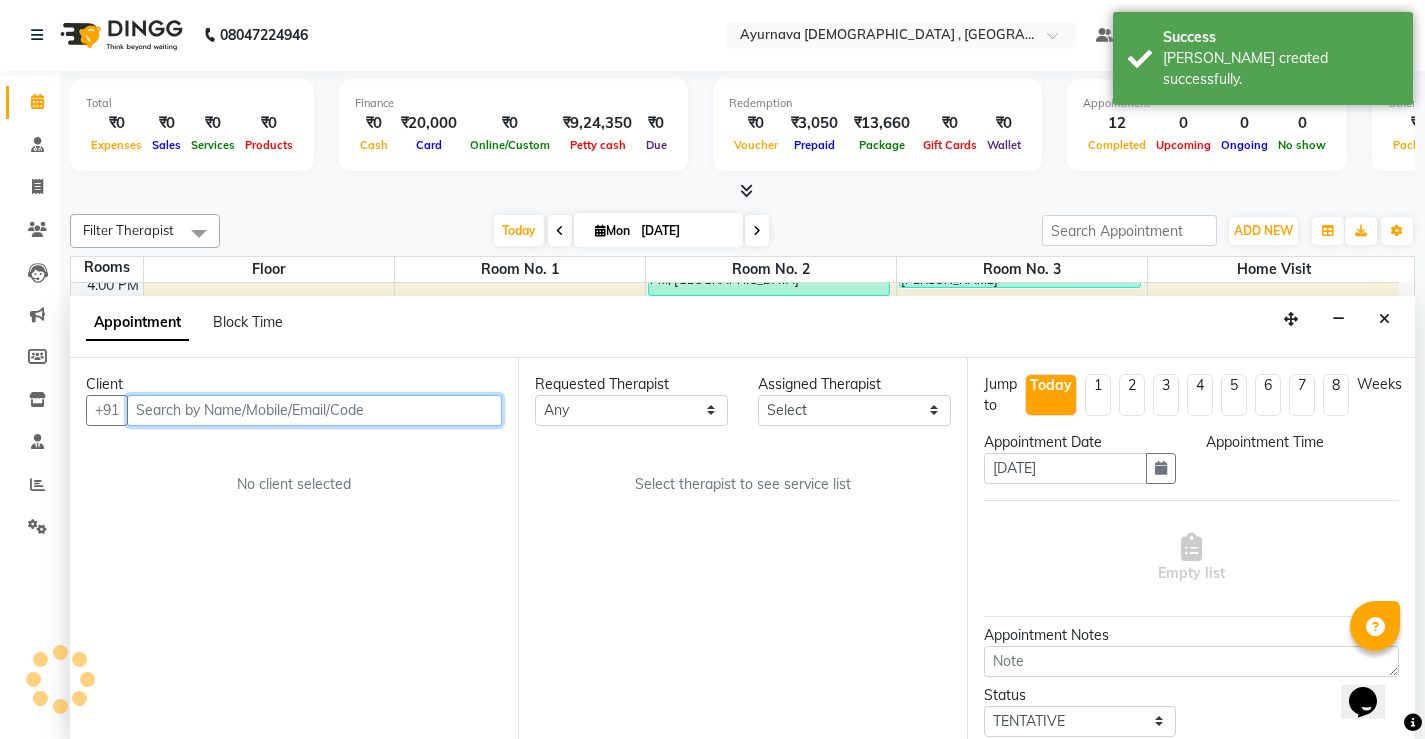 select on "990" 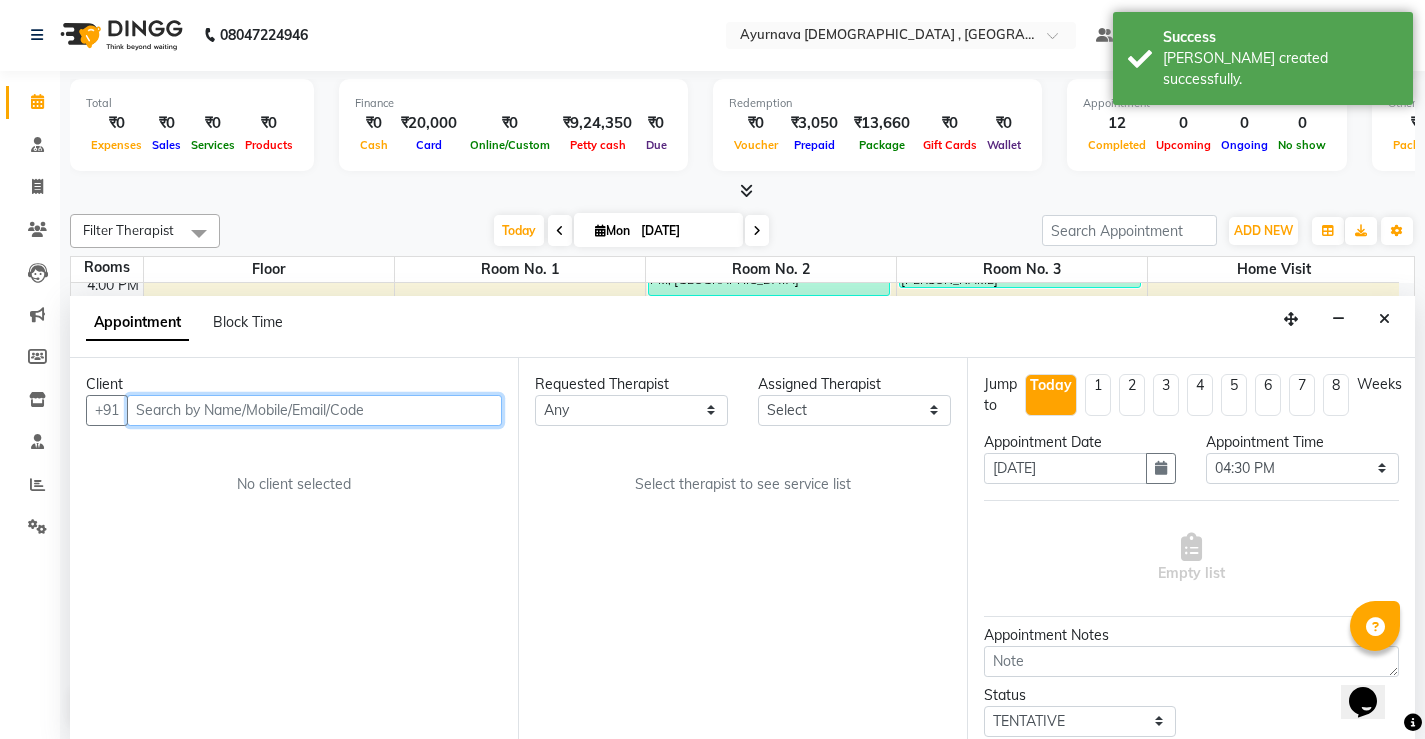 click at bounding box center [314, 410] 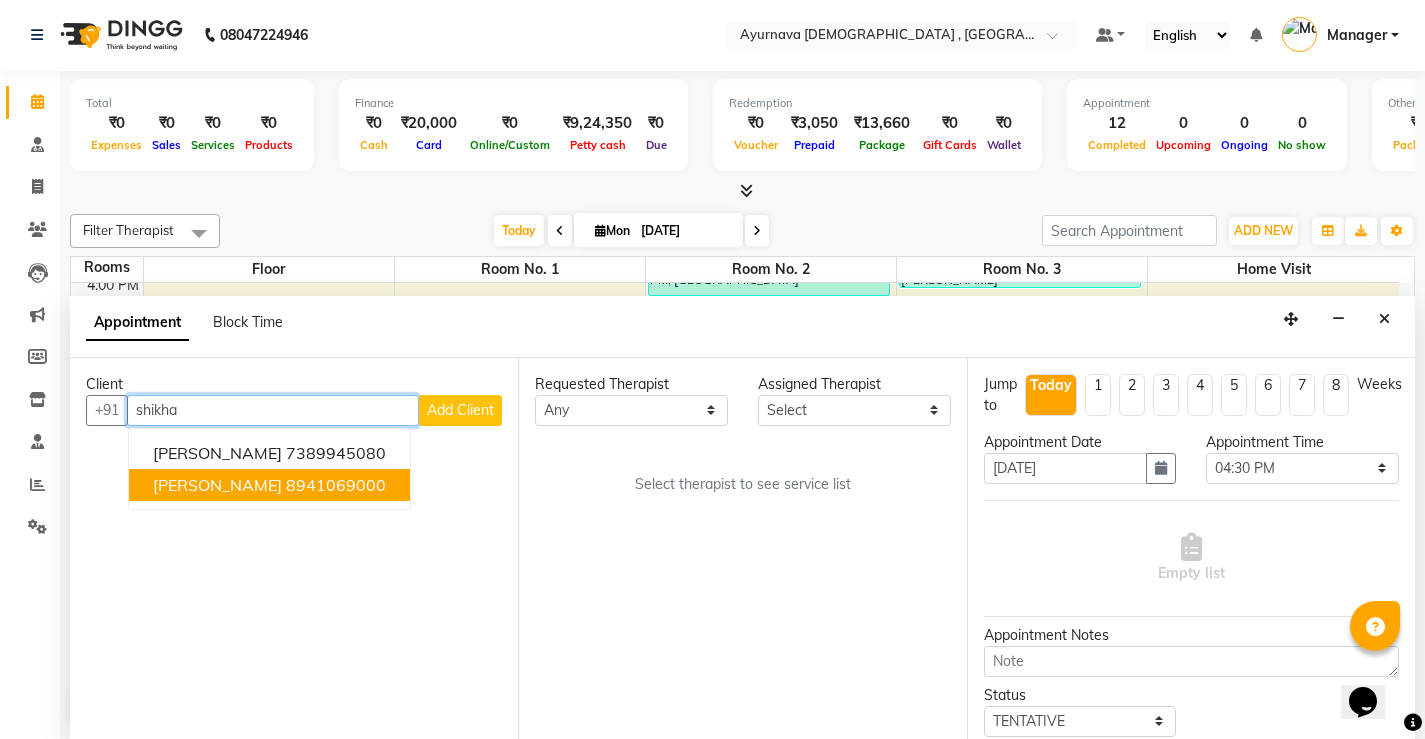 click on "8941069000" at bounding box center (336, 485) 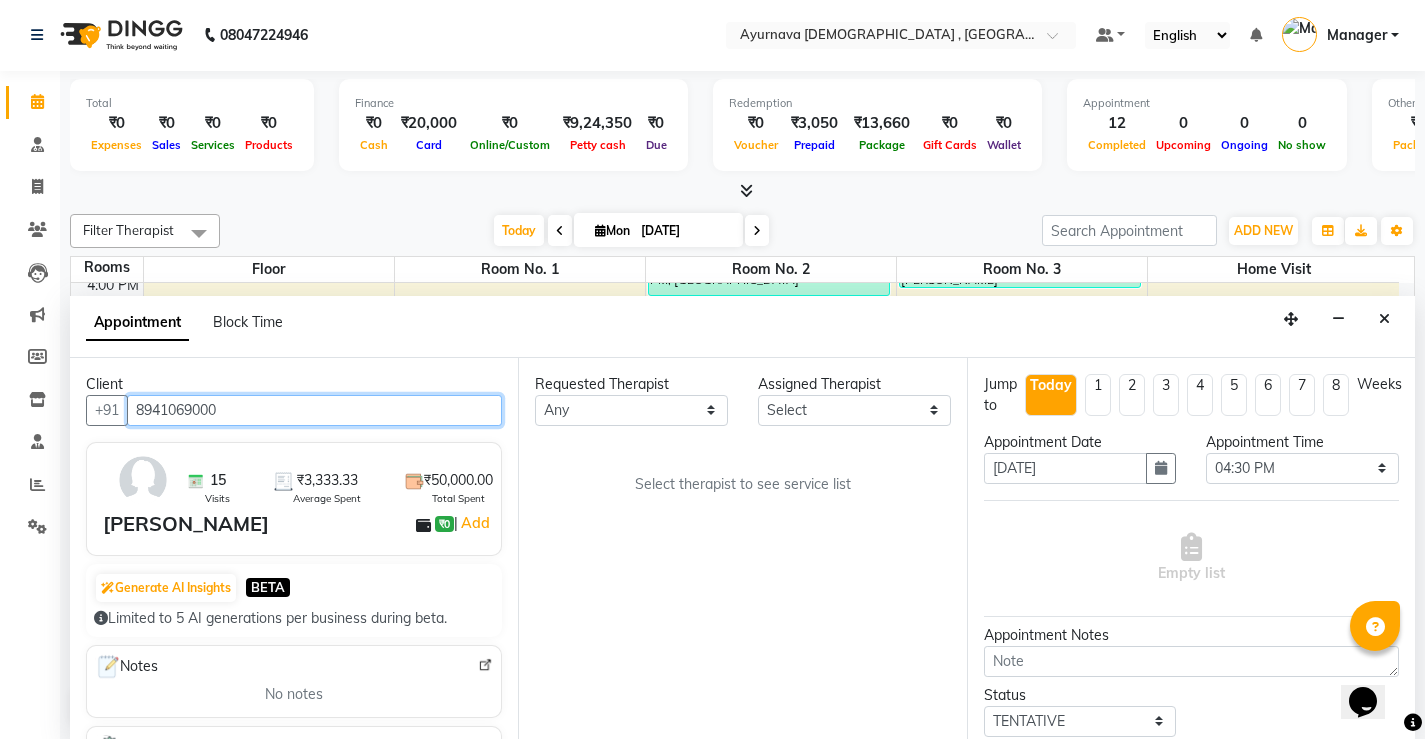 type on "8941069000" 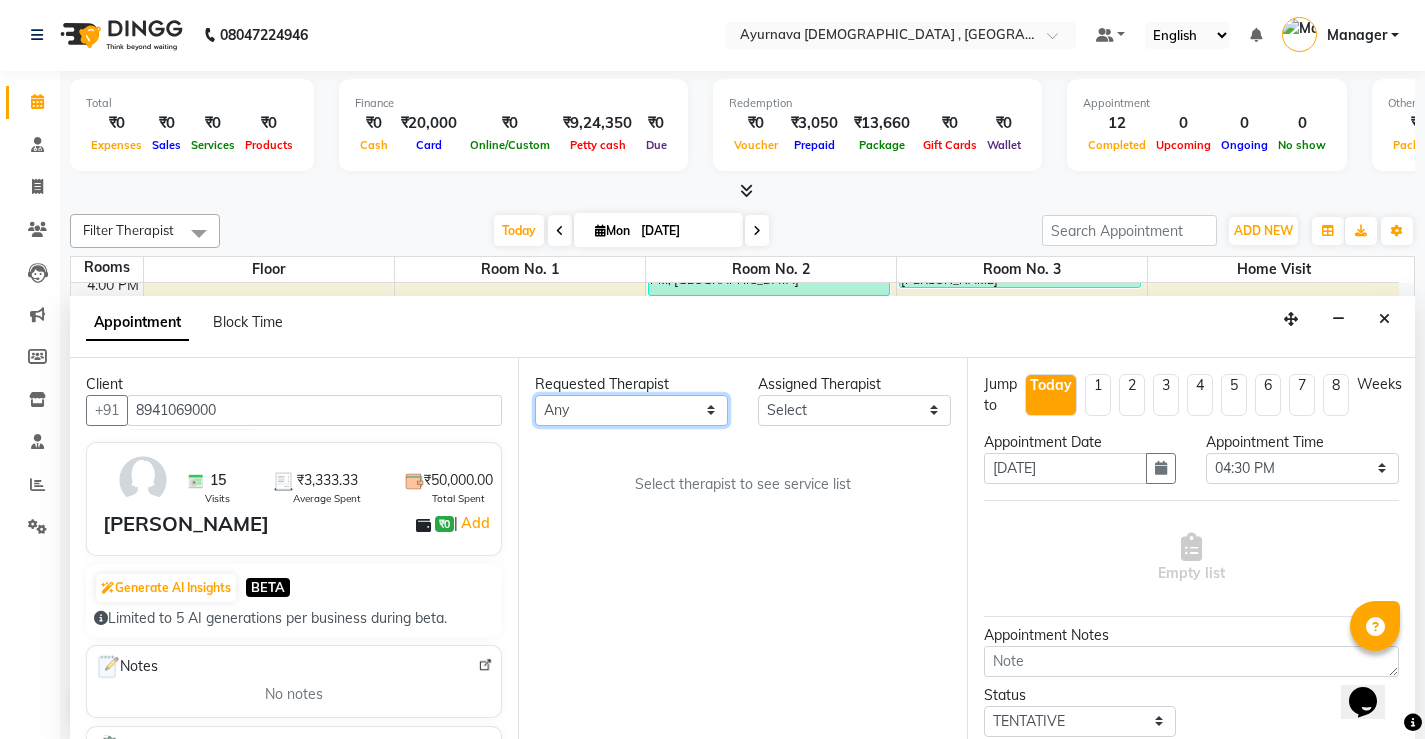 click on "Any [PERSON_NAME] [PERSON_NAME] S Dr [PERSON_NAME] Dr. Sajna Inderpal Jeevan [PERSON_NAME] [PERSON_NAME] [PERSON_NAME] [PERSON_NAME] [PERSON_NAME] [PERSON_NAME] [PERSON_NAME]" at bounding box center (631, 410) 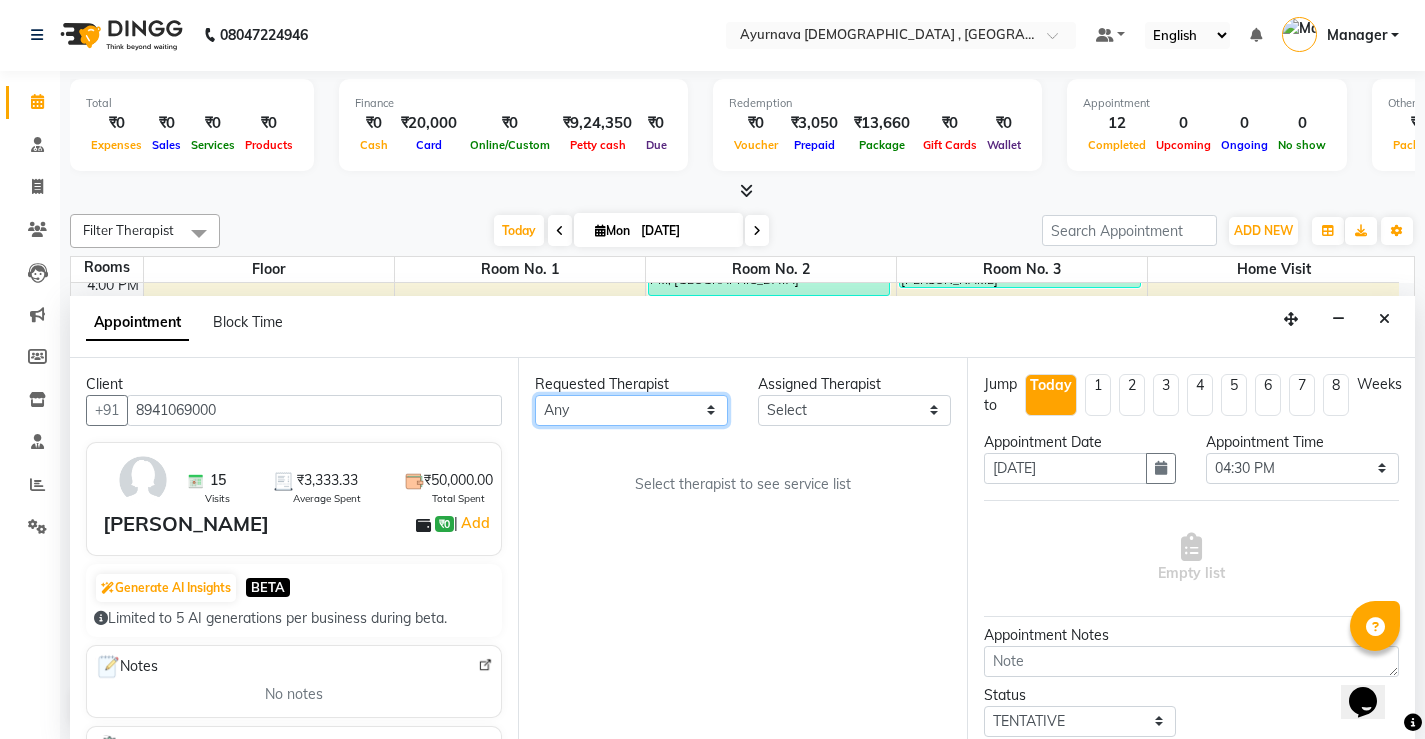 select on "68703" 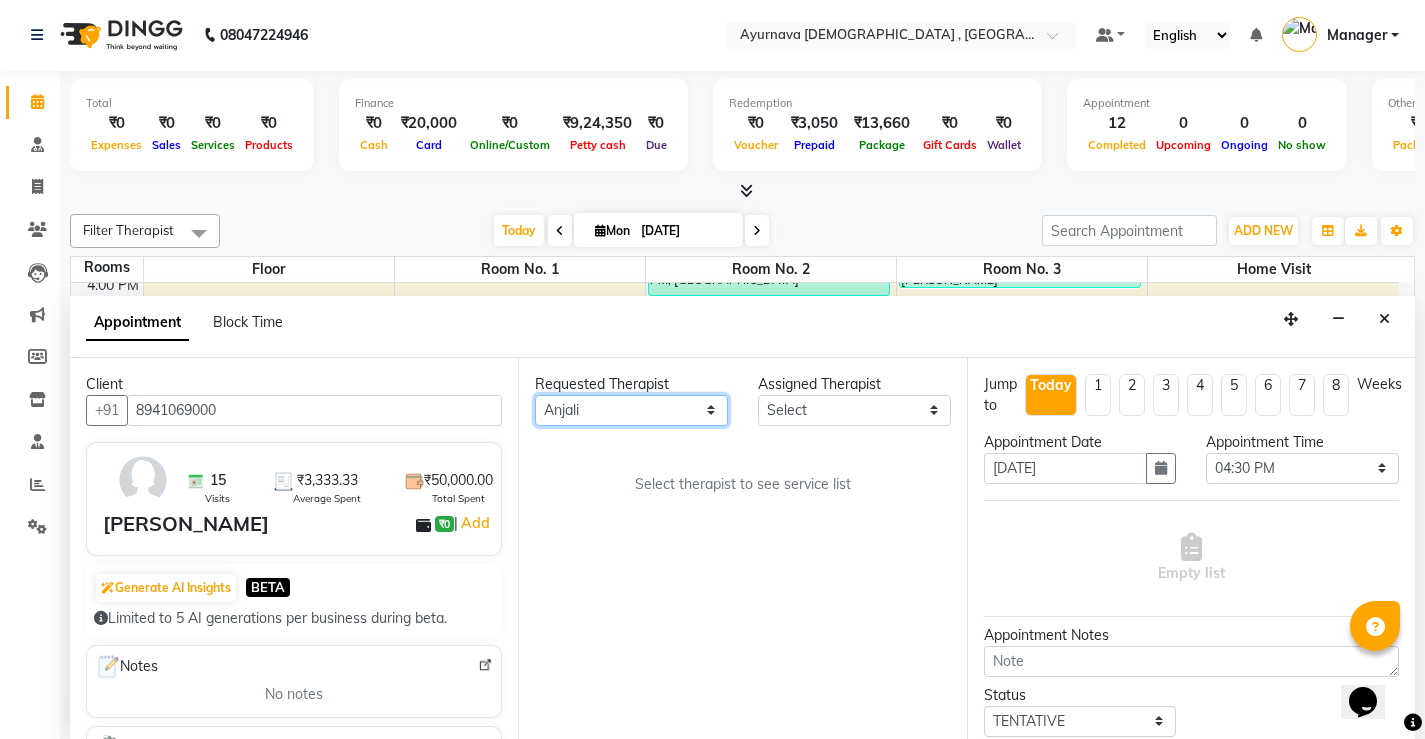 click on "Any [PERSON_NAME] [PERSON_NAME] S Dr [PERSON_NAME] Dr. Sajna Inderpal Jeevan [PERSON_NAME] [PERSON_NAME] [PERSON_NAME] [PERSON_NAME] [PERSON_NAME] [PERSON_NAME] [PERSON_NAME]" at bounding box center [631, 410] 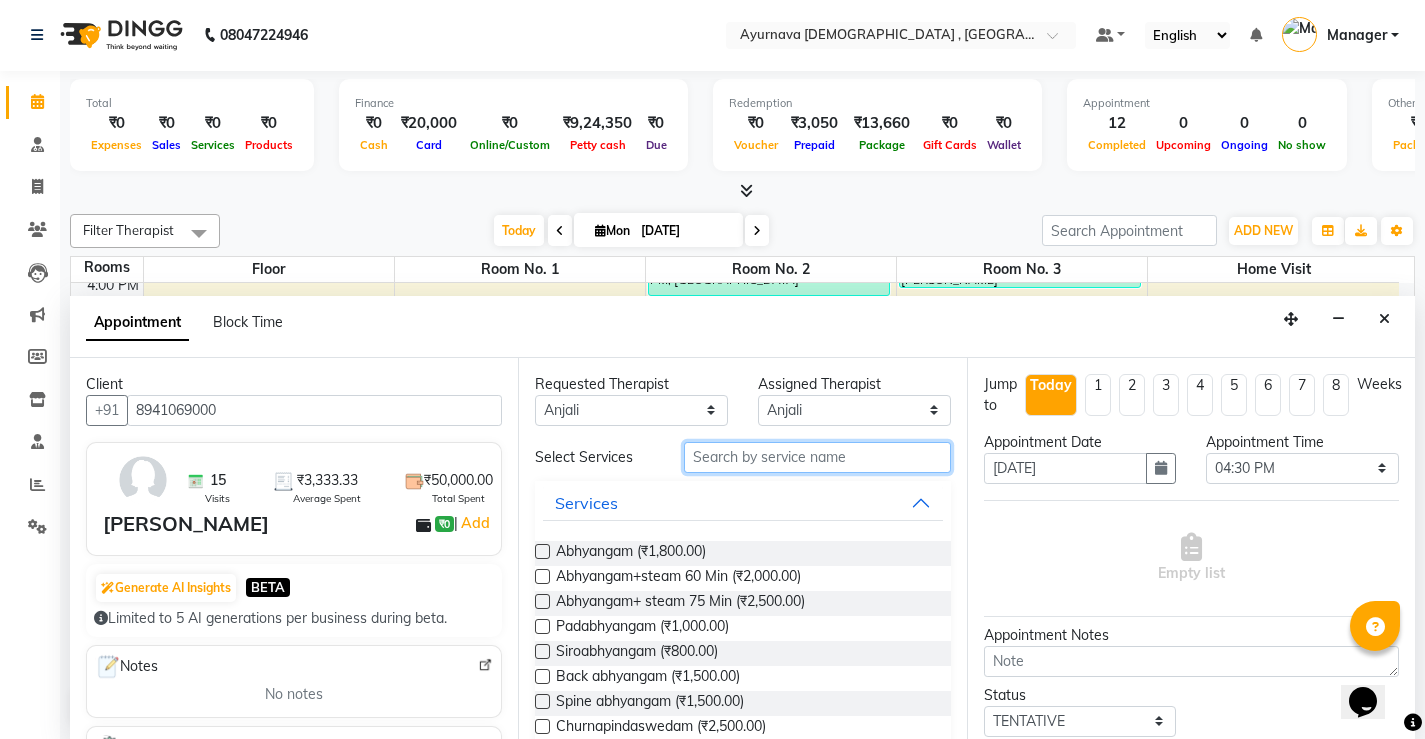 click at bounding box center [817, 457] 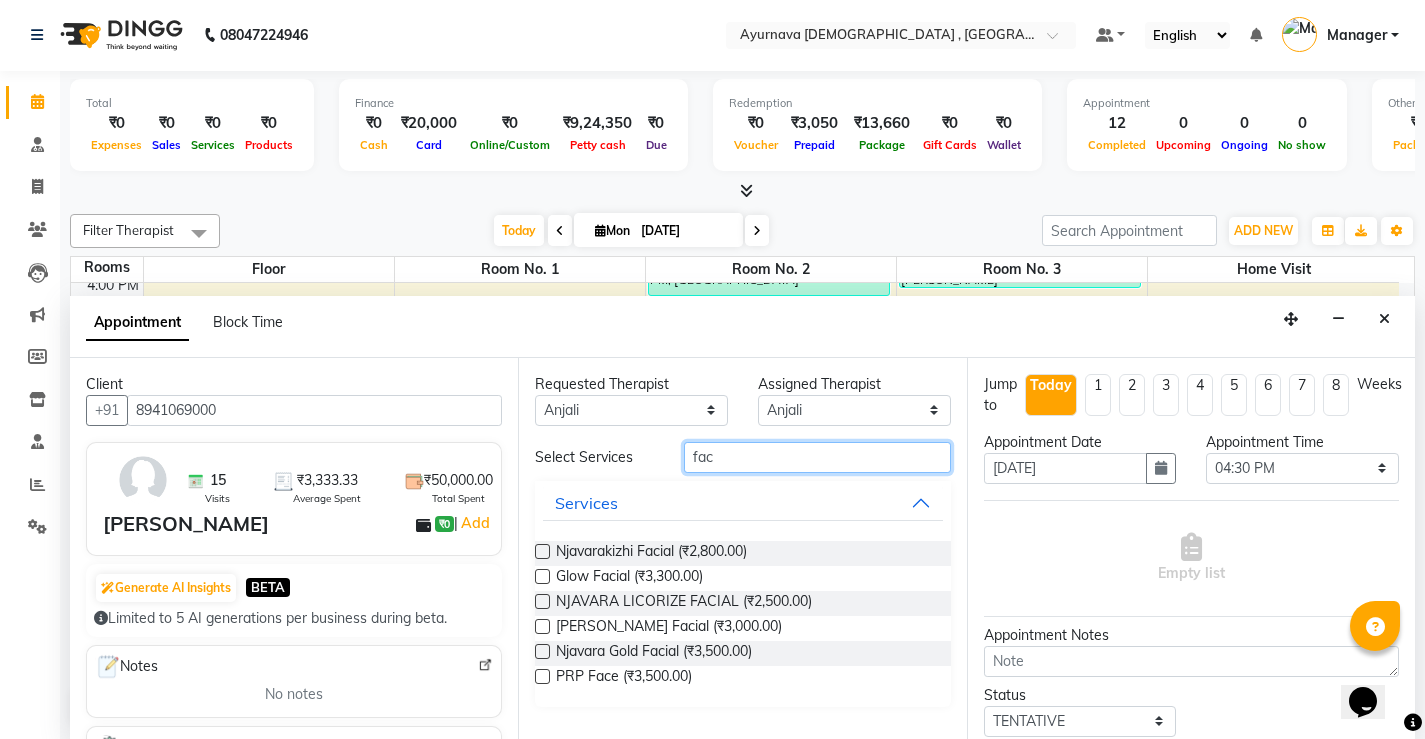 type on "fac" 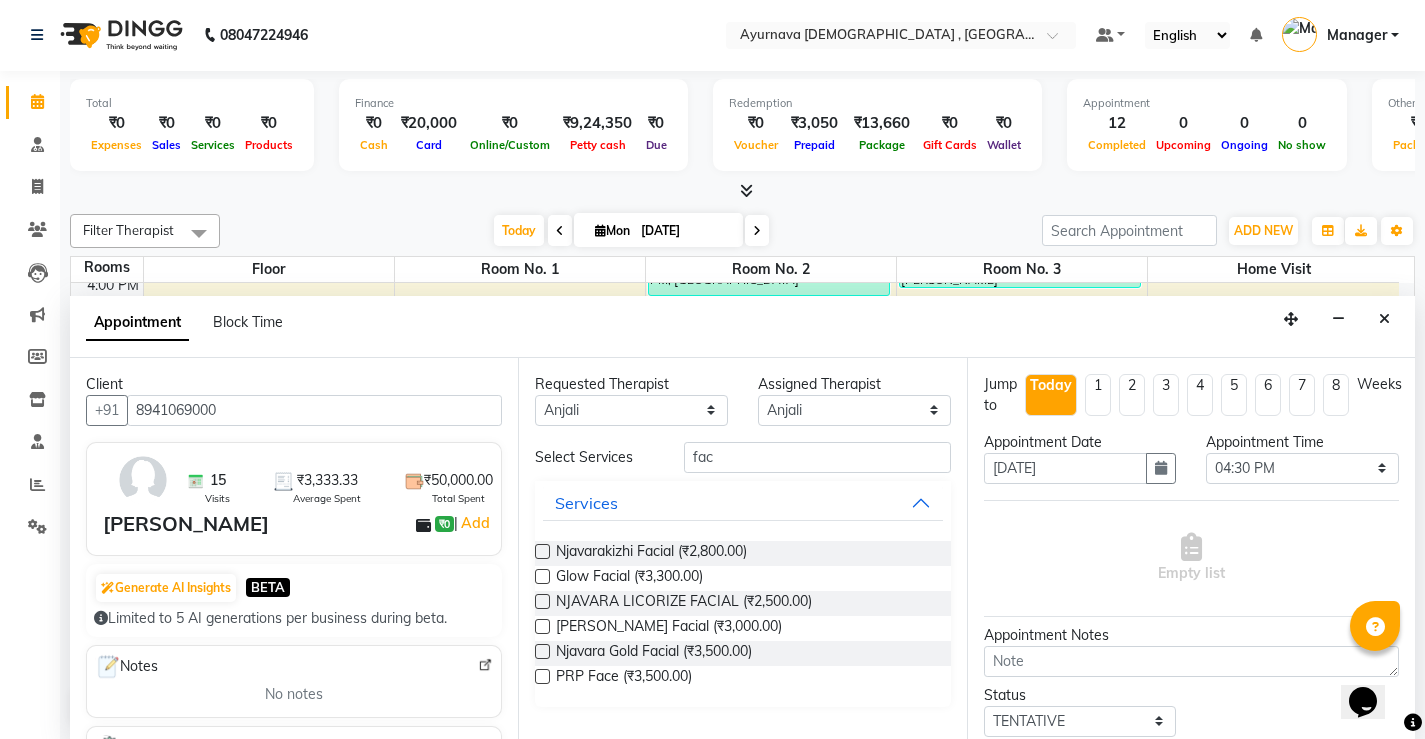 click at bounding box center [542, 601] 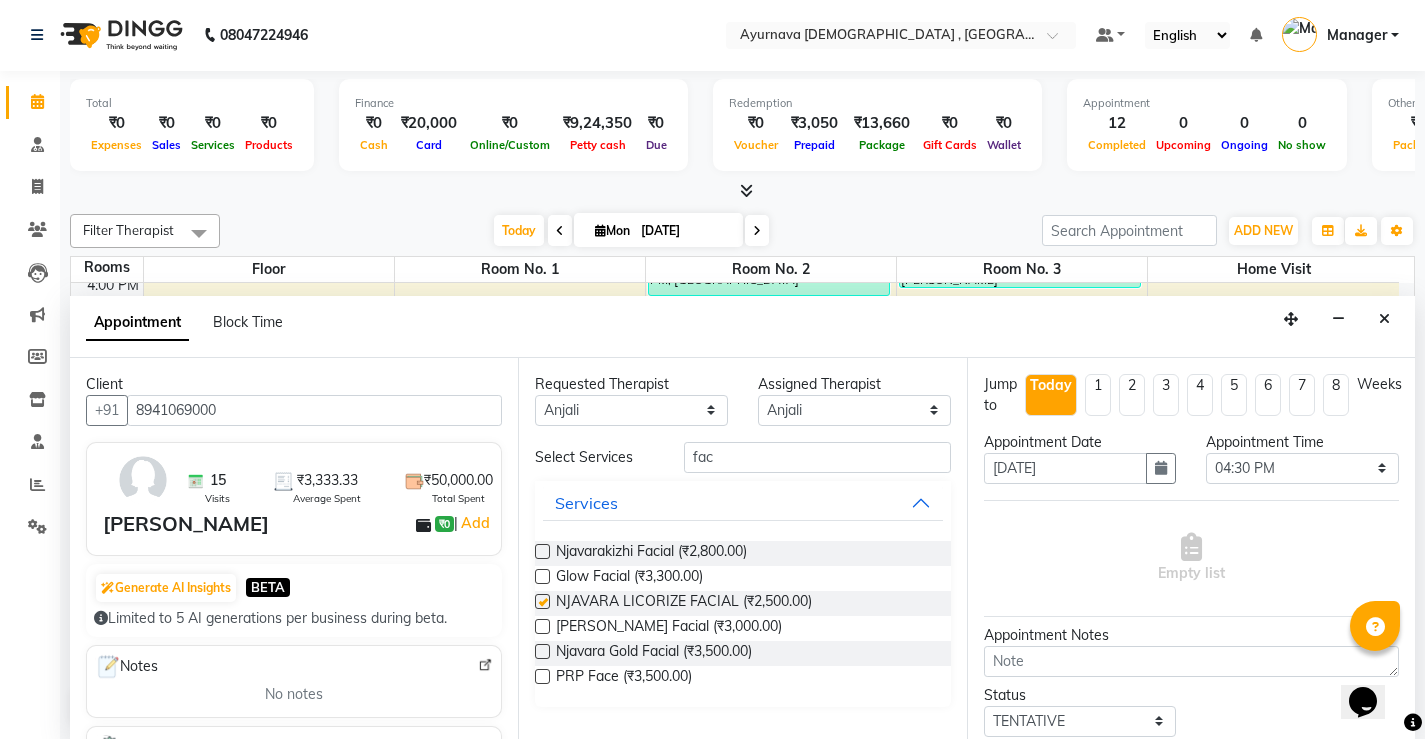 select on "2653" 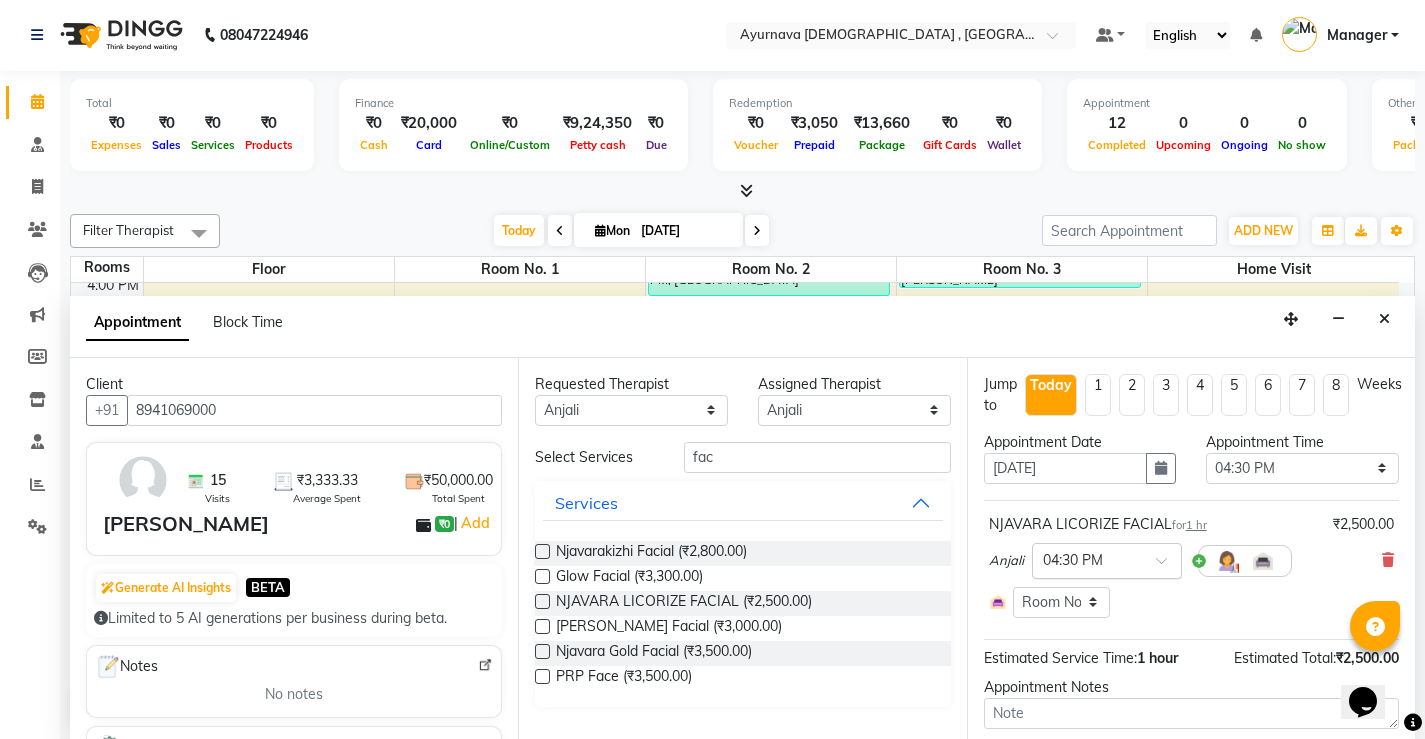 checkbox on "false" 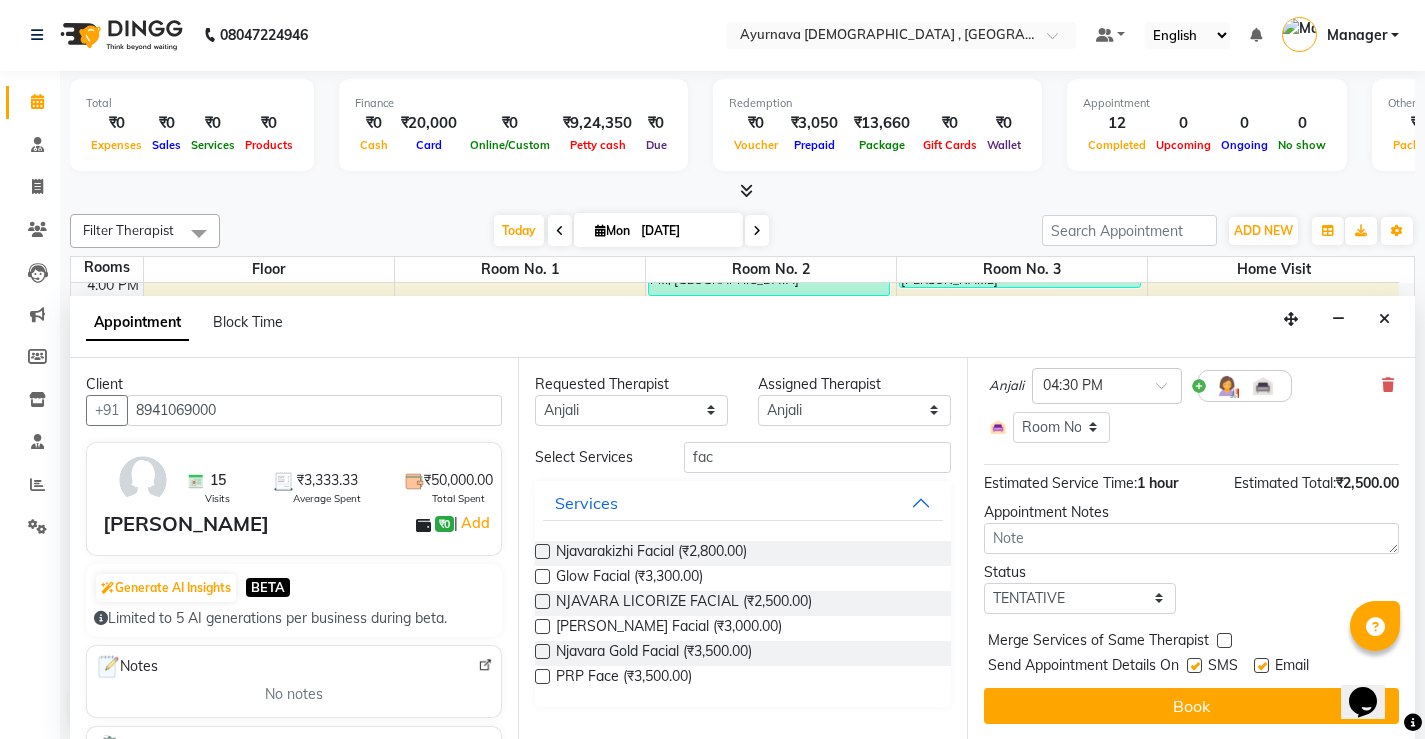 scroll, scrollTop: 176, scrollLeft: 0, axis: vertical 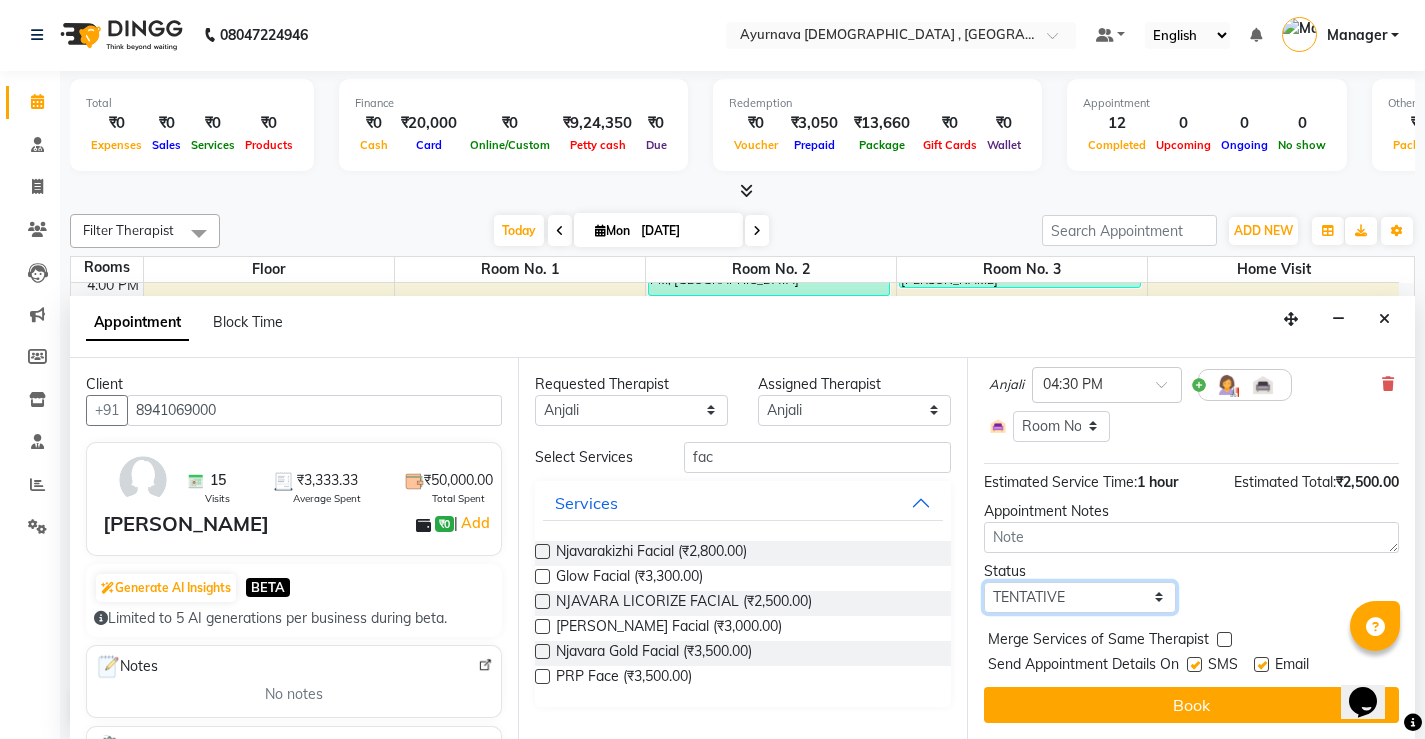 click on "Select TENTATIVE CONFIRM CHECK-IN UPCOMING" at bounding box center [1080, 597] 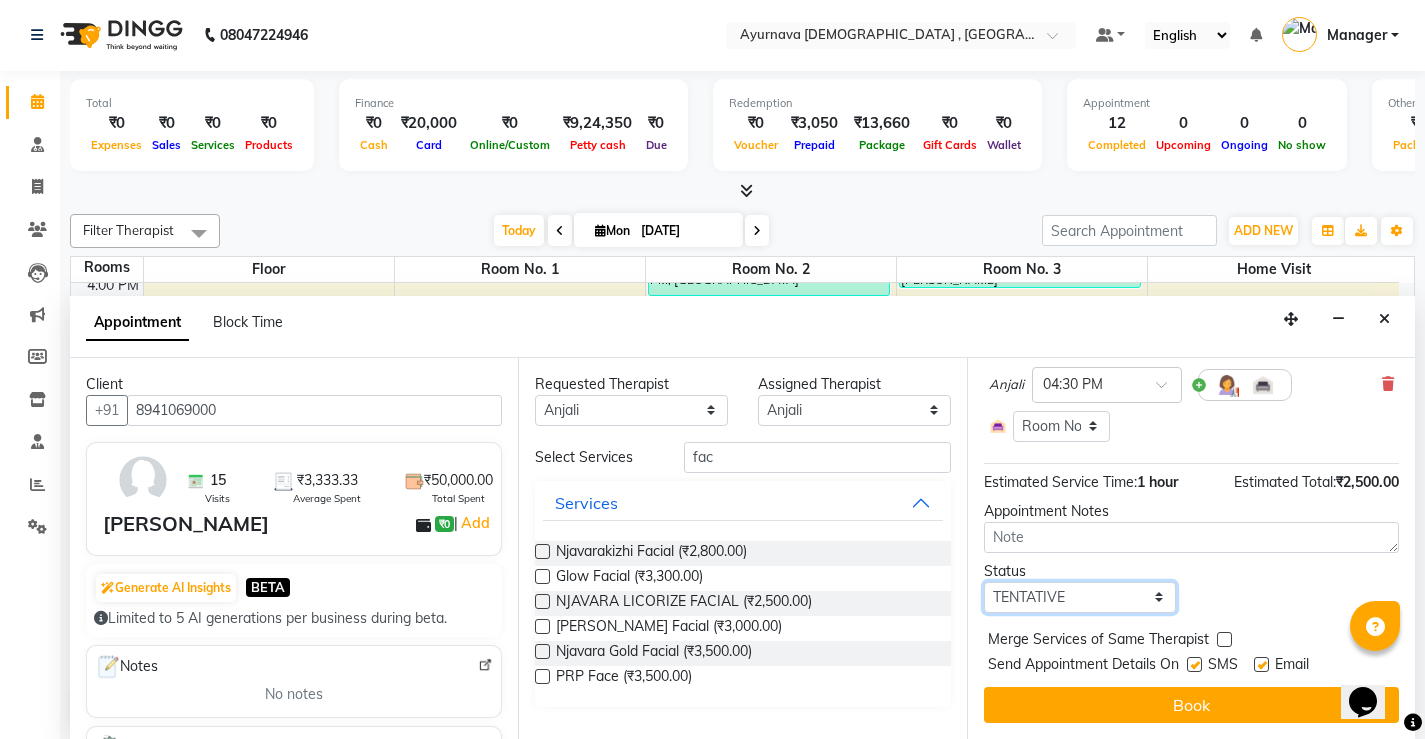 select on "check-in" 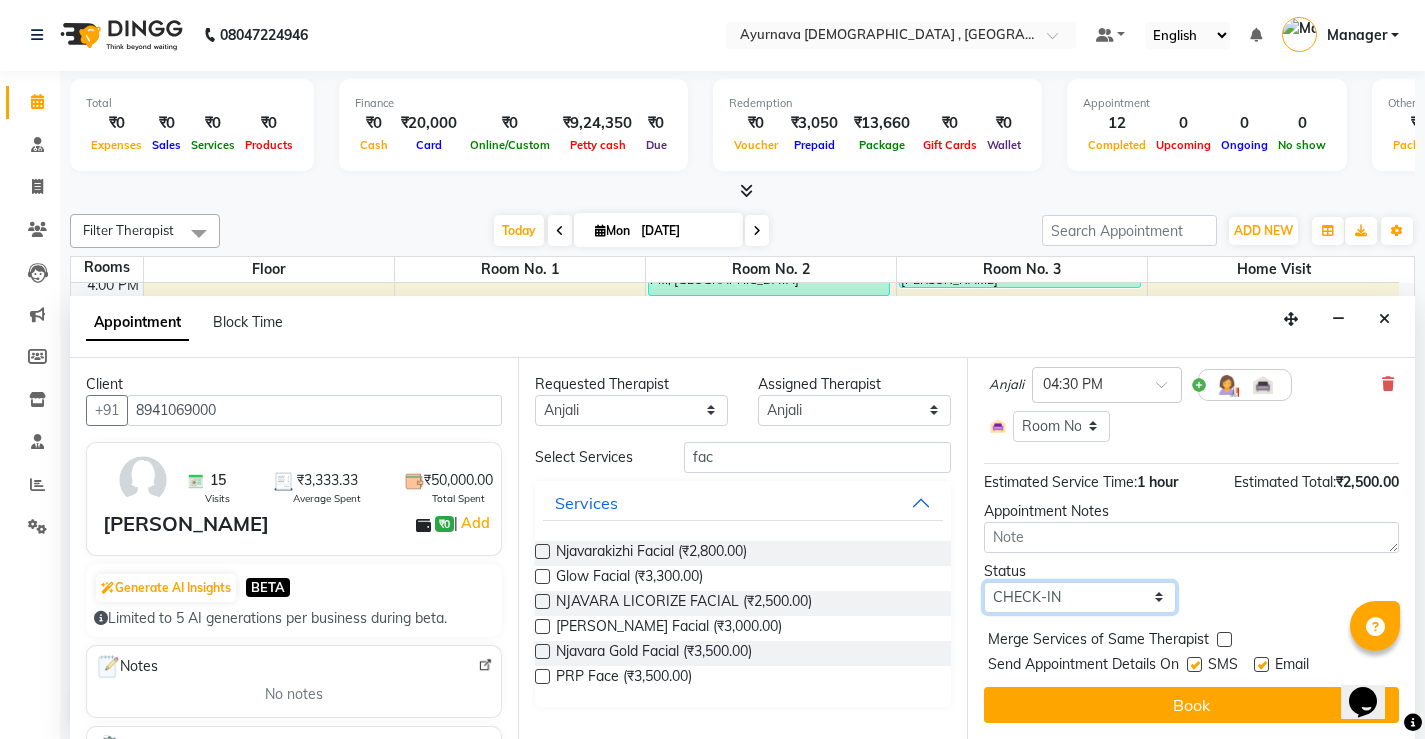 click on "Select TENTATIVE CONFIRM CHECK-IN UPCOMING" at bounding box center (1080, 597) 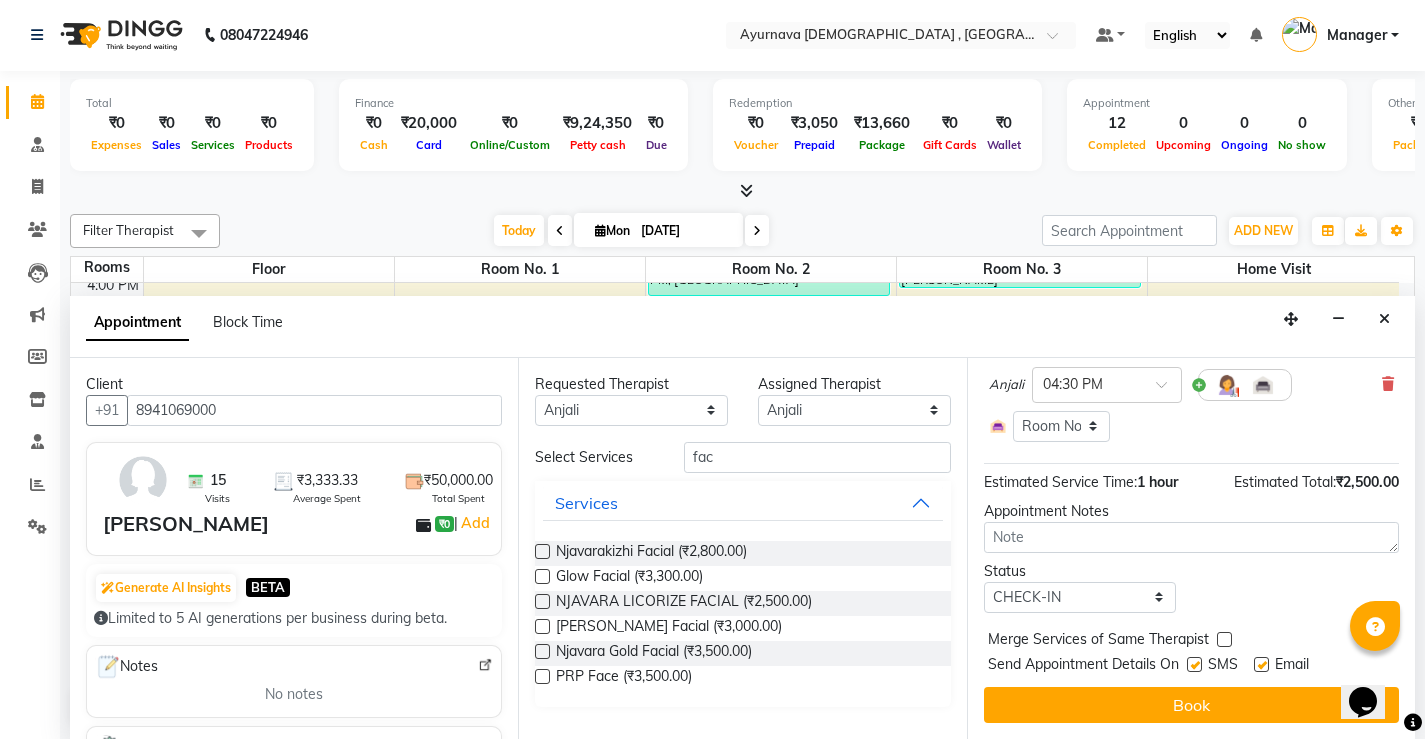 click at bounding box center (1194, 664) 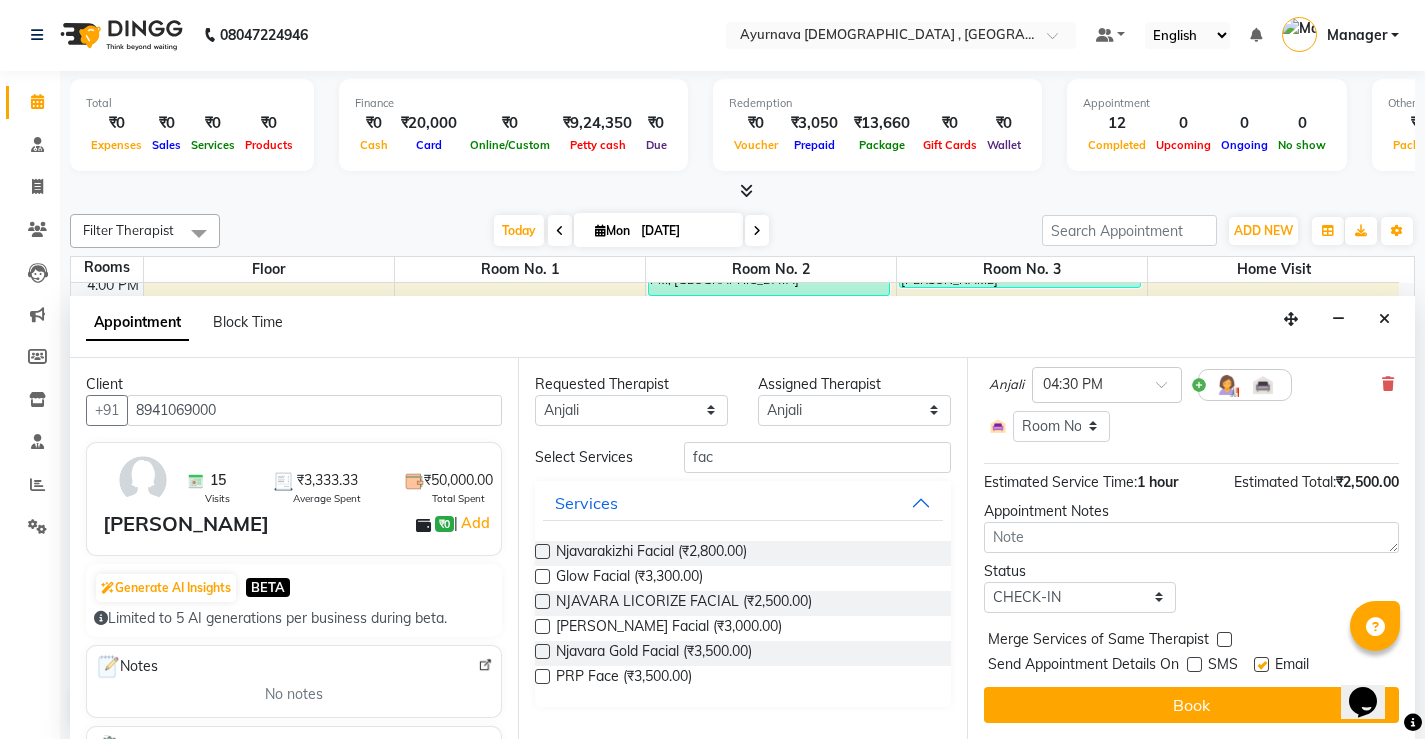 click at bounding box center [1261, 664] 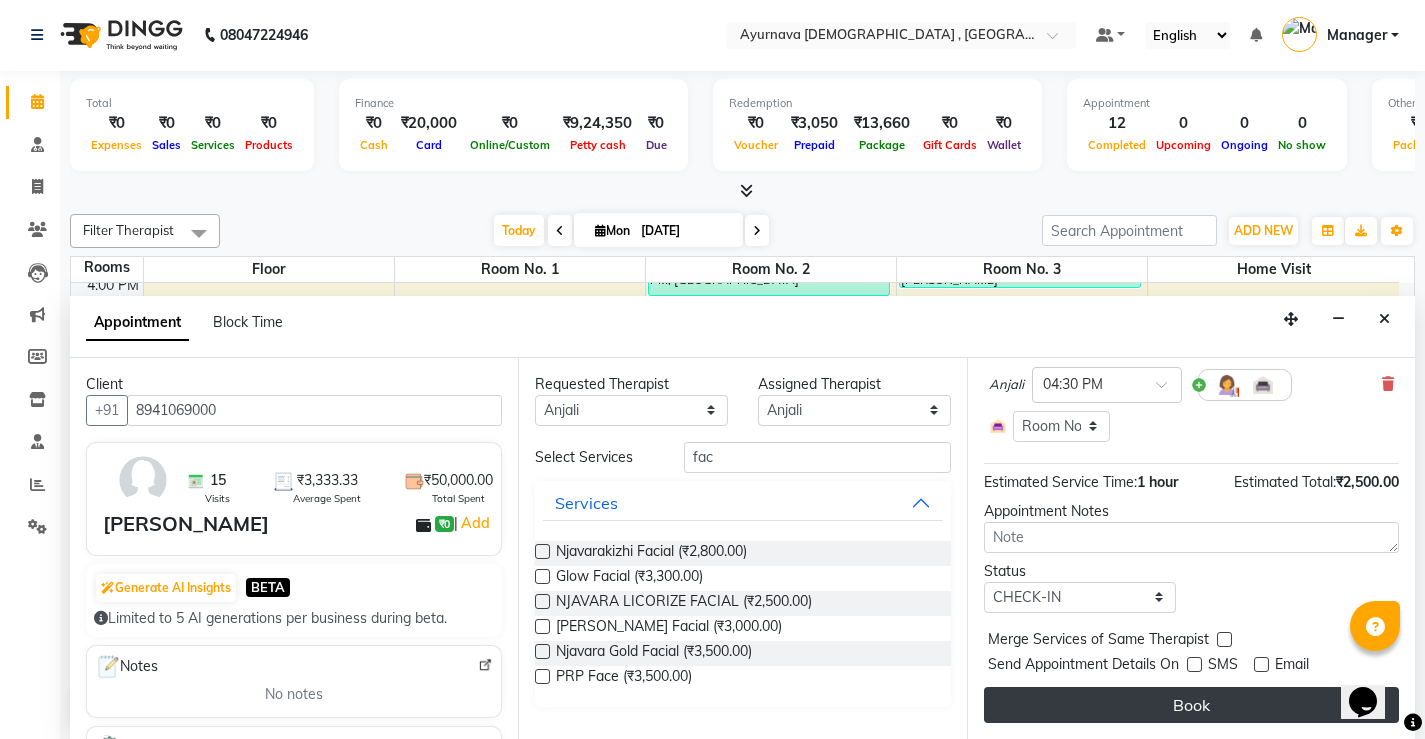 click on "Book" at bounding box center (1191, 705) 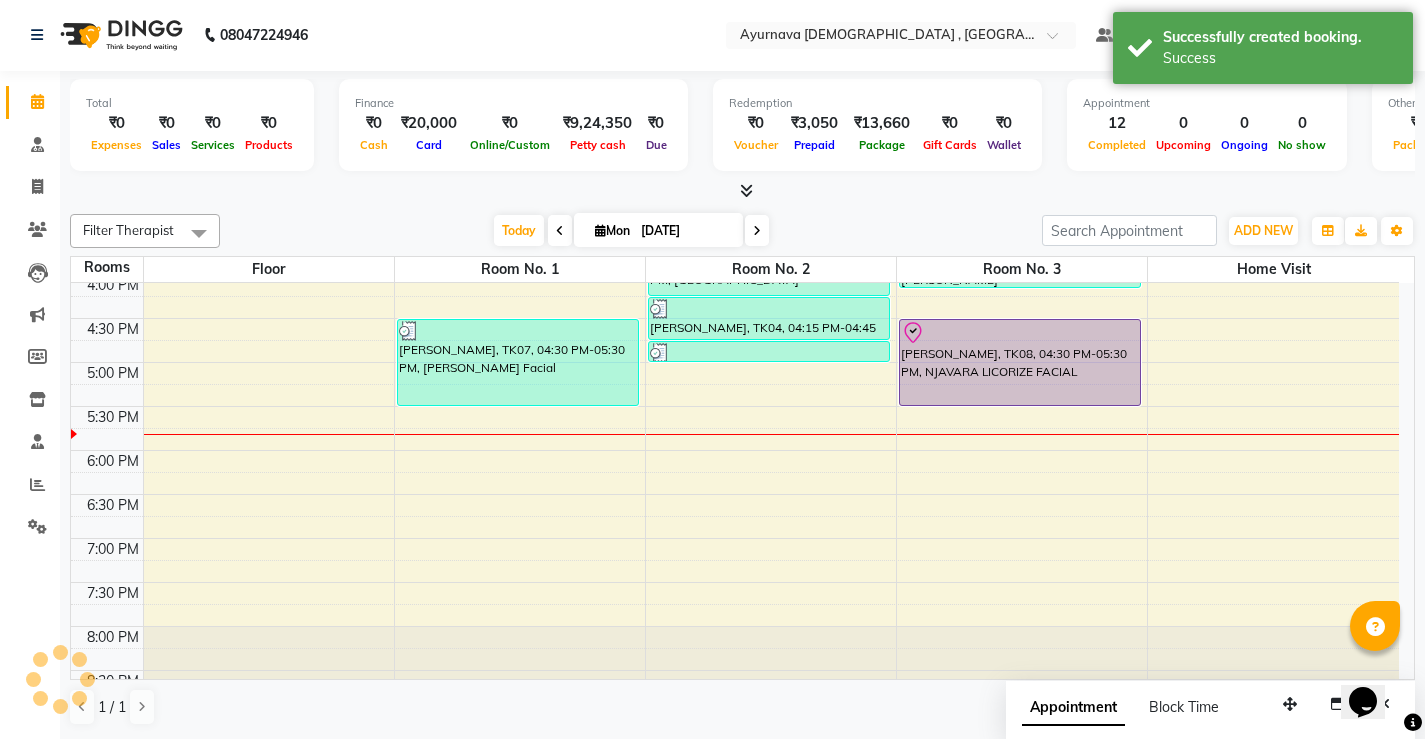 scroll, scrollTop: 0, scrollLeft: 0, axis: both 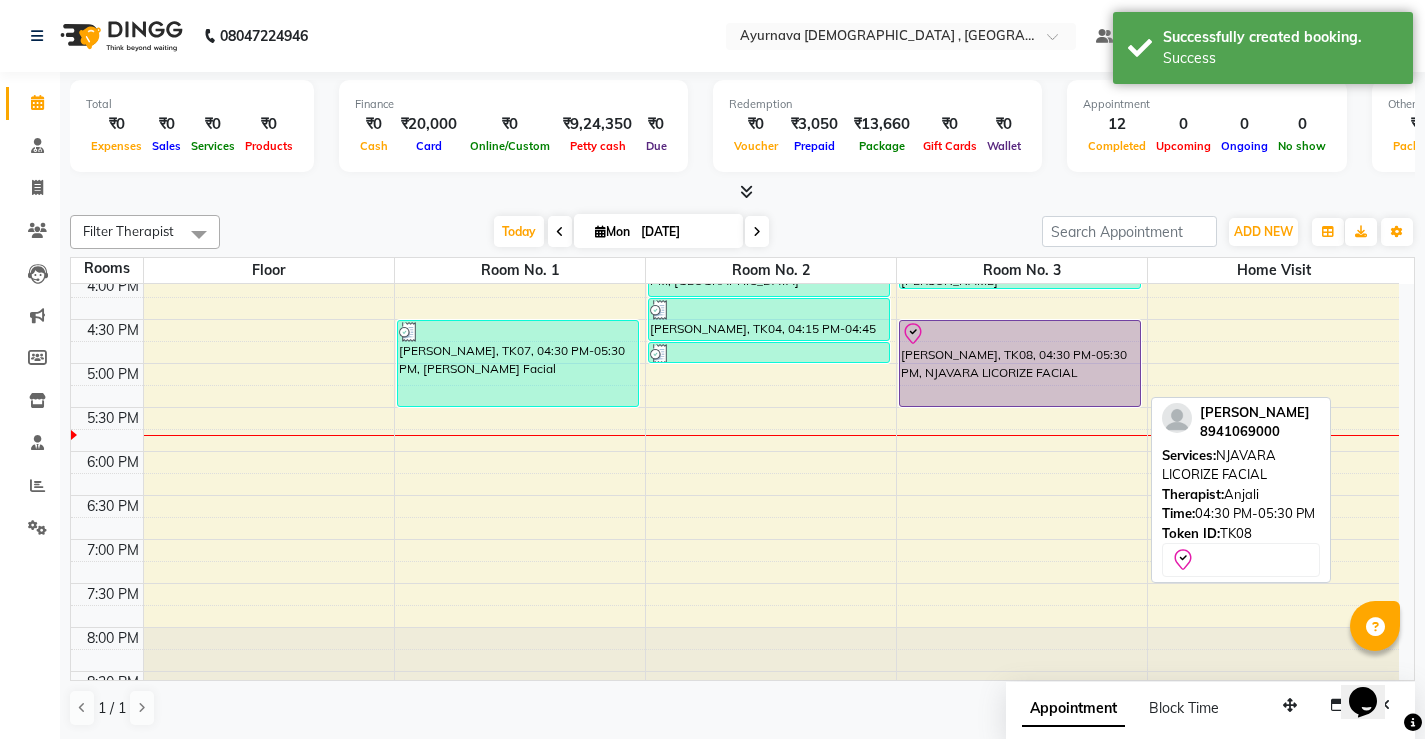 click on "[PERSON_NAME], TK08, 04:30 PM-05:30 PM, NJAVARA LICORIZE FACIAL" at bounding box center [1020, 363] 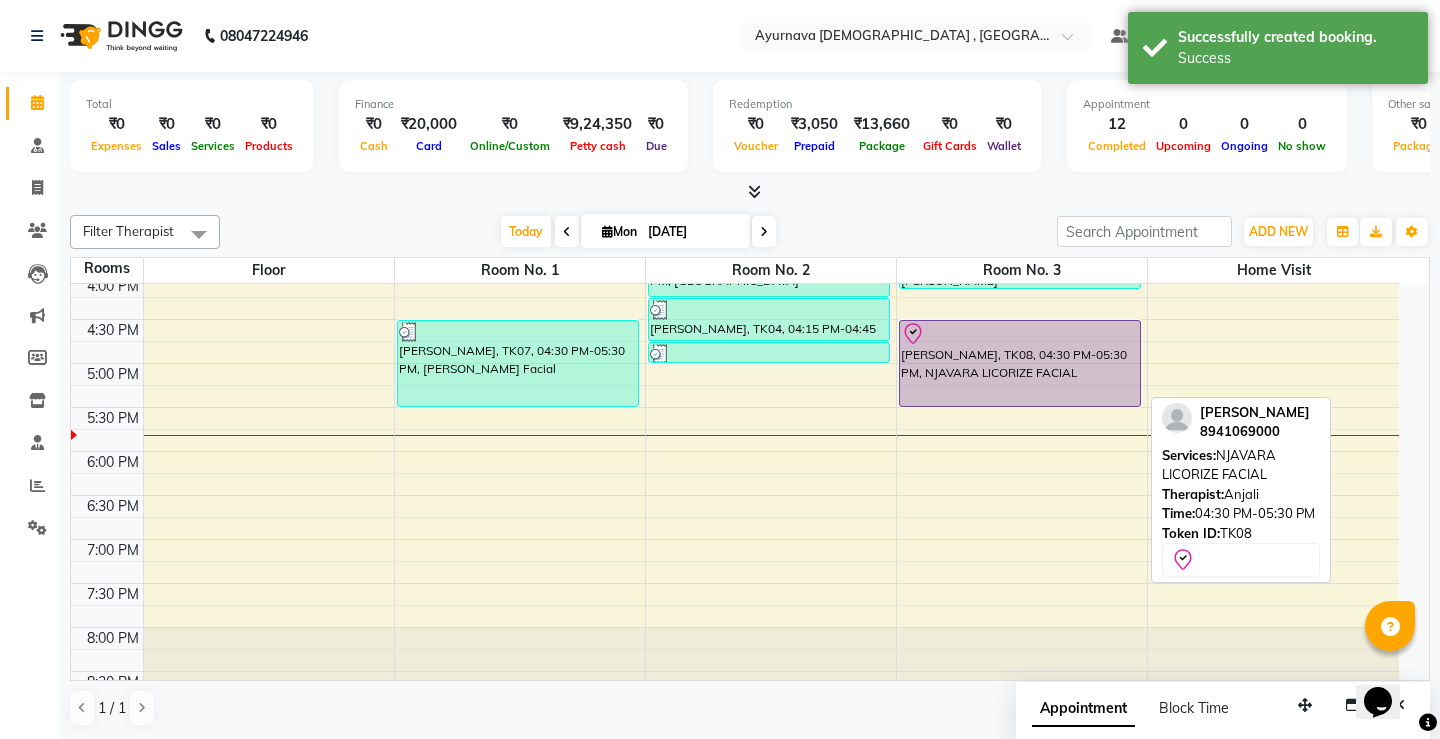 select on "8" 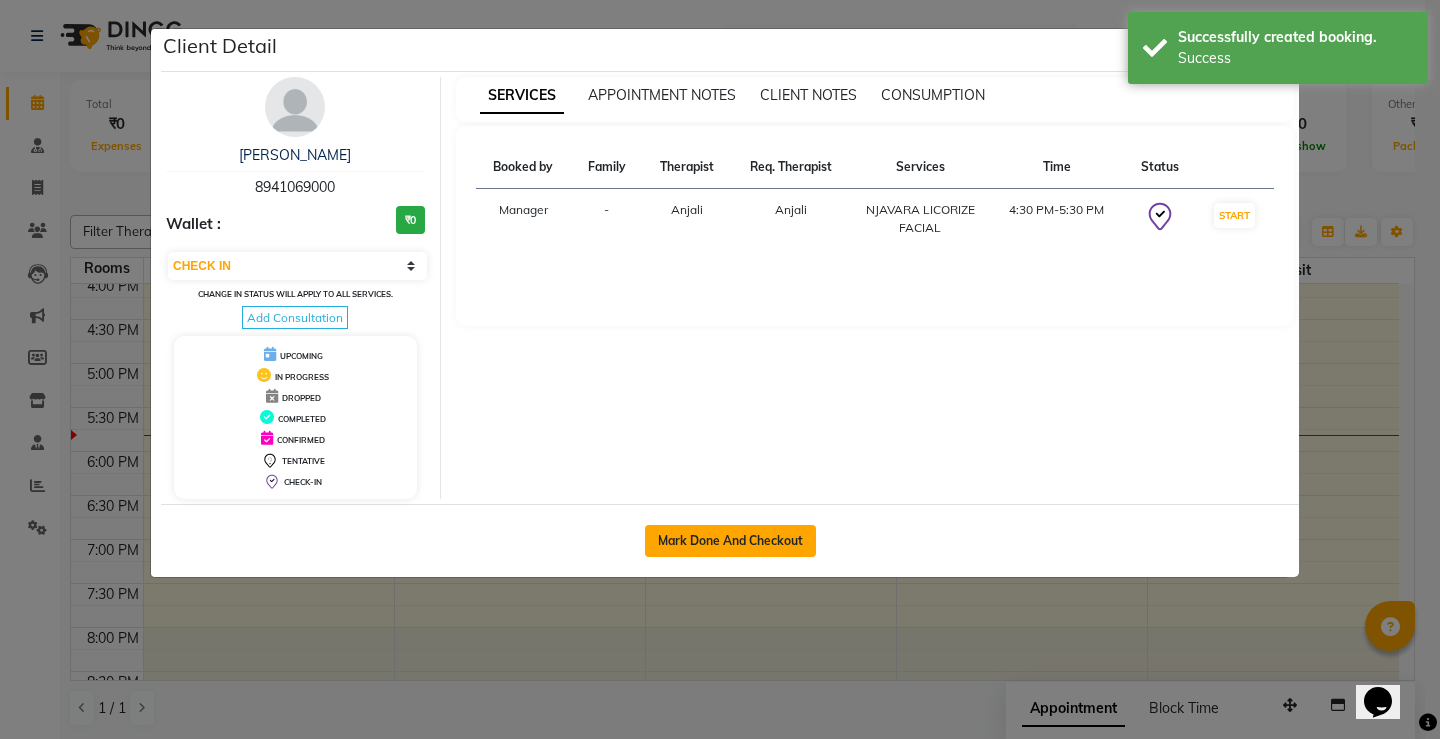 click on "Mark Done And Checkout" 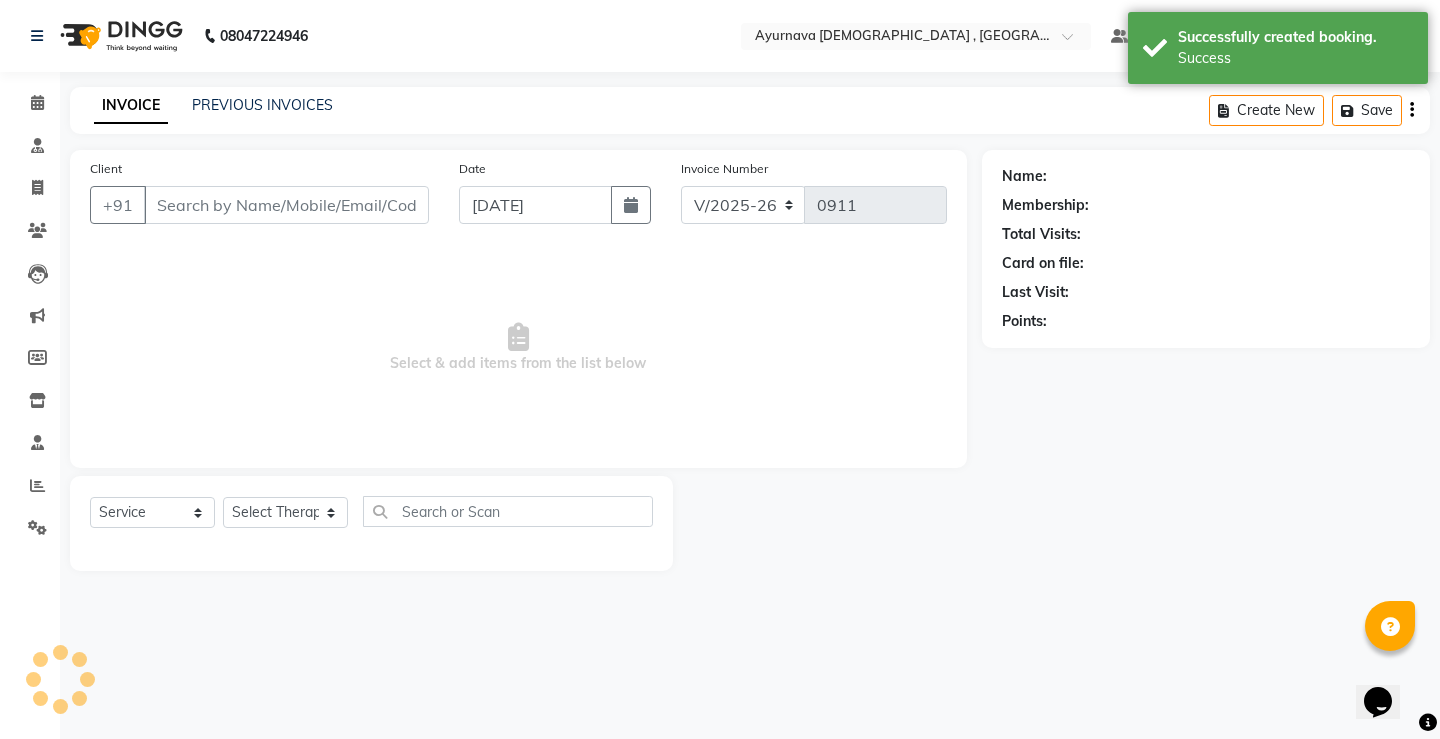 type on "8941069000" 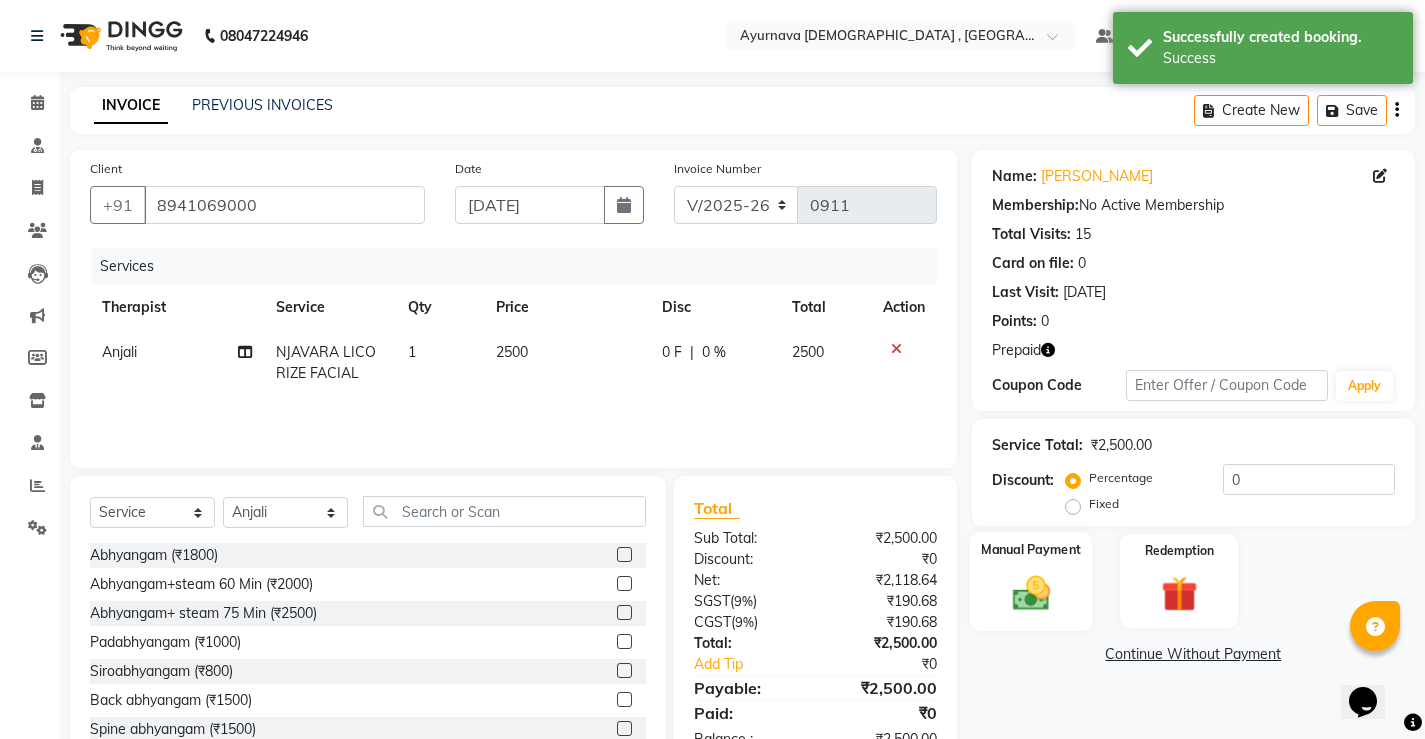 click 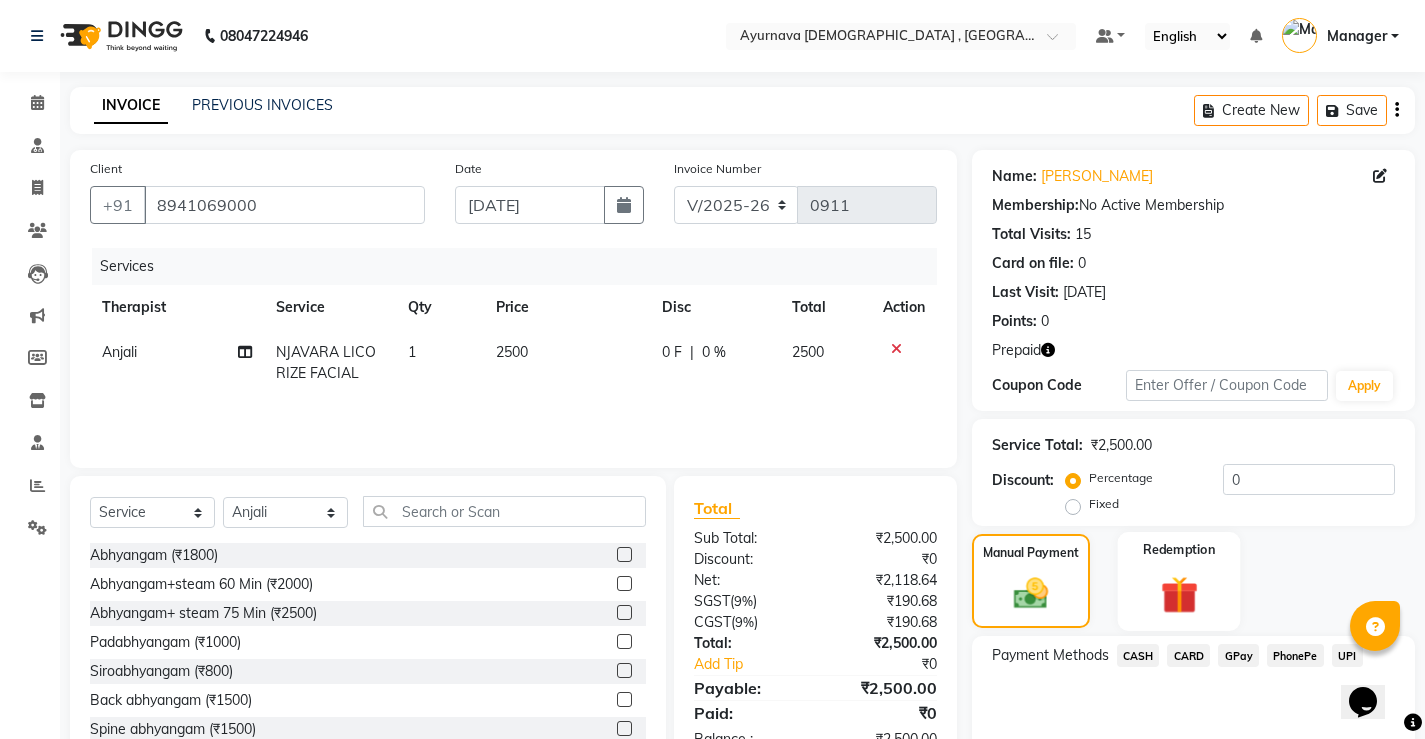 click 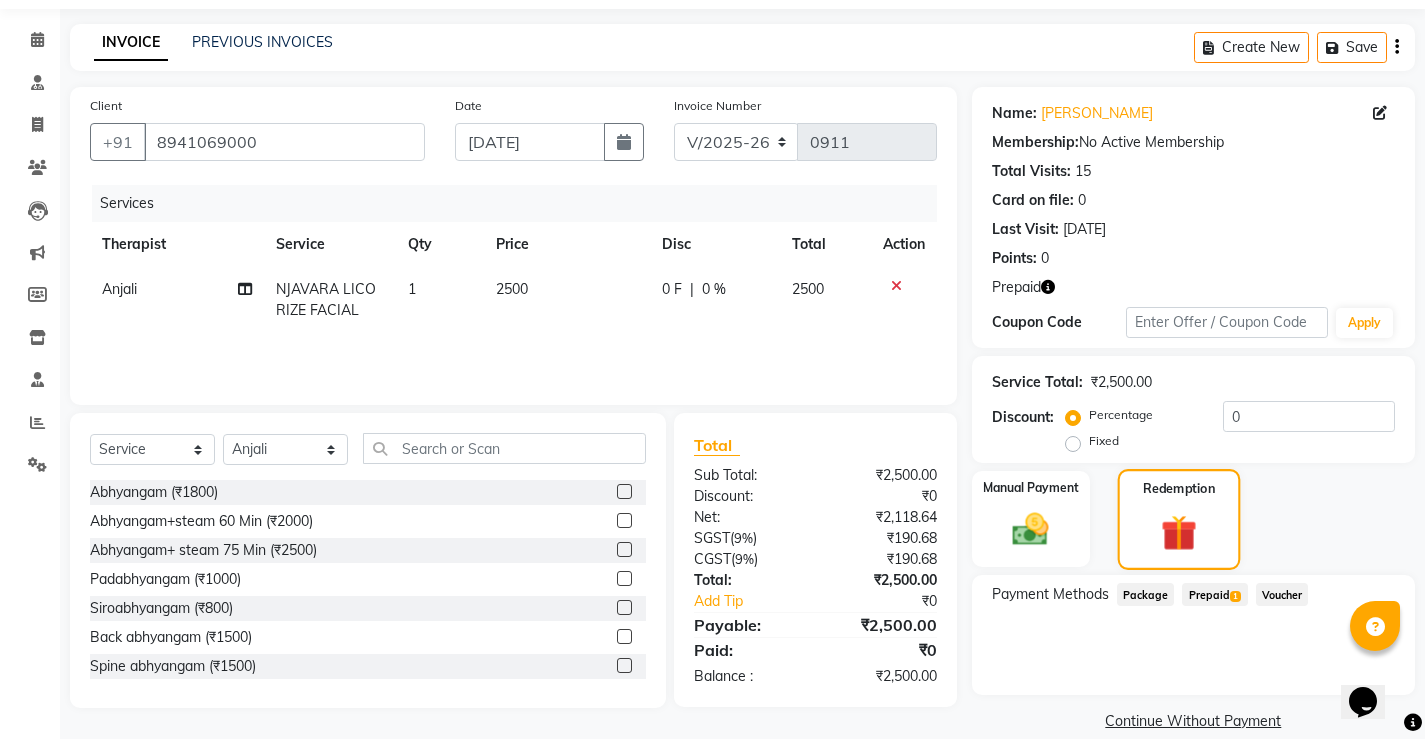 scroll, scrollTop: 90, scrollLeft: 0, axis: vertical 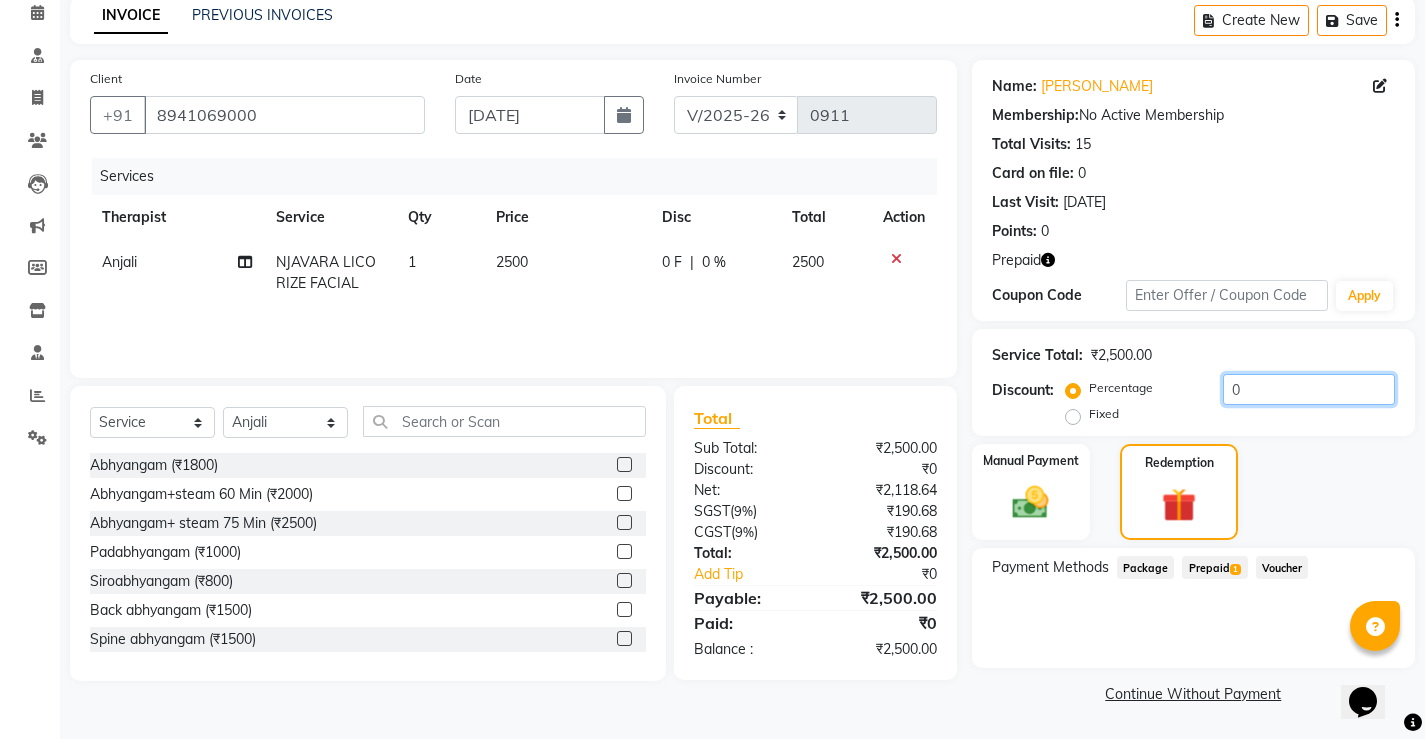 click on "0" 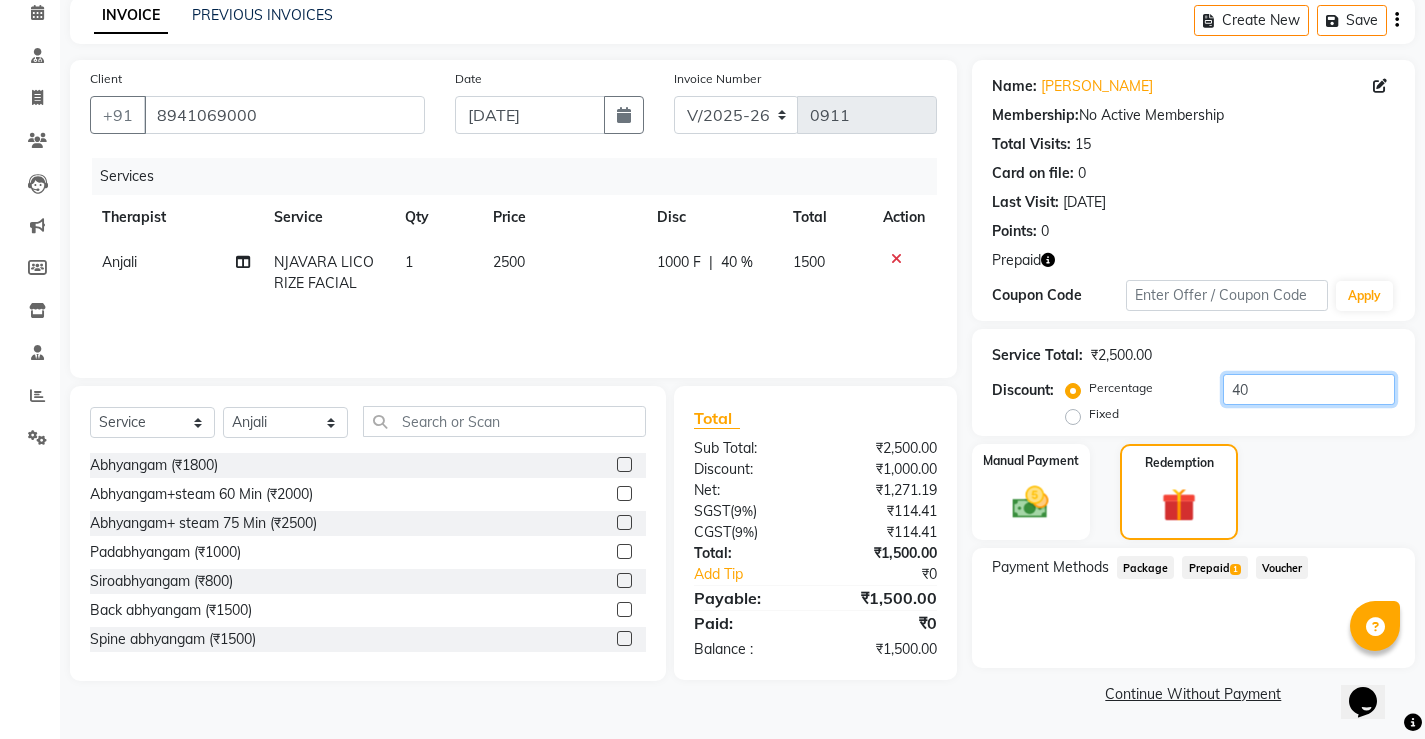 type on "40" 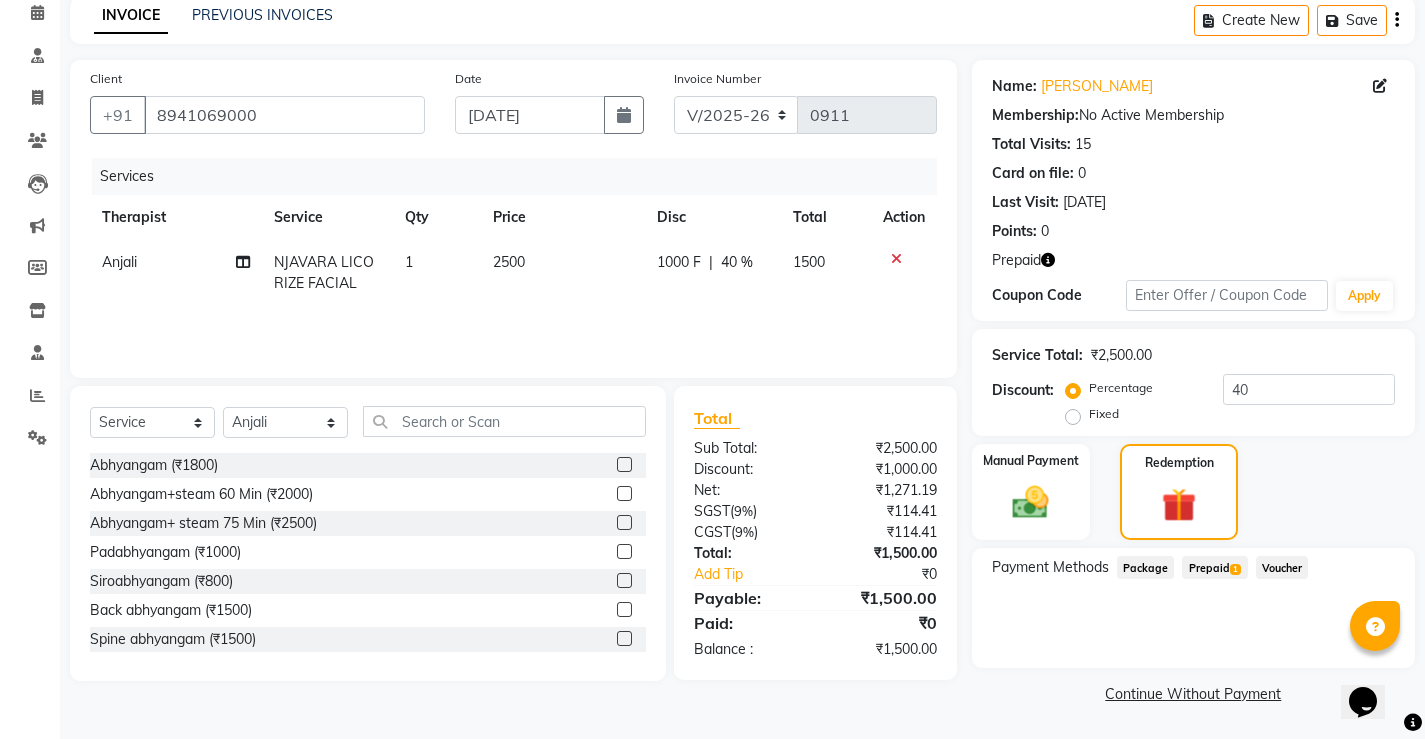 click on "Prepaid  1" 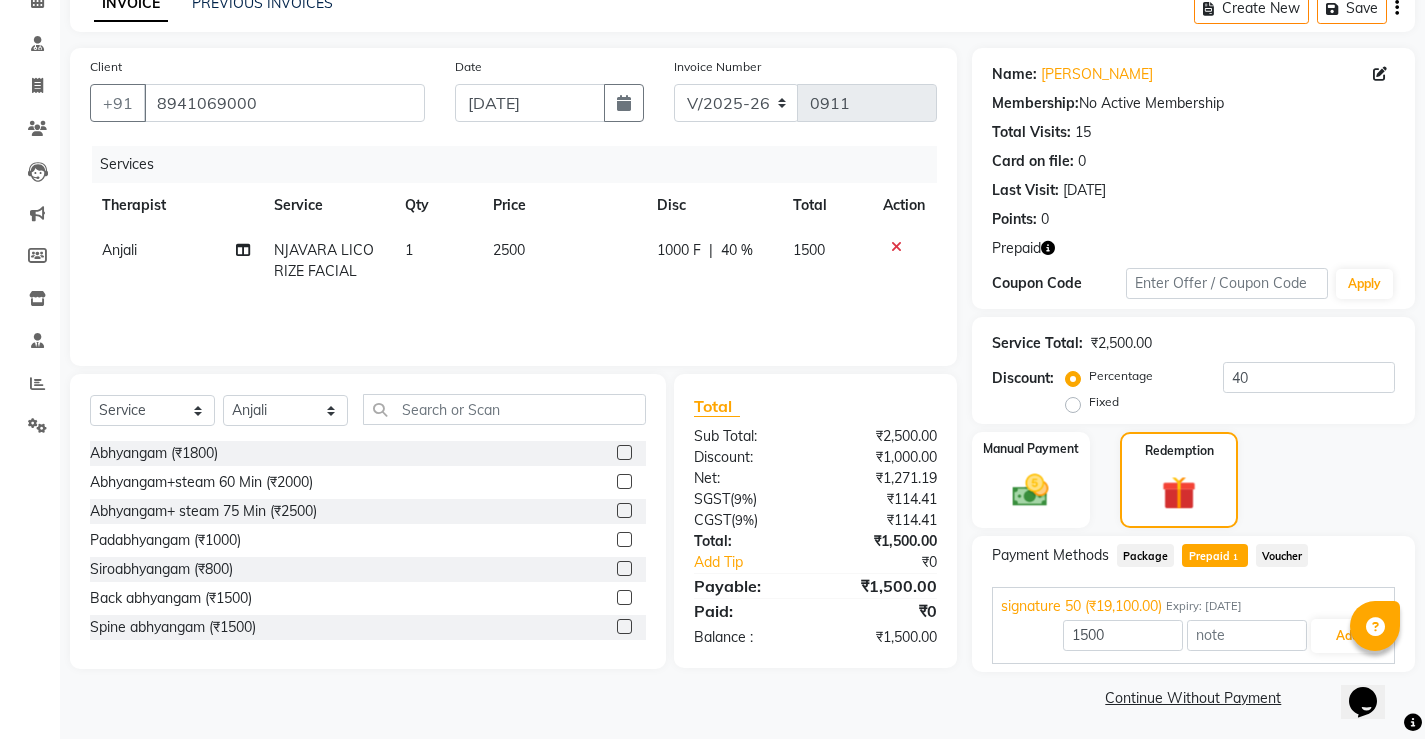 scroll, scrollTop: 106, scrollLeft: 0, axis: vertical 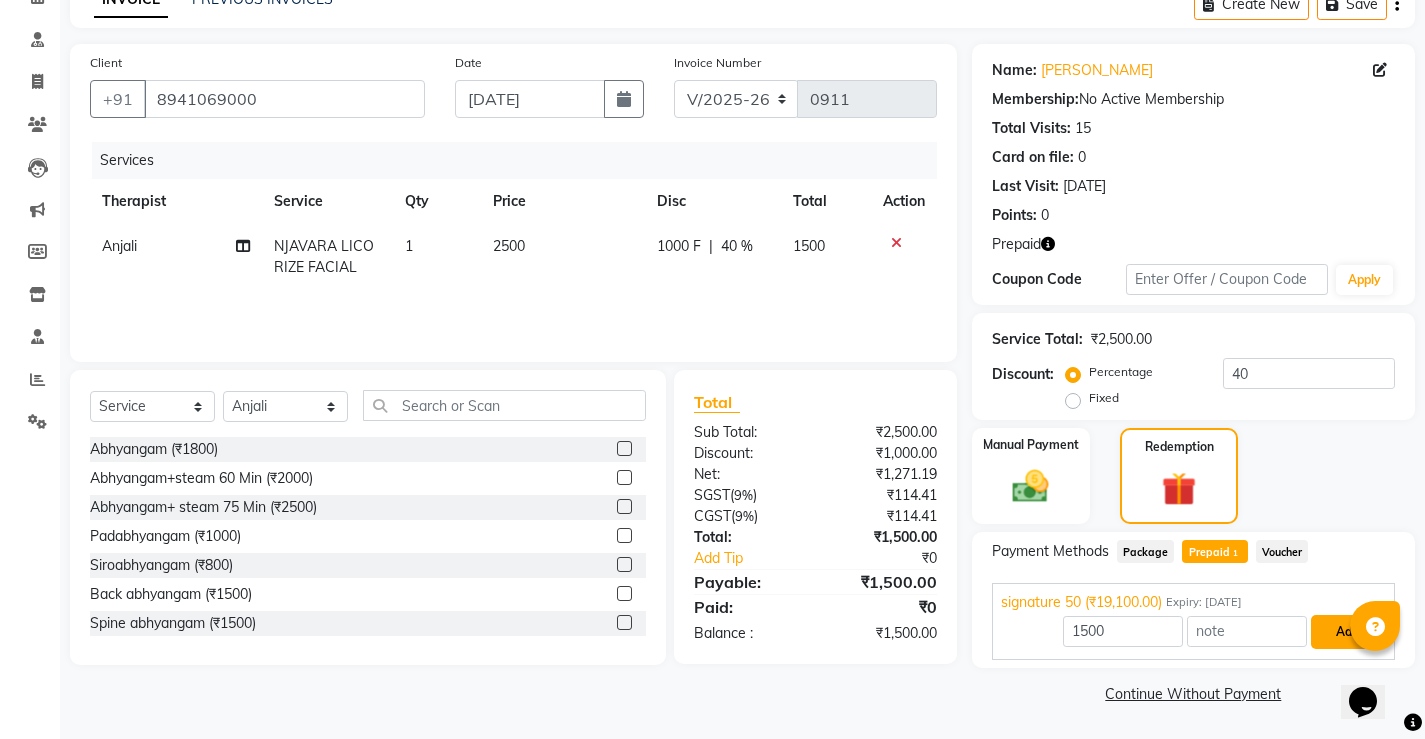 click on "Add" at bounding box center [1347, 632] 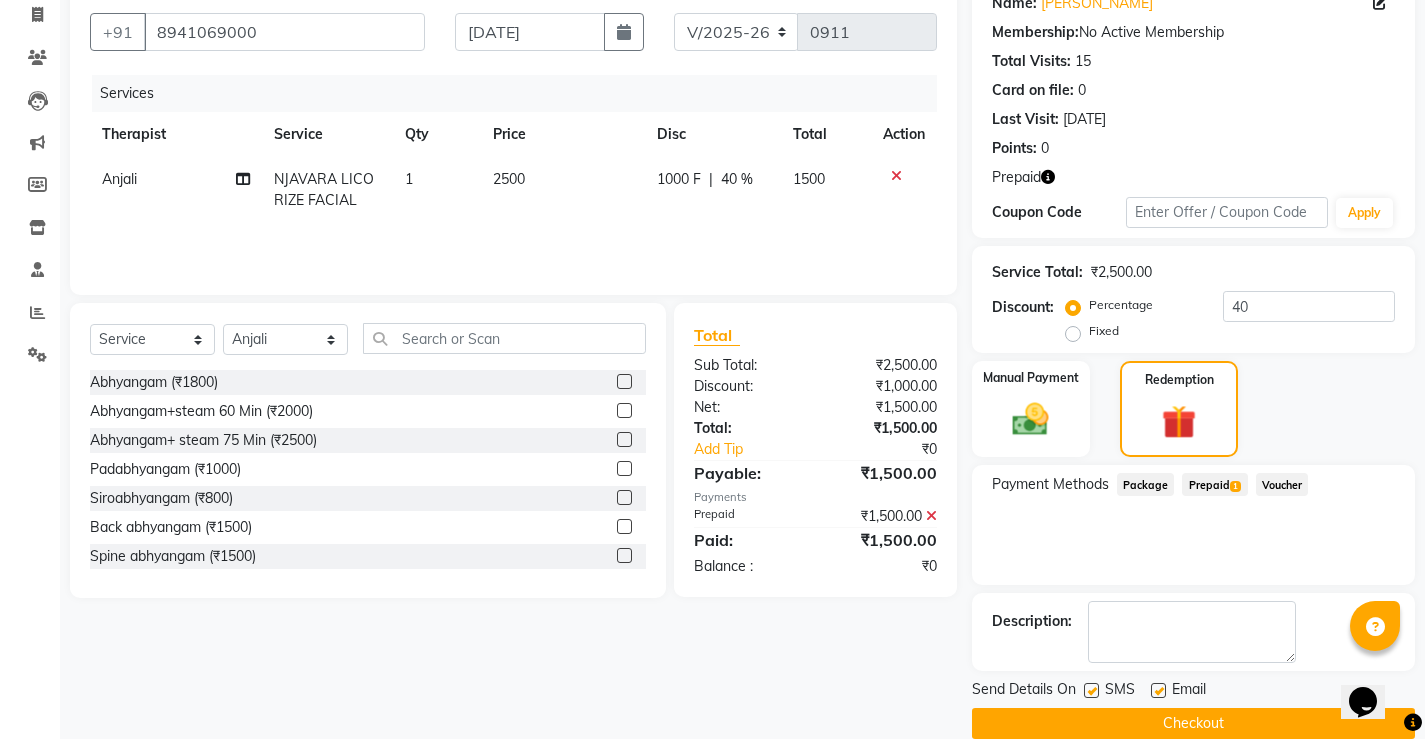 scroll, scrollTop: 203, scrollLeft: 0, axis: vertical 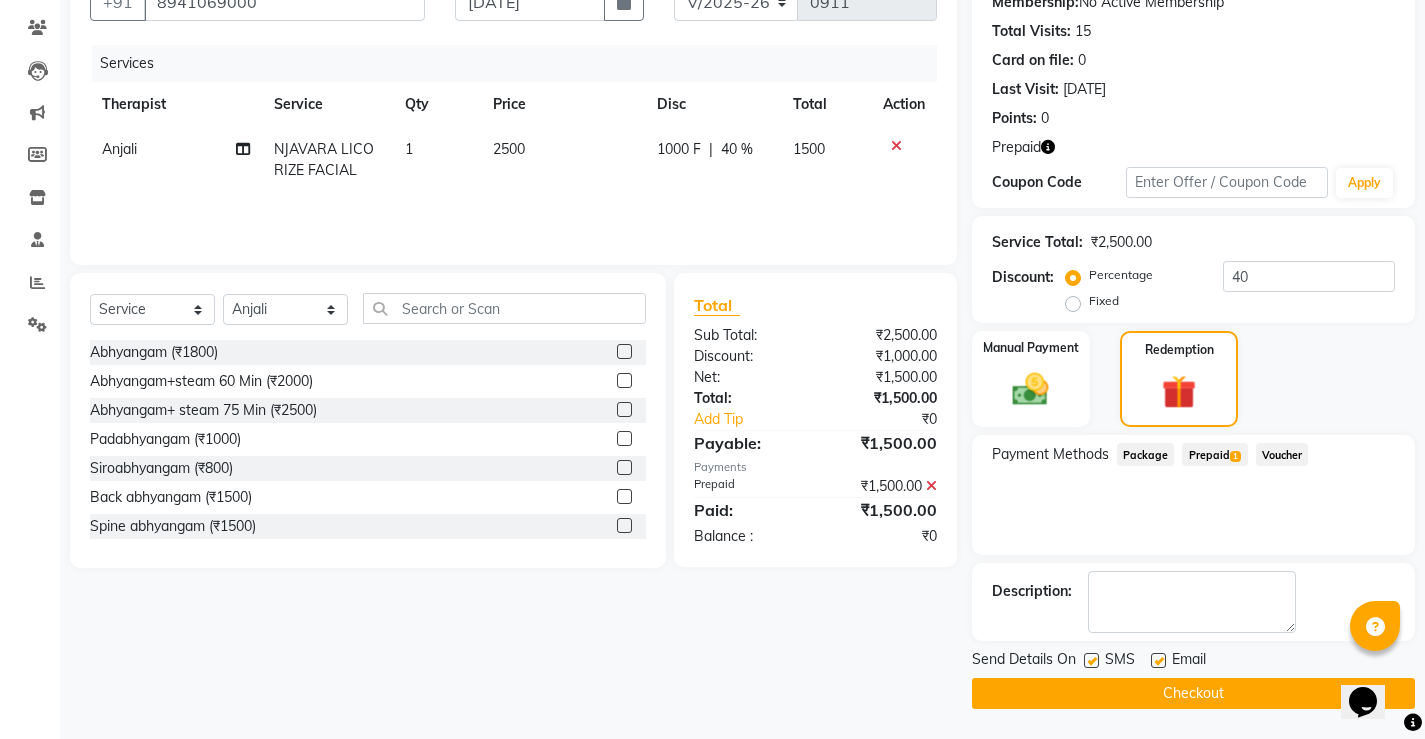 click 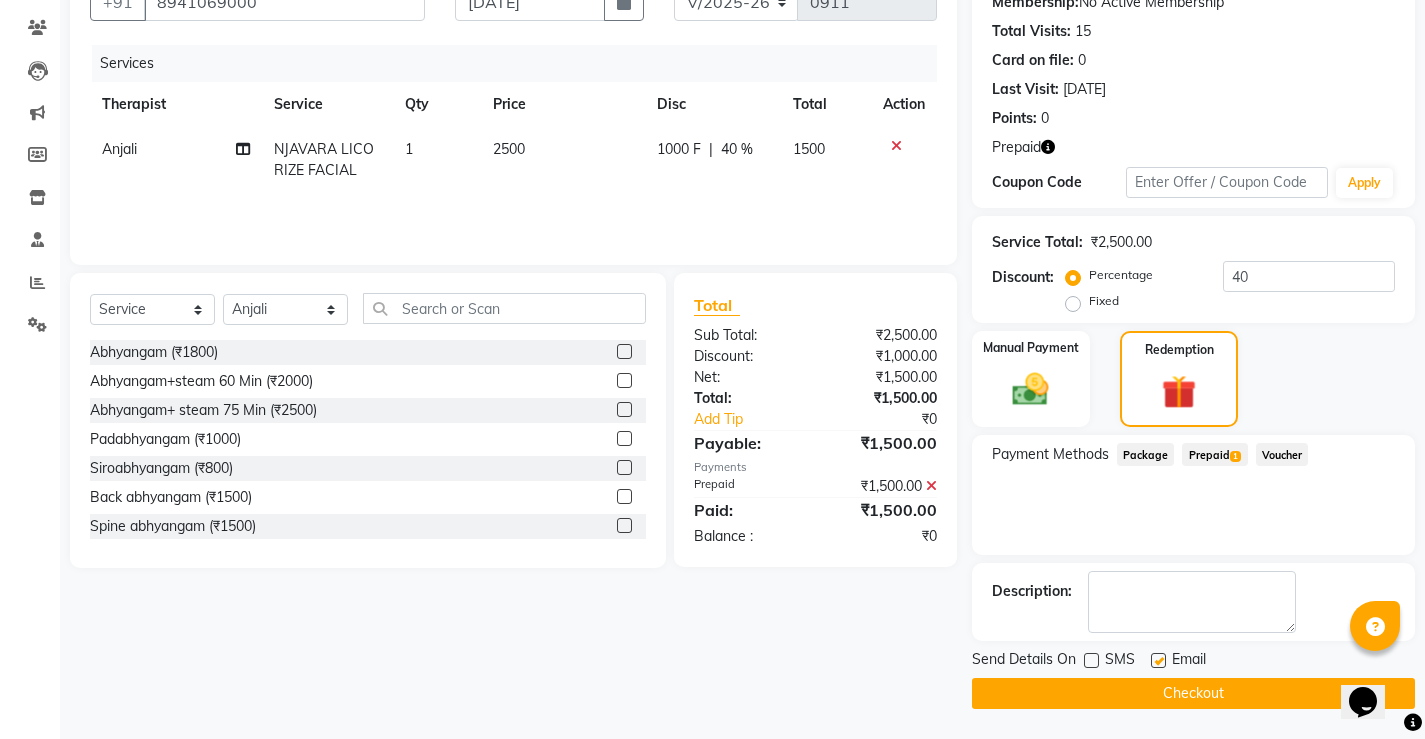 drag, startPoint x: 1160, startPoint y: 659, endPoint x: 1160, endPoint y: 690, distance: 31 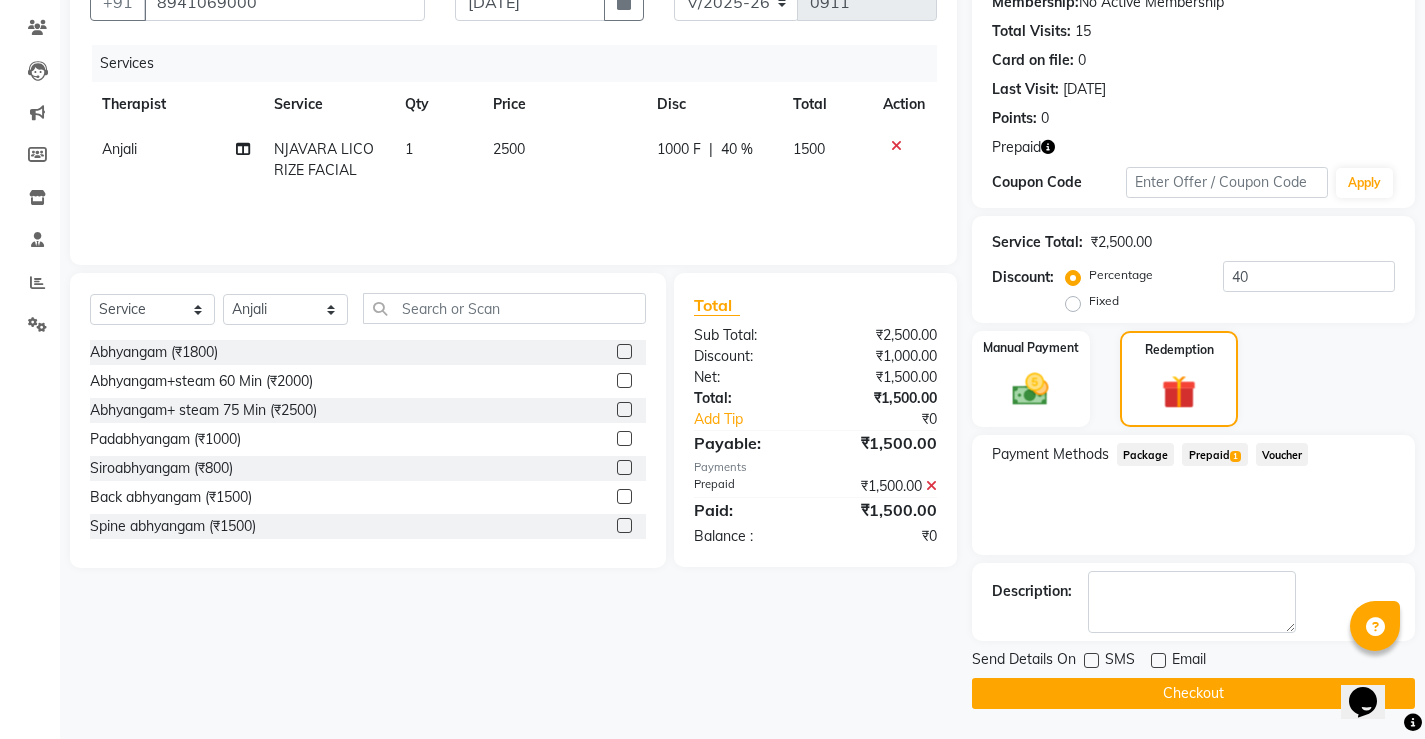 click on "Checkout" 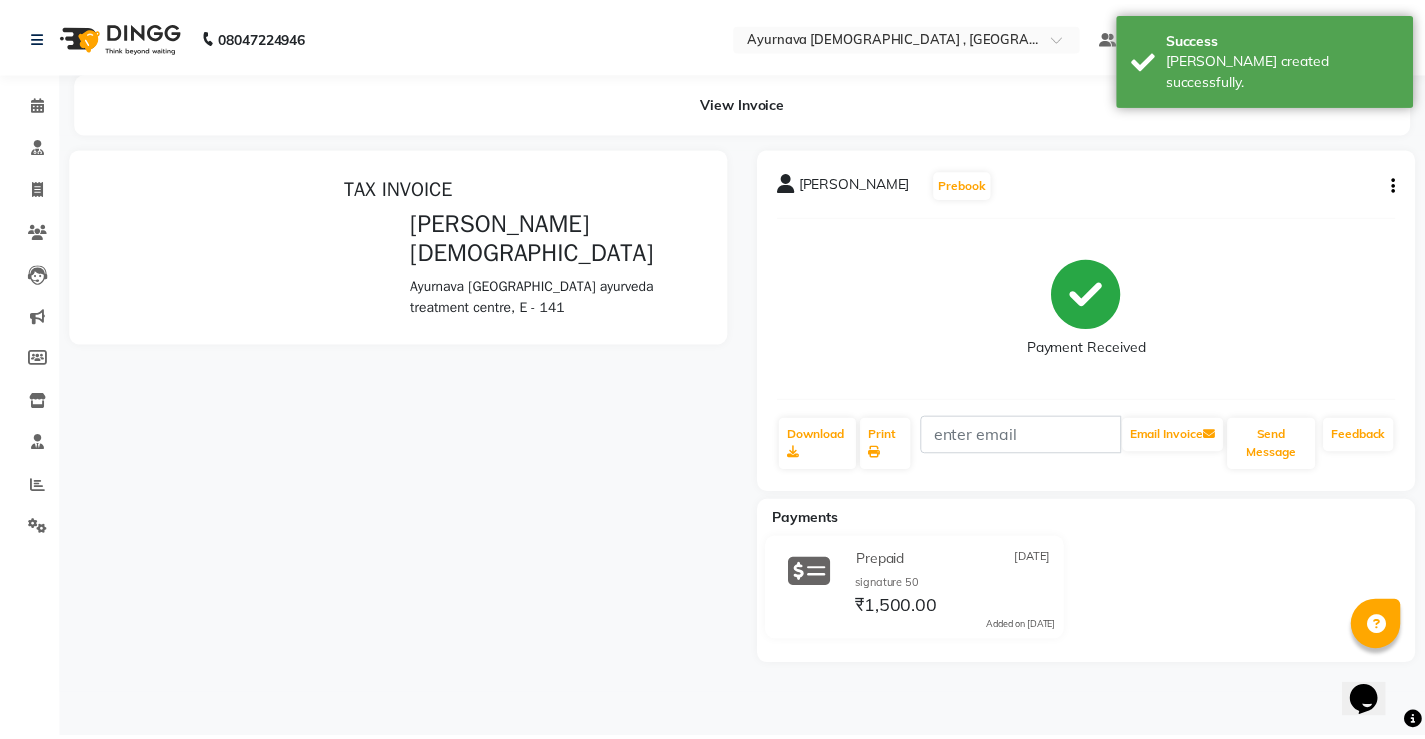 scroll, scrollTop: 0, scrollLeft: 0, axis: both 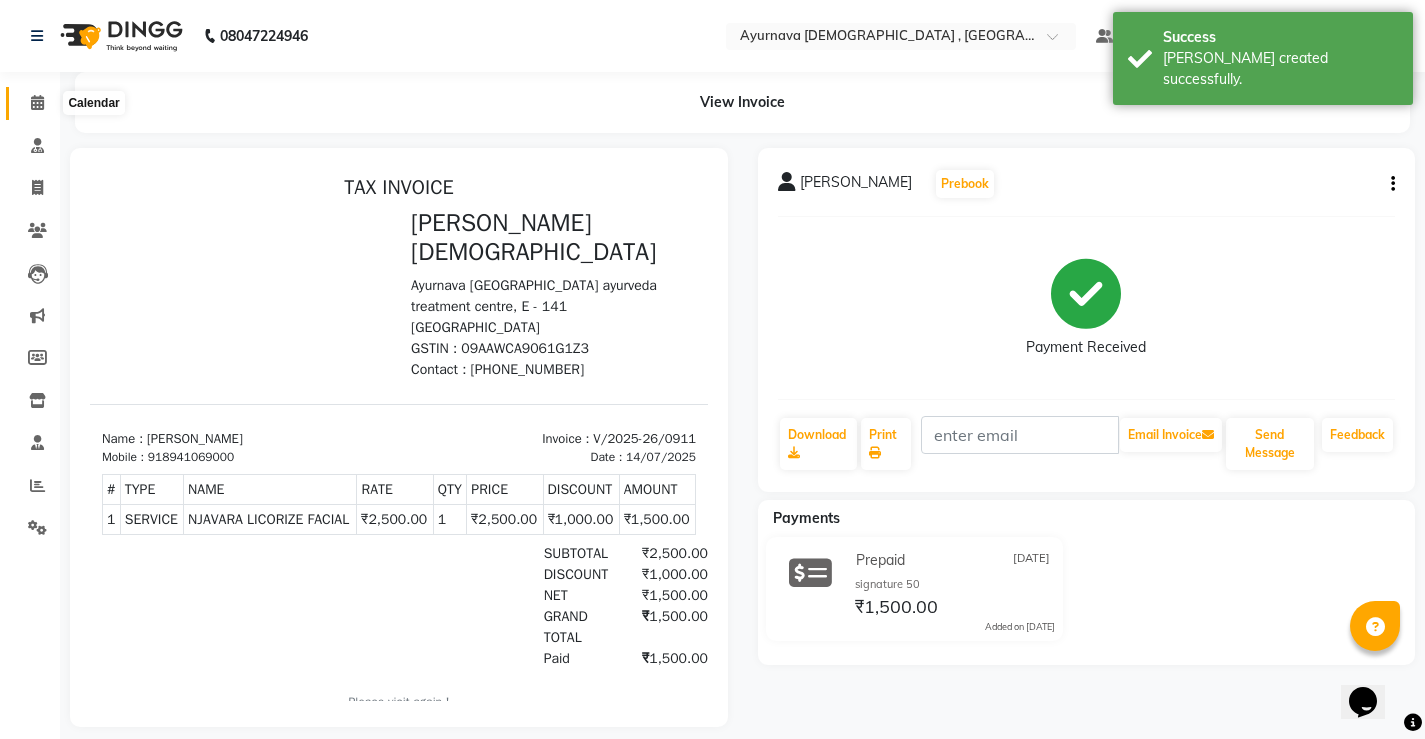 click 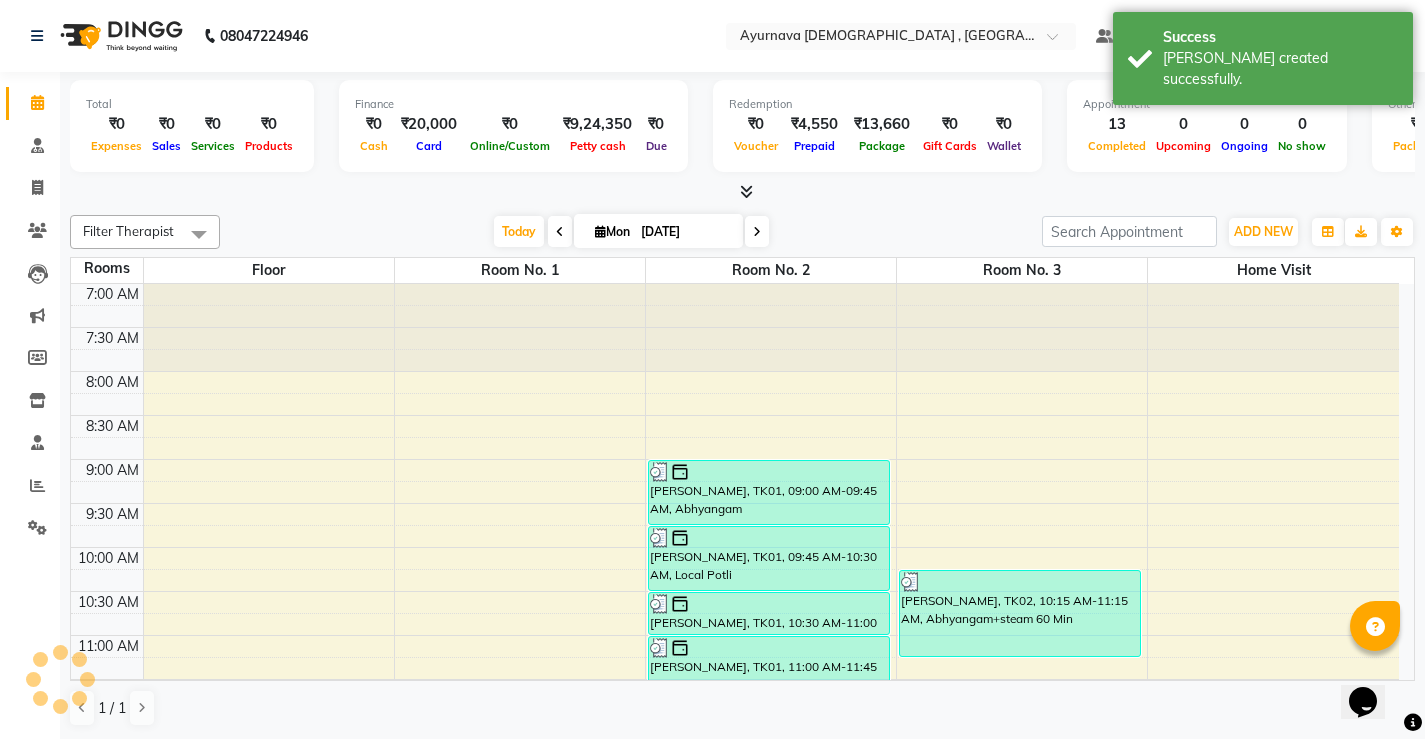 scroll, scrollTop: 0, scrollLeft: 0, axis: both 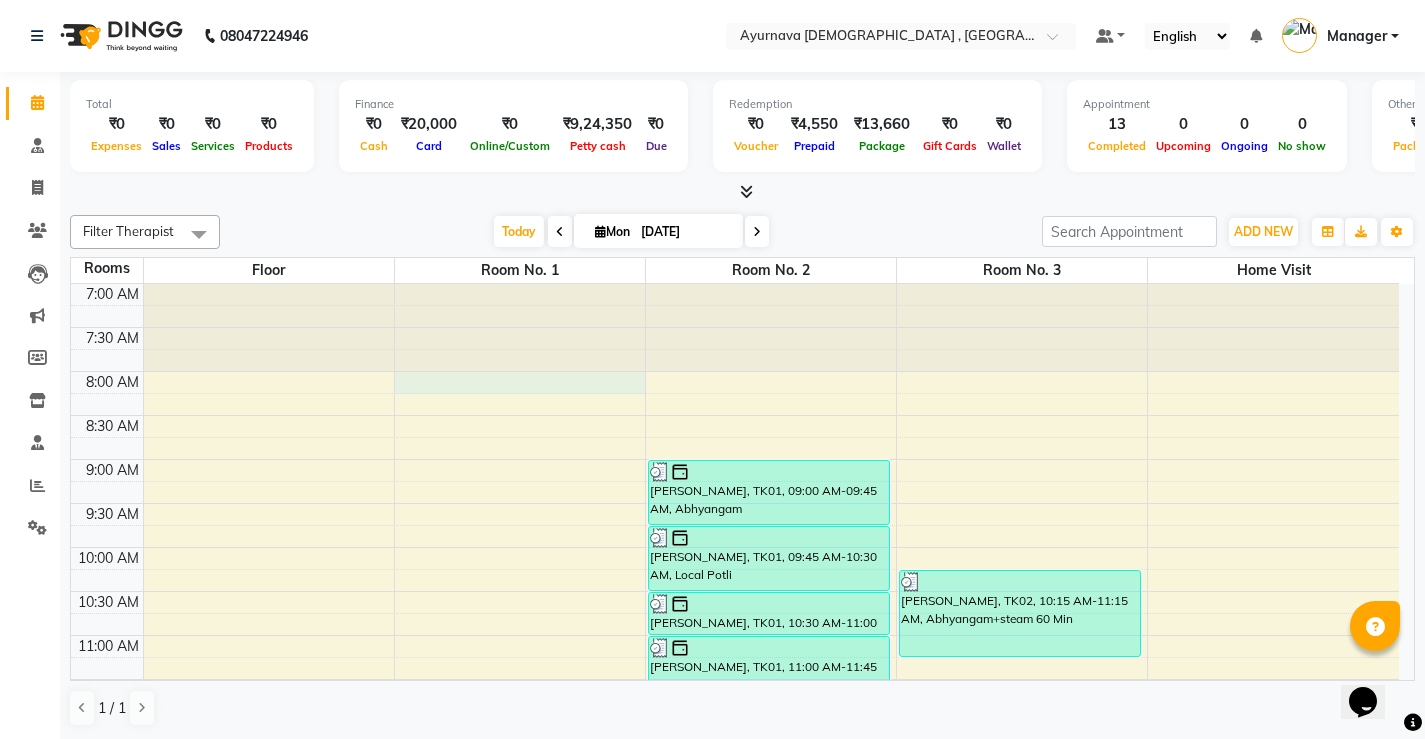 click on "7:00 AM 7:30 AM 8:00 AM 8:30 AM 9:00 AM 9:30 AM 10:00 AM 10:30 AM 11:00 AM 11:30 AM 12:00 PM 12:30 PM 1:00 PM 1:30 PM 2:00 PM 2:30 PM 3:00 PM 3:30 PM 4:00 PM 4:30 PM 5:00 PM 5:30 PM 6:00 PM 6:30 PM 7:00 PM 7:30 PM 8:00 PM 8:30 PM     [PERSON_NAME], TK05, 01:30 PM-02:00 PM, [PERSON_NAME], TK05, 02:00 PM-02:30 PM, [GEOGRAPHIC_DATA](both)     [PERSON_NAME], TK07, 04:30 PM-05:30 PM, [PERSON_NAME] Facial     [PERSON_NAME], TK01, 09:00 AM-09:45 AM, Abhyangam     [PERSON_NAME], TK01, 09:45 AM-10:30 AM, Local Potli     [PERSON_NAME], TK01, 10:30 AM-11:00 AM, [PERSON_NAME]     [PERSON_NAME], TK01, 11:00 AM-11:45 AM, Local Potli,[PERSON_NAME],Pichu(small),[GEOGRAPHIC_DATA],[GEOGRAPHIC_DATA] (₹500)    [PERSON_NAME], TK03, 02:00 PM-03:00 PM, [GEOGRAPHIC_DATA]+steam 60 Min     [PERSON_NAME], TK04, 03:30 PM-04:15 PM, Churnapindaswedam     [PERSON_NAME], TK04, 04:15 PM-04:45 PM, [PERSON_NAME], TK04, 04:45 PM-05:00 PM, Lepam bandage     Jagdeeshan Nair, TK02, 10:15 AM-11:15 AM, [PERSON_NAME]+steam 60 Min" at bounding box center (735, 899) 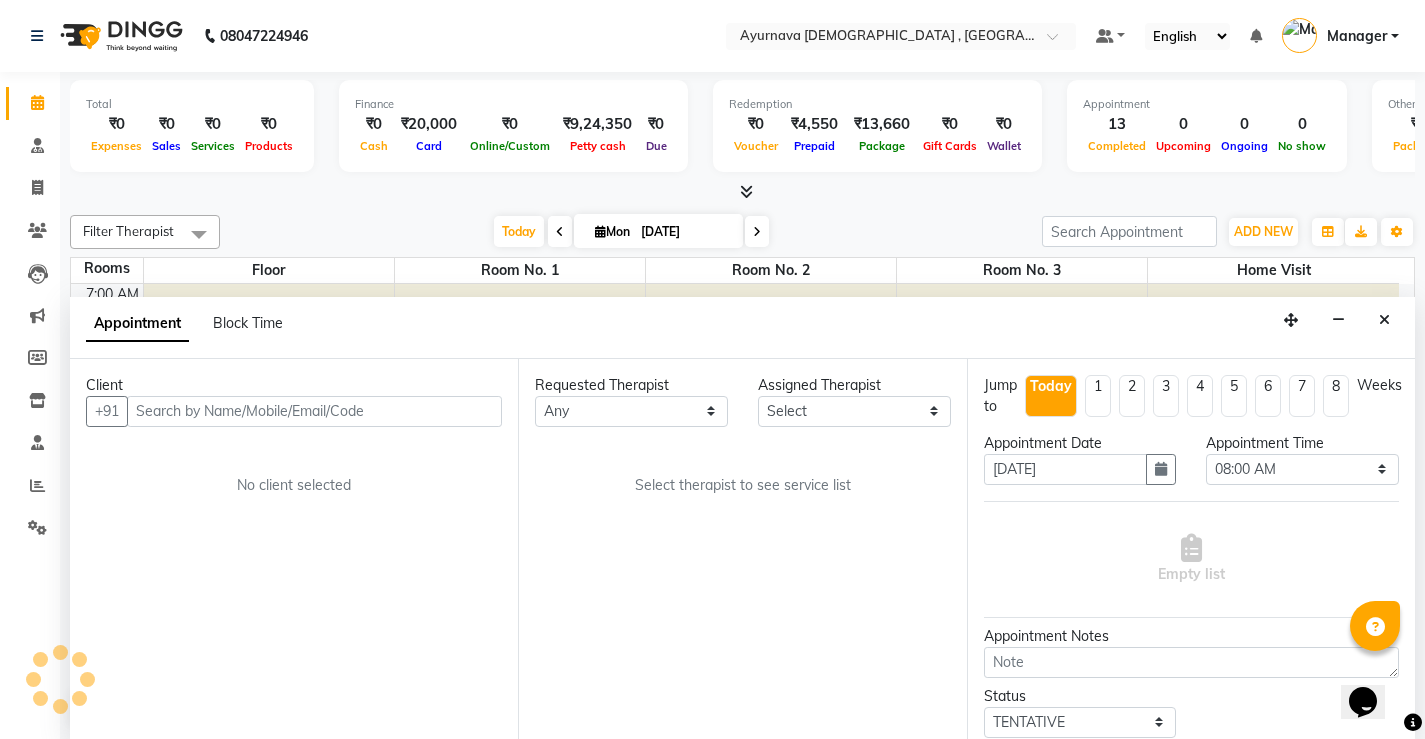 scroll, scrollTop: 1, scrollLeft: 0, axis: vertical 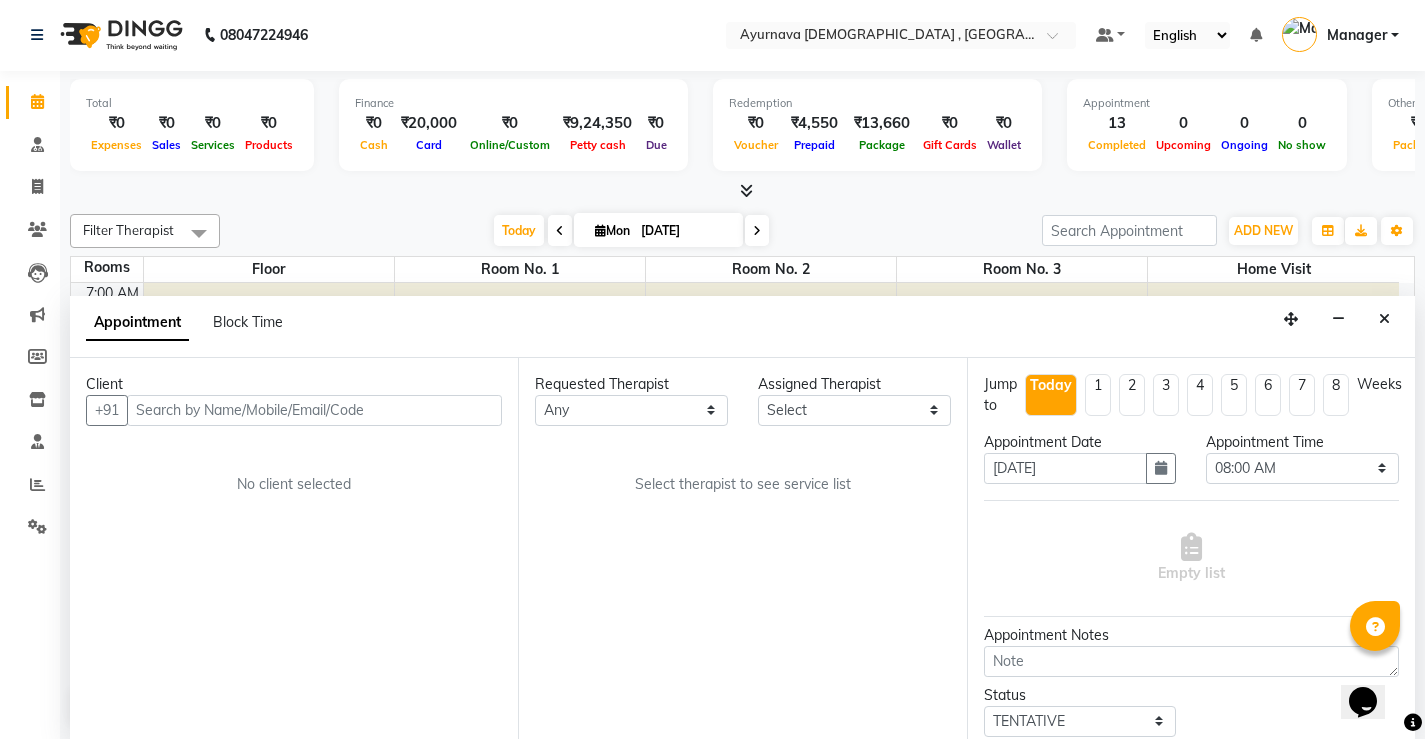 click at bounding box center [314, 410] 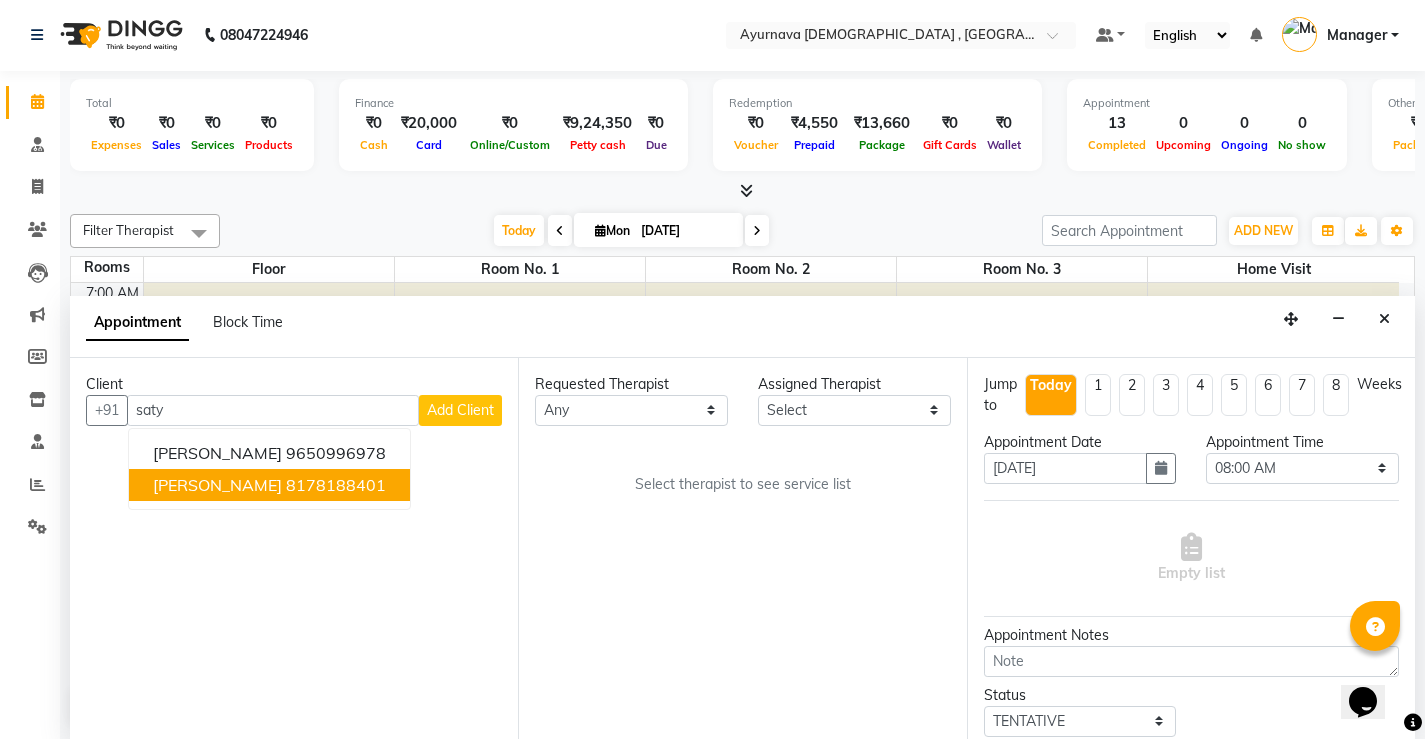 click on "[PERSON_NAME]" at bounding box center (217, 485) 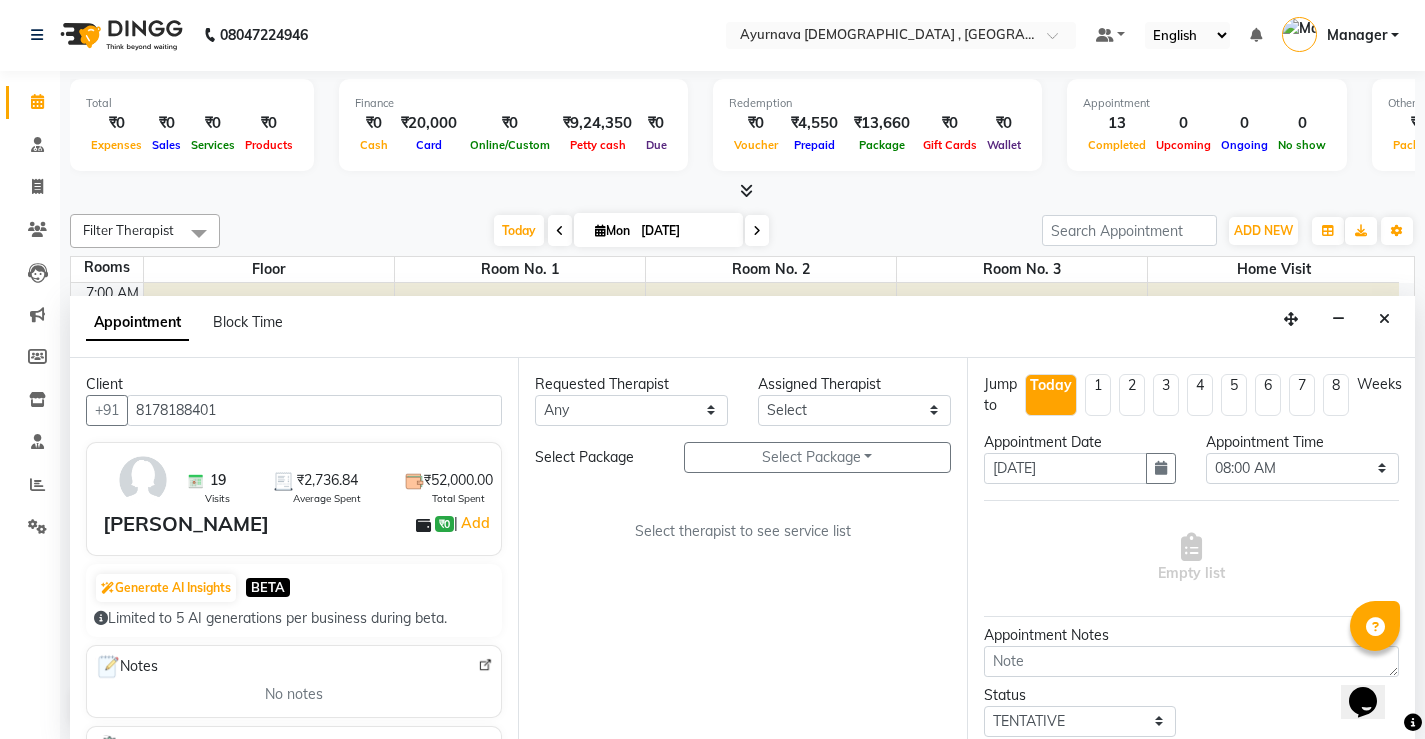 type on "8178188401" 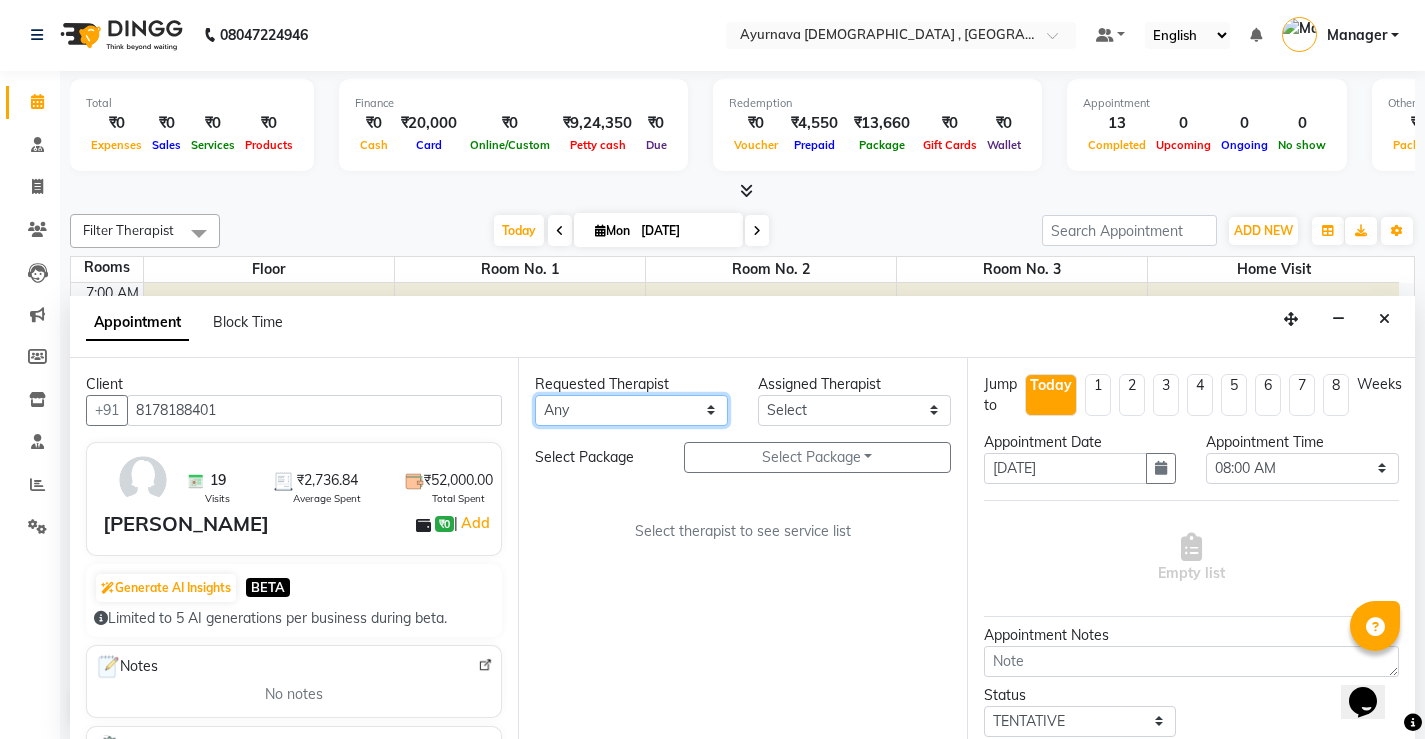 click on "Any [PERSON_NAME] [PERSON_NAME] S Dr [PERSON_NAME] Dr. Sajna Inderpal Jeevan [PERSON_NAME] [PERSON_NAME] [PERSON_NAME] [PERSON_NAME] [PERSON_NAME] [PERSON_NAME] [PERSON_NAME]" at bounding box center [631, 410] 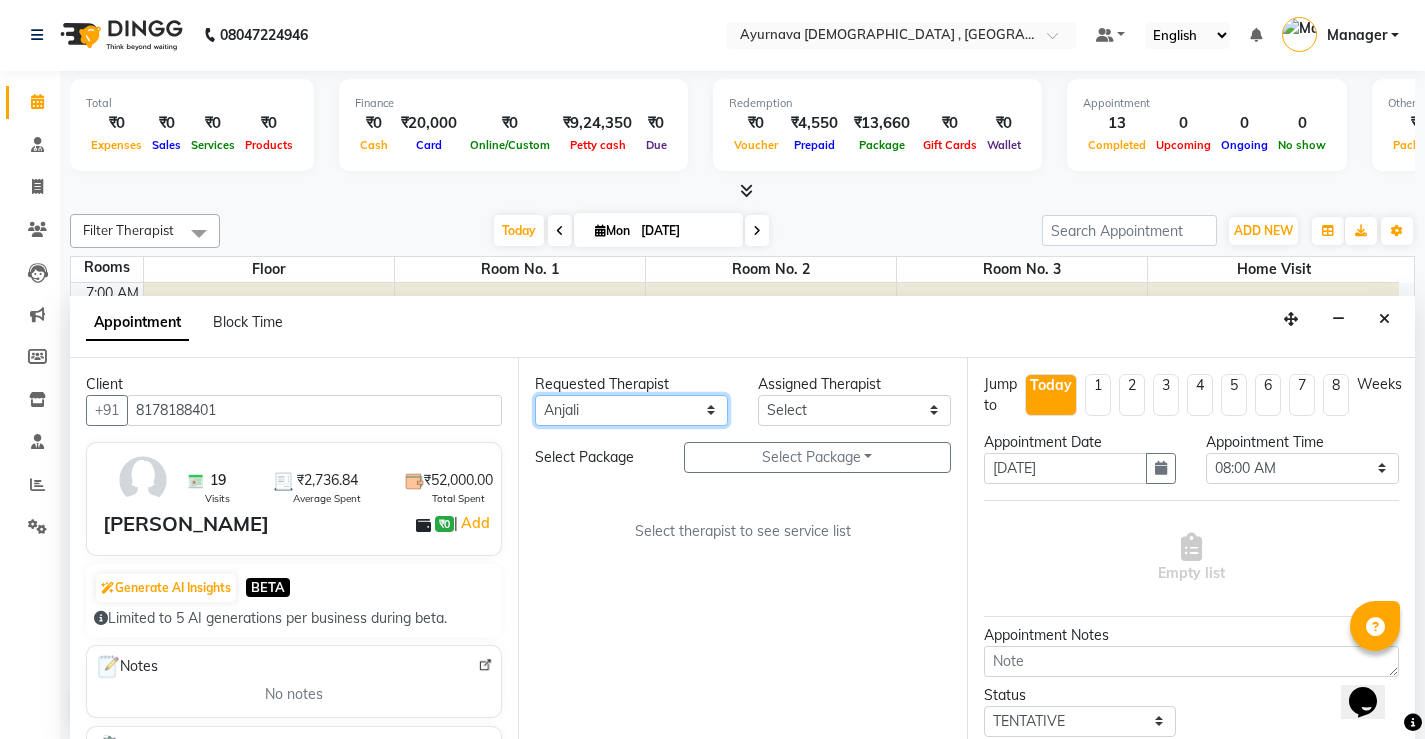 click on "Any [PERSON_NAME] [PERSON_NAME] S Dr [PERSON_NAME] Dr. Sajna Inderpal Jeevan [PERSON_NAME] [PERSON_NAME] [PERSON_NAME] [PERSON_NAME] [PERSON_NAME] [PERSON_NAME] [PERSON_NAME]" at bounding box center (631, 410) 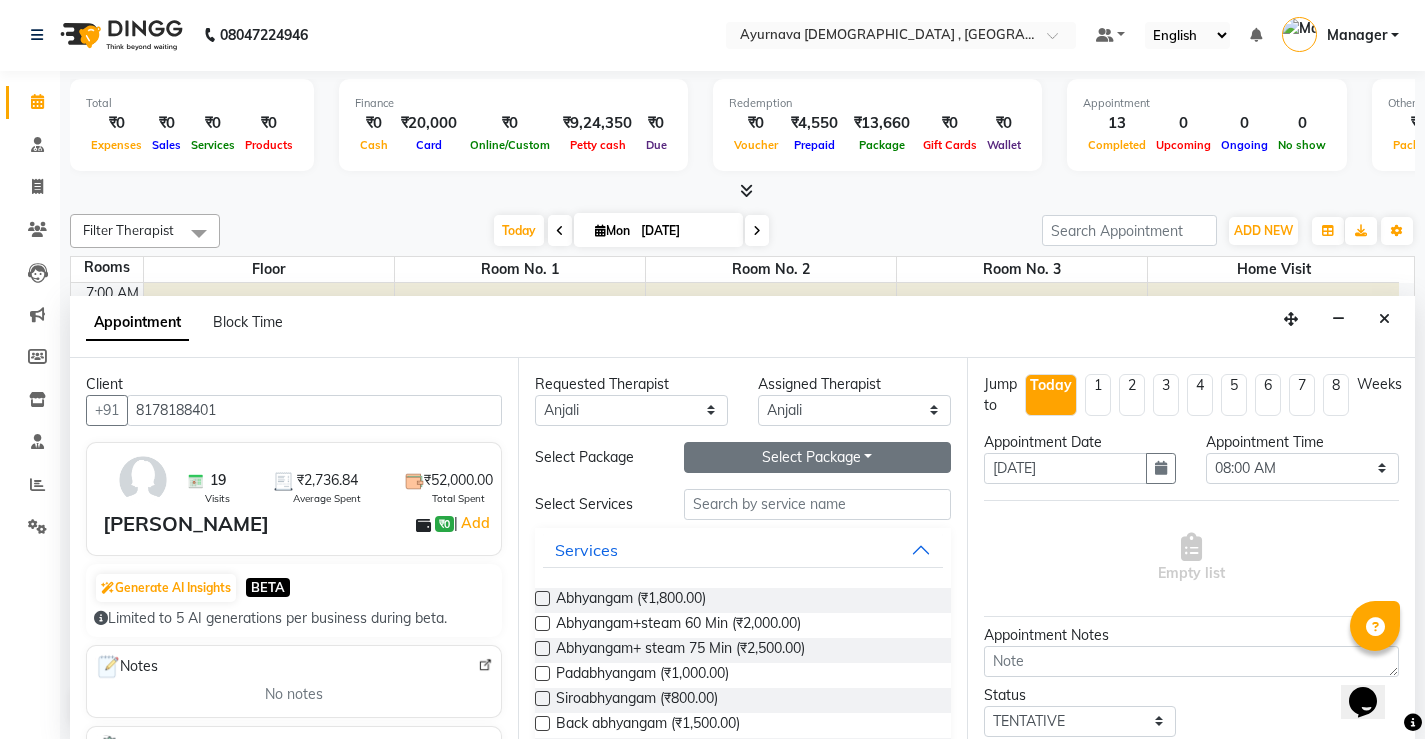 click on "Select Package  Toggle Dropdown" at bounding box center (817, 457) 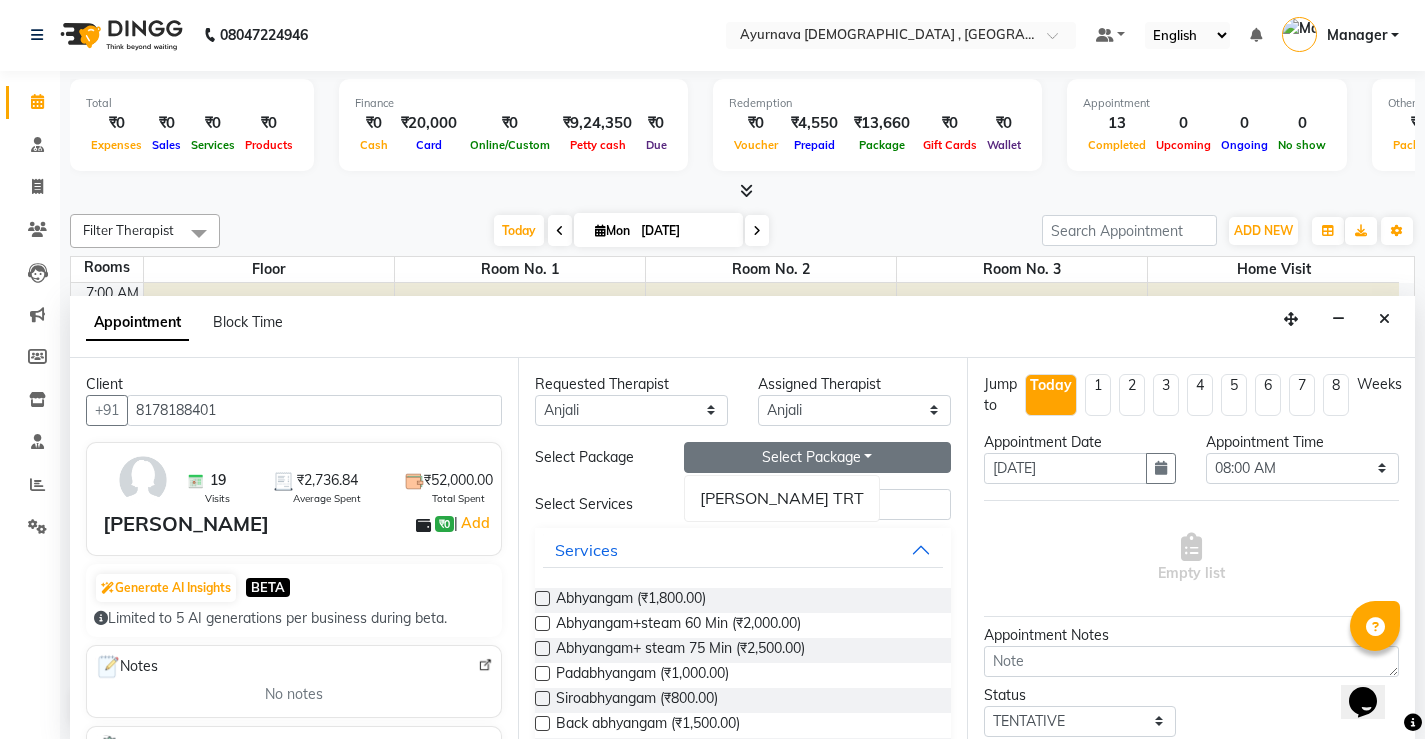 drag, startPoint x: 804, startPoint y: 489, endPoint x: 803, endPoint y: 507, distance: 18.027756 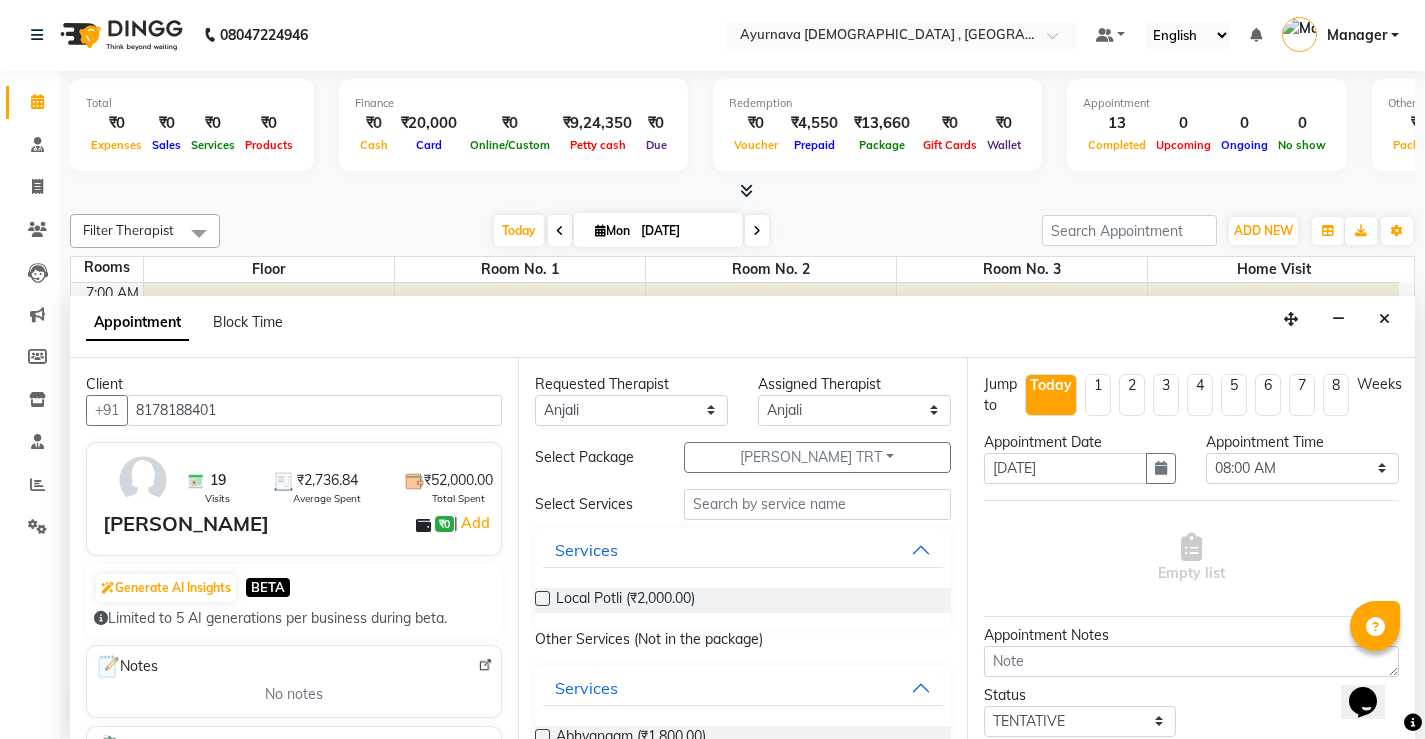click at bounding box center (542, 598) 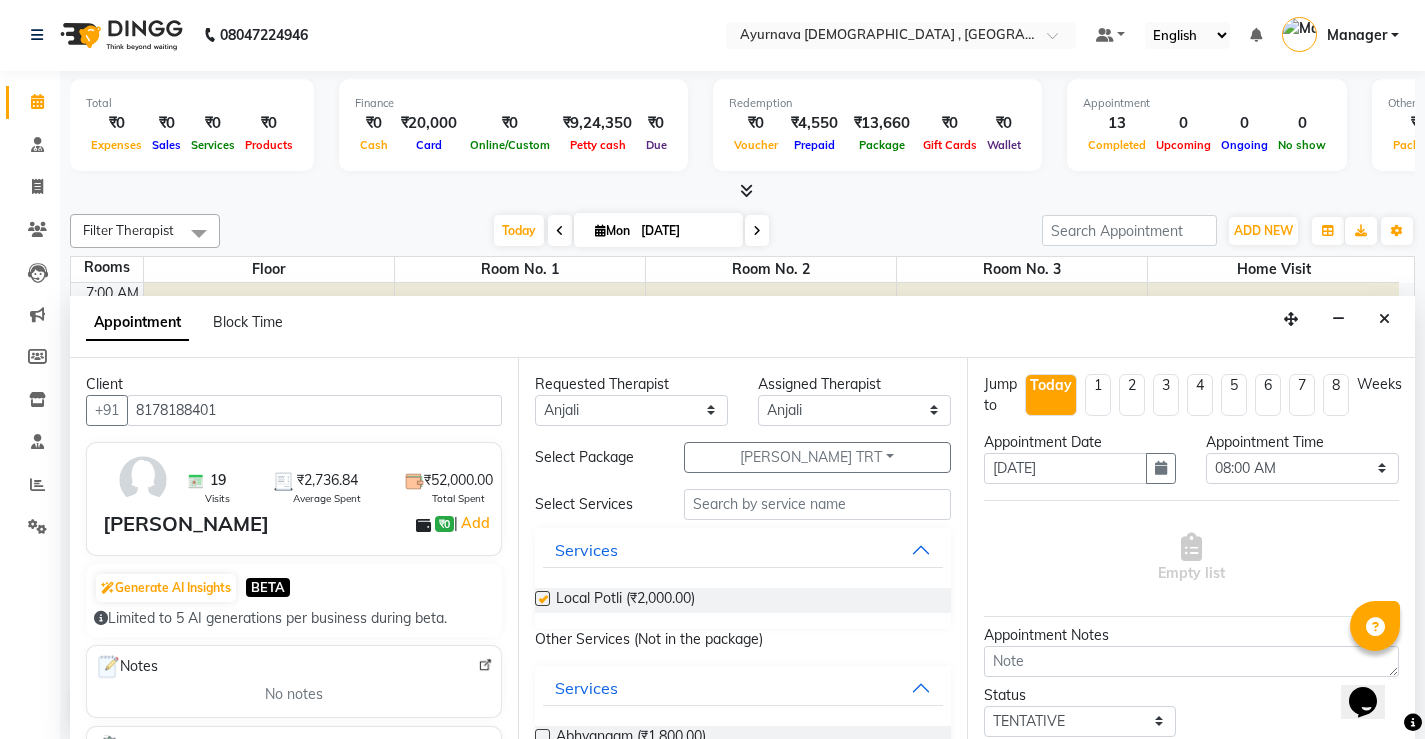 select on "2651" 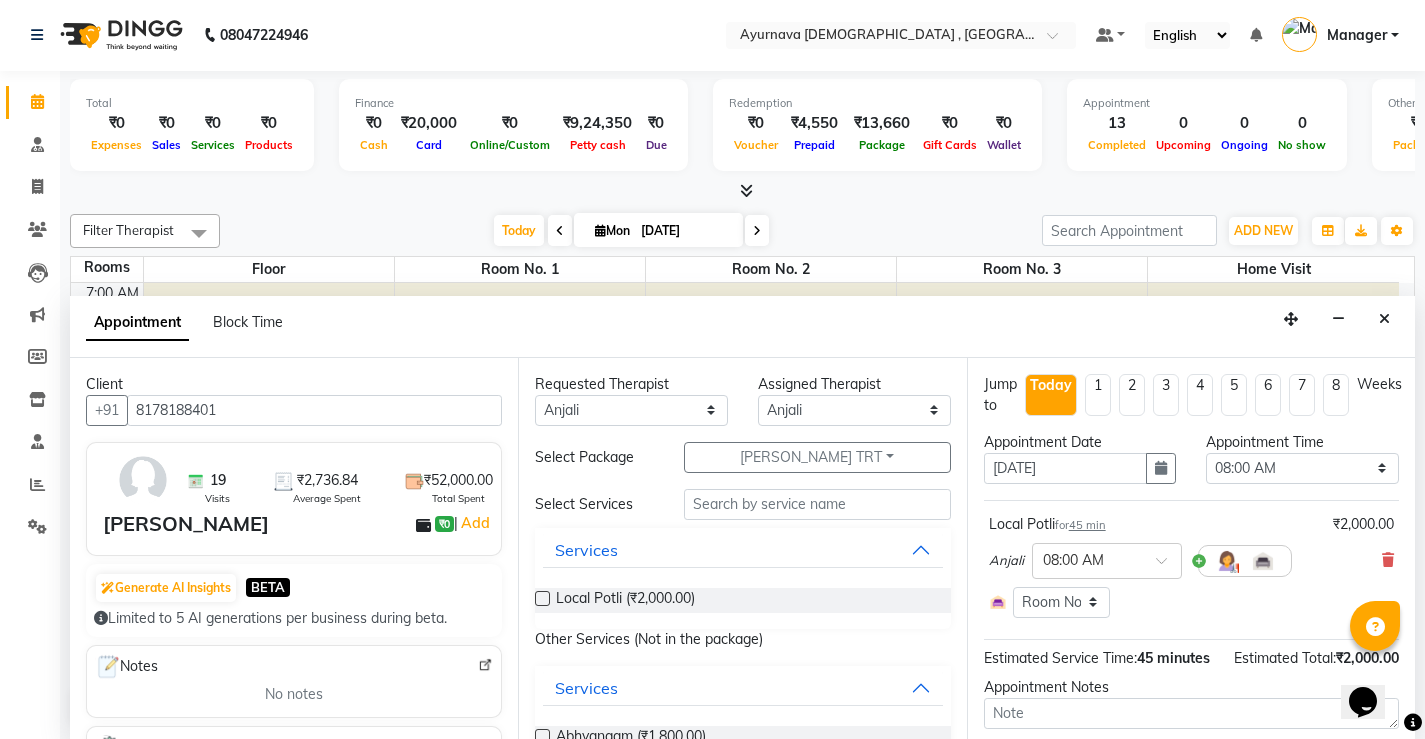 checkbox on "false" 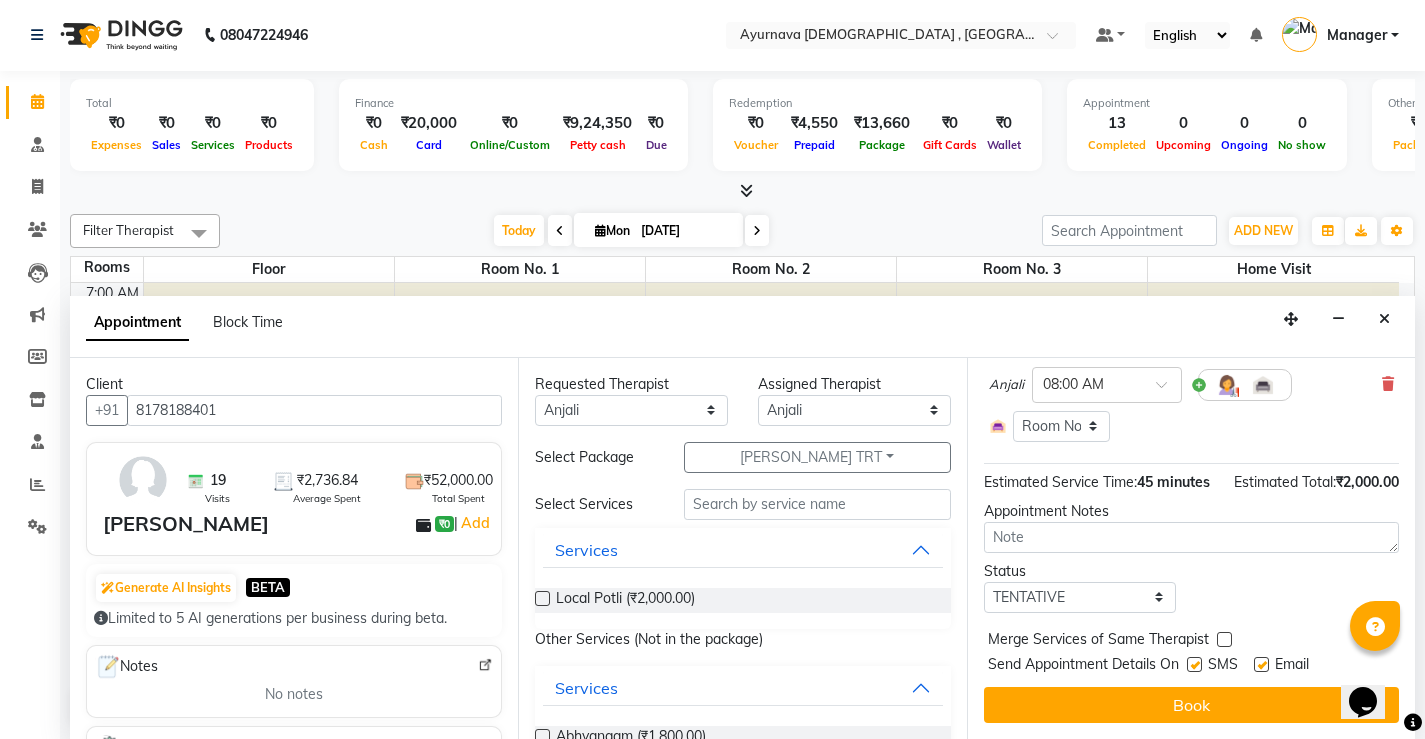 scroll, scrollTop: 197, scrollLeft: 0, axis: vertical 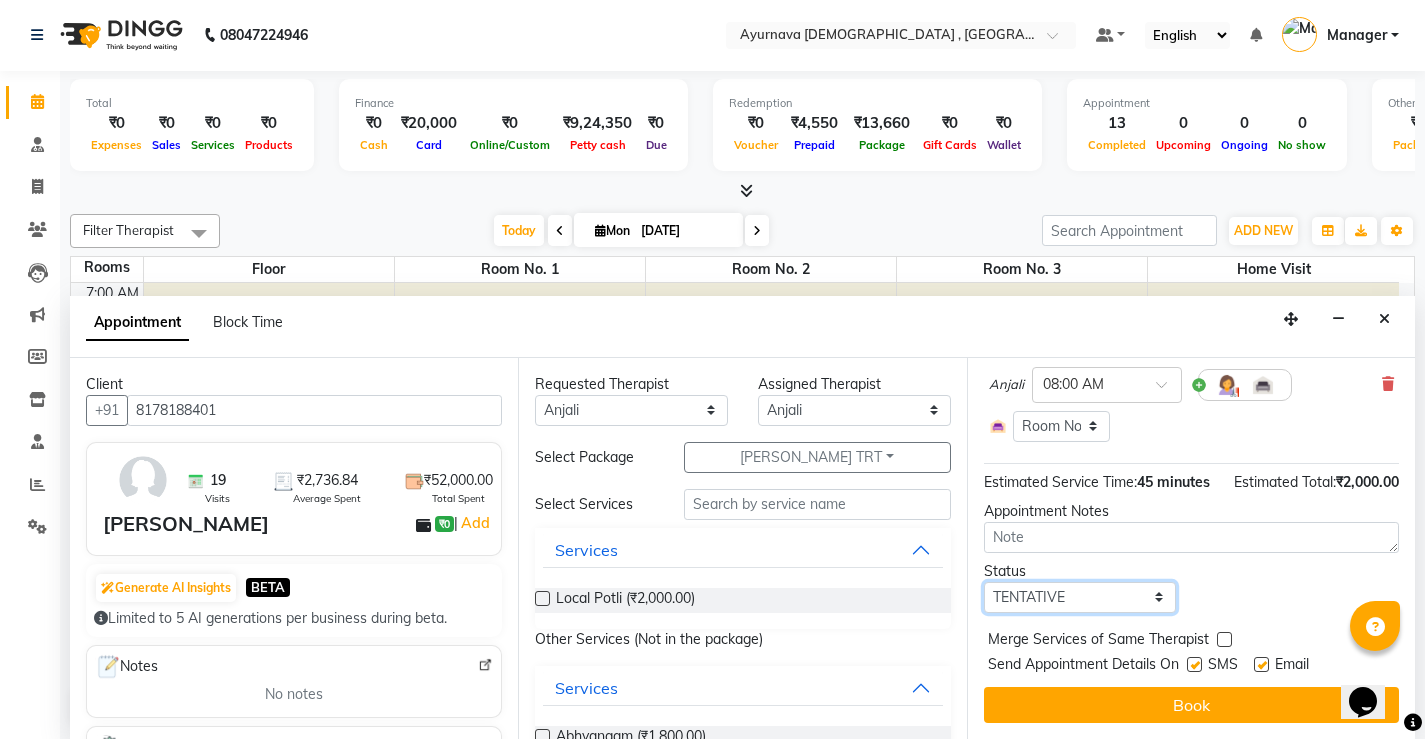drag, startPoint x: 1152, startPoint y: 597, endPoint x: 1146, endPoint y: 607, distance: 11.661903 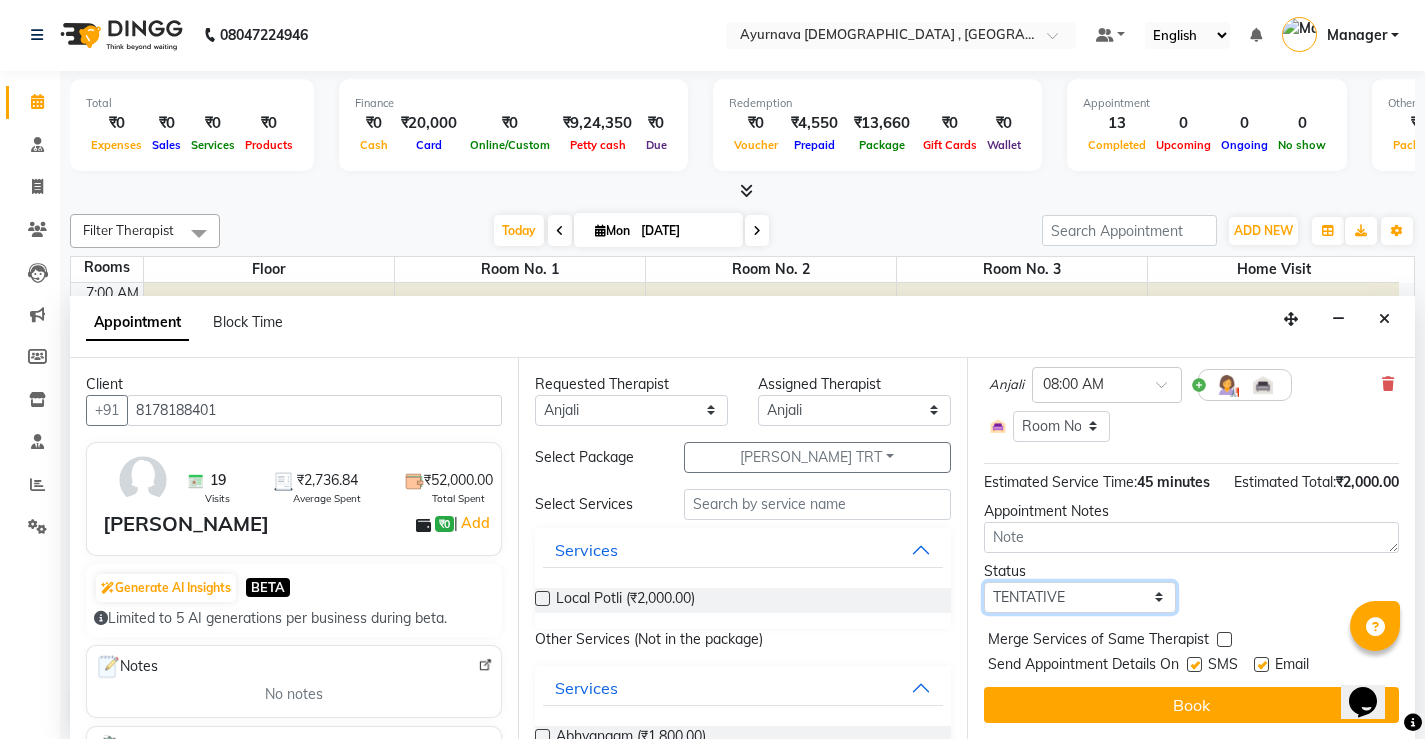 click on "Select TENTATIVE CONFIRM CHECK-IN UPCOMING" at bounding box center [1080, 597] 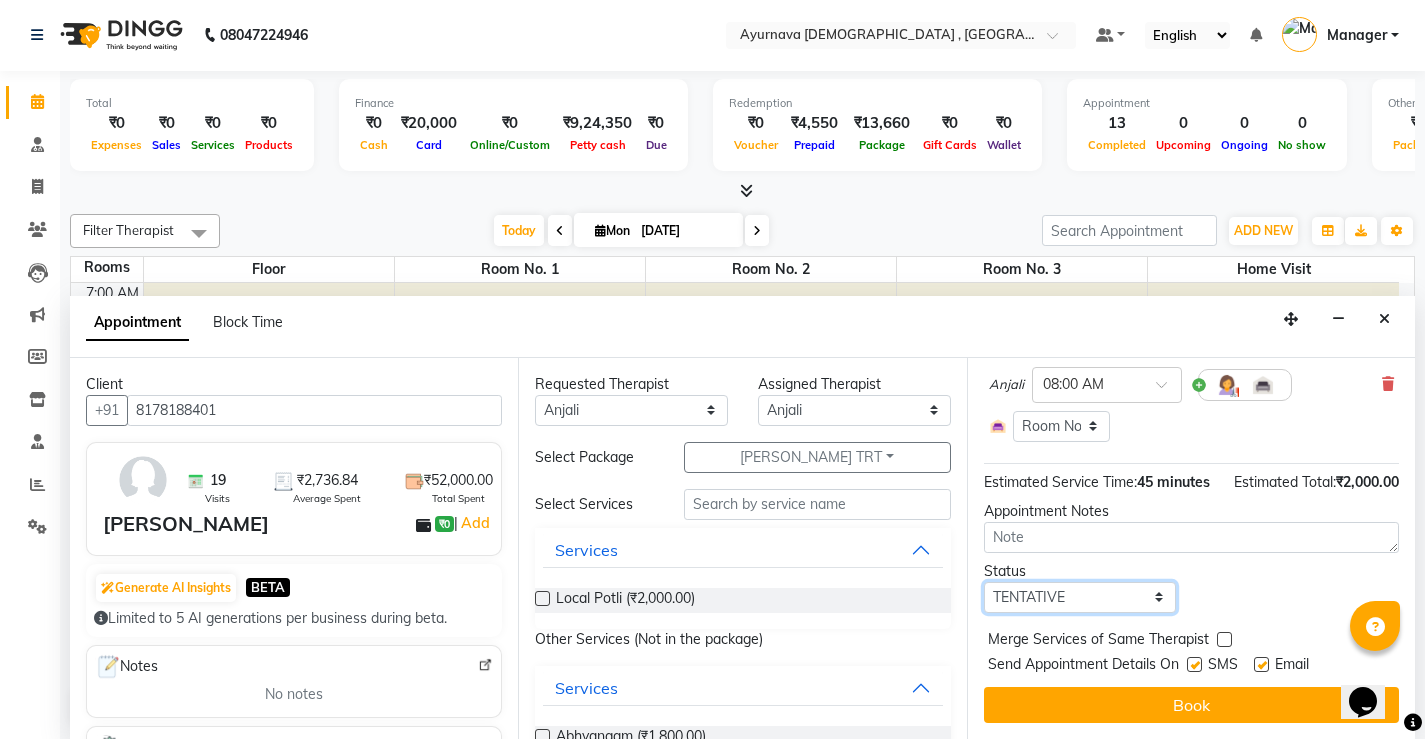 select on "upcoming" 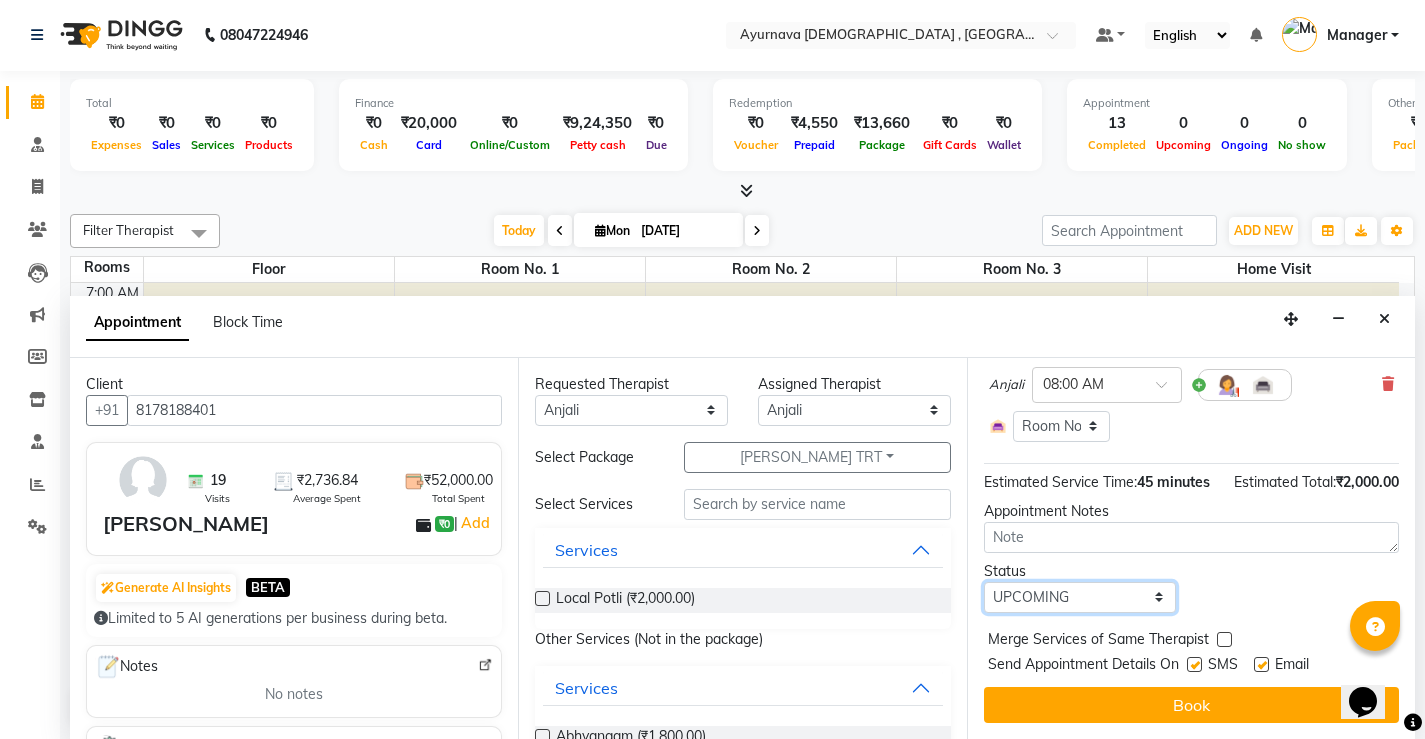 click on "Select TENTATIVE CONFIRM CHECK-IN UPCOMING" at bounding box center (1080, 597) 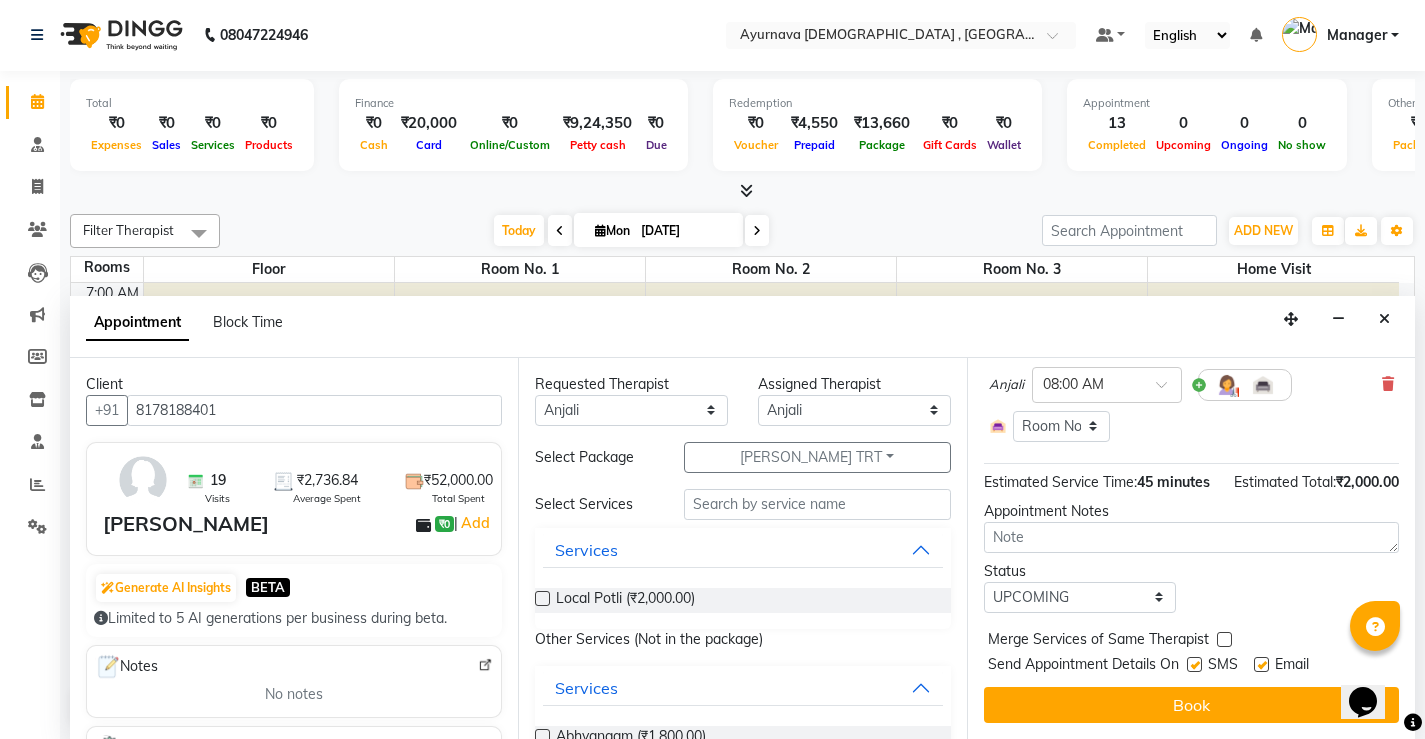 click at bounding box center (1194, 664) 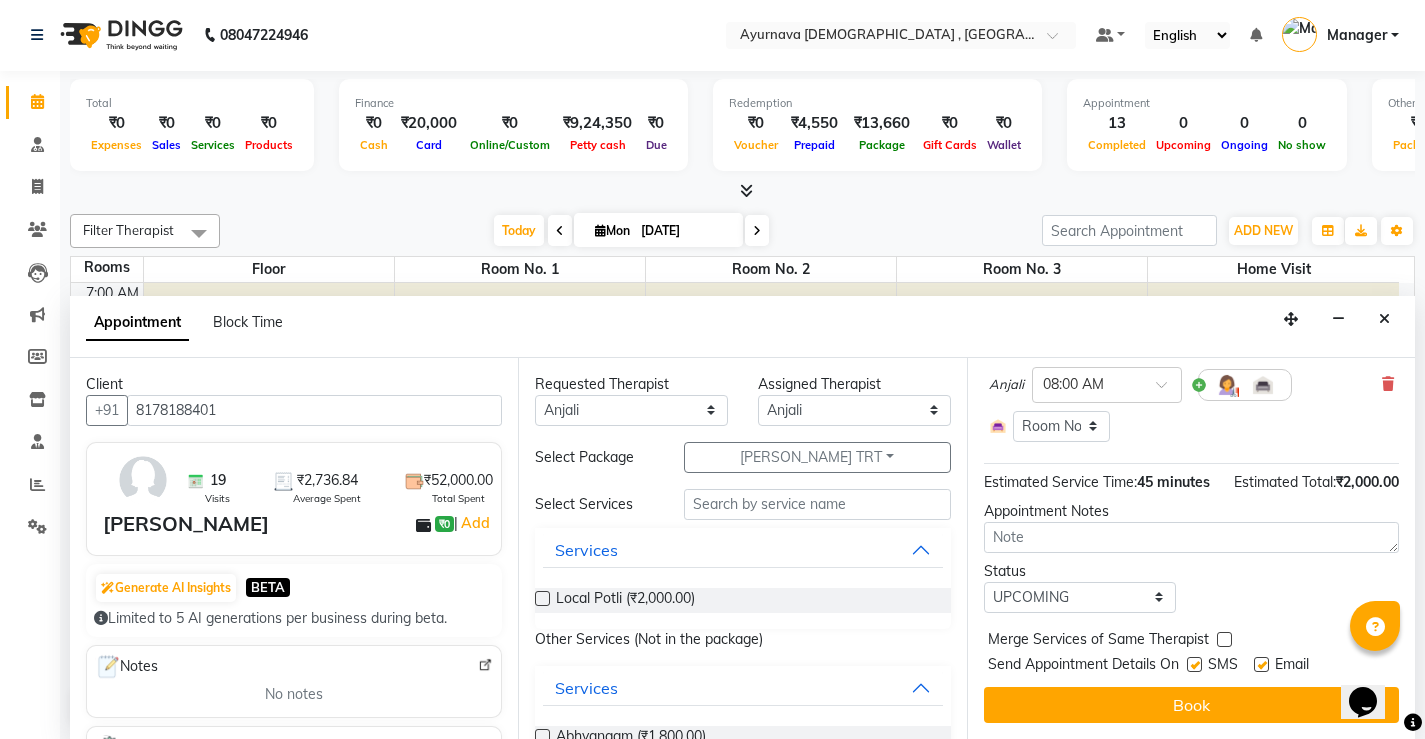 click at bounding box center (1193, 666) 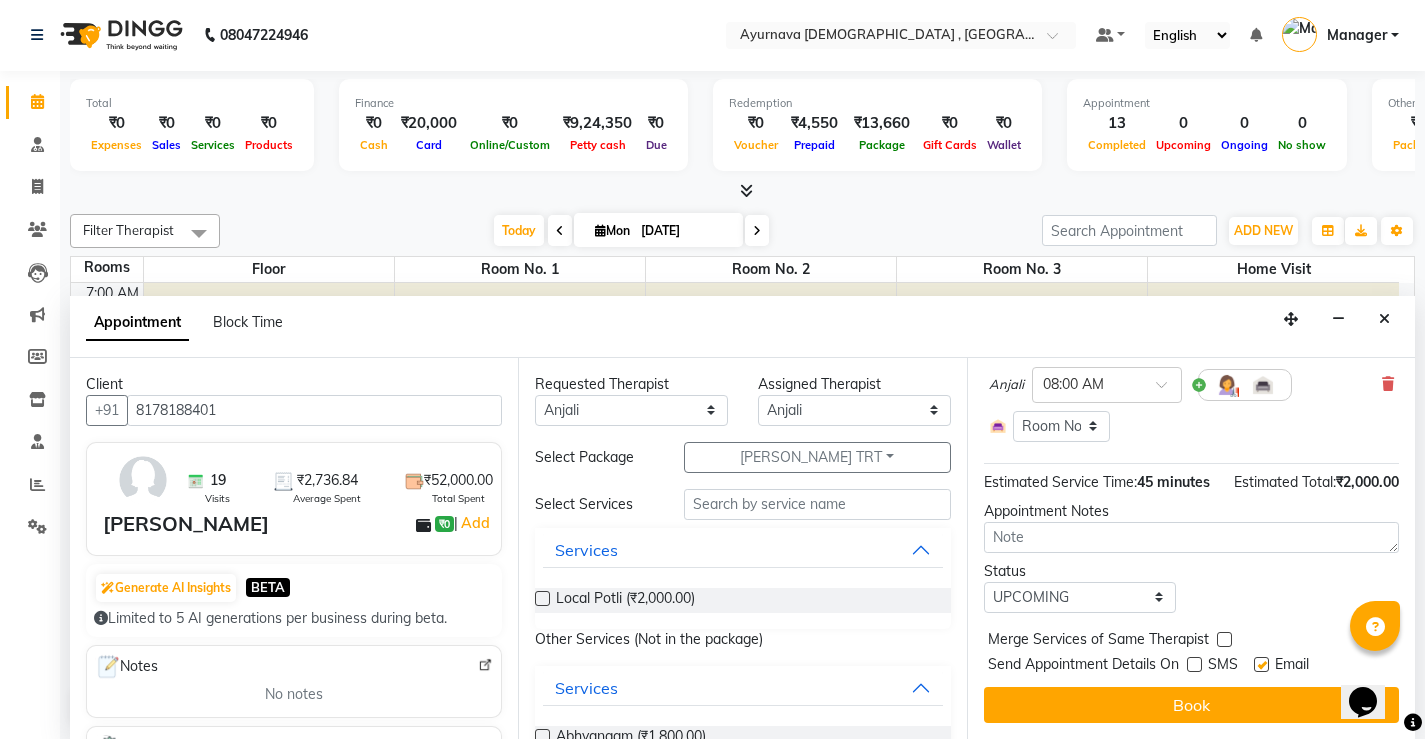 click at bounding box center (1261, 664) 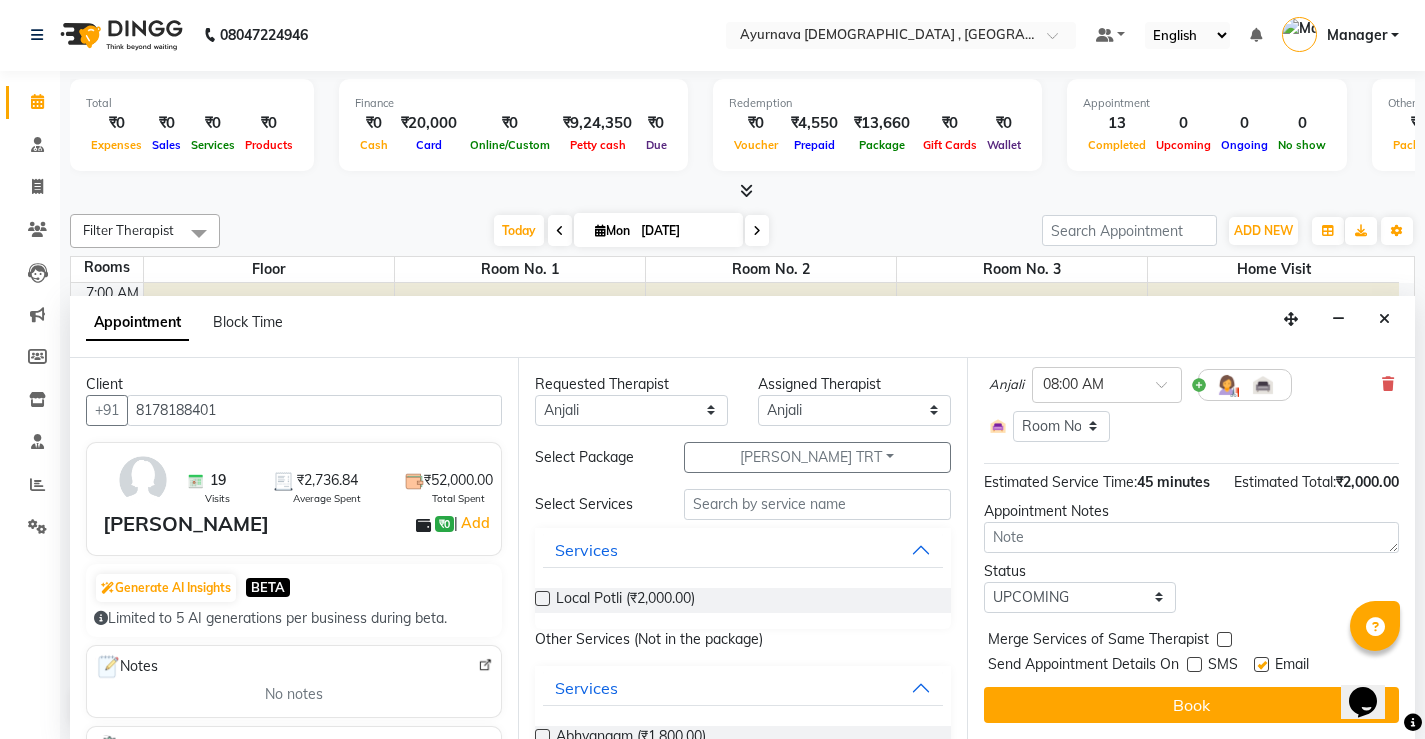 click at bounding box center [1260, 666] 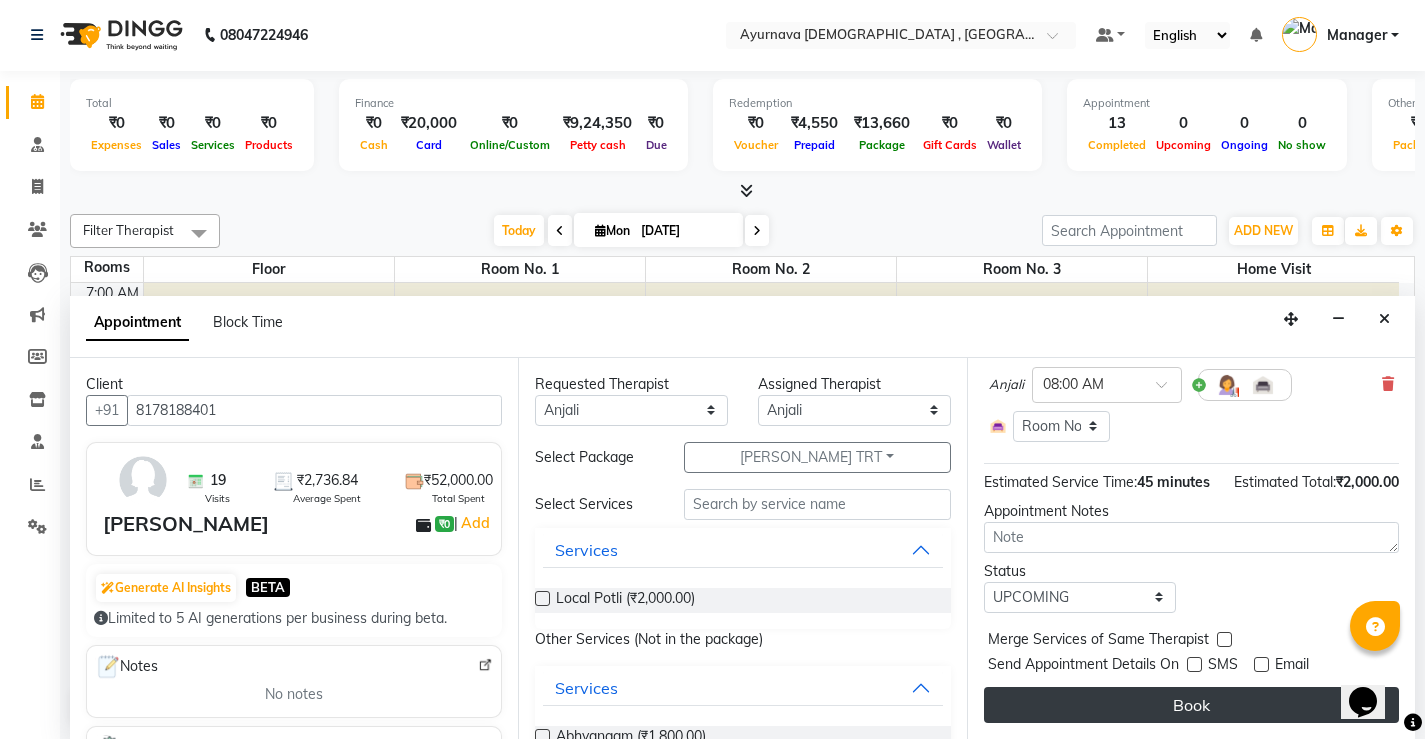 click on "Book" at bounding box center (1191, 705) 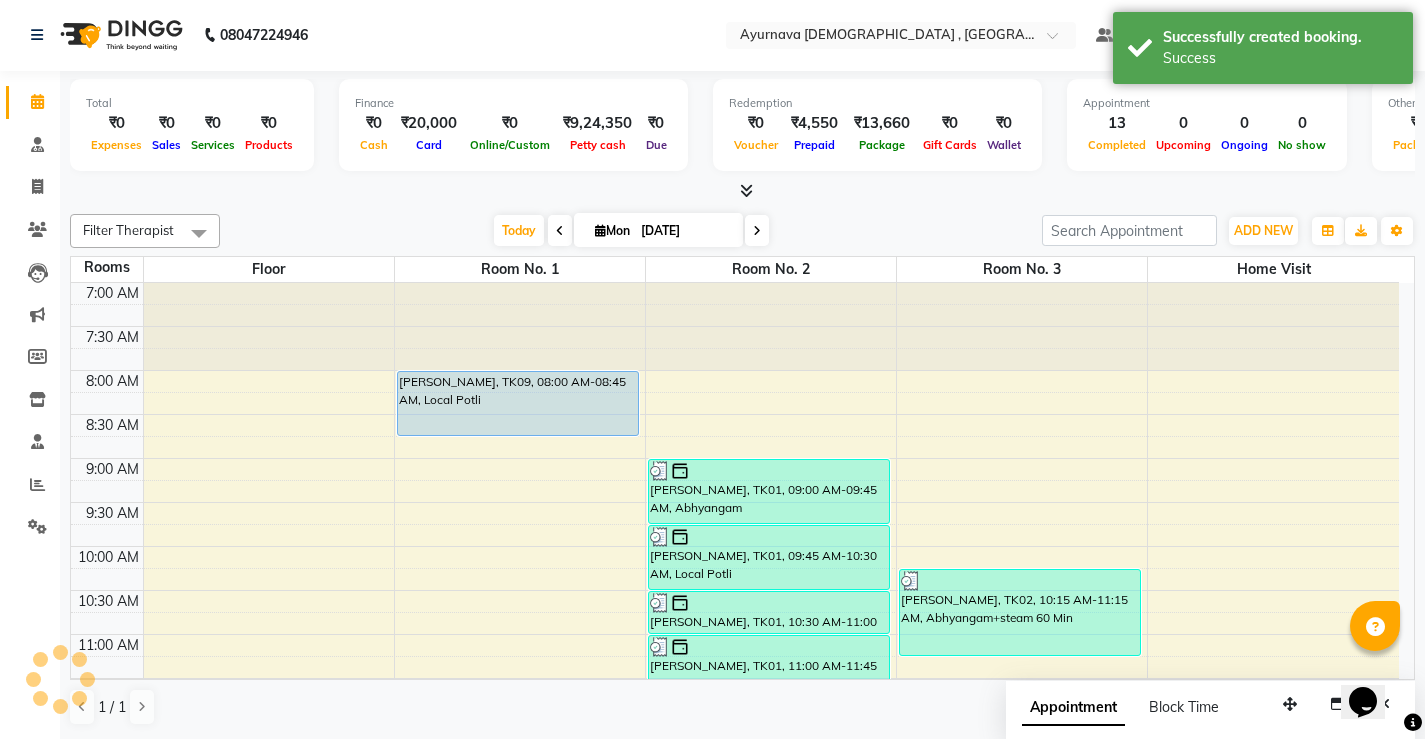 scroll, scrollTop: 0, scrollLeft: 0, axis: both 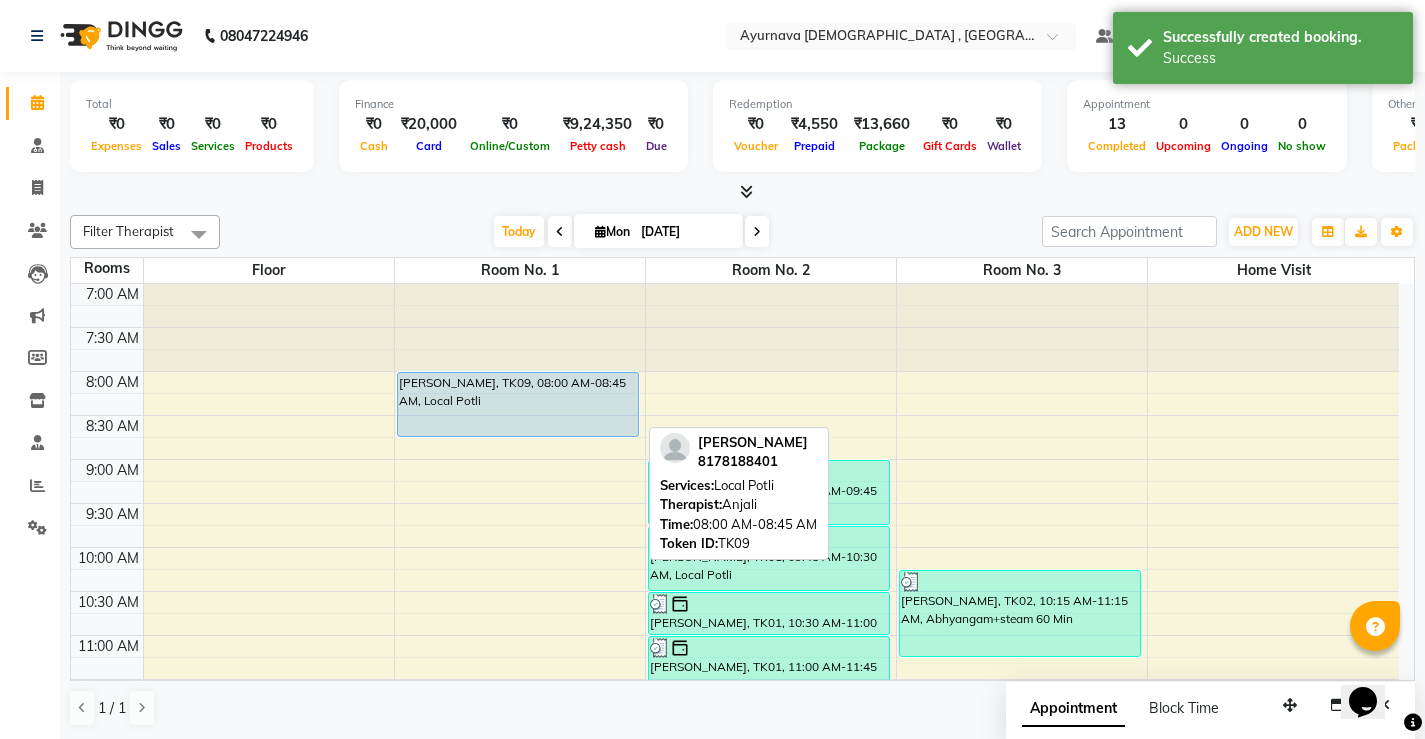 click on "[PERSON_NAME], TK09, 08:00 AM-08:45 AM, Local Potli" at bounding box center [518, 404] 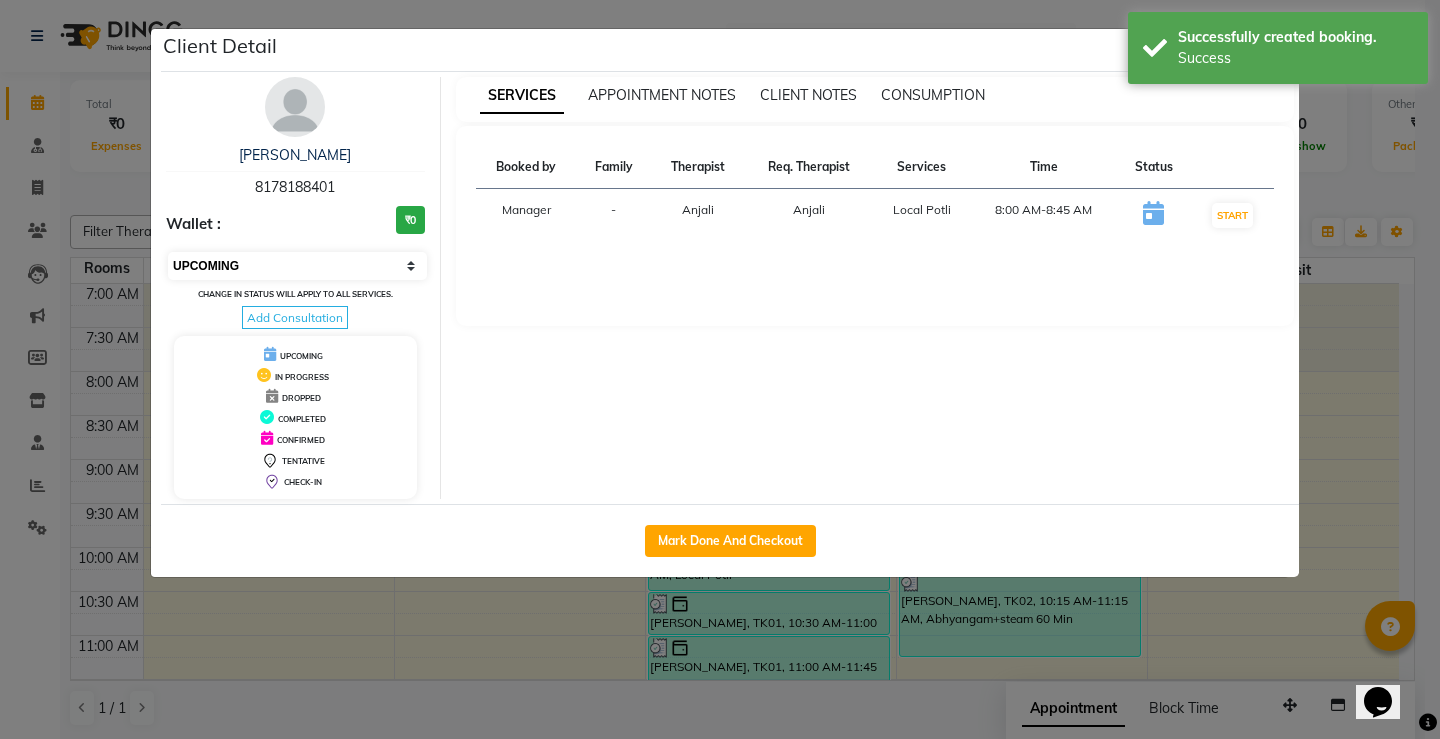 click on "Select IN SERVICE CONFIRMED TENTATIVE CHECK IN MARK DONE DROPPED UPCOMING" at bounding box center (297, 266) 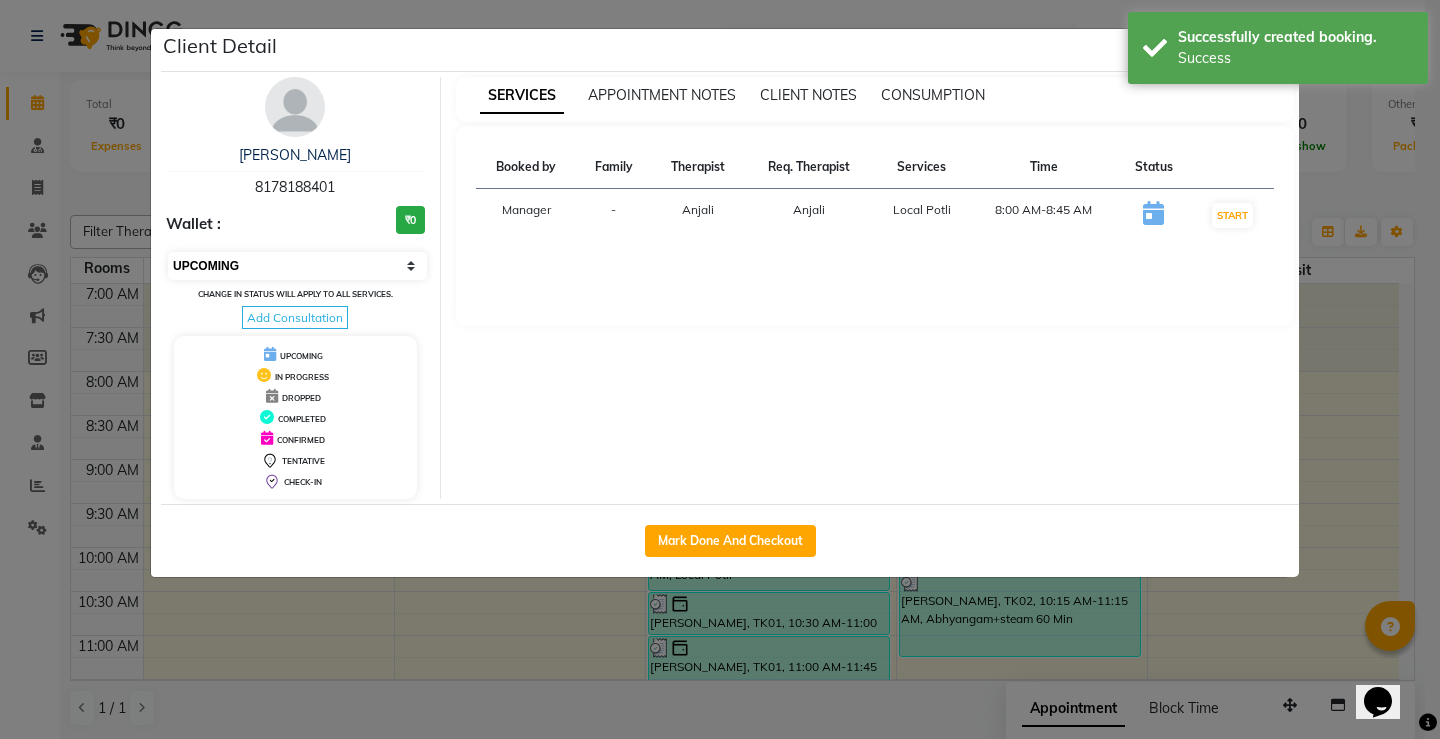 select on "2" 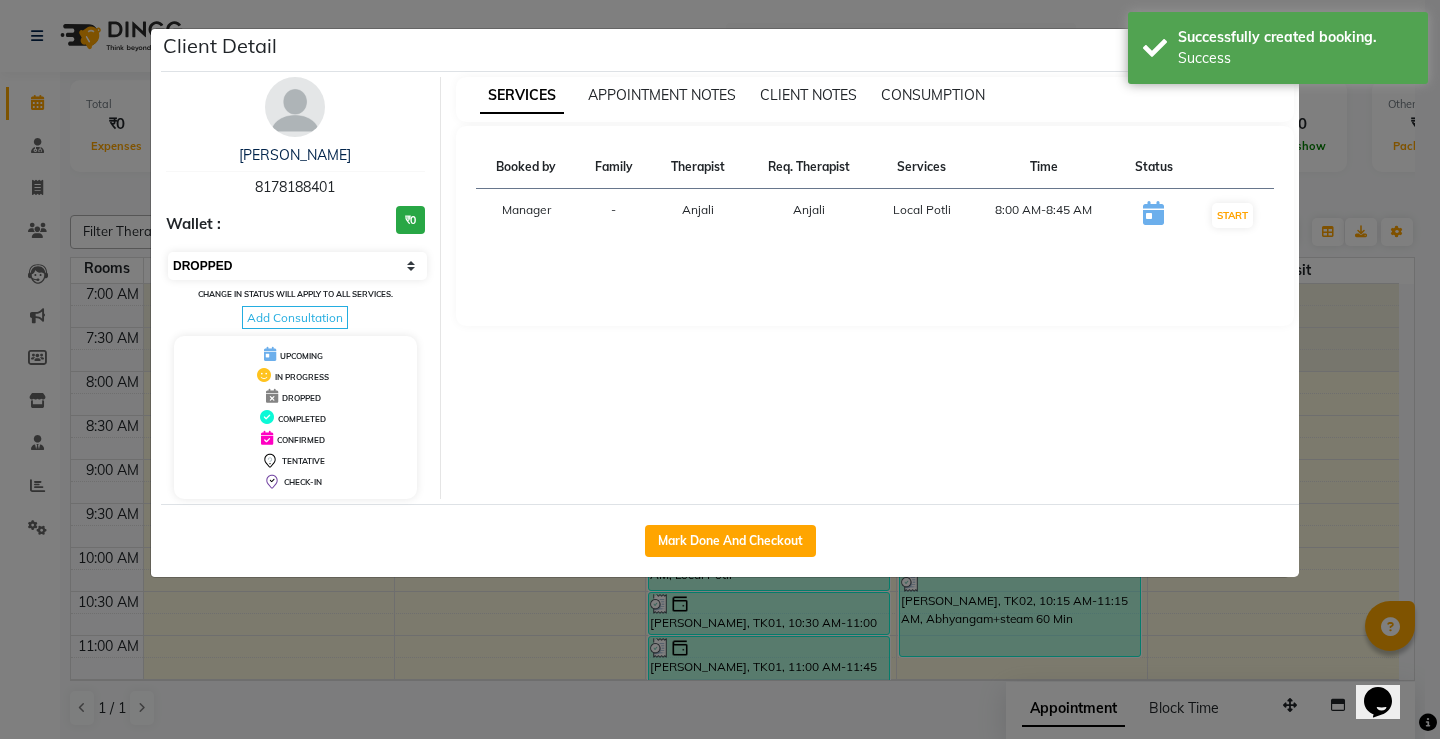 click on "Select IN SERVICE CONFIRMED TENTATIVE CHECK IN MARK DONE DROPPED UPCOMING" at bounding box center (297, 266) 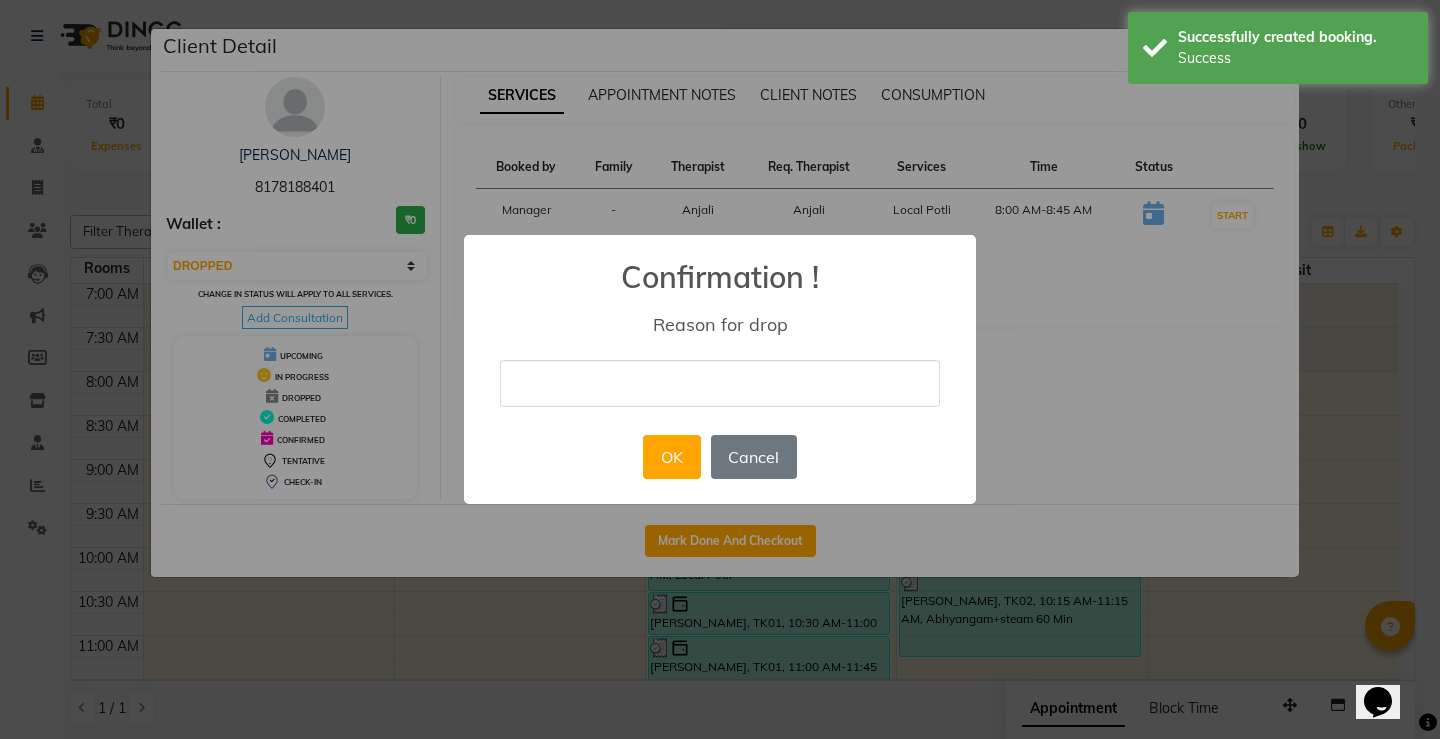 click at bounding box center [720, 383] 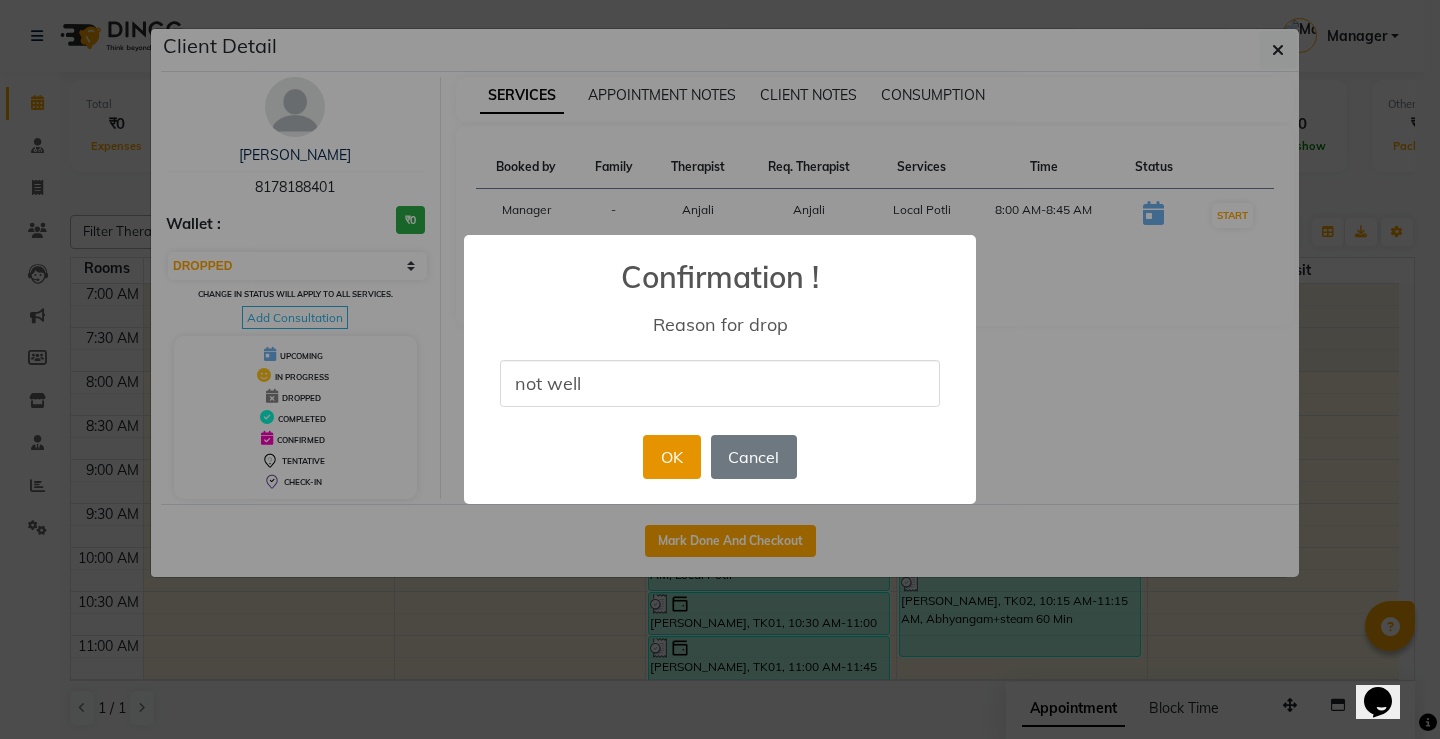 click on "OK" at bounding box center [671, 457] 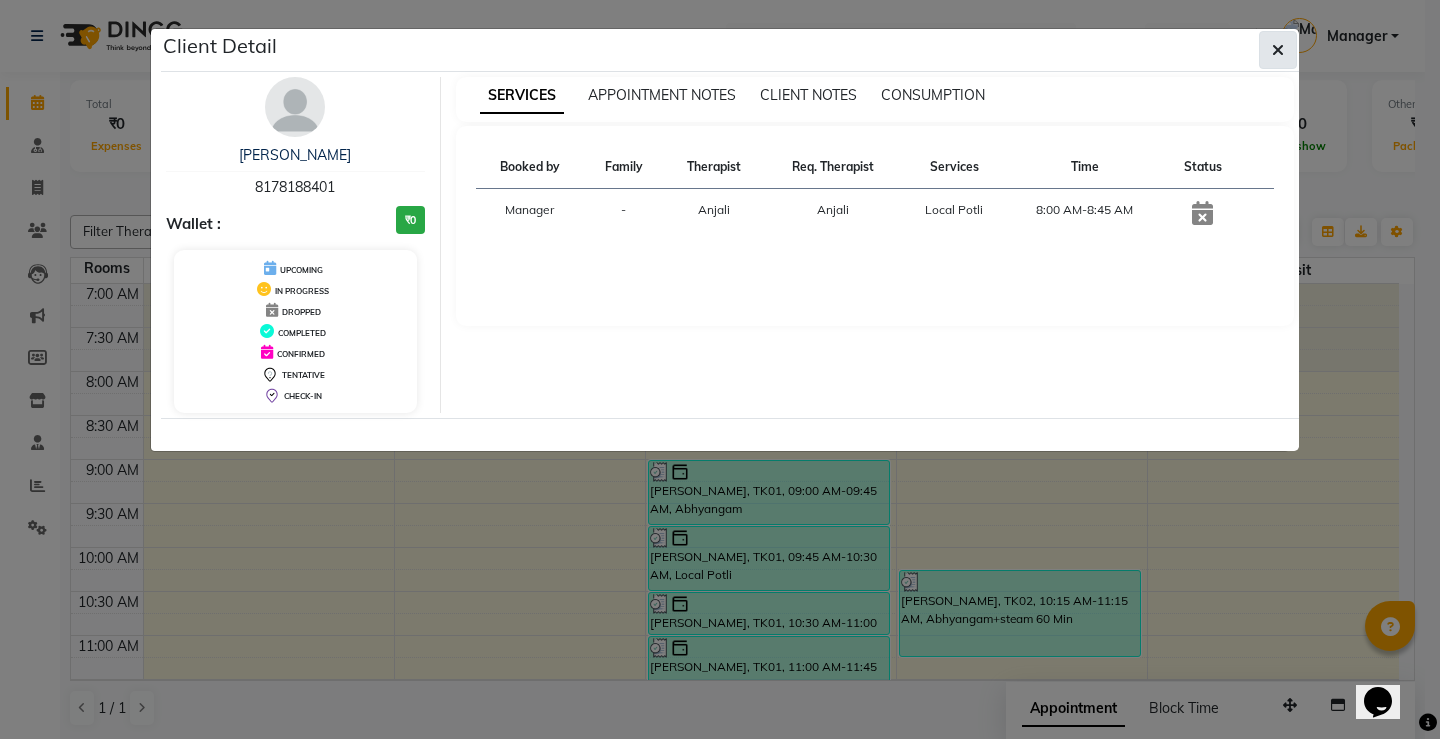 click 